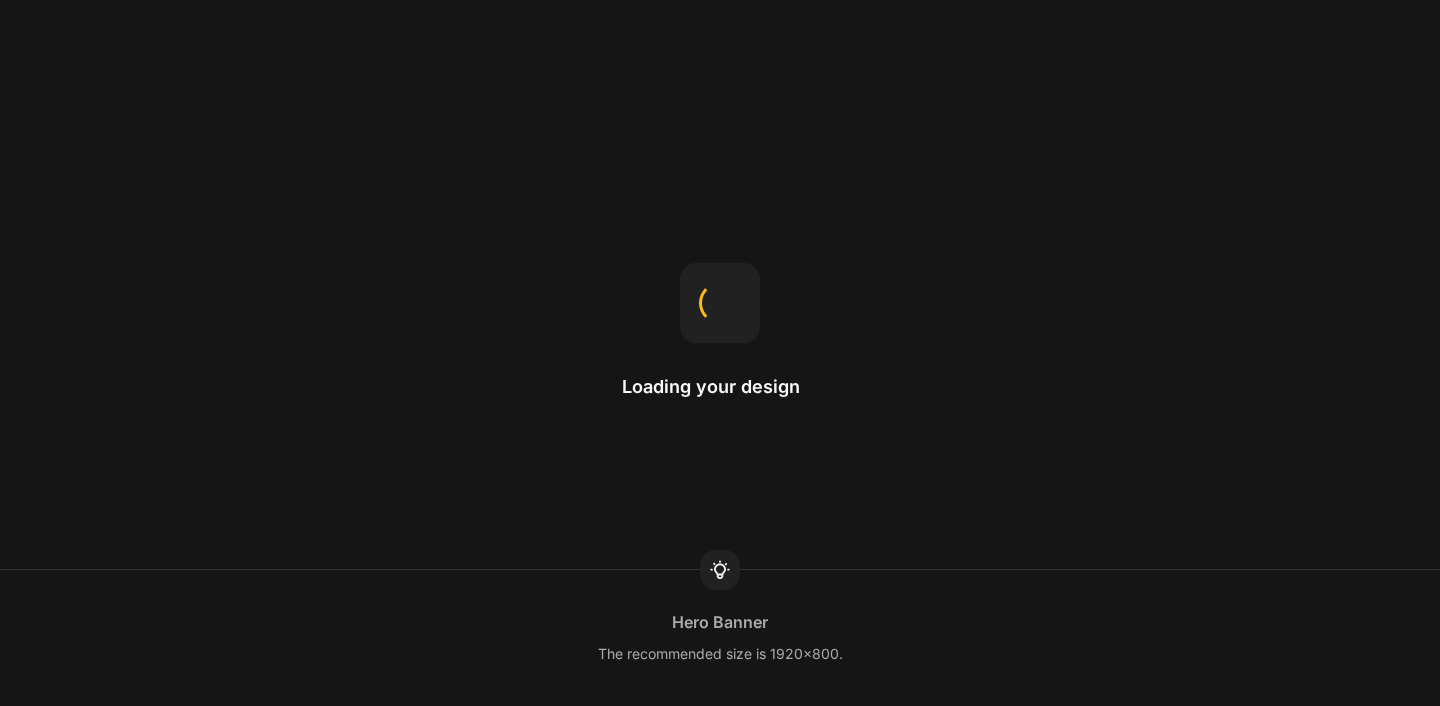 scroll, scrollTop: 0, scrollLeft: 0, axis: both 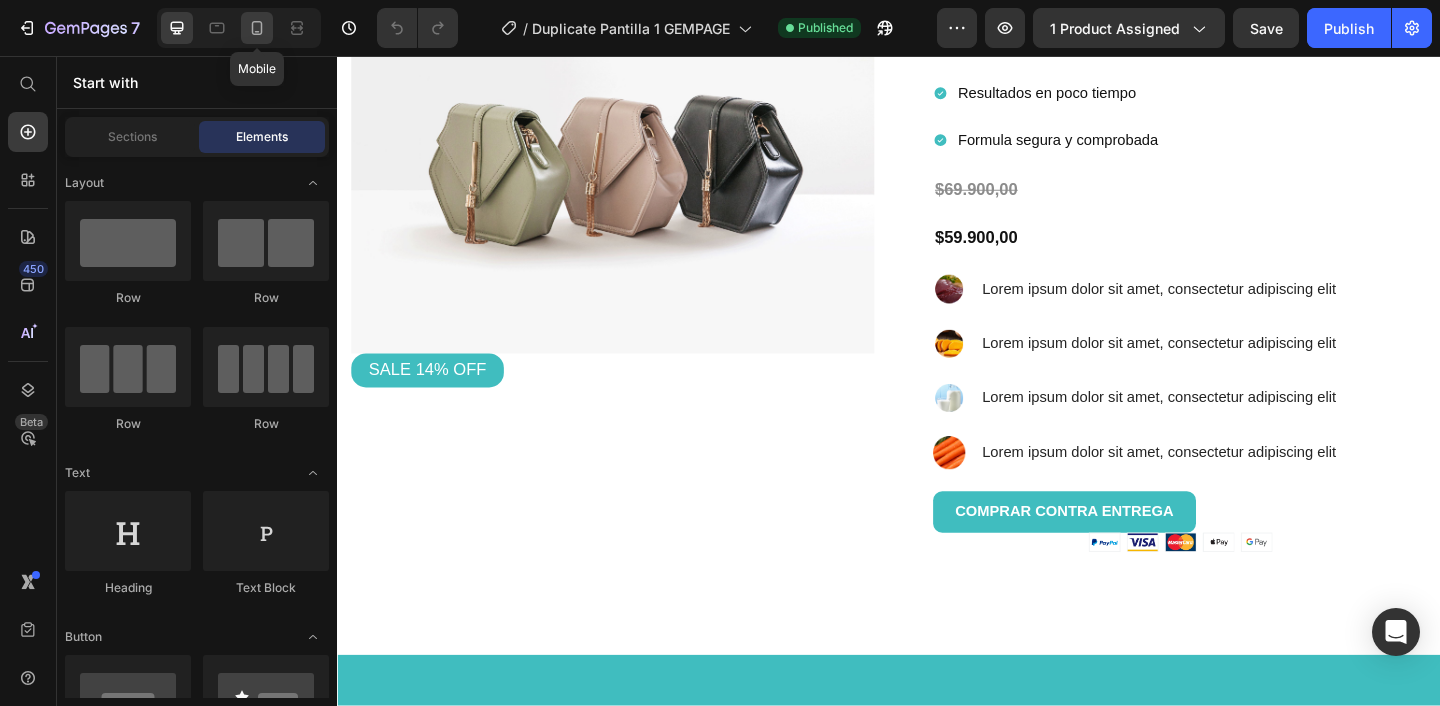 click 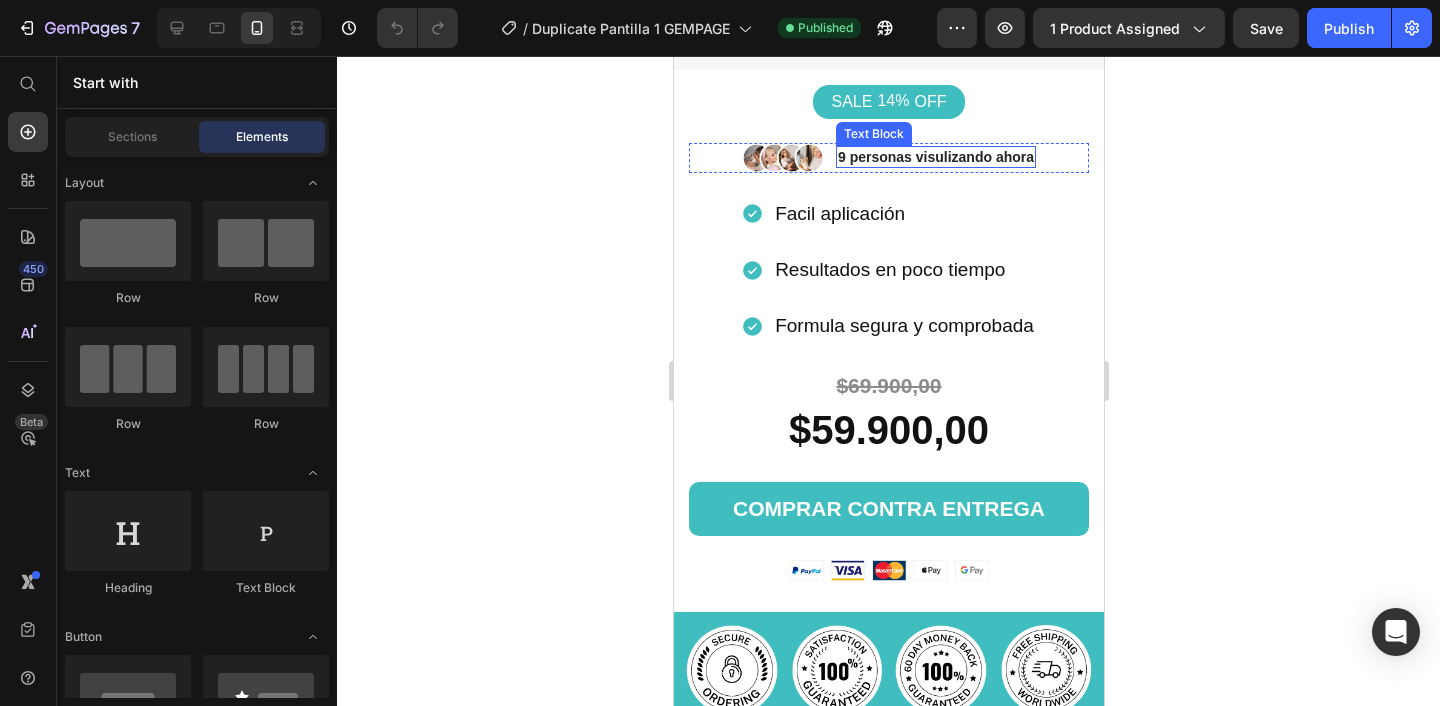 scroll, scrollTop: 540, scrollLeft: 0, axis: vertical 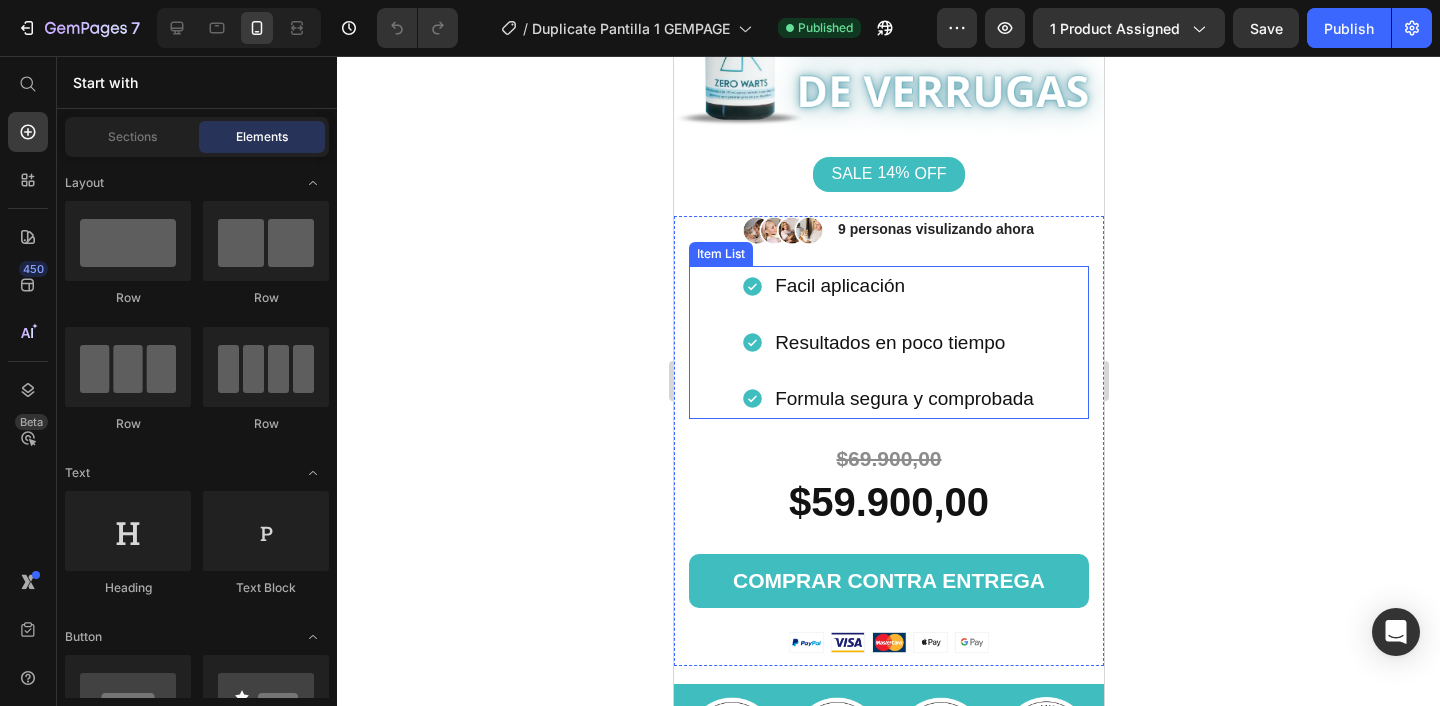 click on "Resultados en poco tiempo" at bounding box center [903, 343] 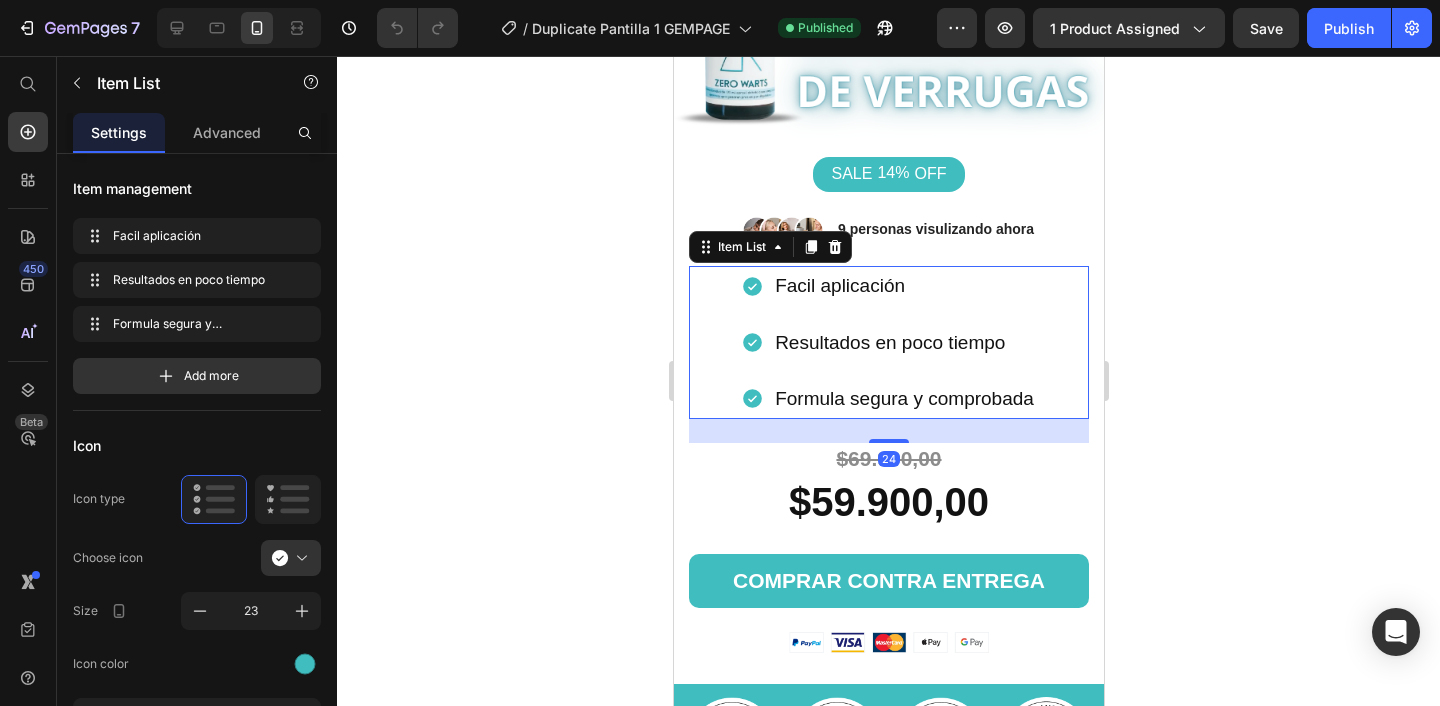 click on "Resultados en poco tiempo" at bounding box center [903, 343] 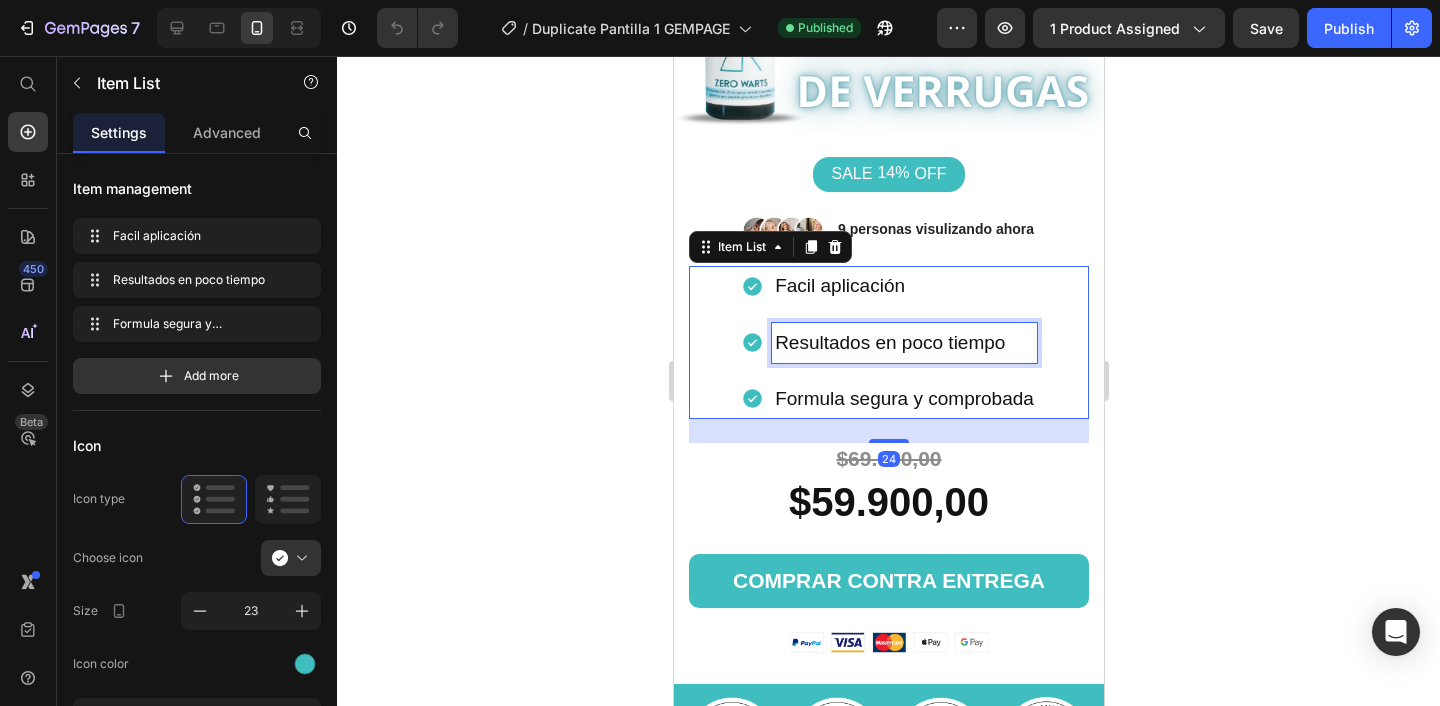 click on "Resultados en poco tiempo" at bounding box center [903, 343] 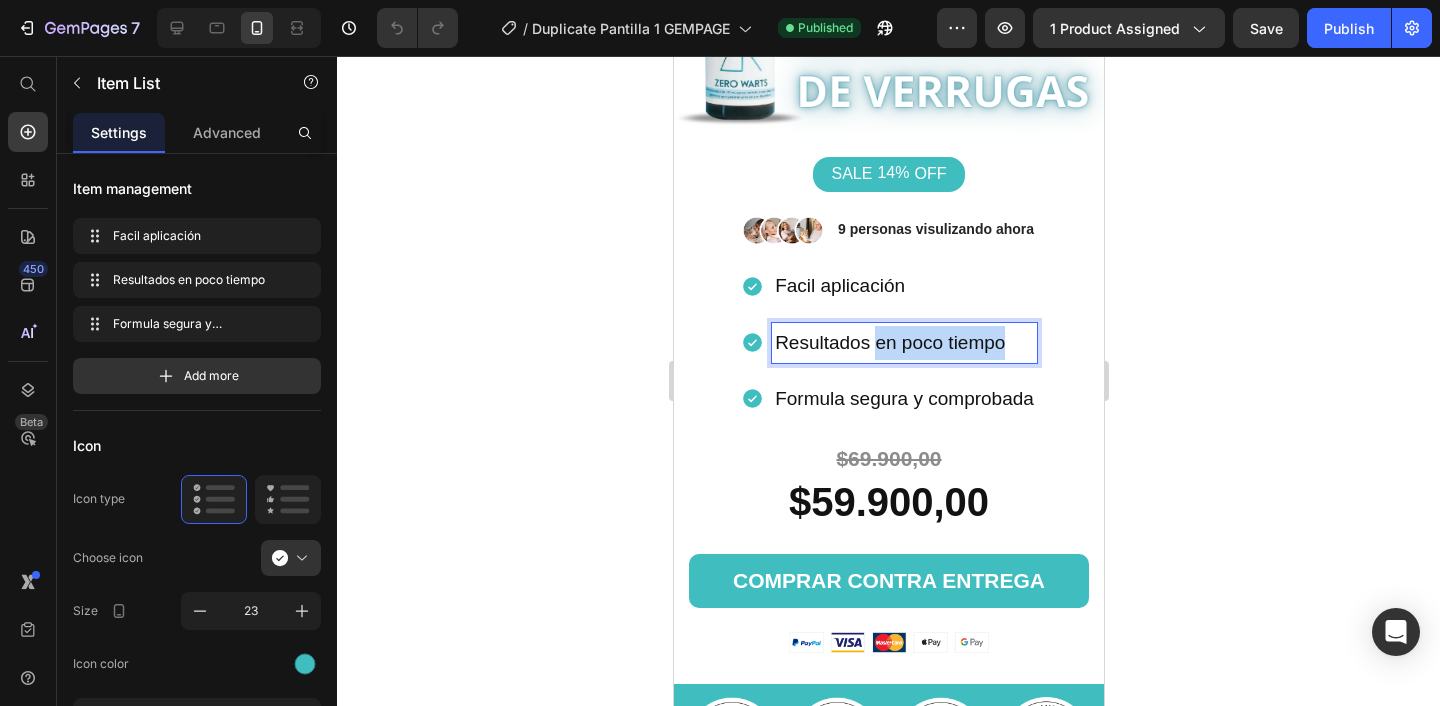 drag, startPoint x: 878, startPoint y: 344, endPoint x: 1000, endPoint y: 346, distance: 122.016396 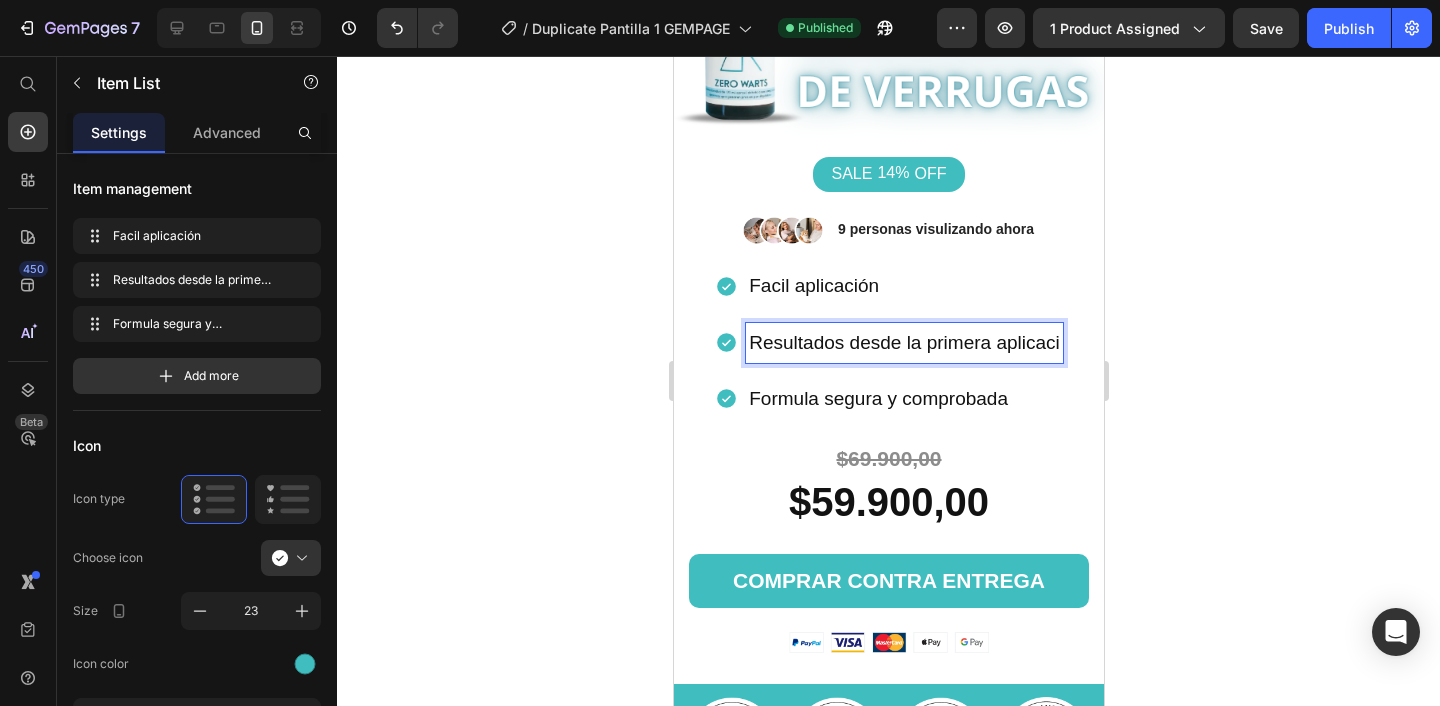 type 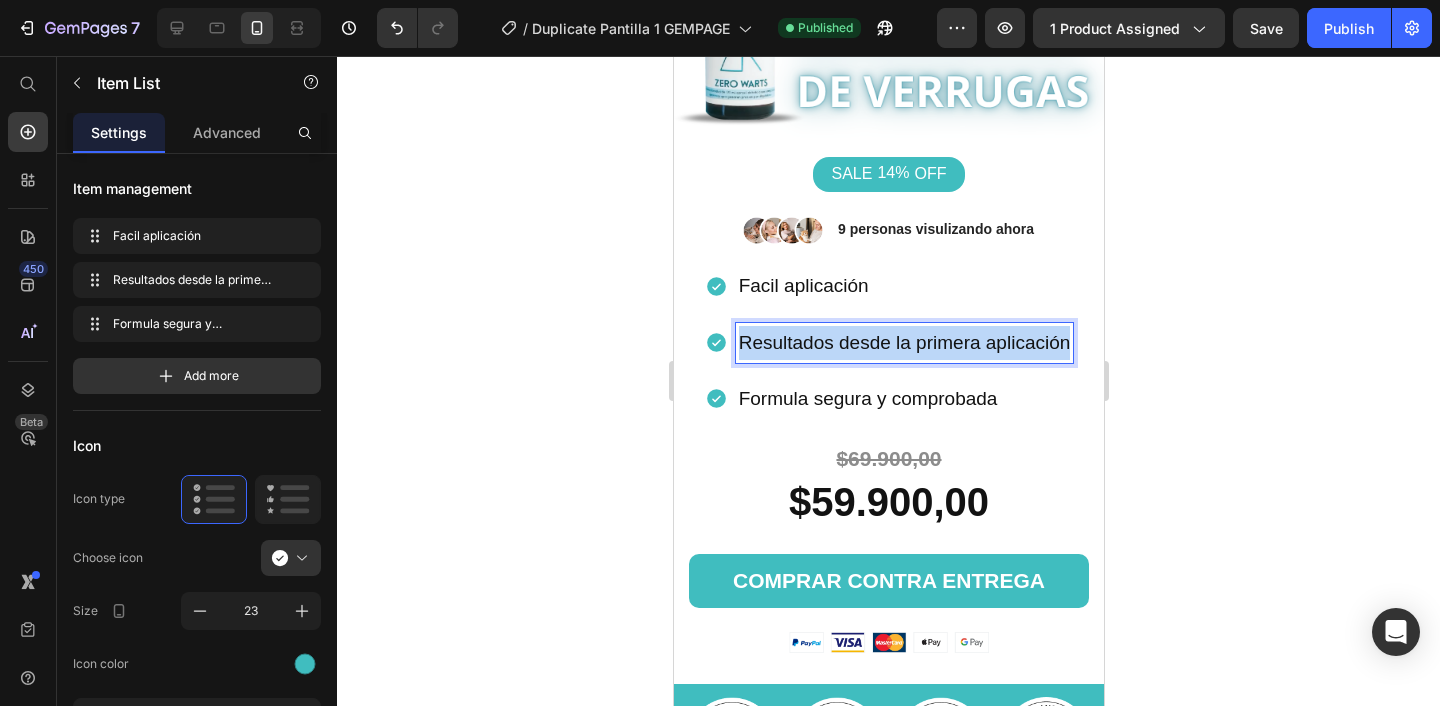 drag, startPoint x: 742, startPoint y: 342, endPoint x: 1067, endPoint y: 345, distance: 325.01385 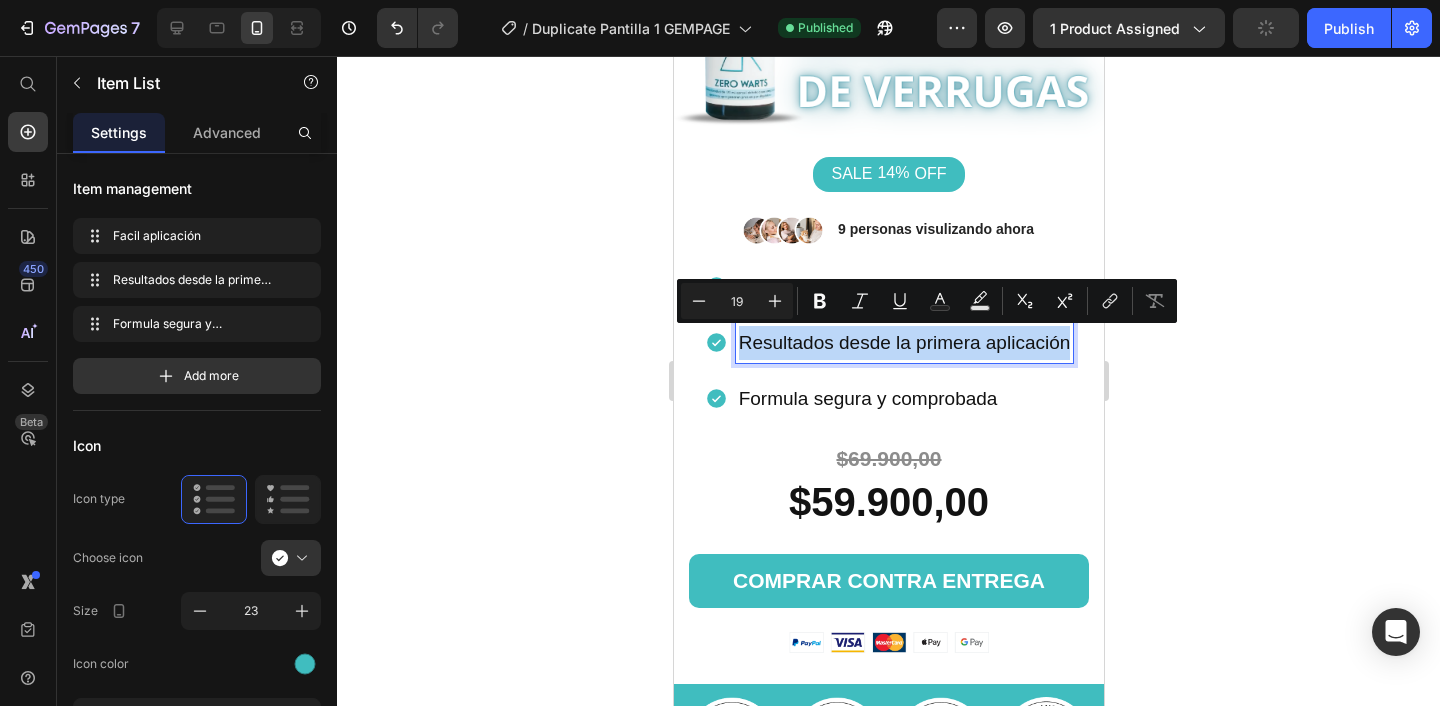 copy on "Resultados desde la primera aplicación" 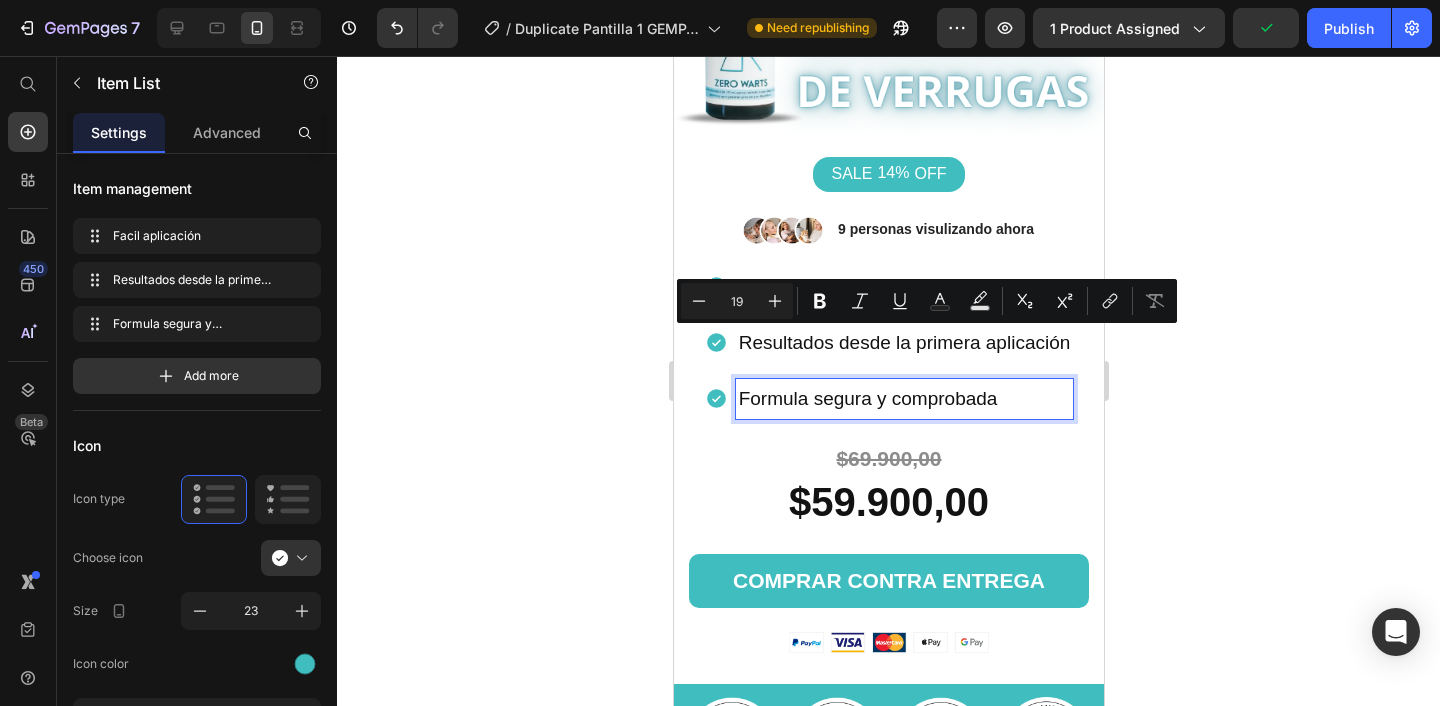 click on "Formula segura y comprobada" at bounding box center [904, 399] 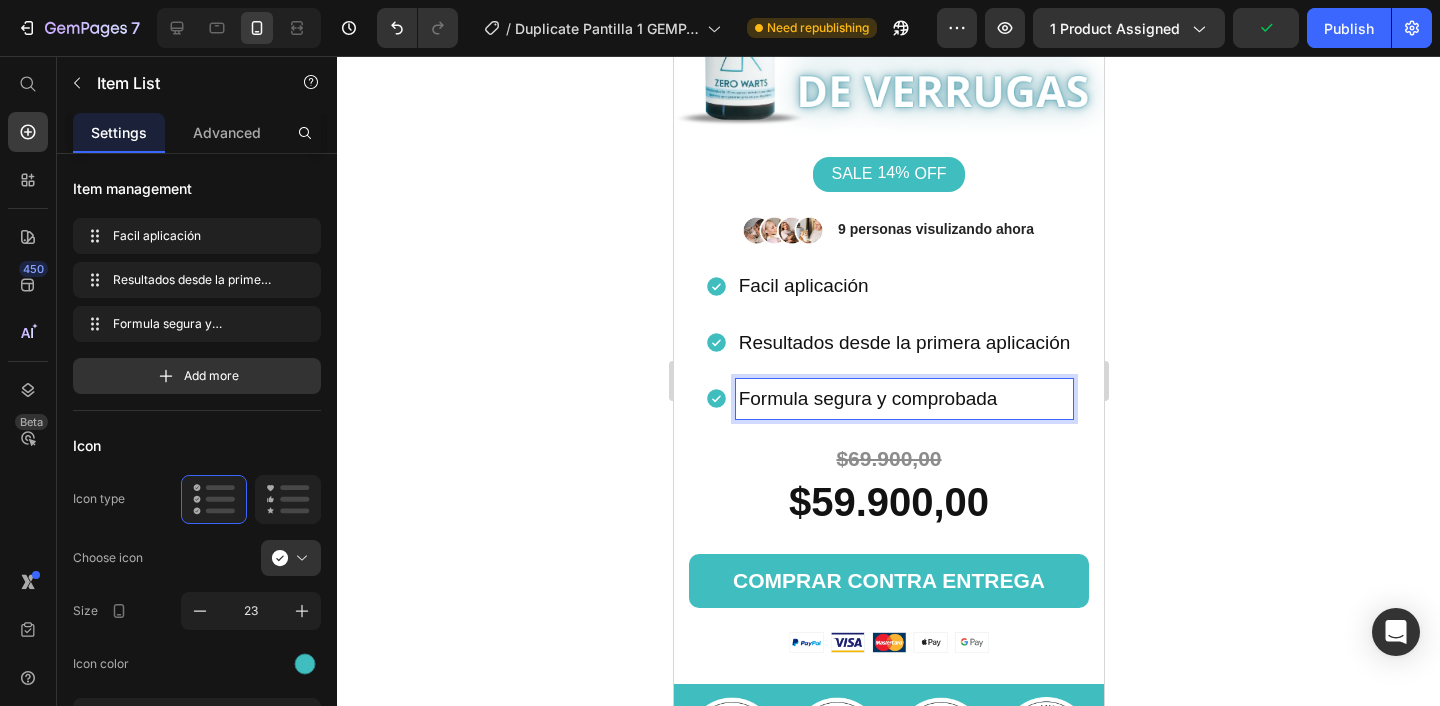 click on "Formula segura y comprobada" at bounding box center [904, 399] 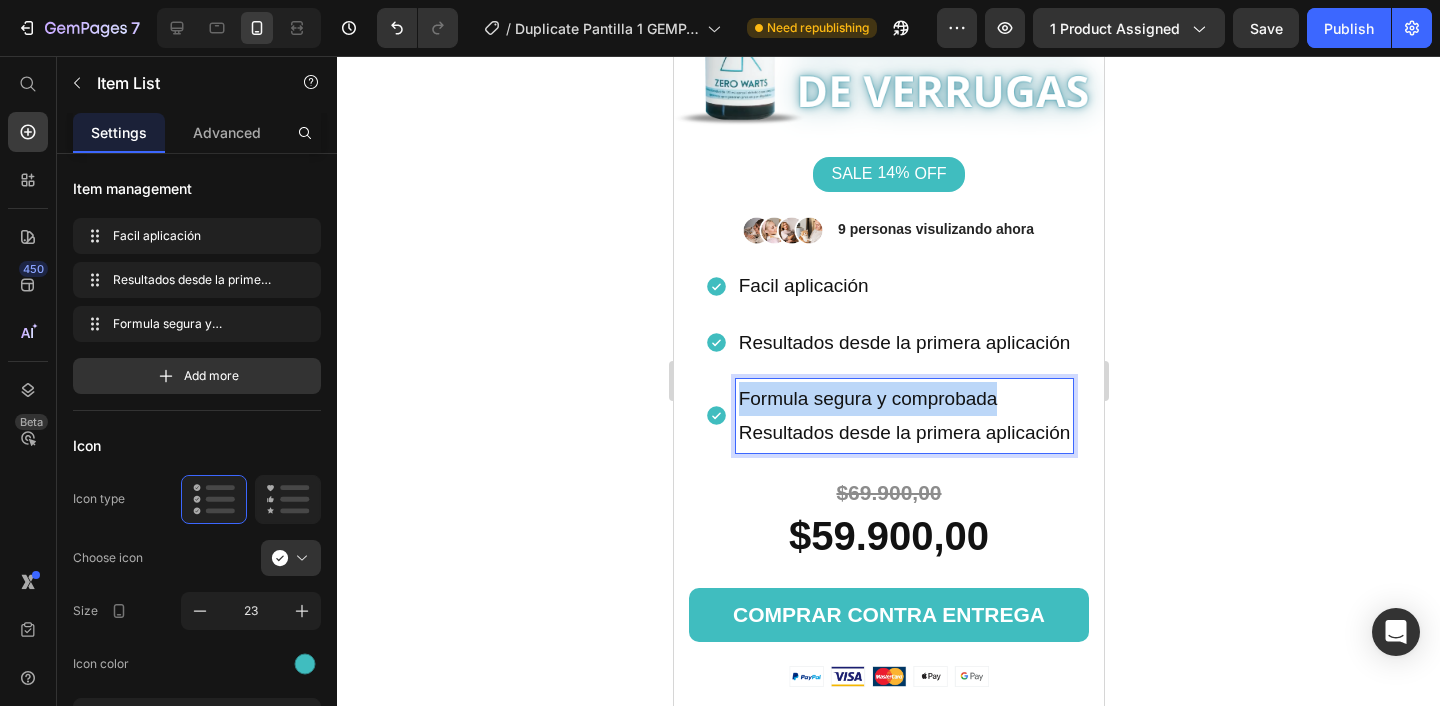 drag, startPoint x: 1003, startPoint y: 391, endPoint x: 714, endPoint y: 414, distance: 289.9138 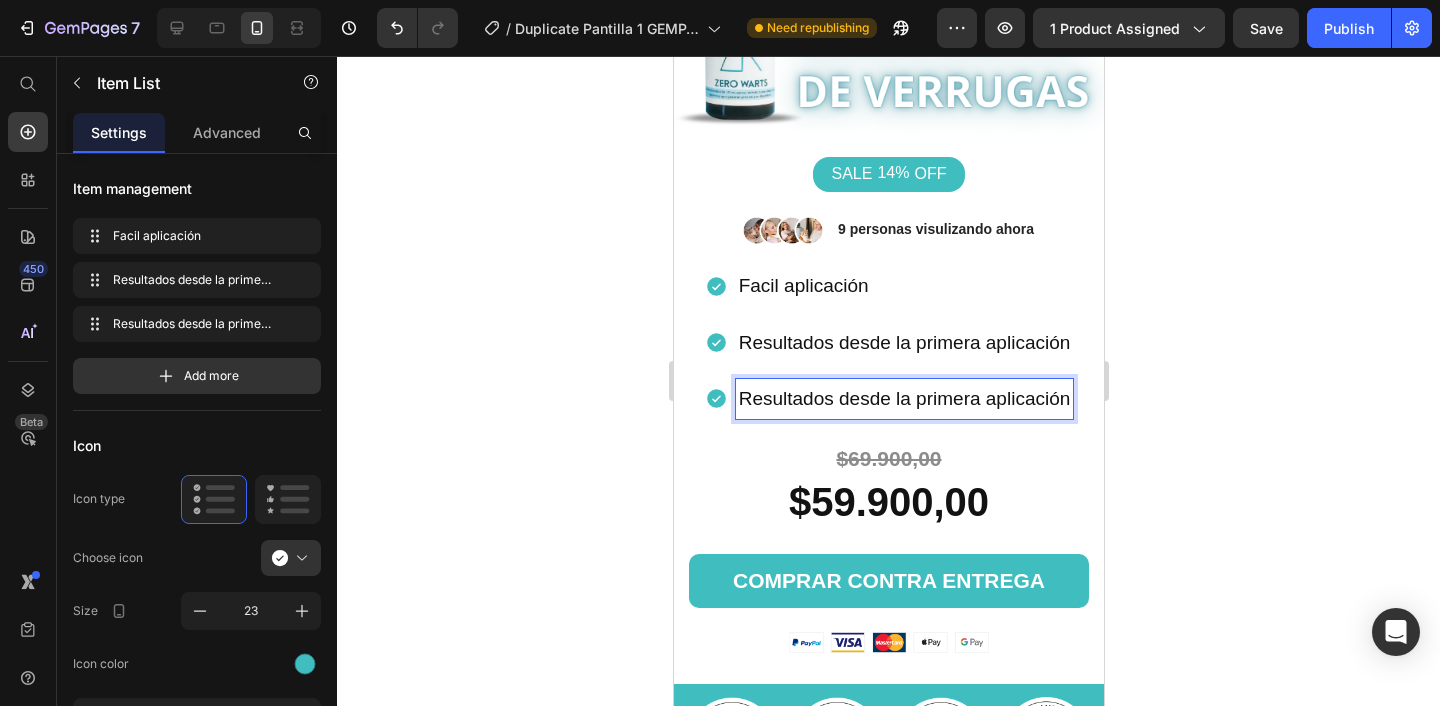click on "Resultados desde la primera aplicación" at bounding box center (904, 343) 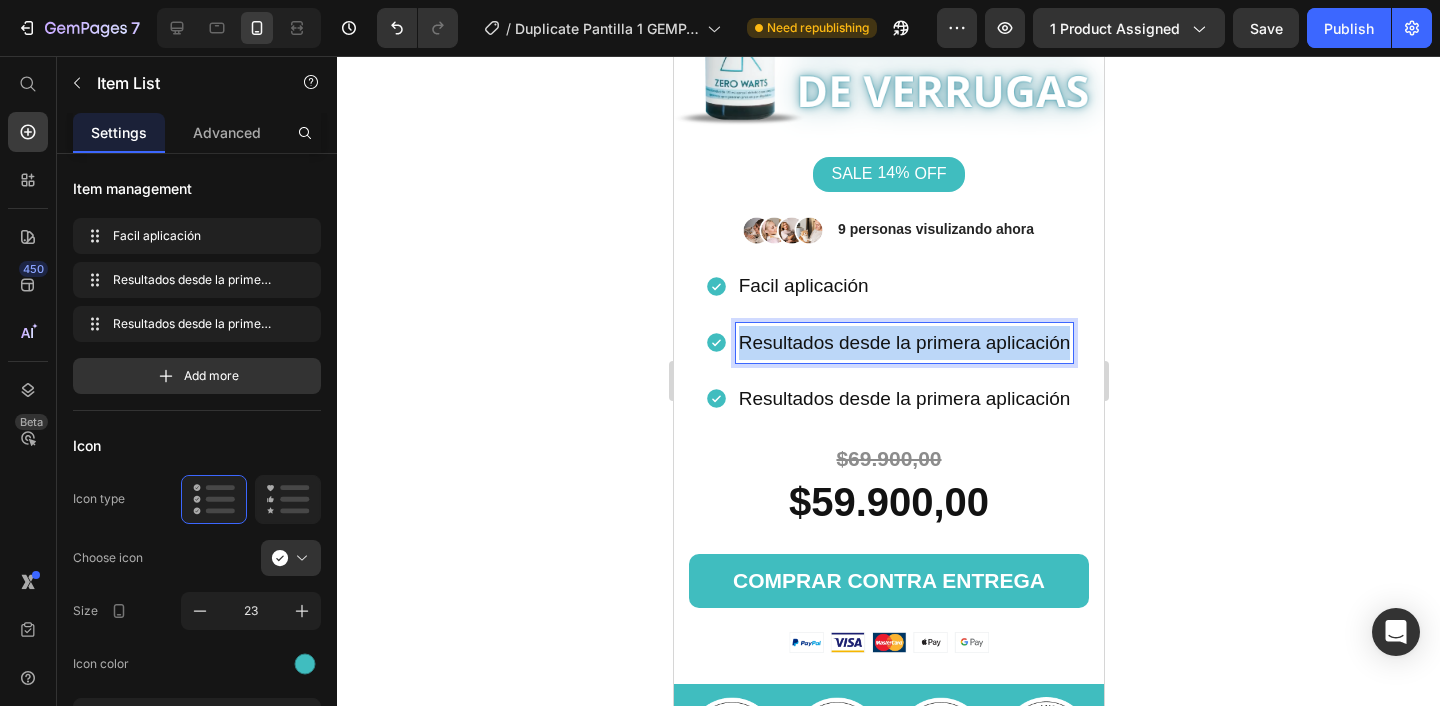 drag, startPoint x: 741, startPoint y: 337, endPoint x: 1070, endPoint y: 346, distance: 329.12308 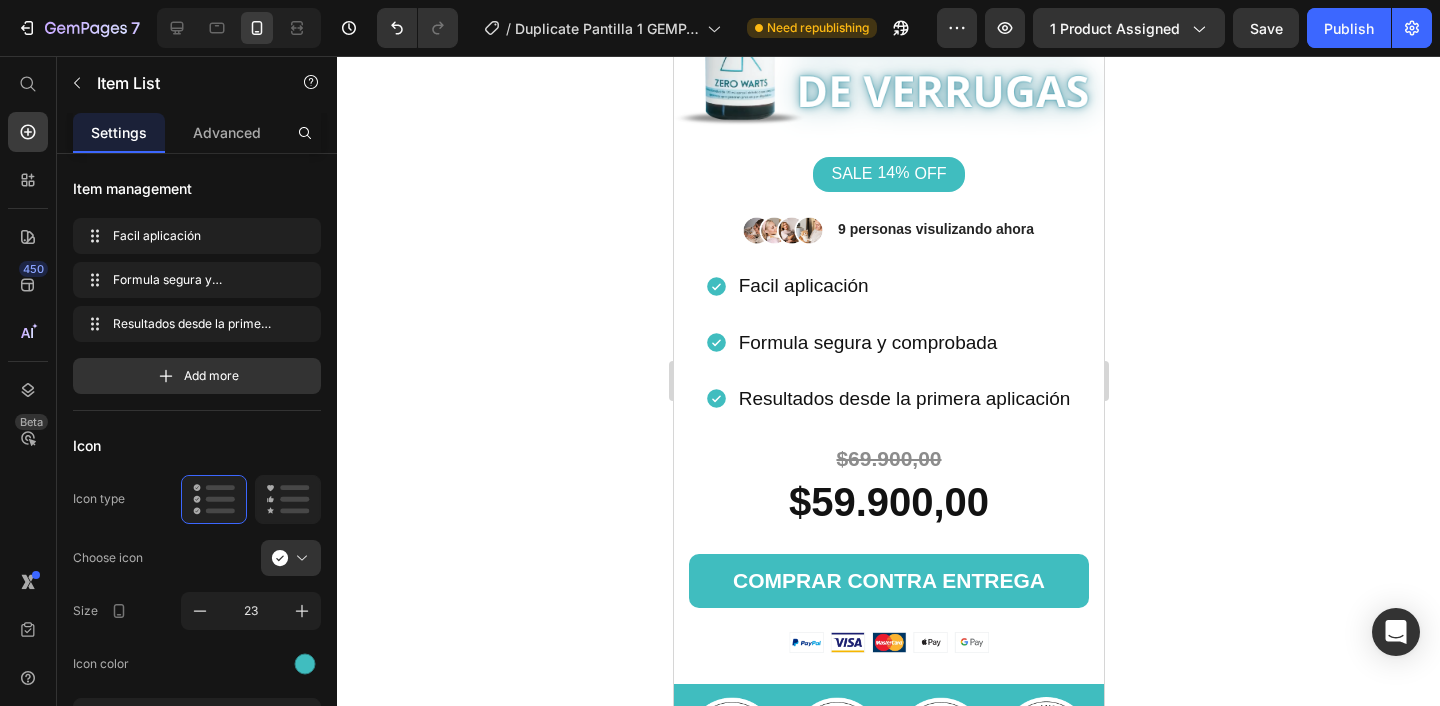 click 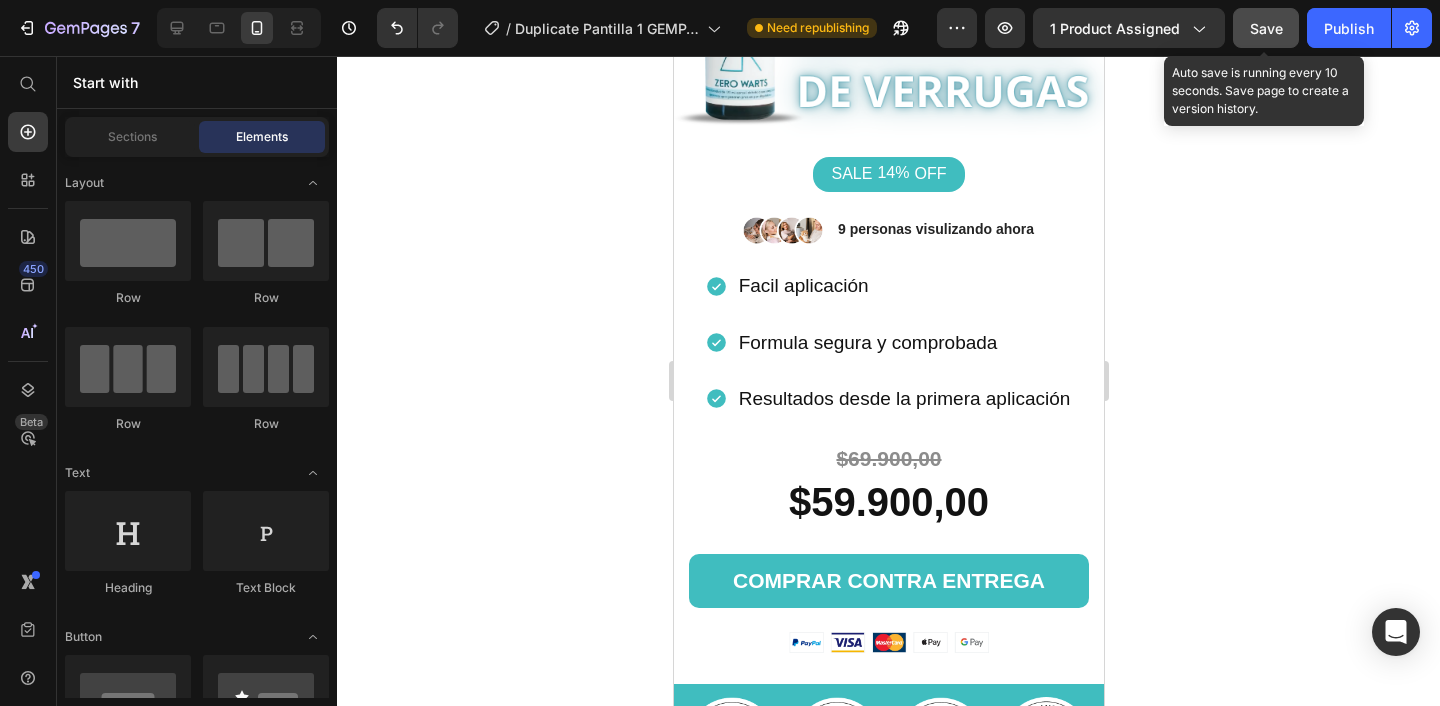 click on "Save" 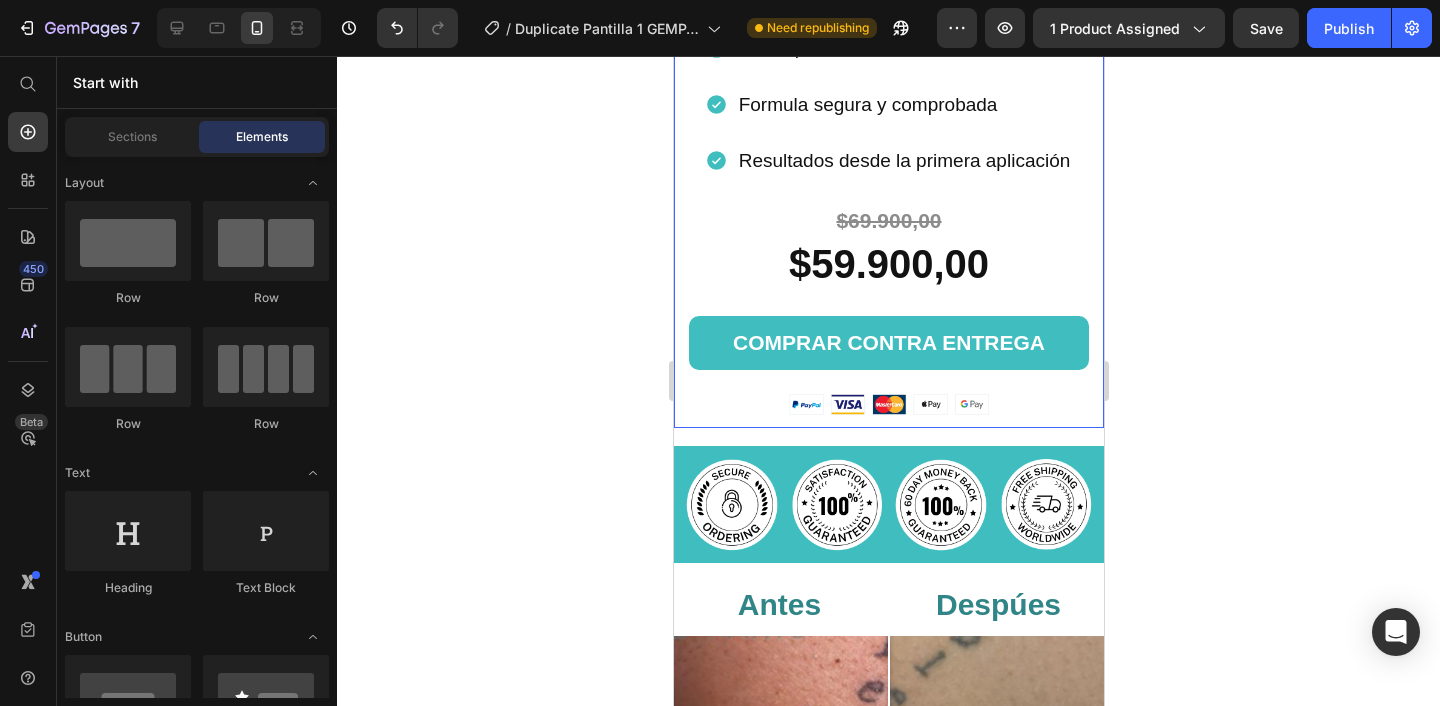 scroll, scrollTop: 787, scrollLeft: 0, axis: vertical 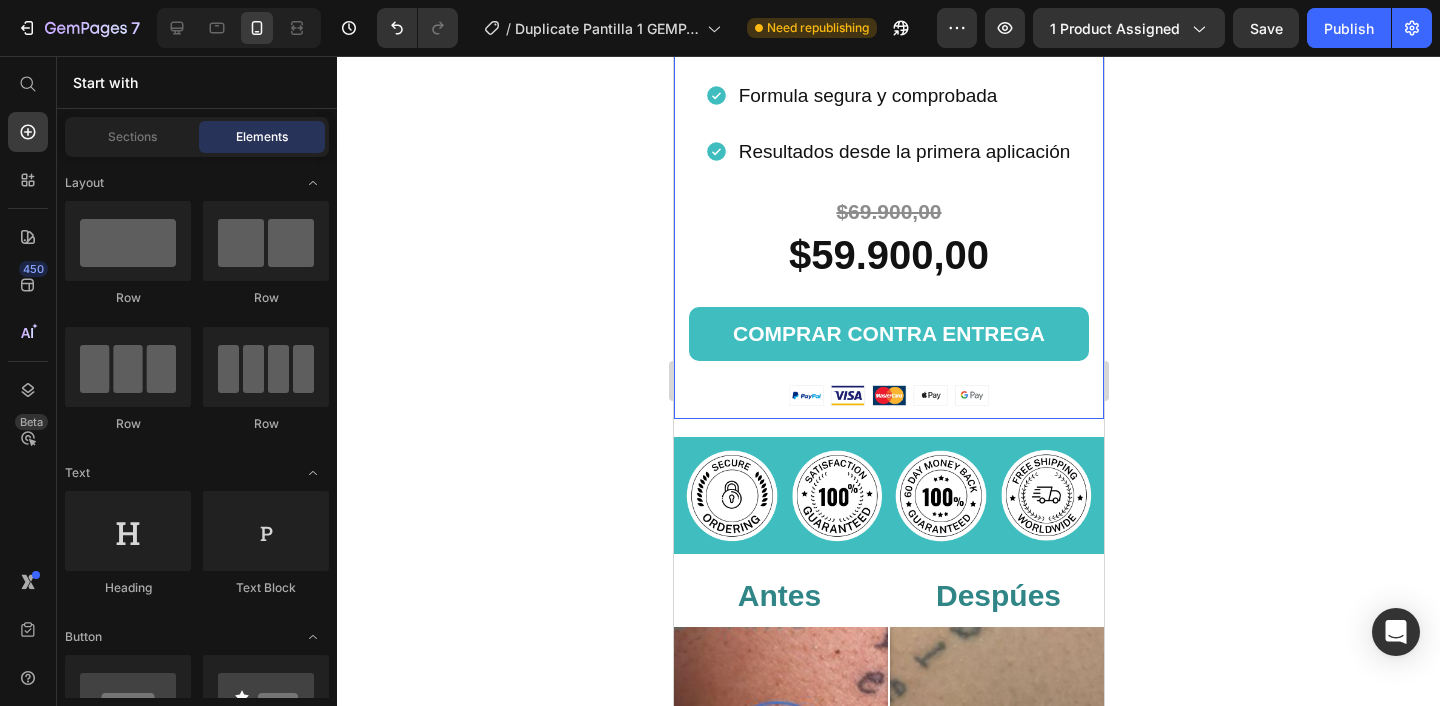 click at bounding box center (888, 395) 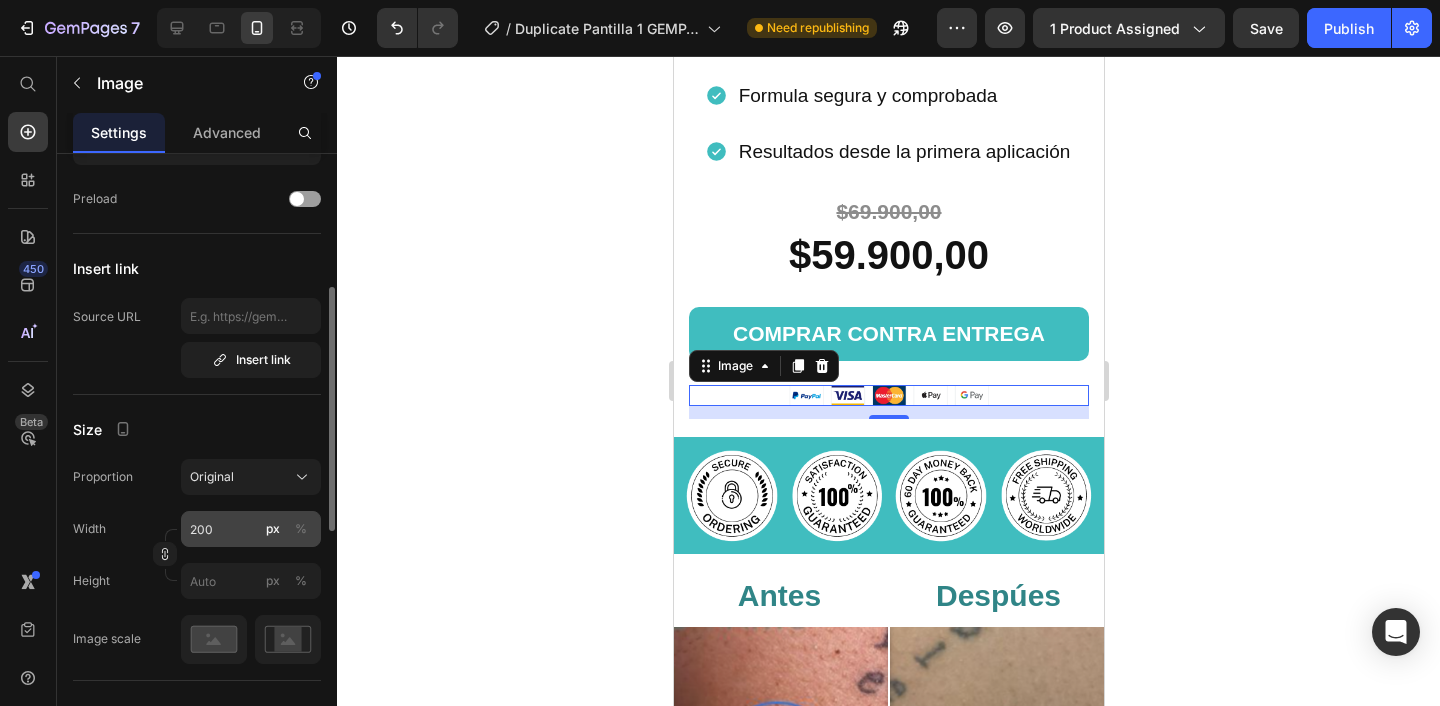 scroll, scrollTop: 322, scrollLeft: 0, axis: vertical 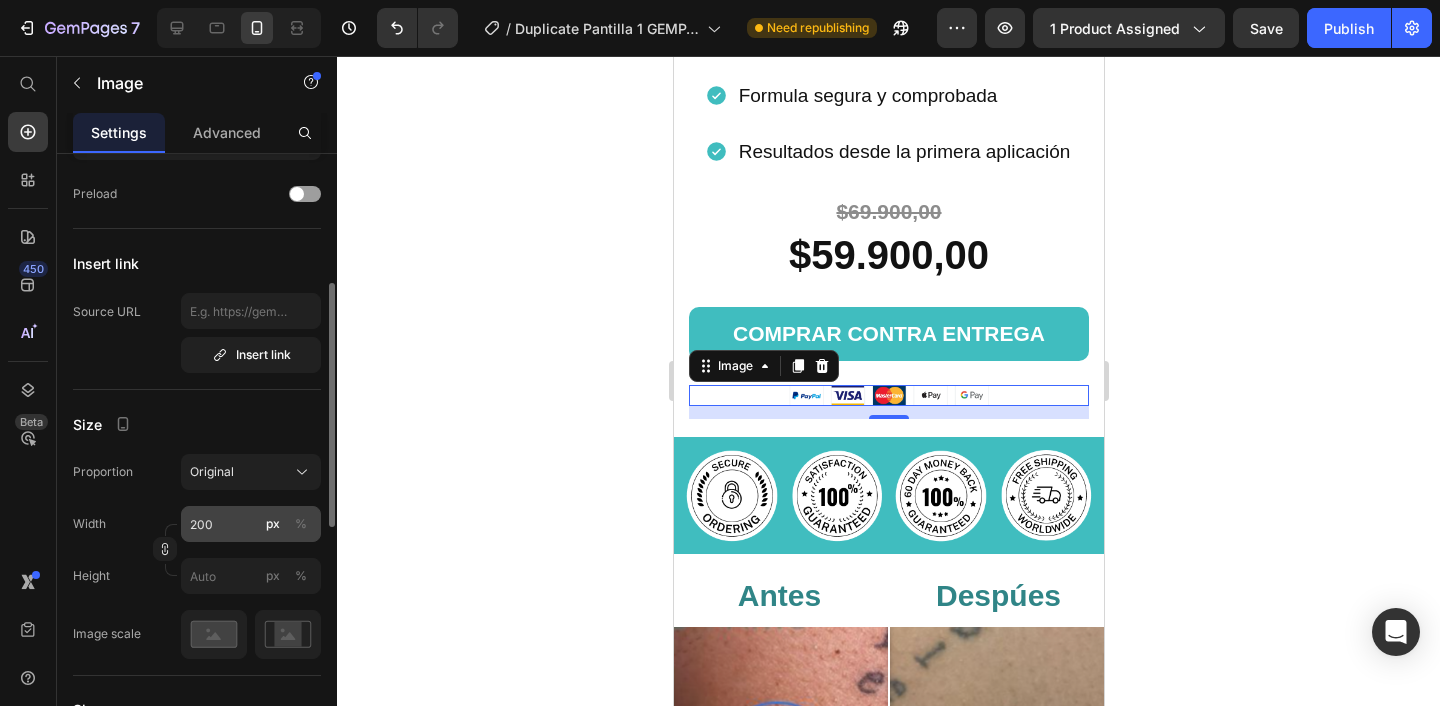 click on "%" at bounding box center (301, 524) 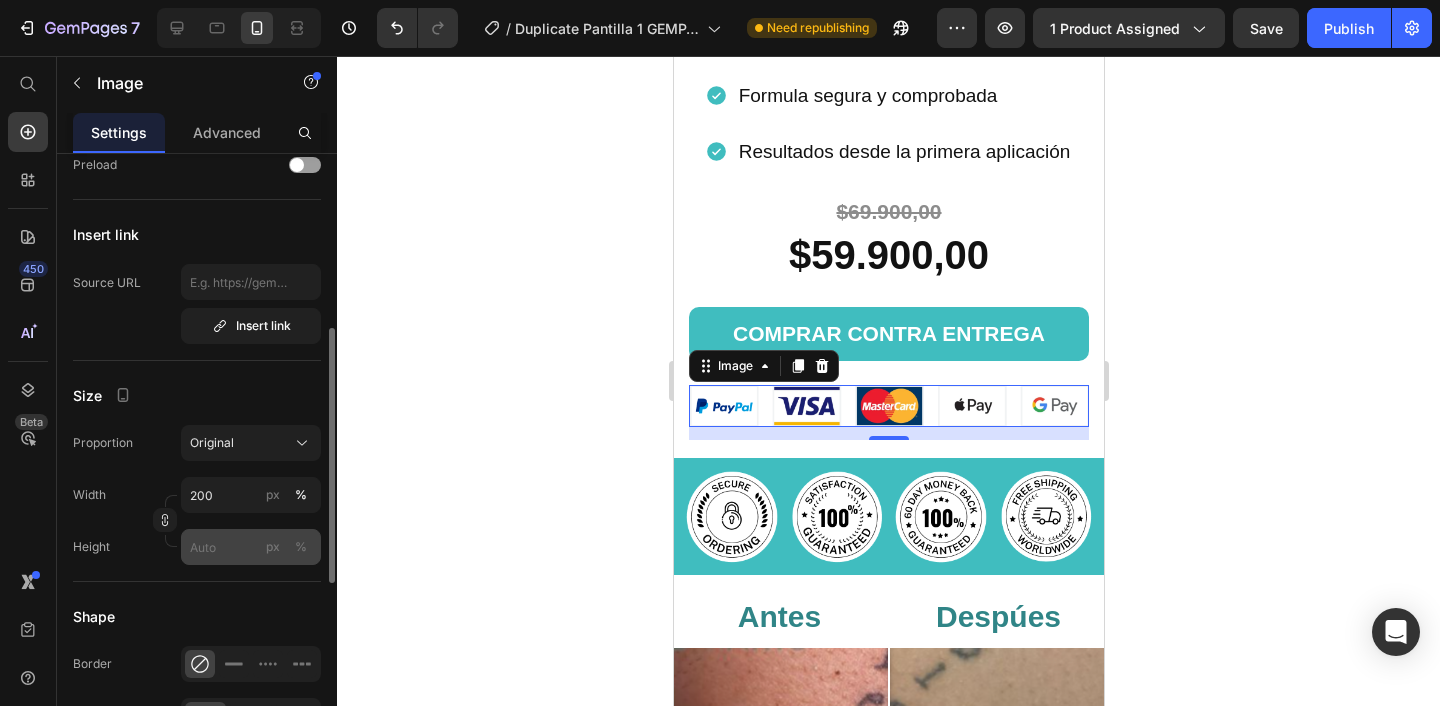 scroll, scrollTop: 370, scrollLeft: 0, axis: vertical 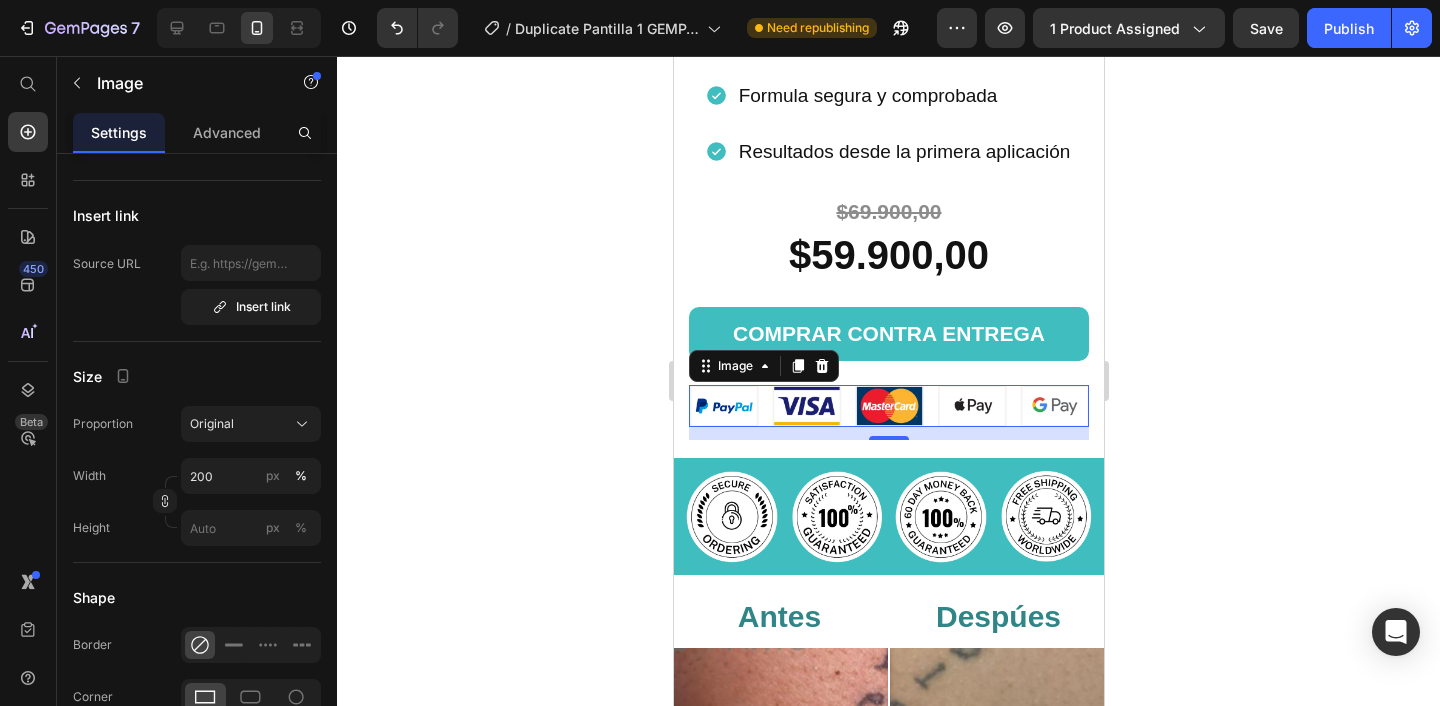 click 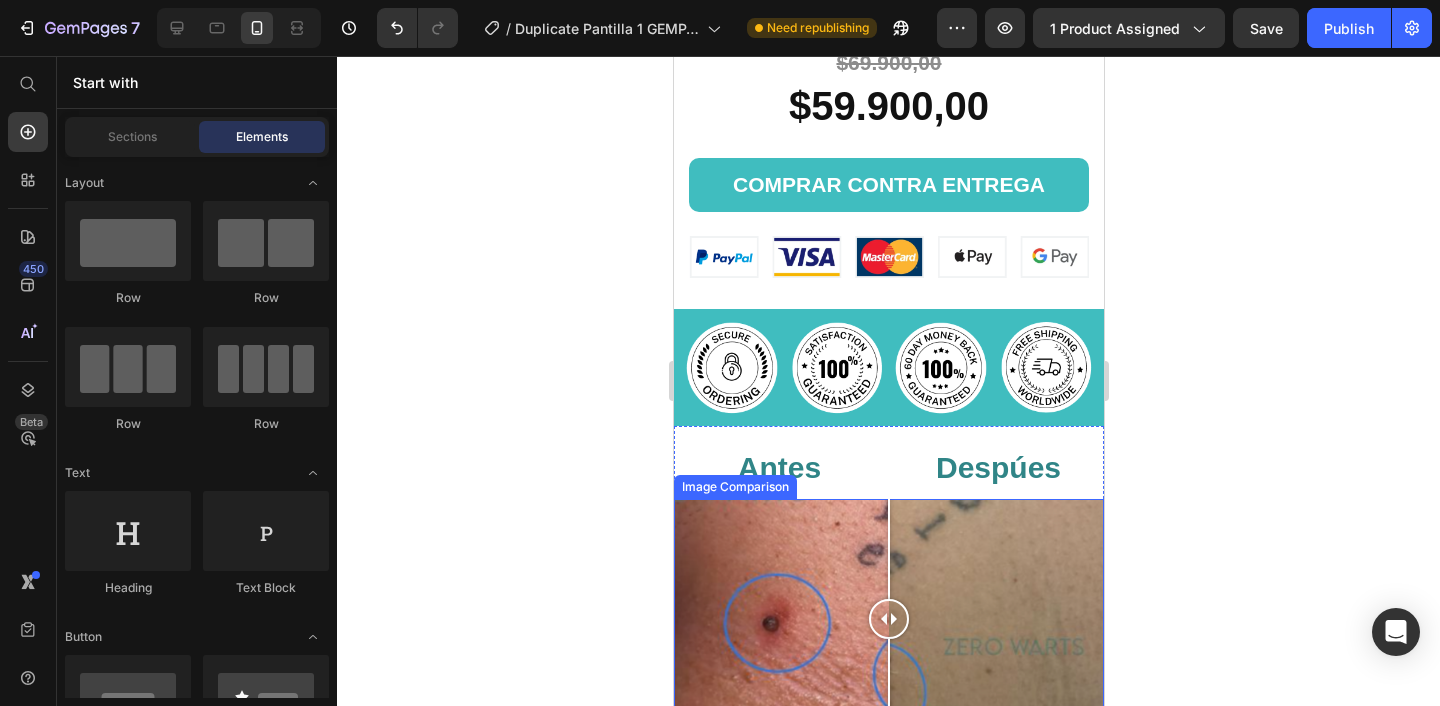 scroll, scrollTop: 997, scrollLeft: 0, axis: vertical 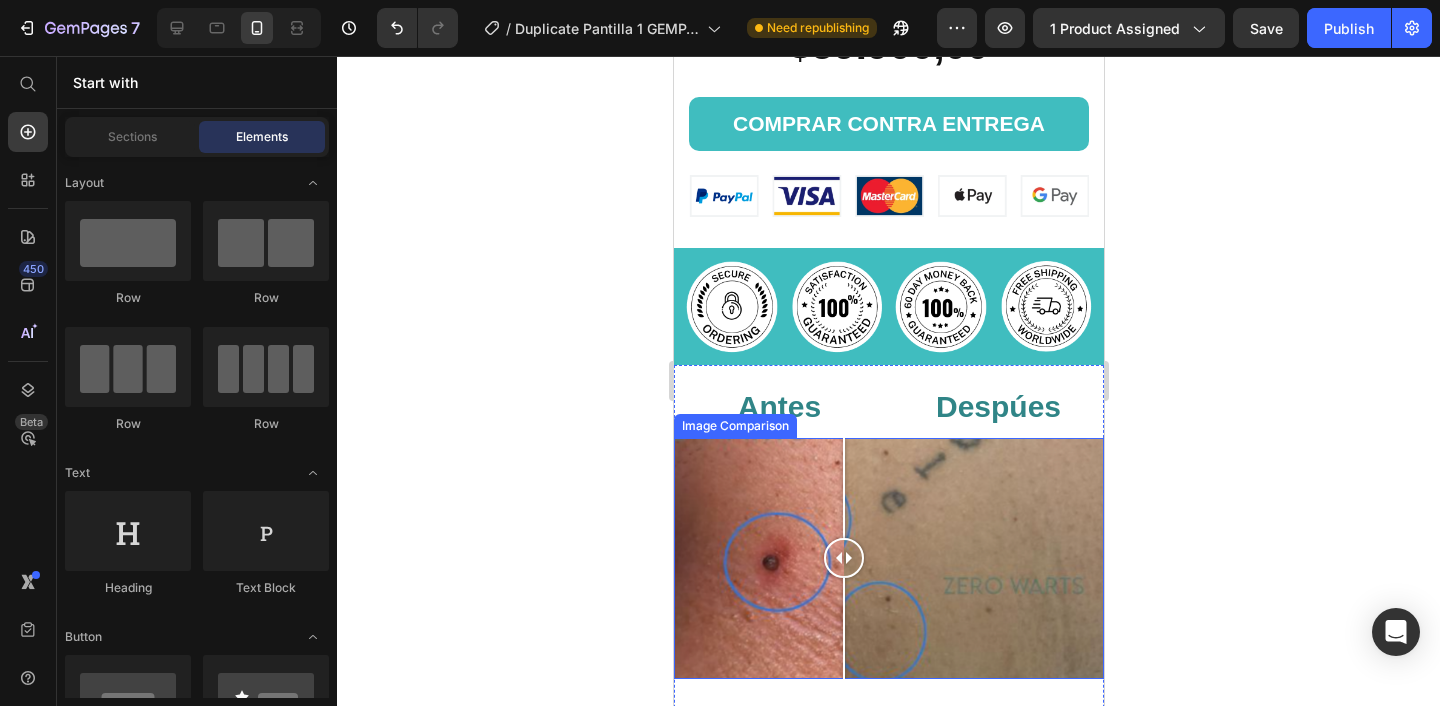 drag, startPoint x: 887, startPoint y: 556, endPoint x: 853, endPoint y: 609, distance: 62.968246 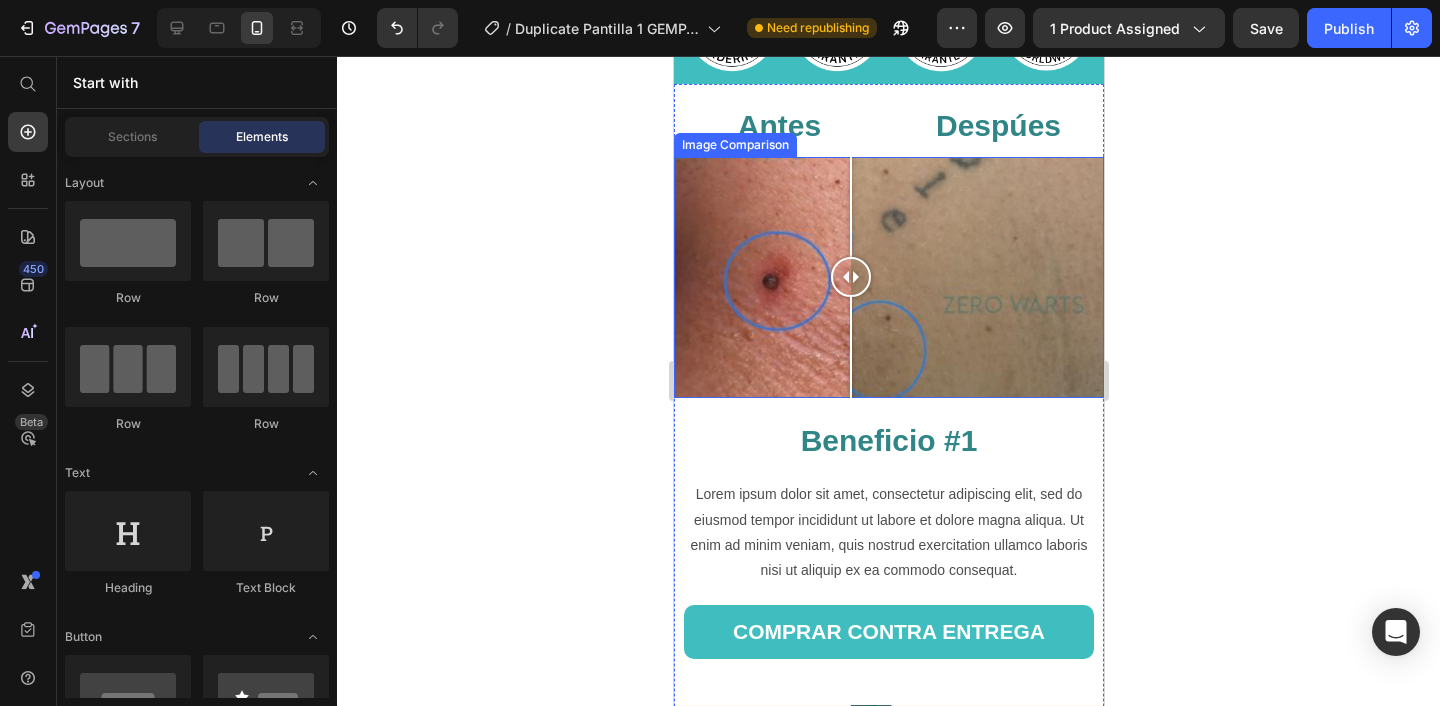 scroll, scrollTop: 1397, scrollLeft: 0, axis: vertical 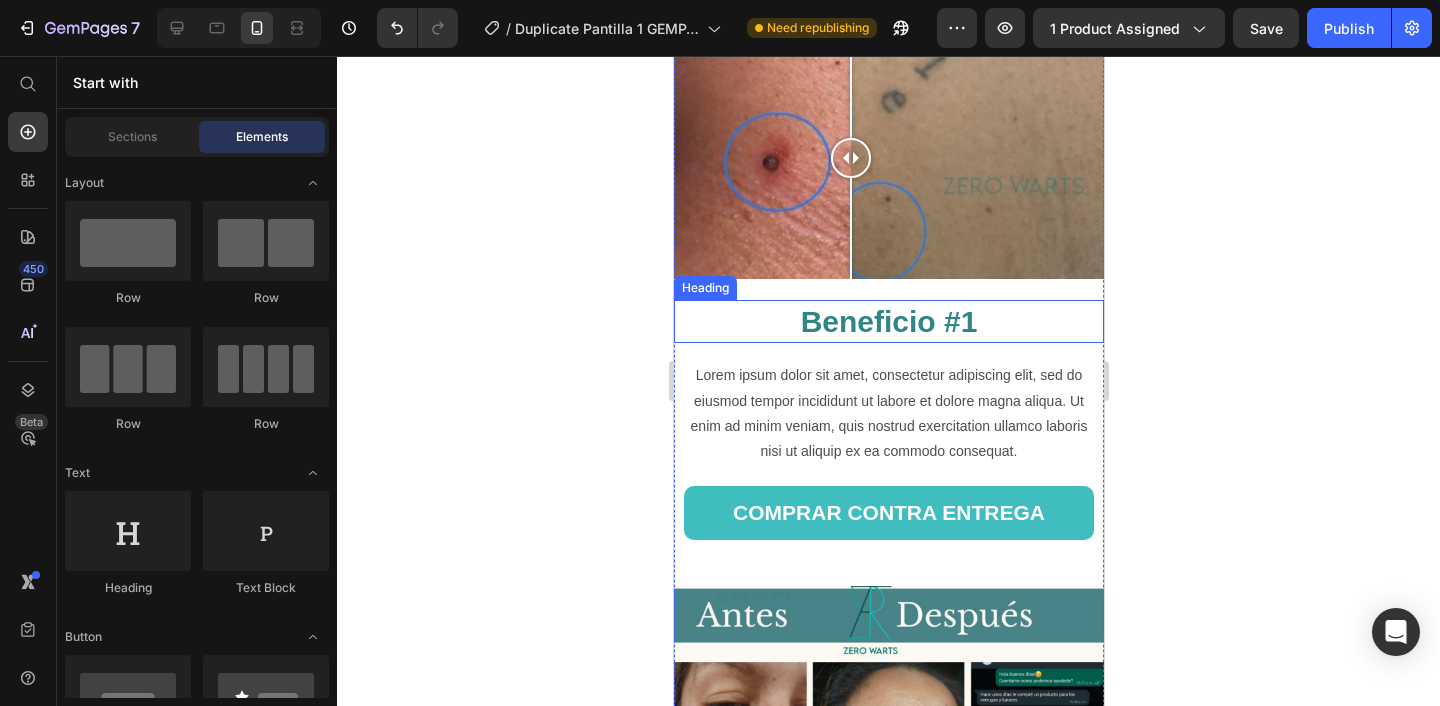 click on "Beneficio #1" at bounding box center (888, 321) 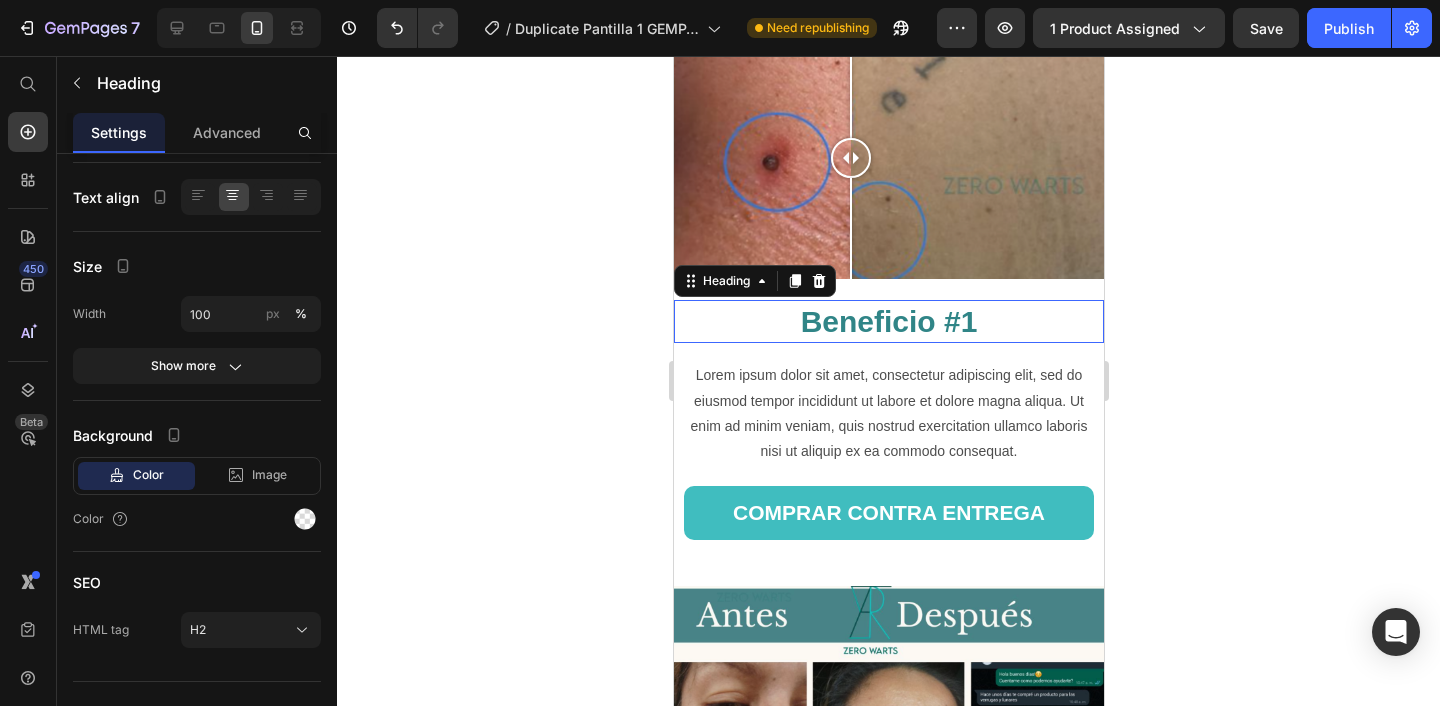 scroll, scrollTop: 0, scrollLeft: 0, axis: both 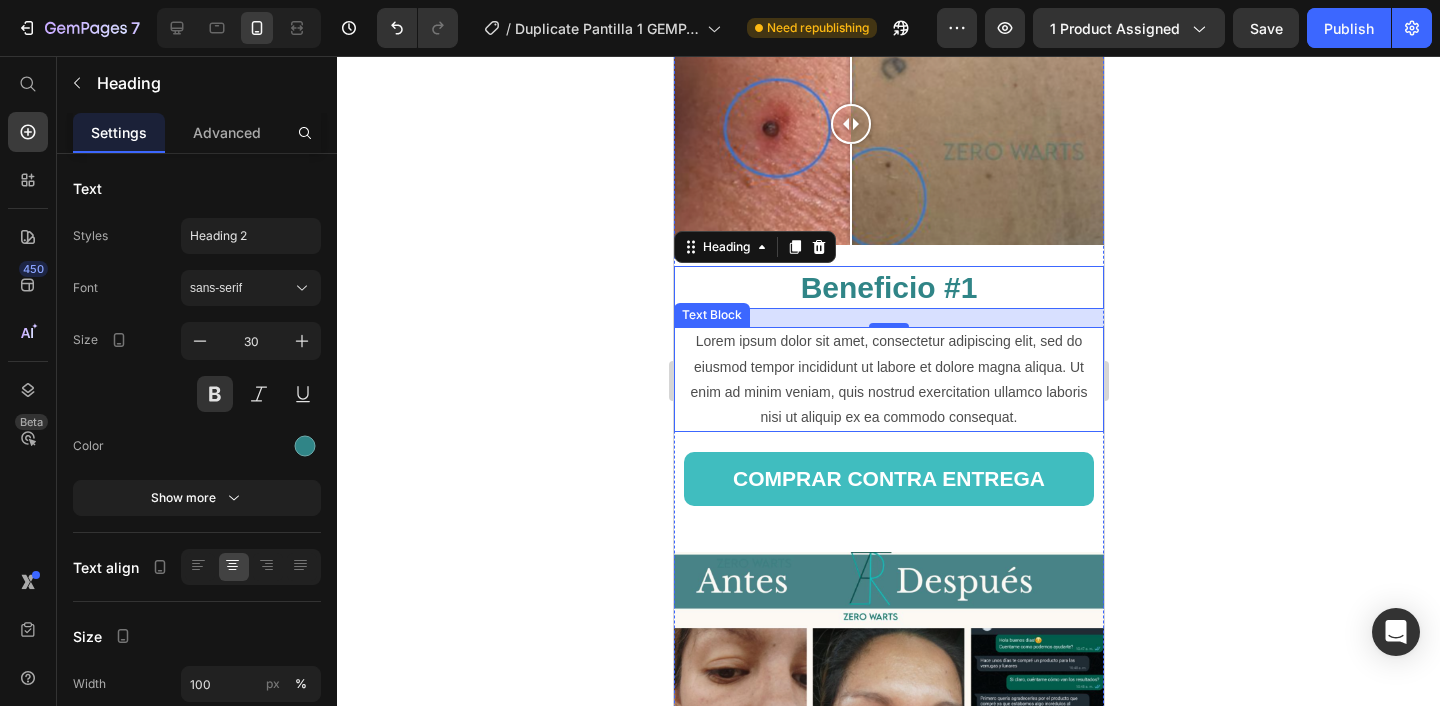click on "Lorem ipsum dolor sit amet, consectetur adipiscing elit, sed do eiusmod tempor incididunt ut labore et dolore magna aliqua. Ut enim ad minim veniam, quis nostrud exercitation ullamco laboris nisi ut aliquip ex ea commodo consequat." at bounding box center [888, 379] 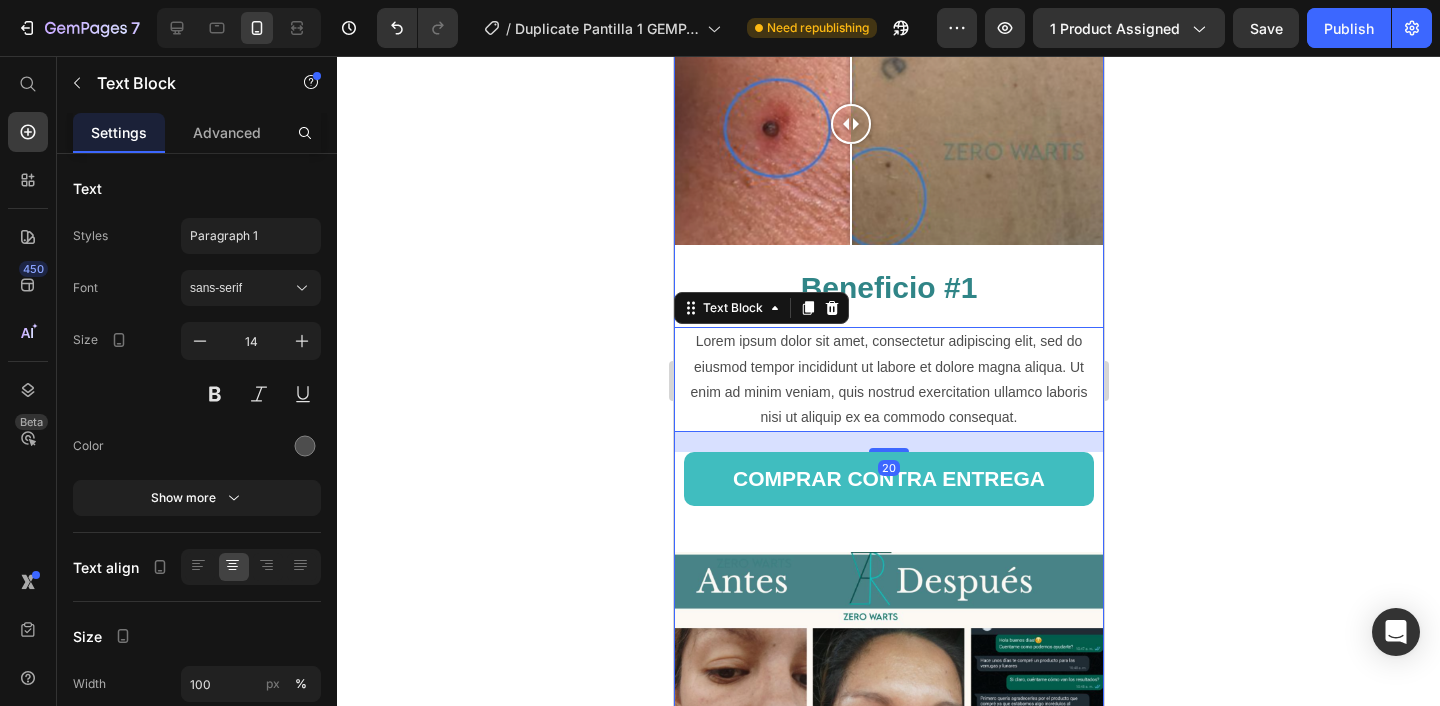 click on "Antes Heading Despúes Heading Row Image Comparison Beneficio #1 Heading Lorem ipsum dolor sit amet, consectetur adipiscing elit, sed do eiusmod tempor incididunt ut labore et dolore magna aliqua. Ut enim ad minim veniam, quis nostrud exercitation ullamco laboris nisi ut aliquip ex ea commodo consequat. Text Block   20 COMPRAR CONTRA ENTREGA Button Image Beneficio  #2 Heading Lorem ipsum dolor sit amet, consectetur adipiscing elit, sed do eiusmod tempor incididunt ut labore et dolore magna aliqua. Ut enim ad minim veniam, quis nostrud exercitation ullamco laboris nisi ut aliquip ex ea commodo consequat. Text Block COMPRAR CONTRA ENTREGA Button" at bounding box center [888, 577] 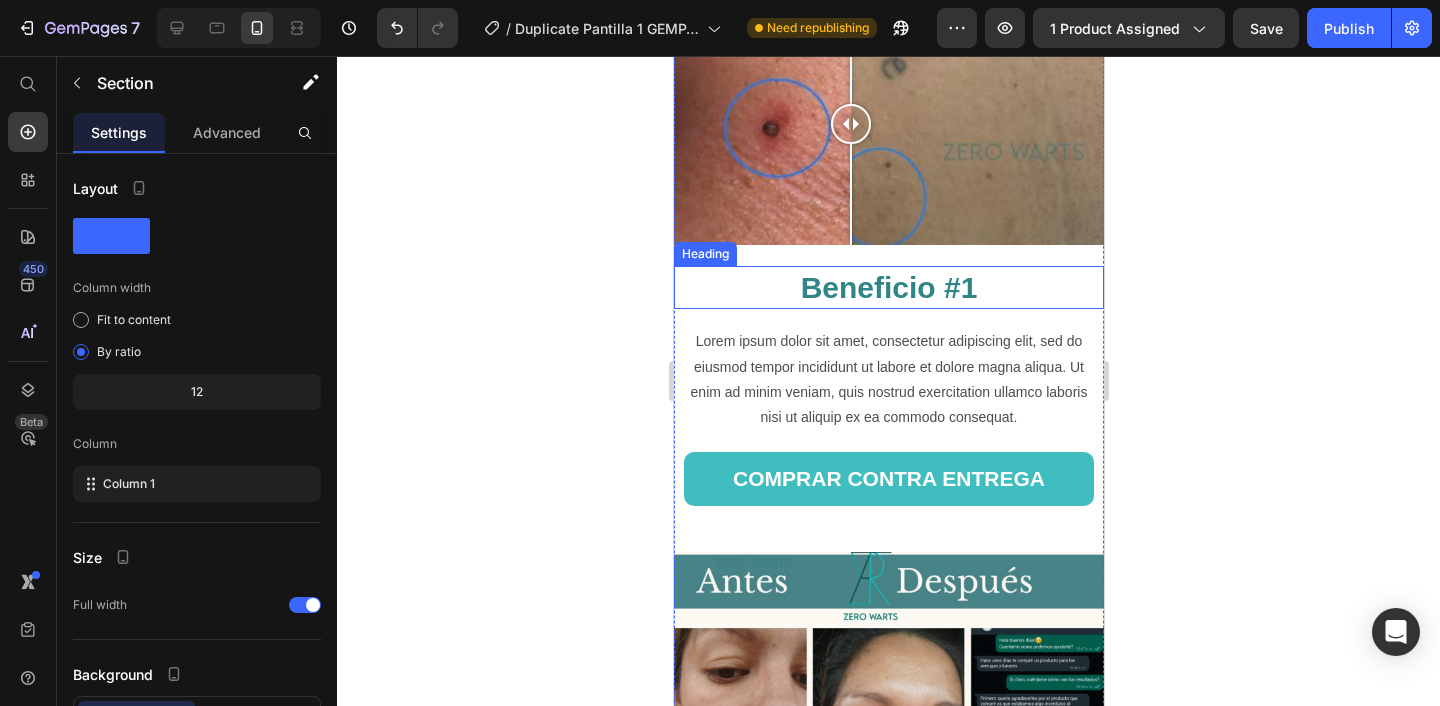 click on "Beneficio #1" at bounding box center (888, 287) 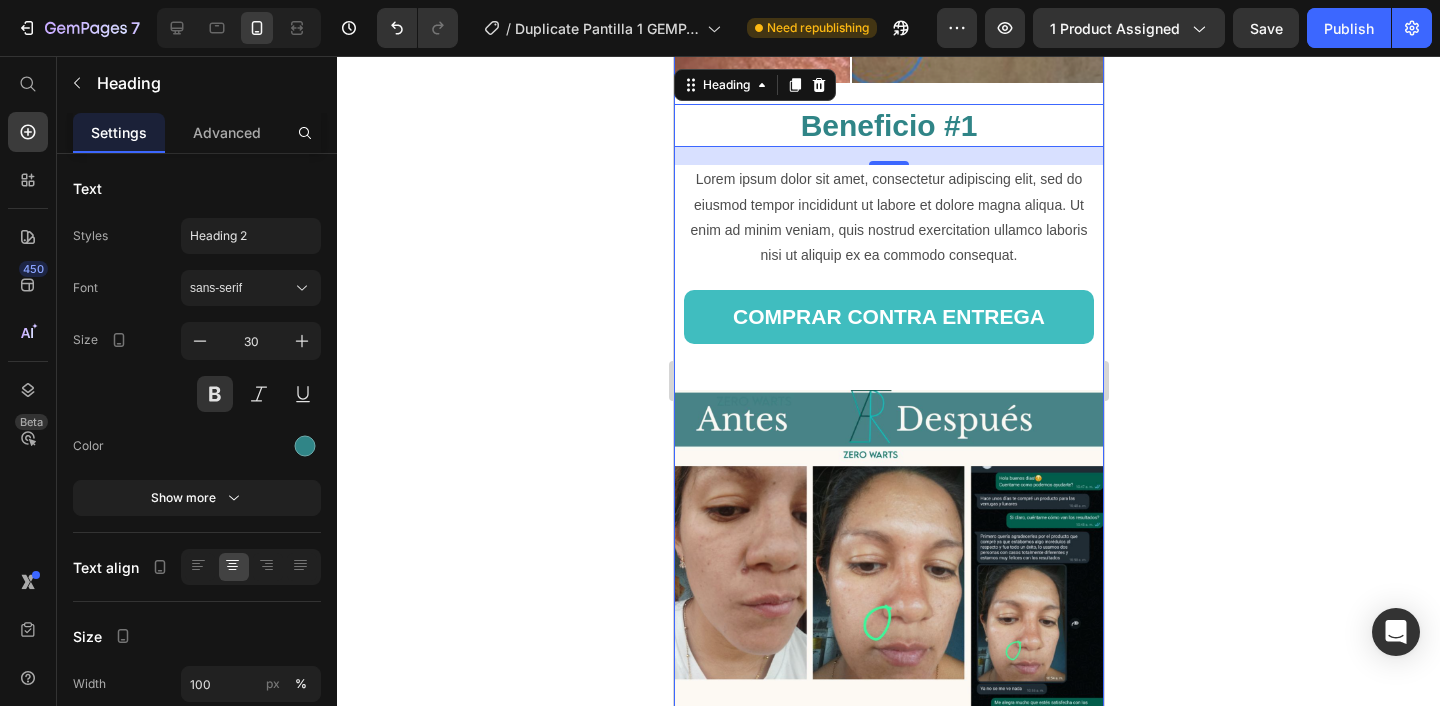 scroll, scrollTop: 1563, scrollLeft: 0, axis: vertical 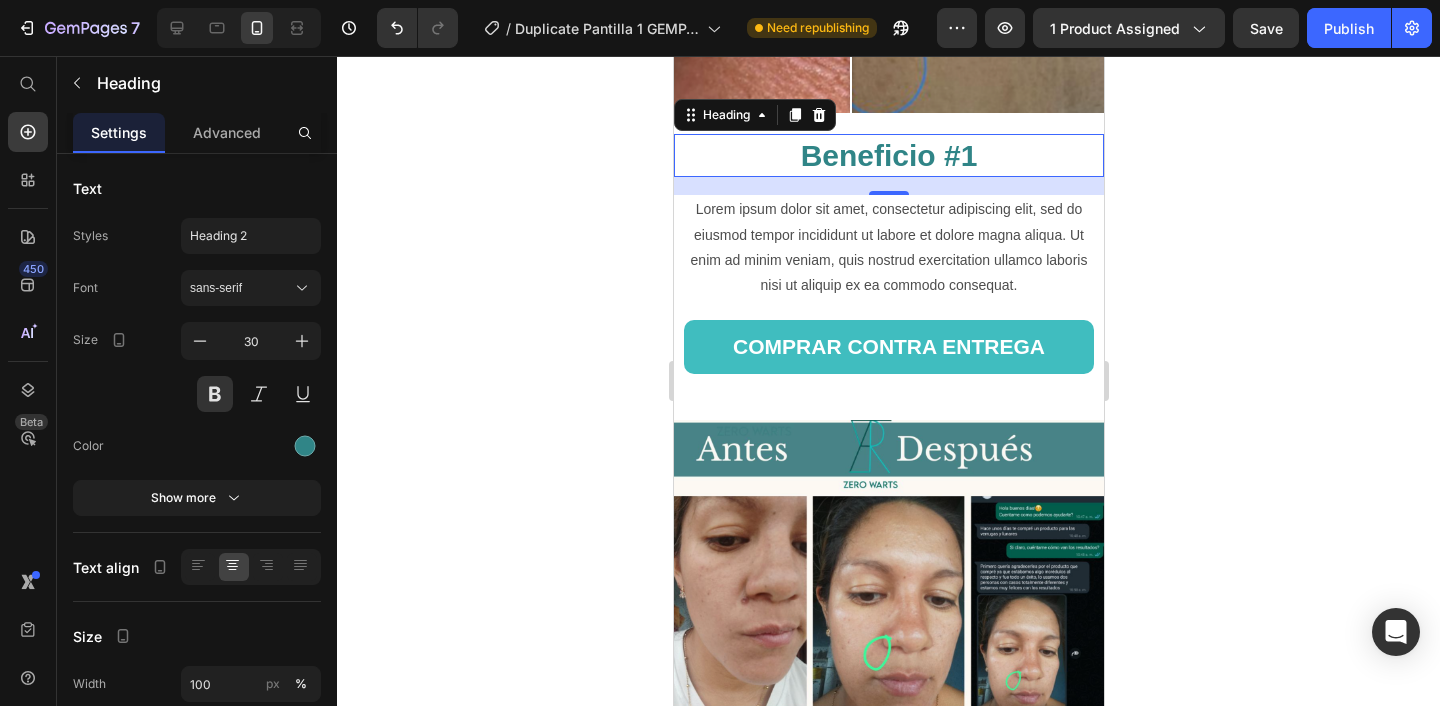 click on "Beneficio #1" at bounding box center [888, 155] 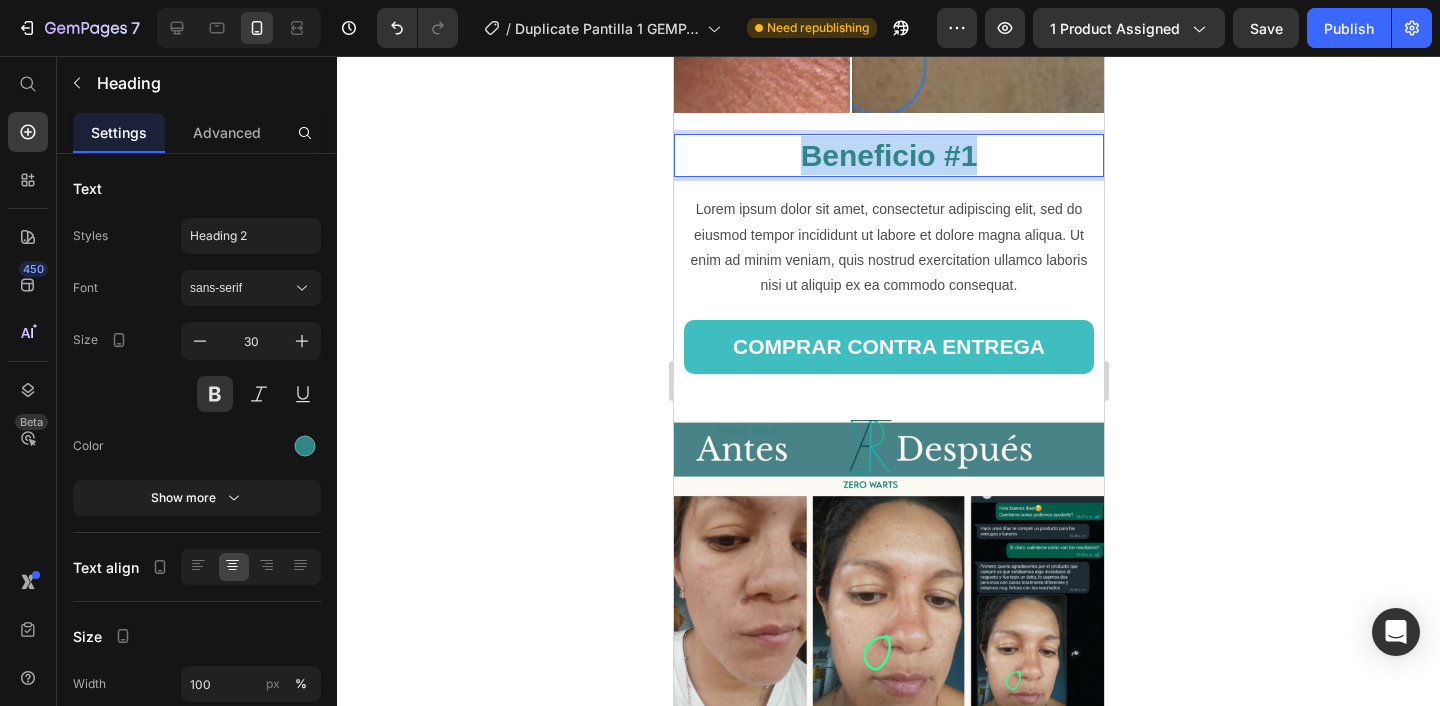 drag, startPoint x: 983, startPoint y: 142, endPoint x: 799, endPoint y: 141, distance: 184.00272 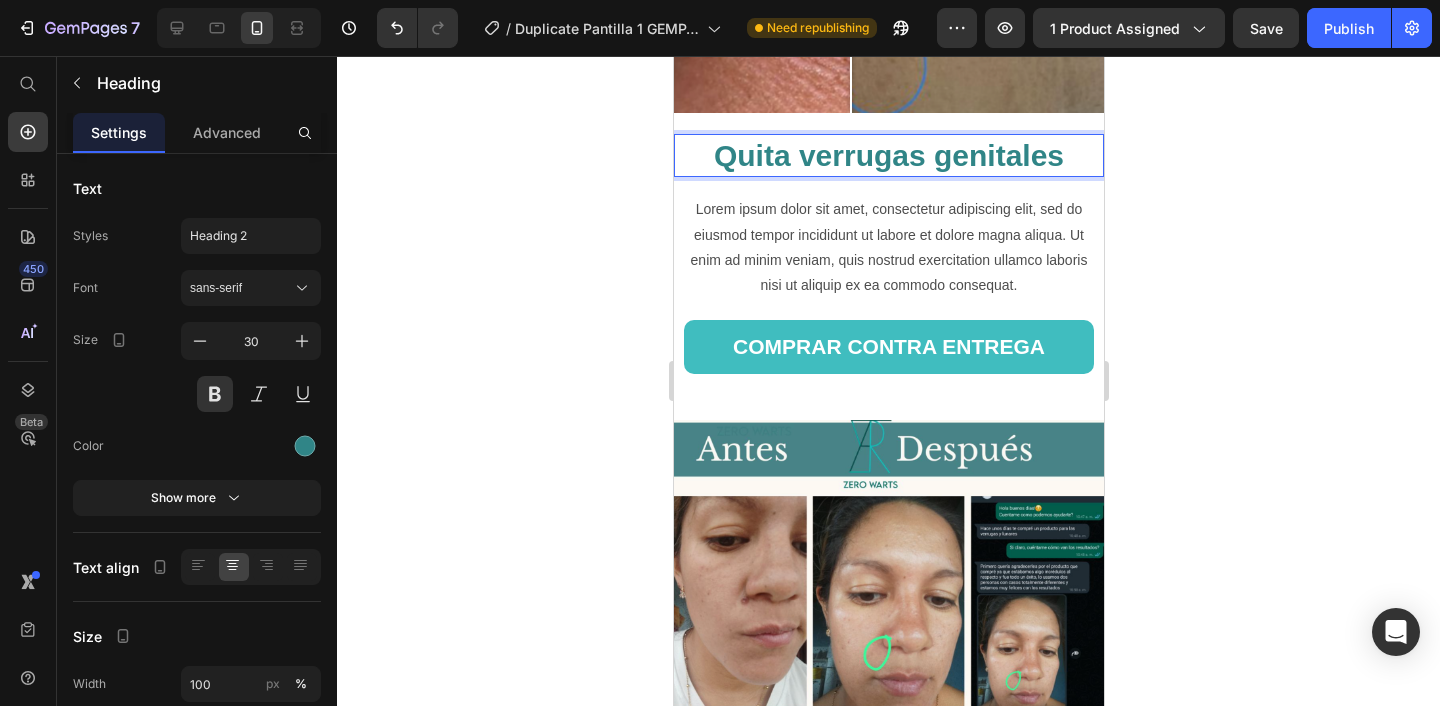 click on "Quita verrugas genitales" at bounding box center (888, 155) 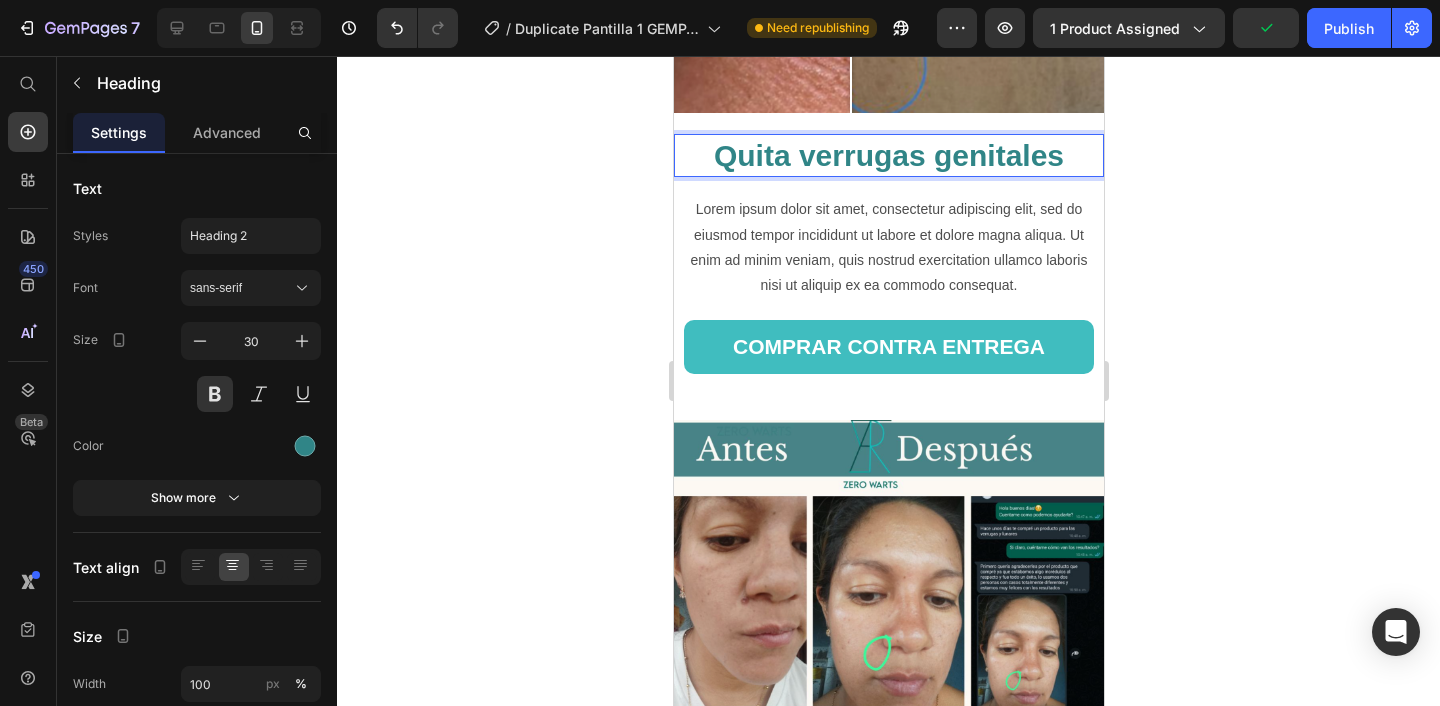 click 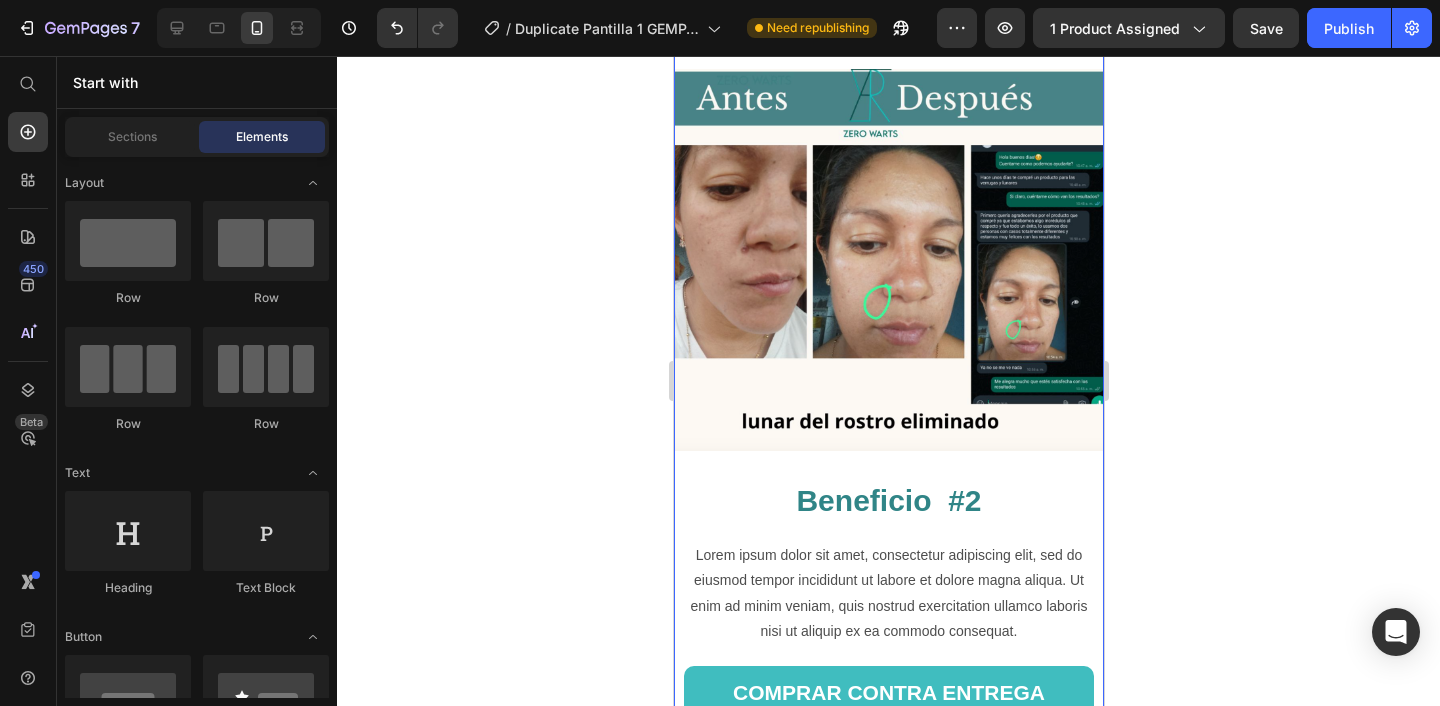 scroll, scrollTop: 1938, scrollLeft: 0, axis: vertical 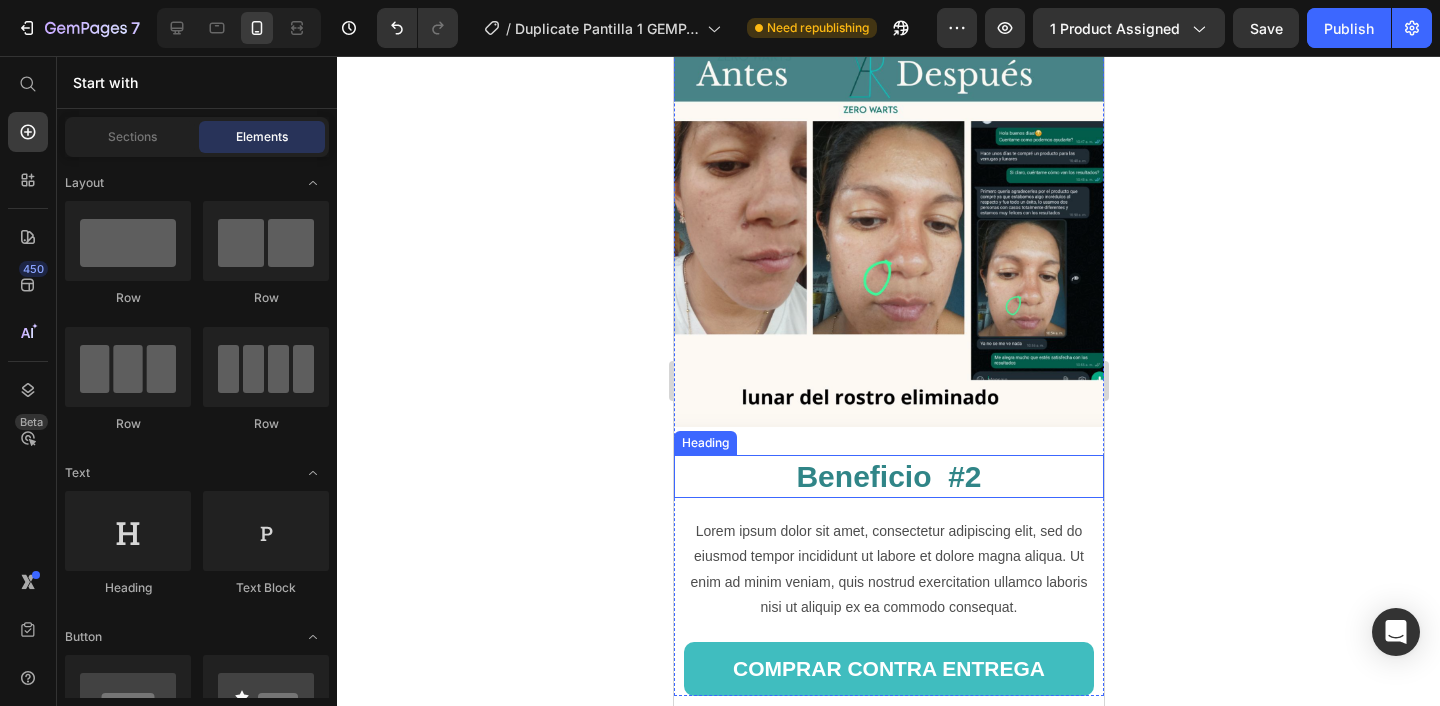 click on "Beneficio  #2" at bounding box center [888, 476] 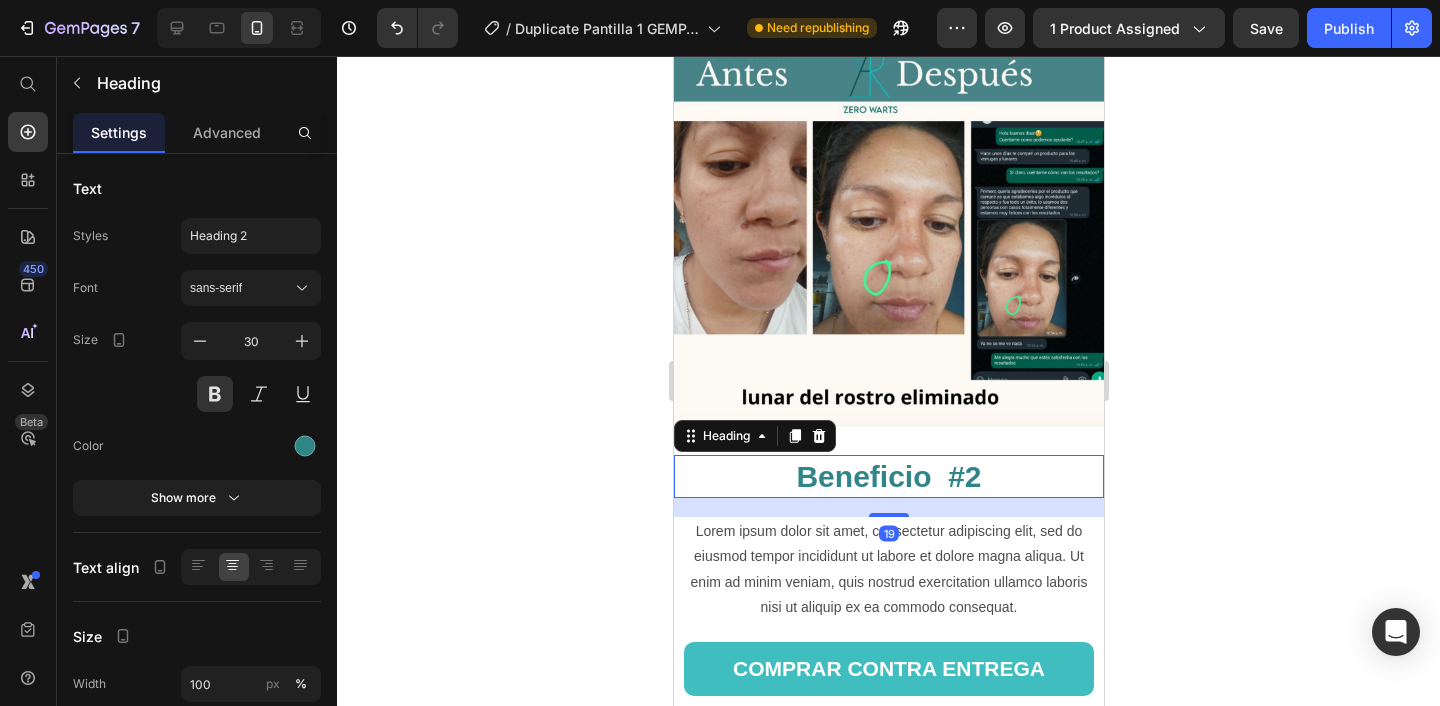 click on "Beneficio  #2" at bounding box center [888, 476] 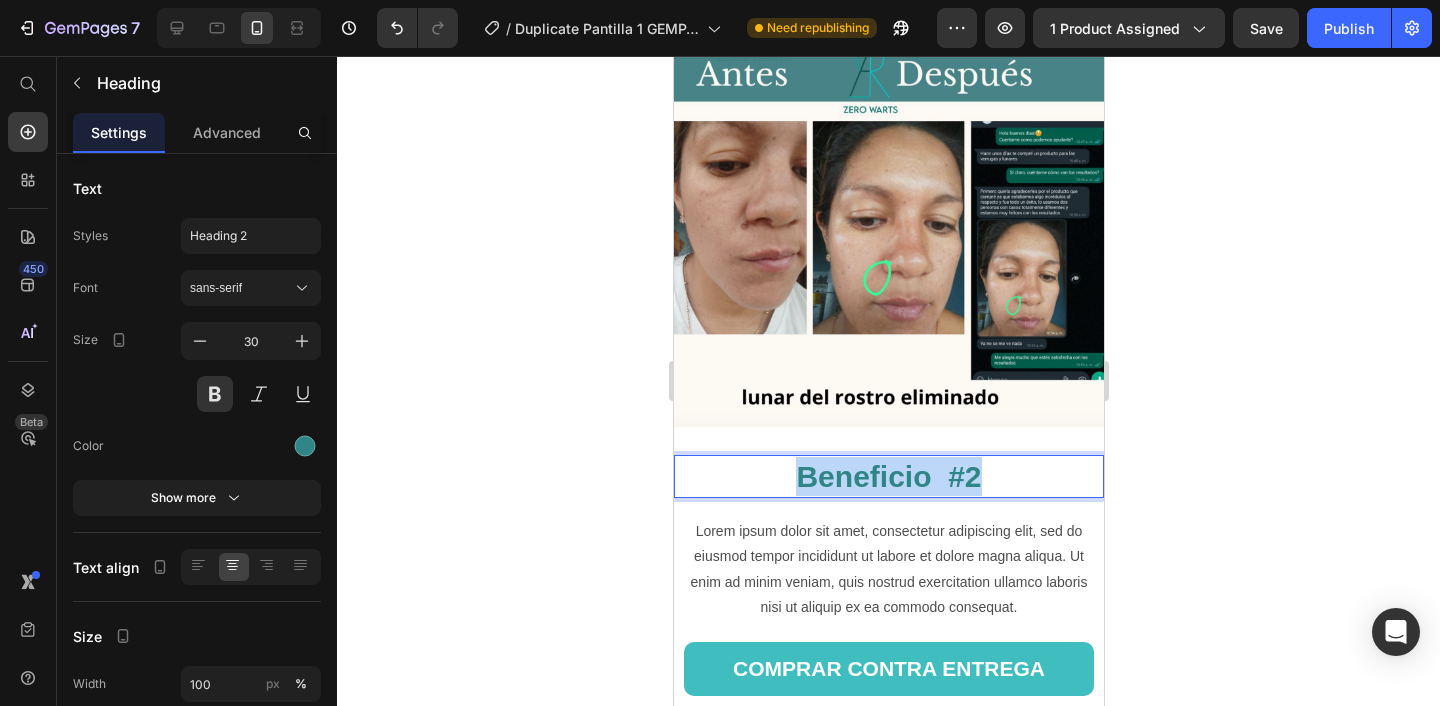 drag, startPoint x: 990, startPoint y: 479, endPoint x: 778, endPoint y: 475, distance: 212.03773 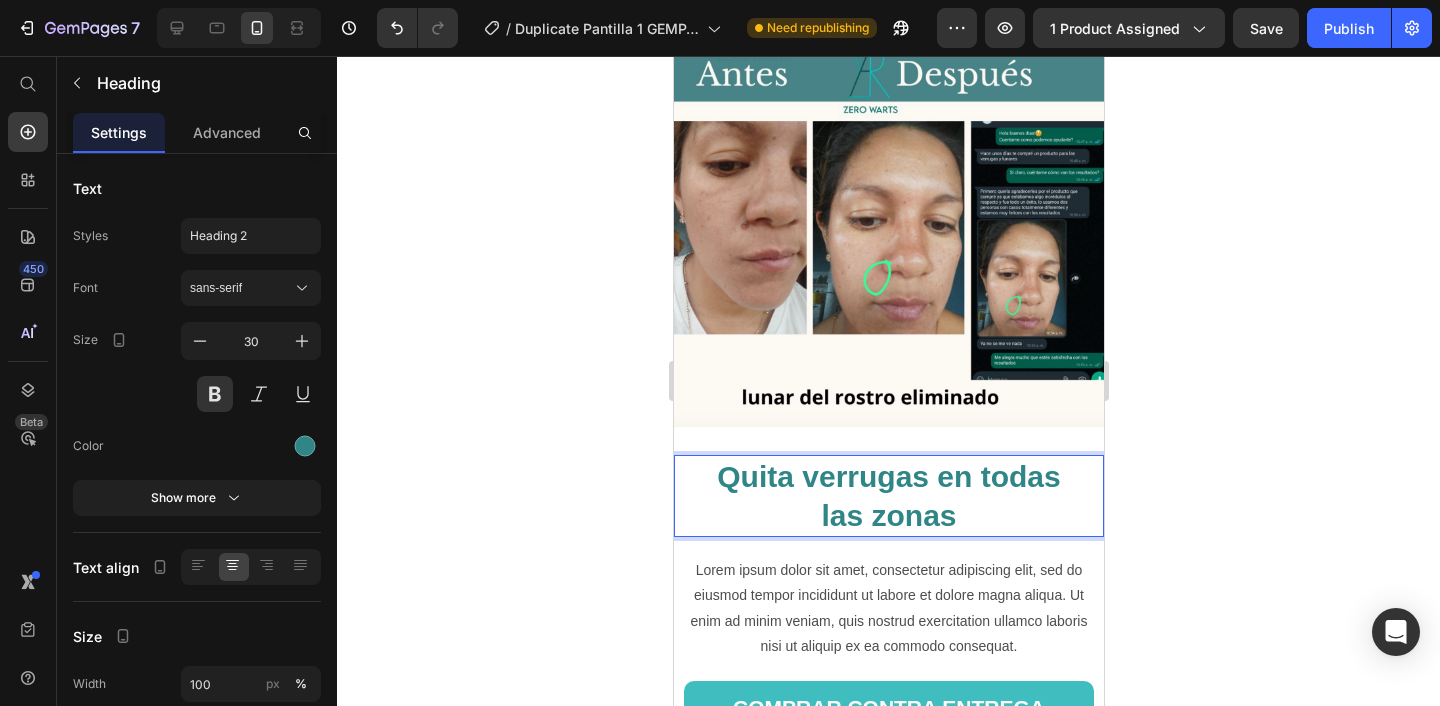 click 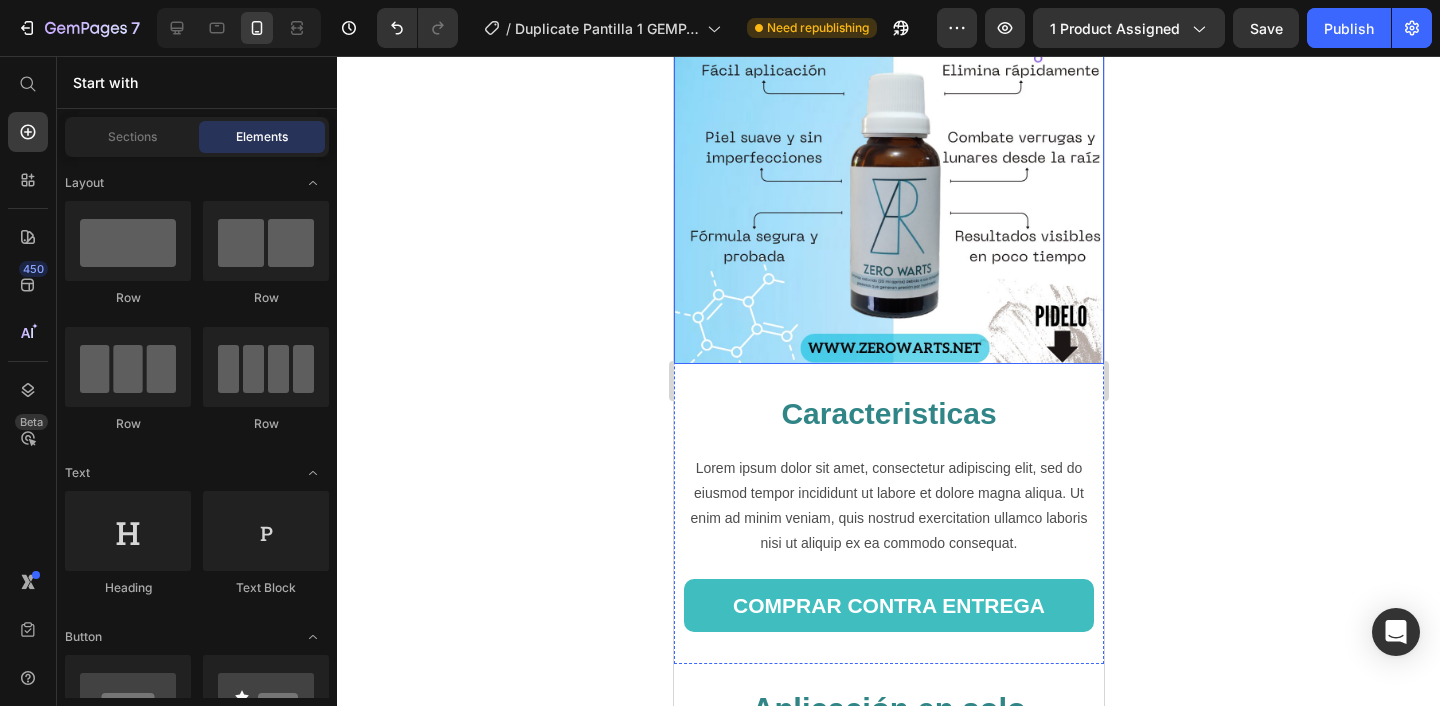 scroll, scrollTop: 2792, scrollLeft: 0, axis: vertical 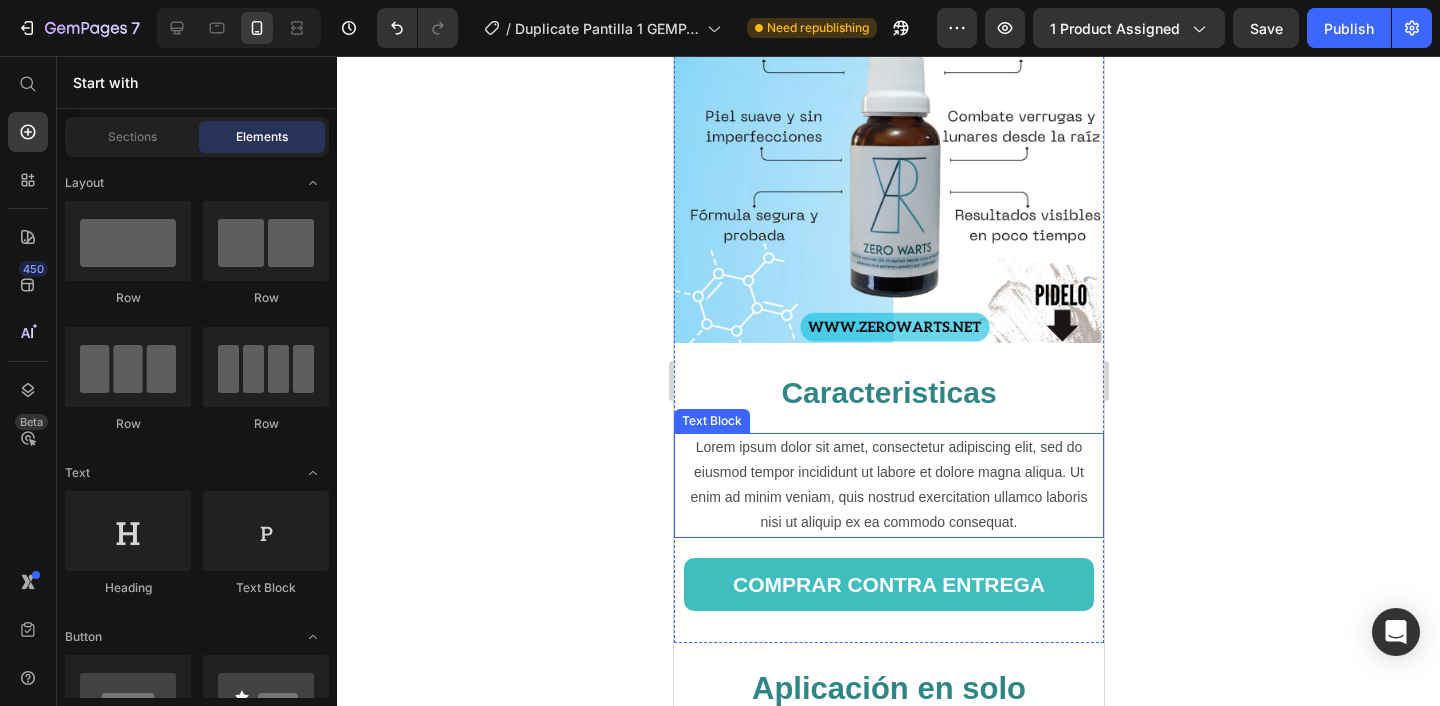 click on "Lorem ipsum dolor sit amet, consectetur adipiscing elit, sed do eiusmod tempor incididunt ut labore et dolore magna aliqua. Ut enim ad minim veniam, quis nostrud exercitation ullamco laboris nisi ut aliquip ex ea commodo consequat." at bounding box center (888, 485) 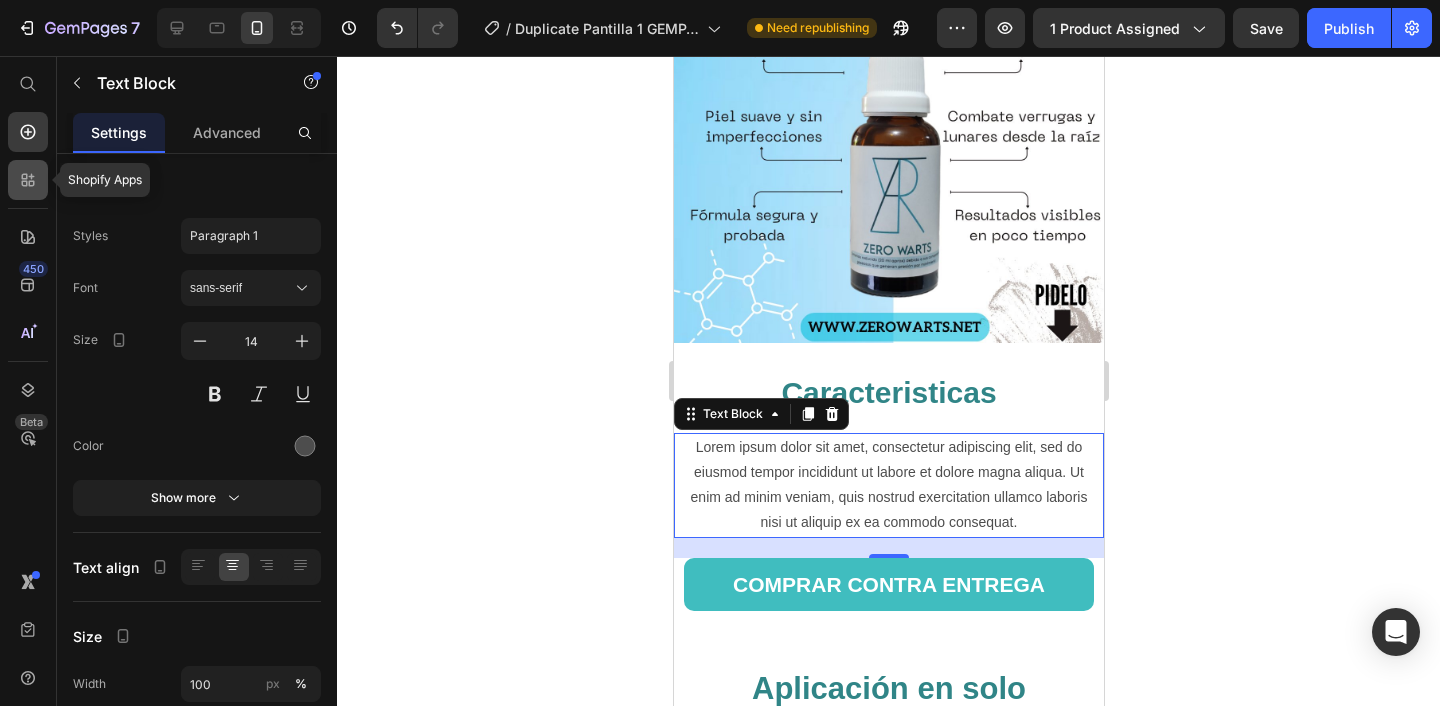 click 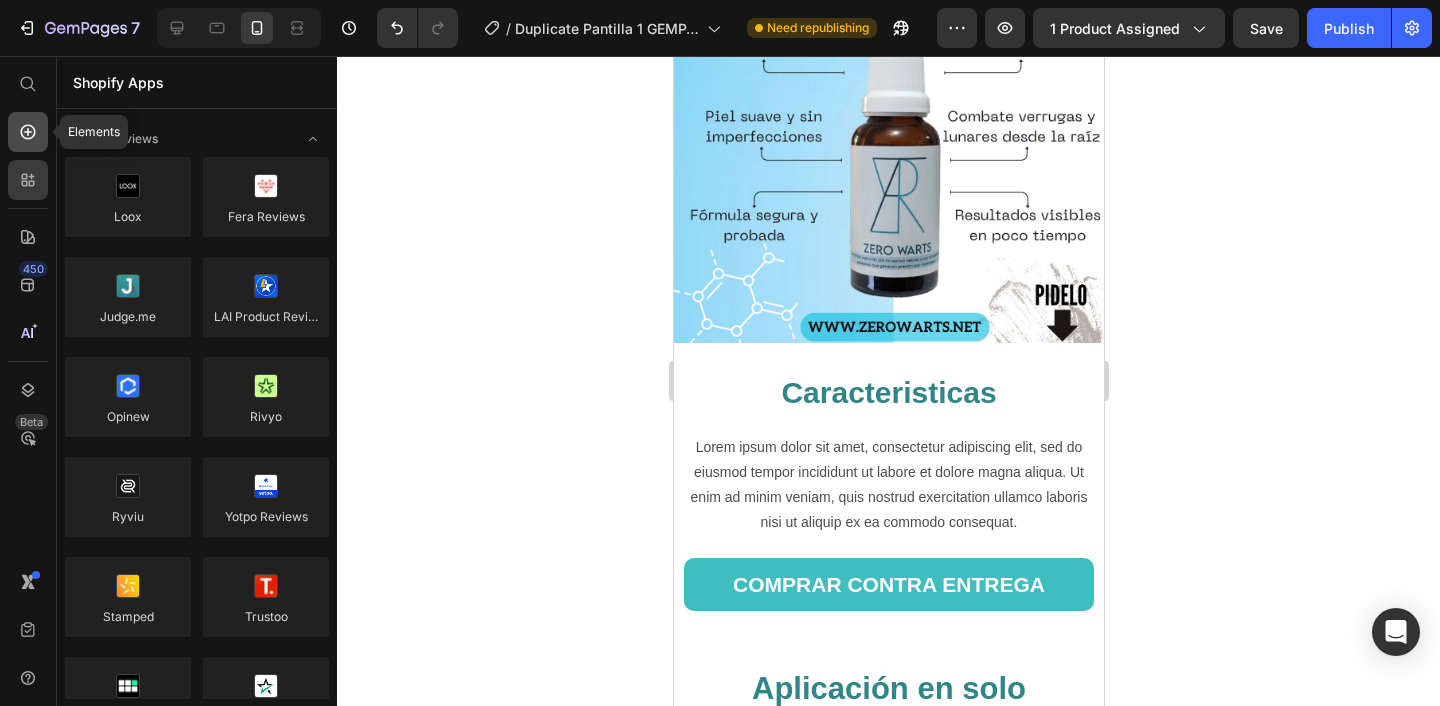 click 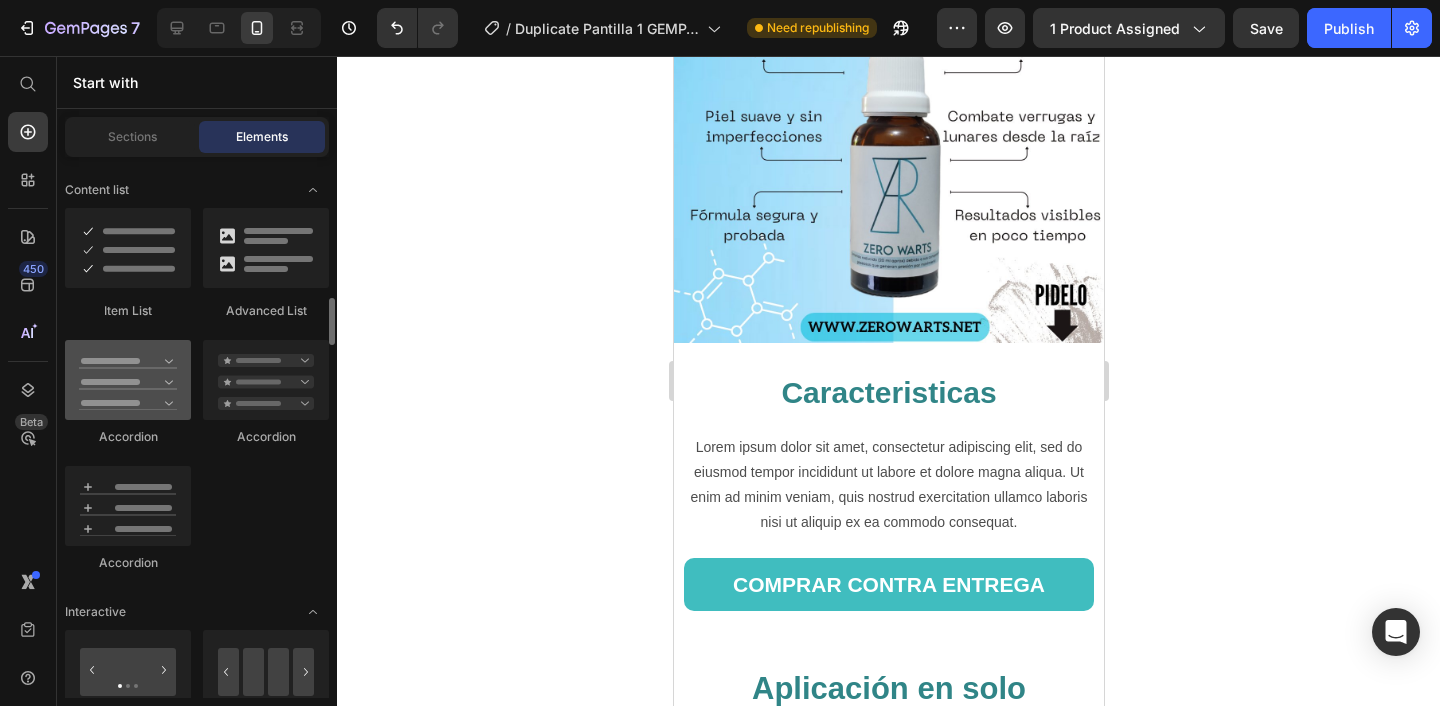 scroll, scrollTop: 1651, scrollLeft: 0, axis: vertical 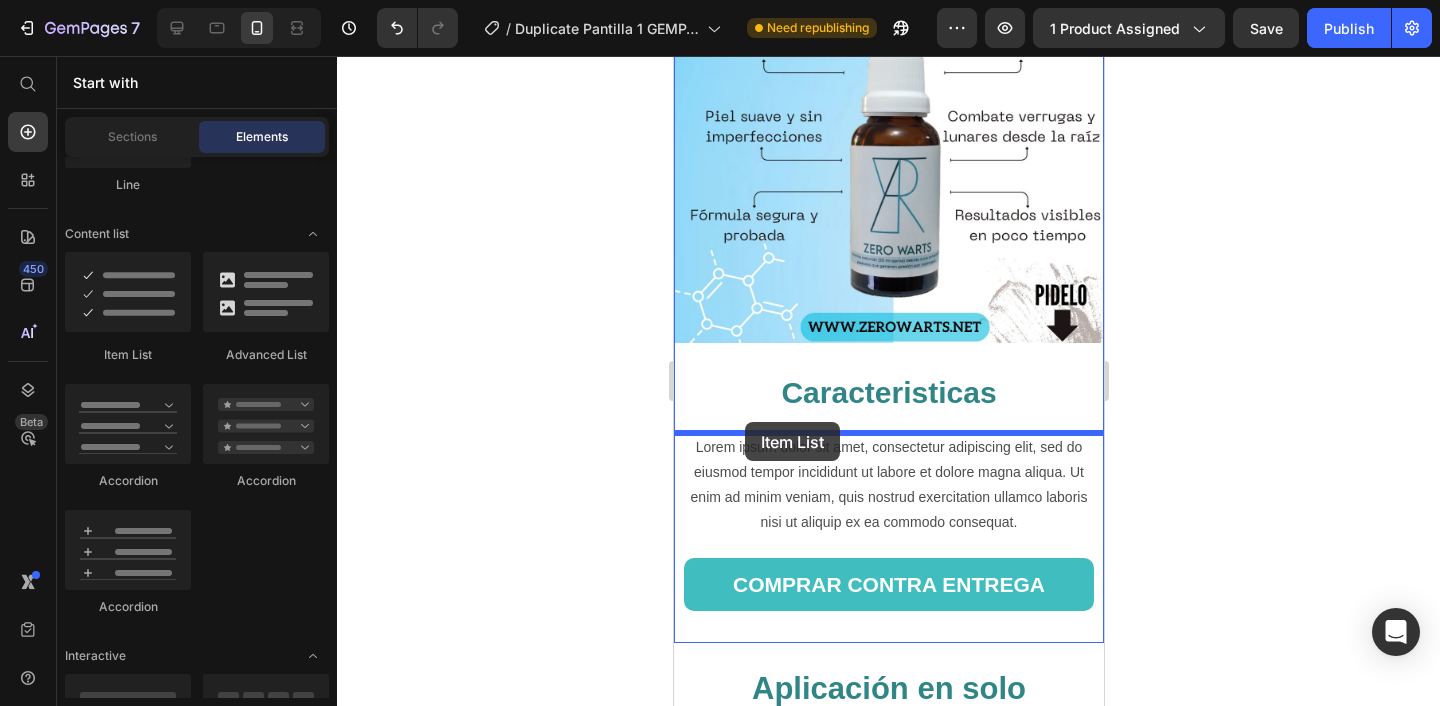 drag, startPoint x: 835, startPoint y: 357, endPoint x: 744, endPoint y: 423, distance: 112.41441 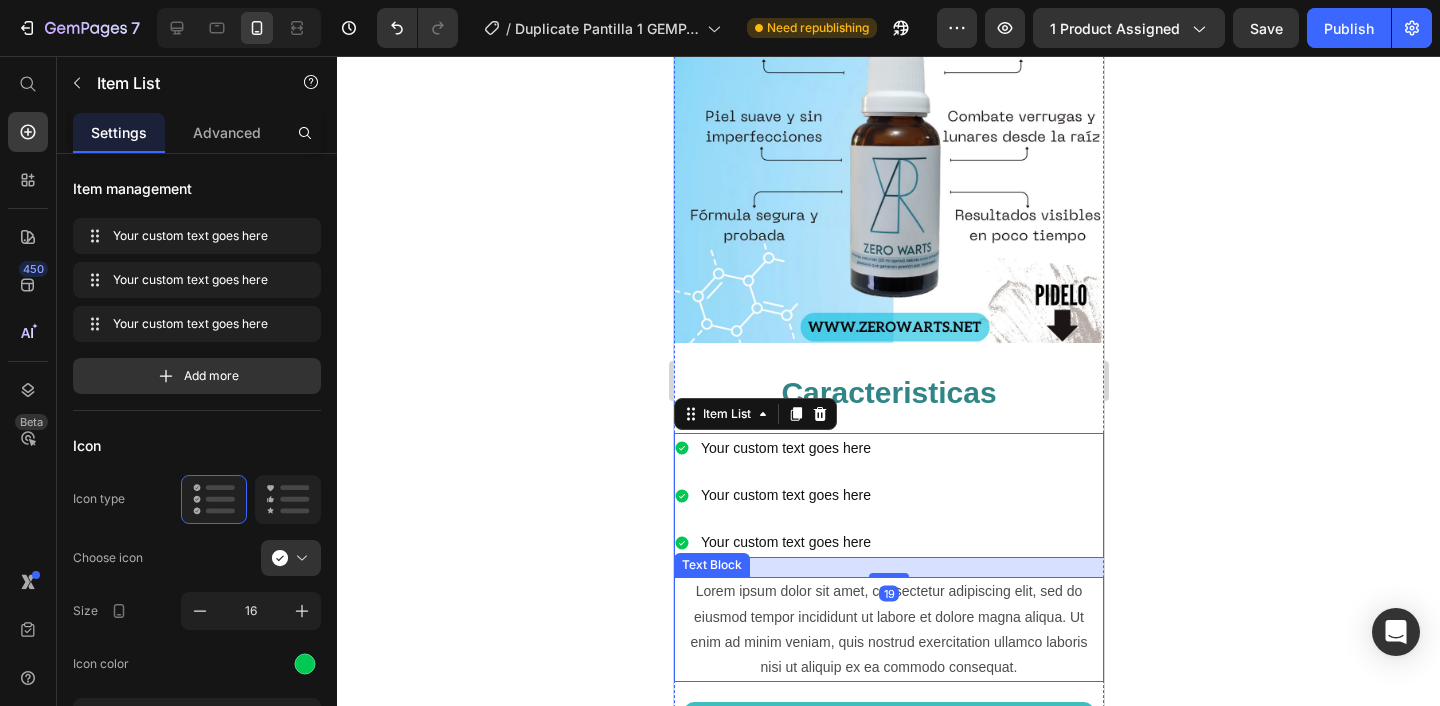click on "Text Block" at bounding box center [711, 565] 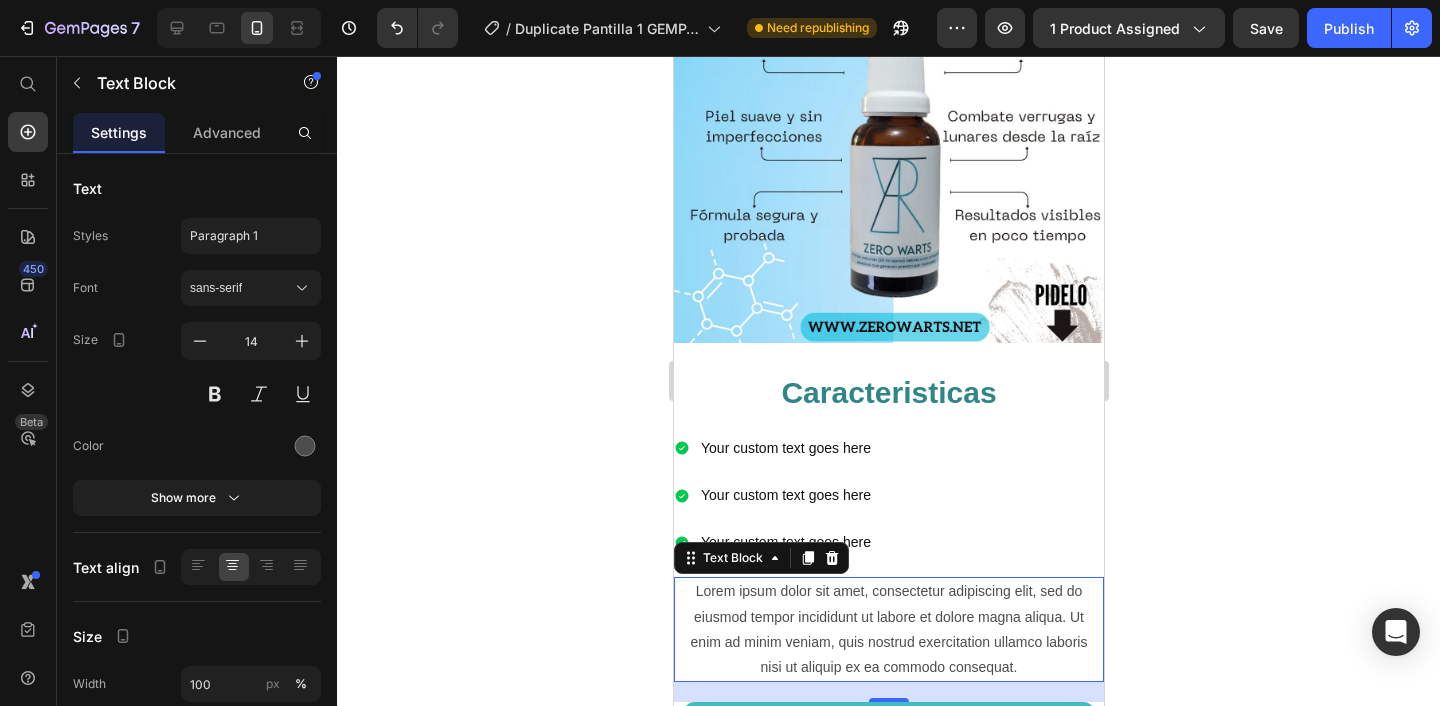 click on "Text Block" at bounding box center (760, 558) 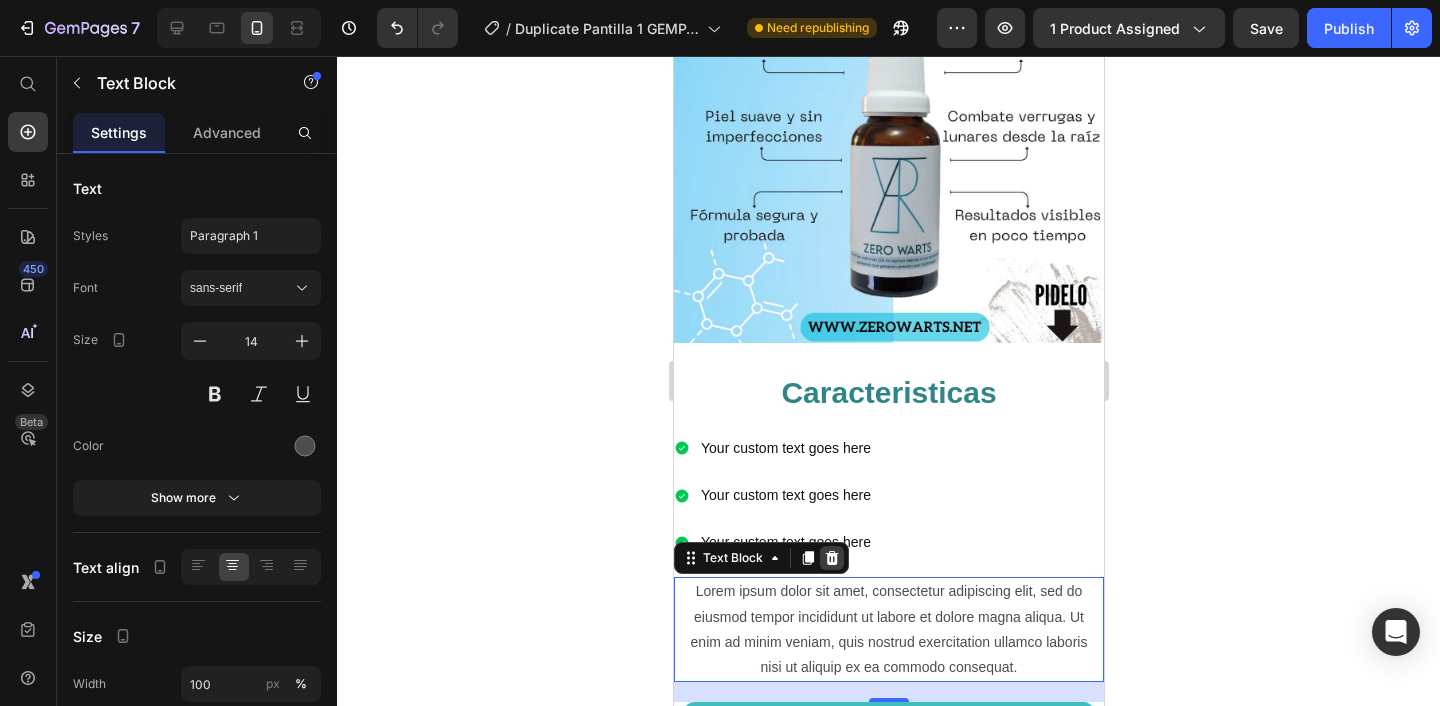 click 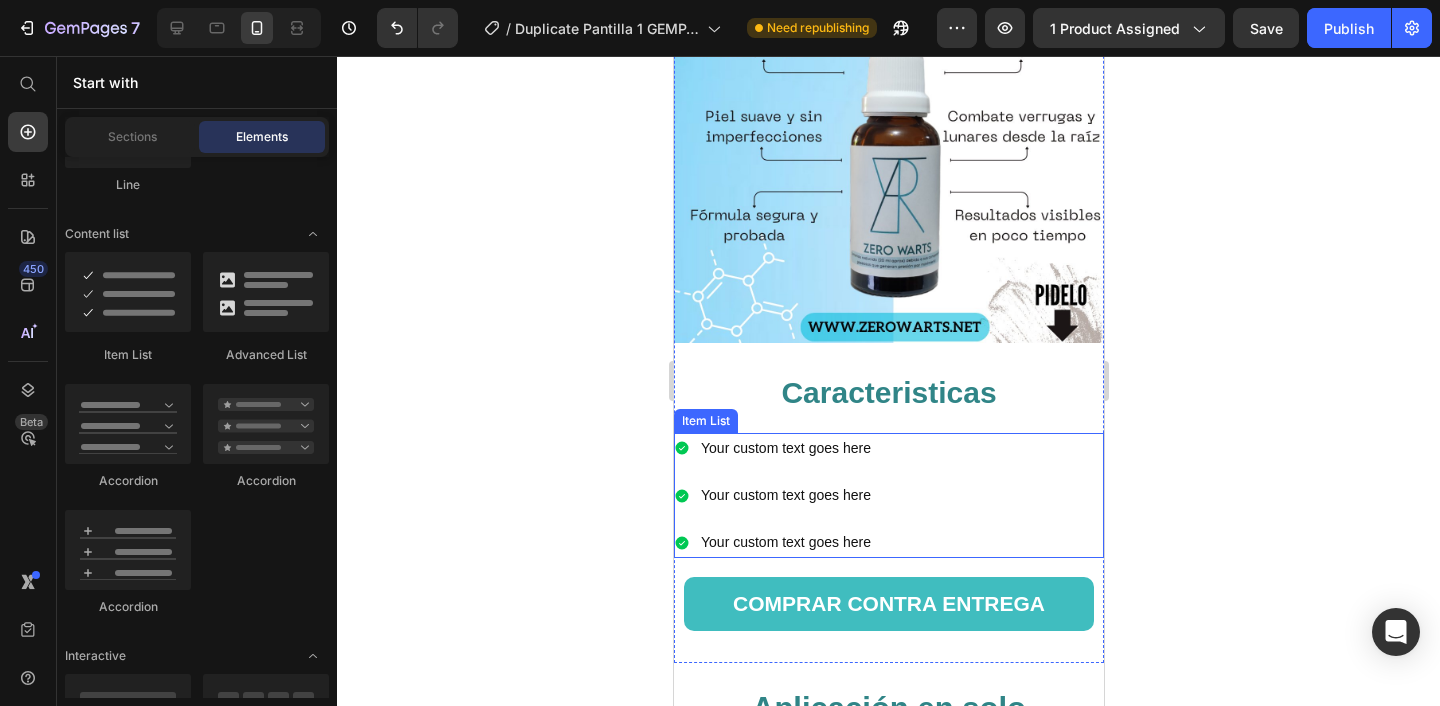 click on "Item List" at bounding box center (705, 421) 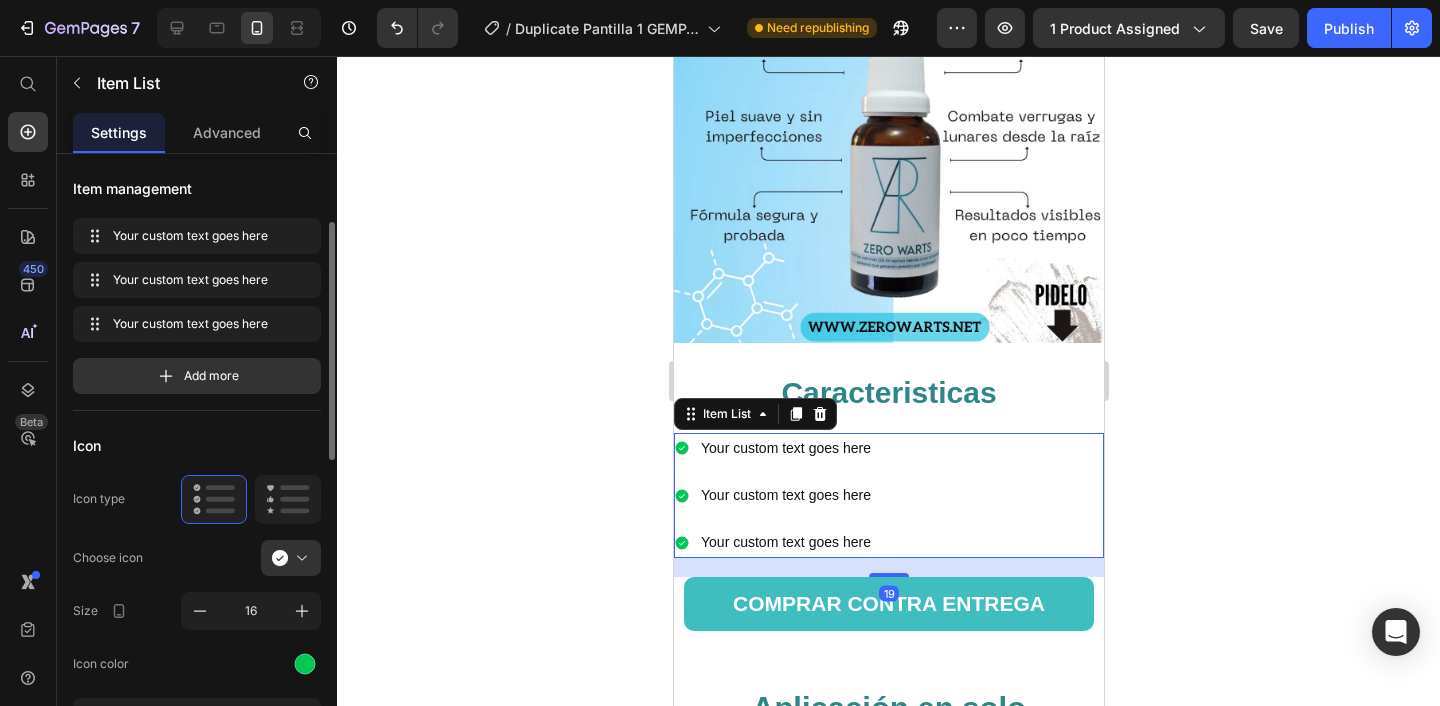 scroll, scrollTop: 49, scrollLeft: 0, axis: vertical 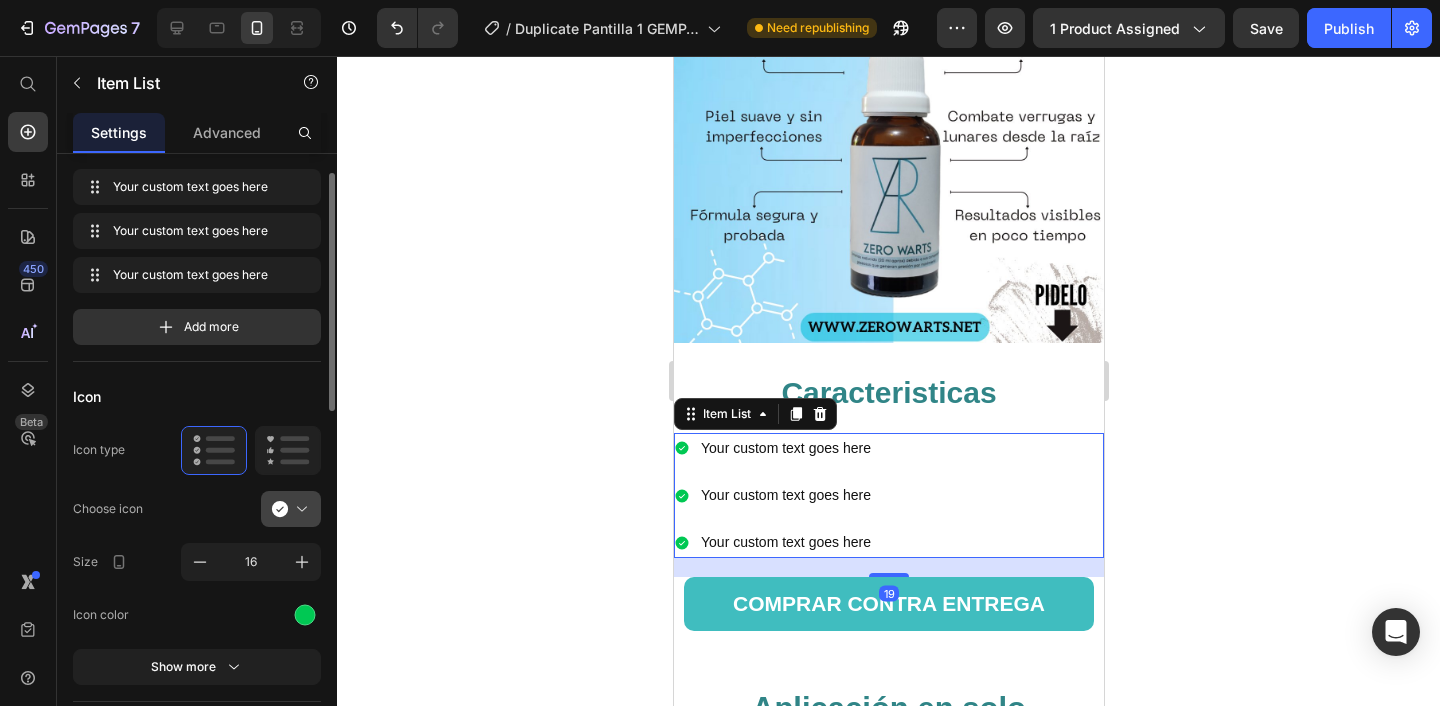 click at bounding box center (299, 509) 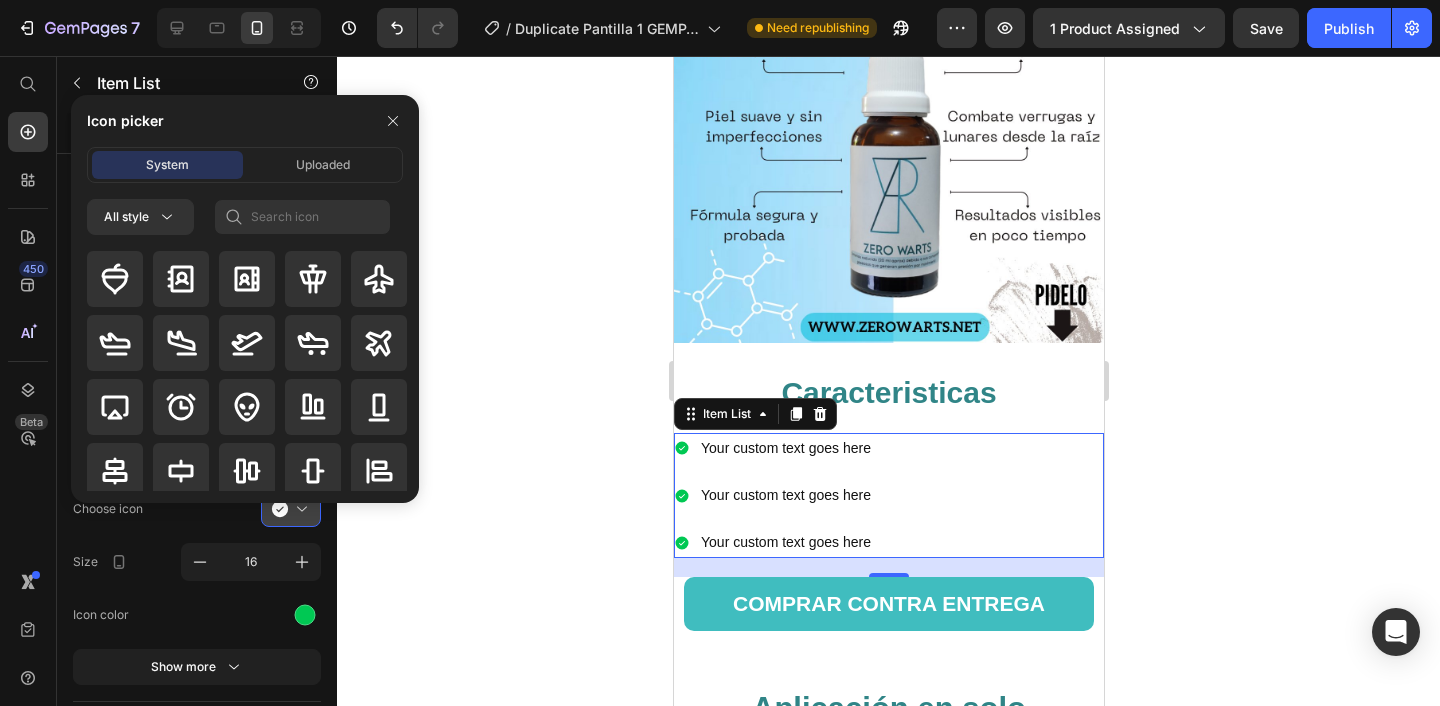click on "Icon picker System Uploaded All style" at bounding box center [237, 299] 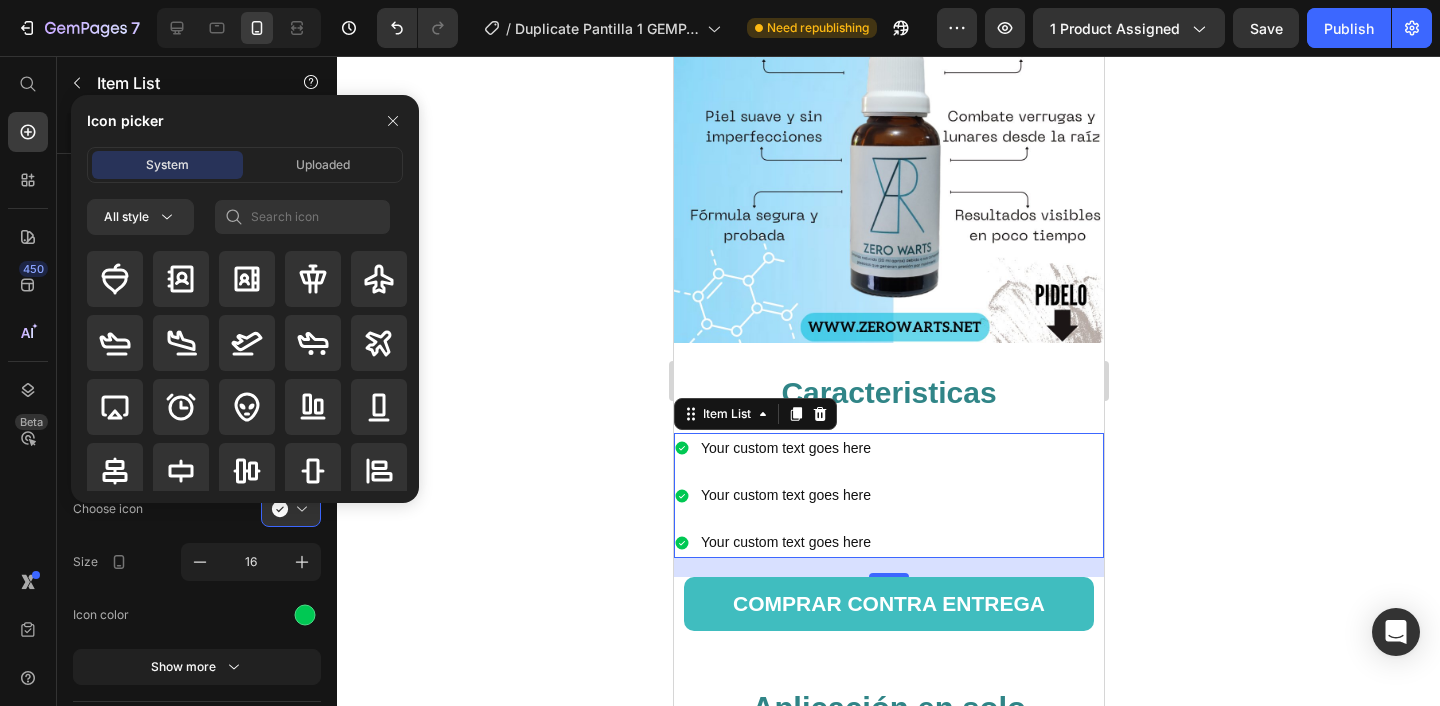 click on "Icon color" 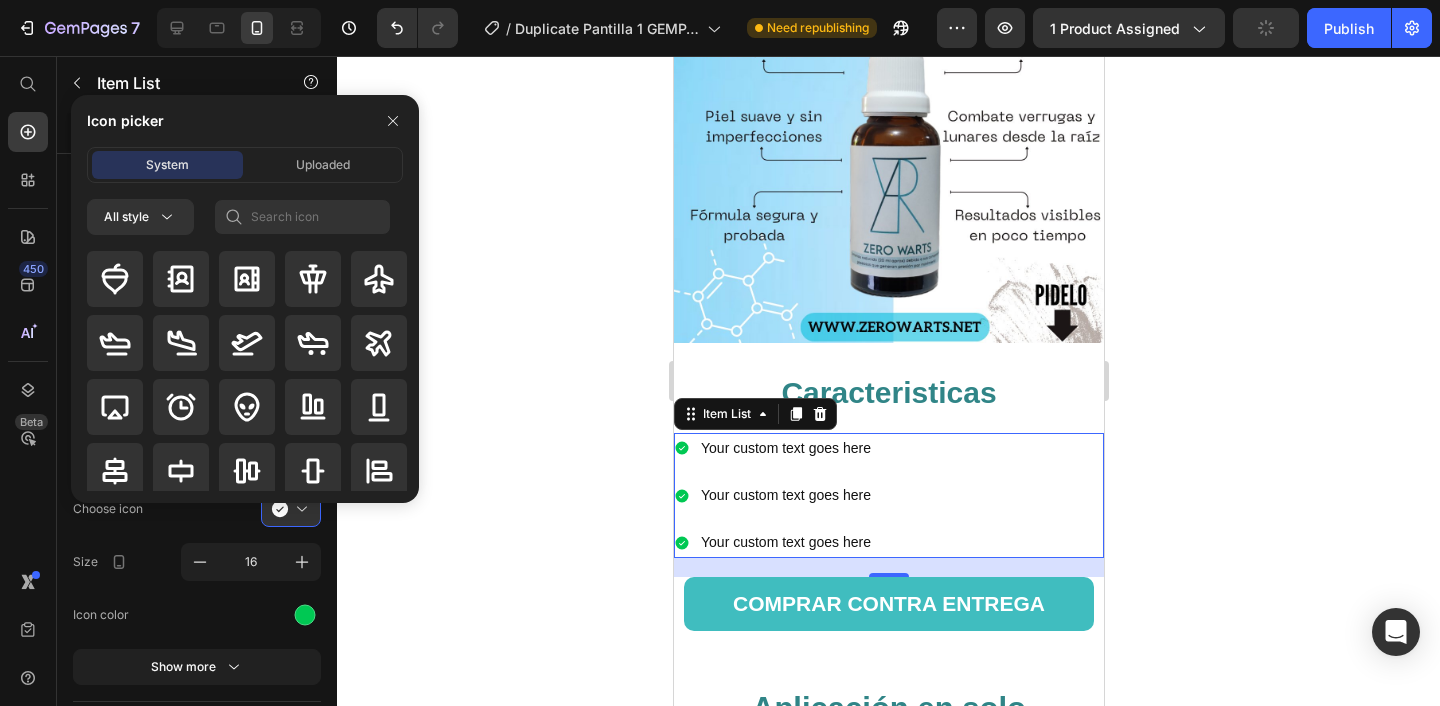 click on "Icon color" 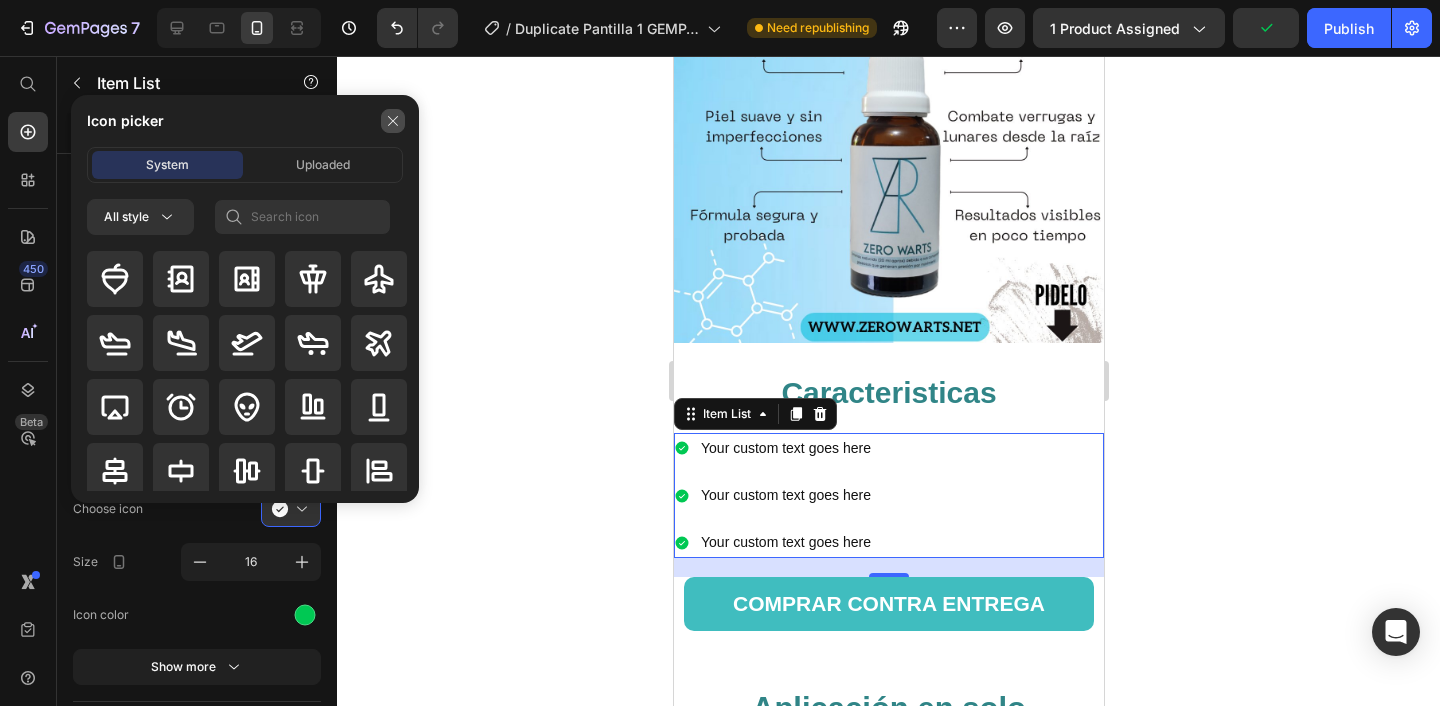 click 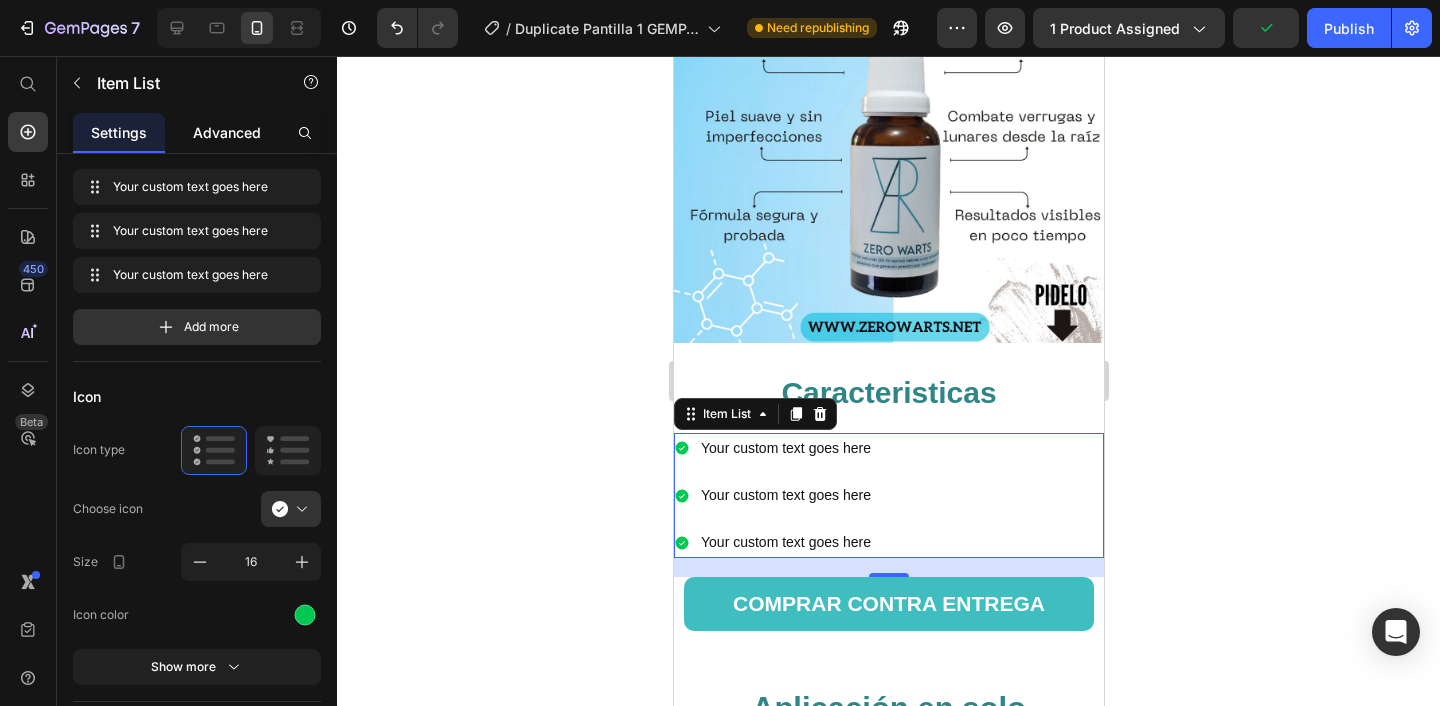 click on "Advanced" 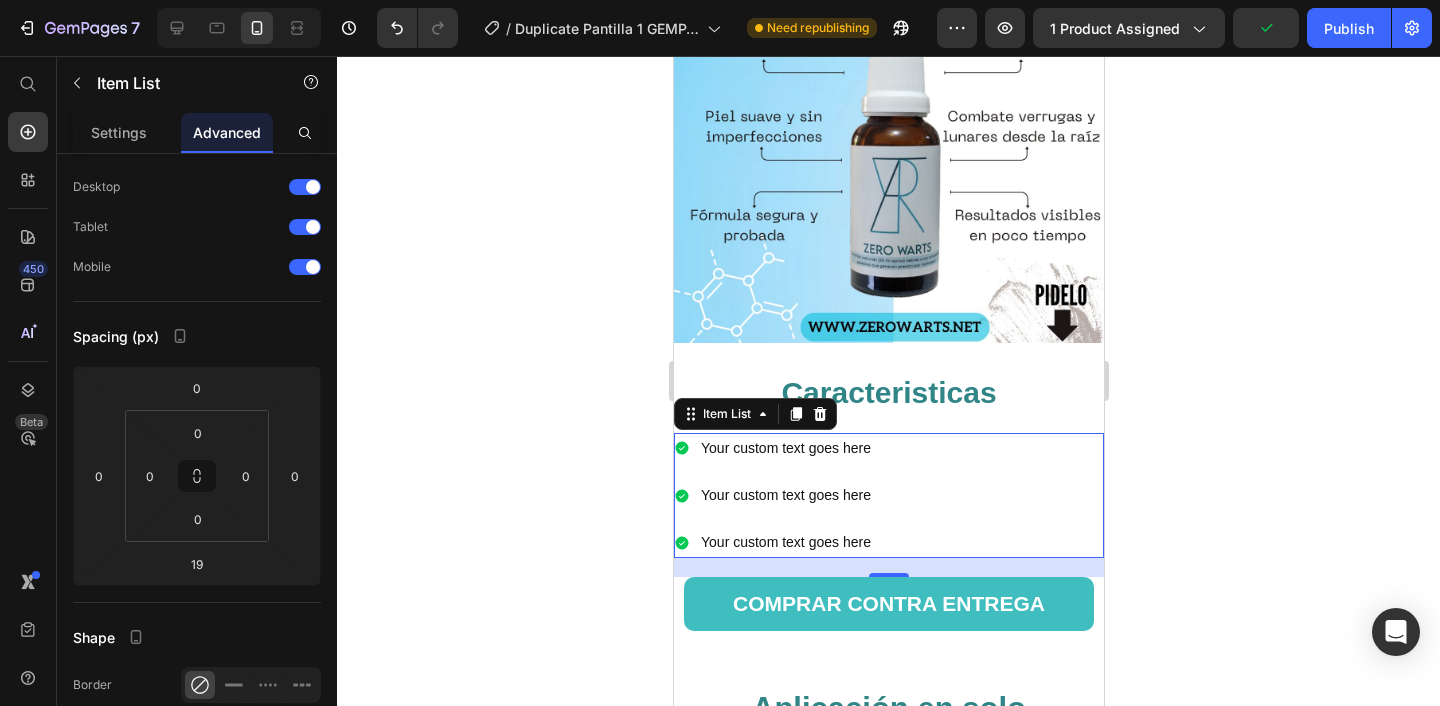 scroll, scrollTop: 0, scrollLeft: 0, axis: both 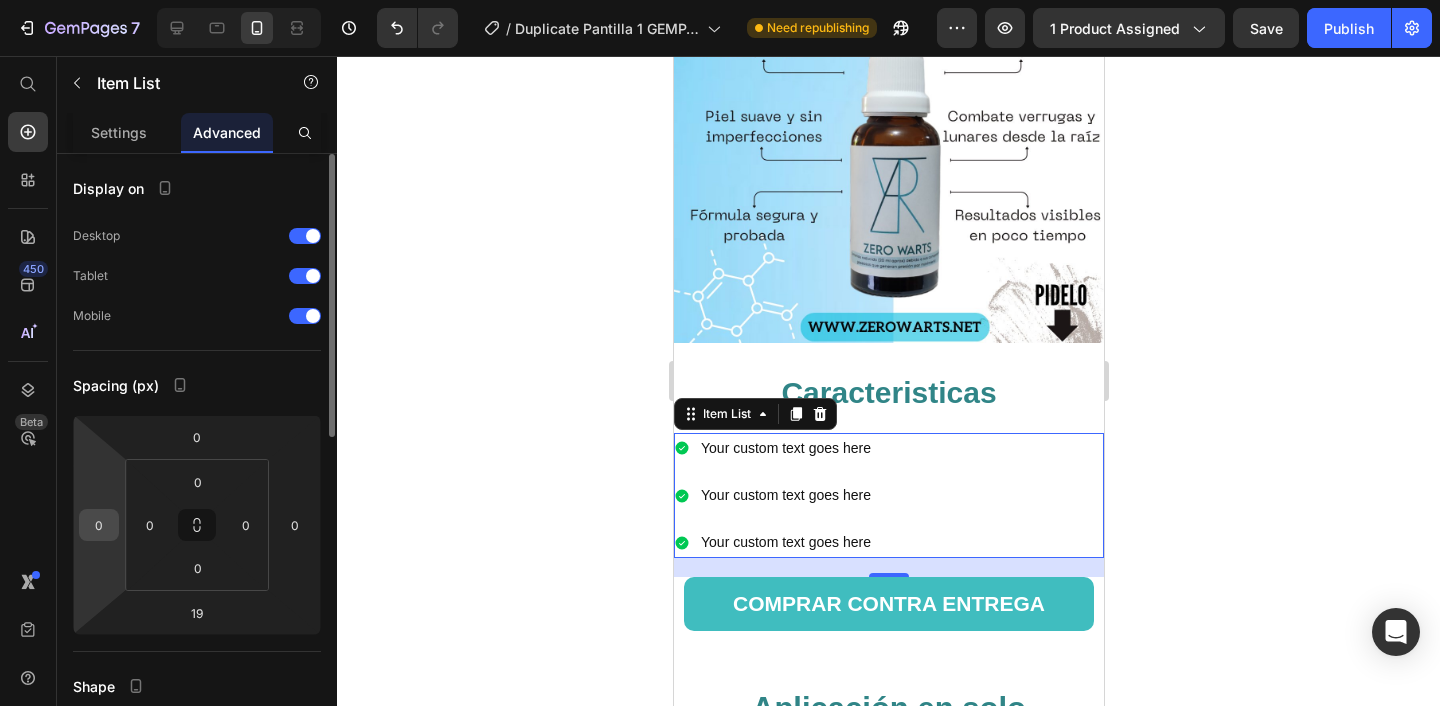 click on "0" at bounding box center [99, 525] 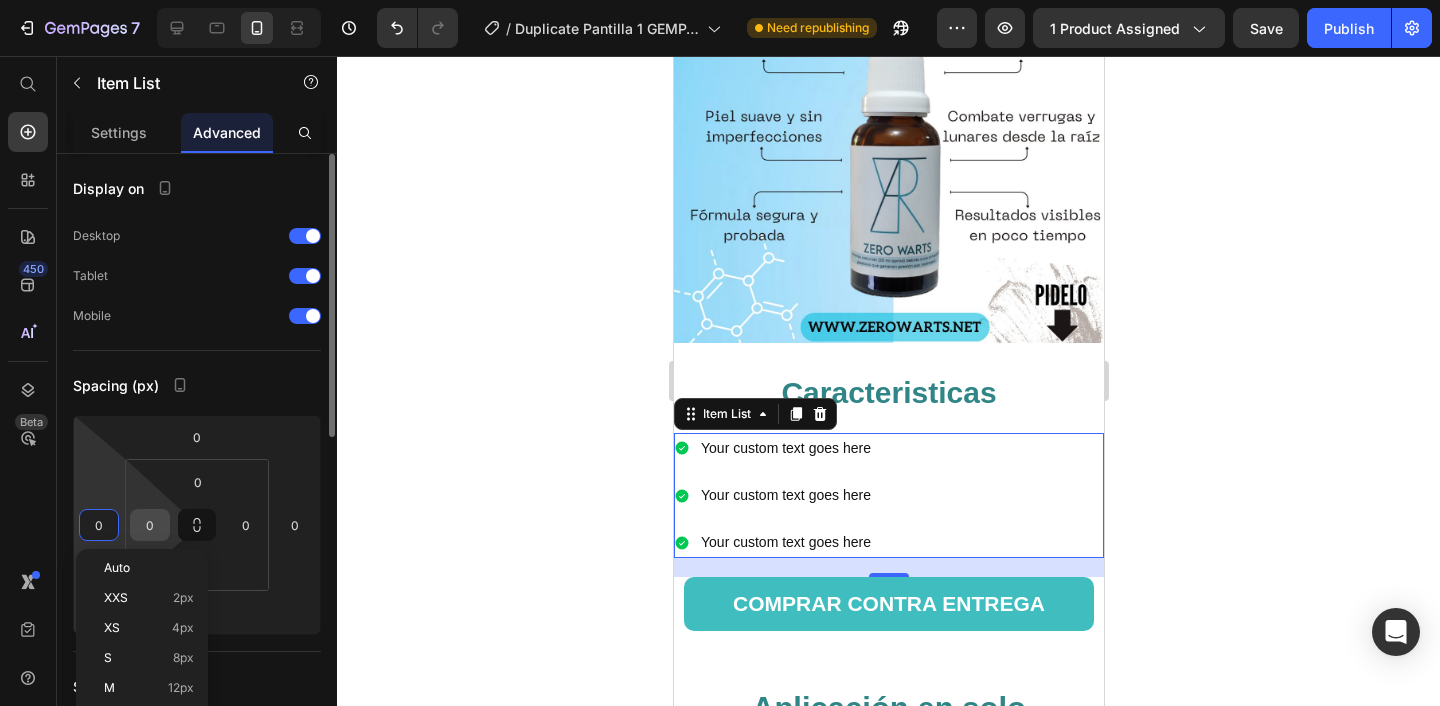 click on "0" at bounding box center [150, 525] 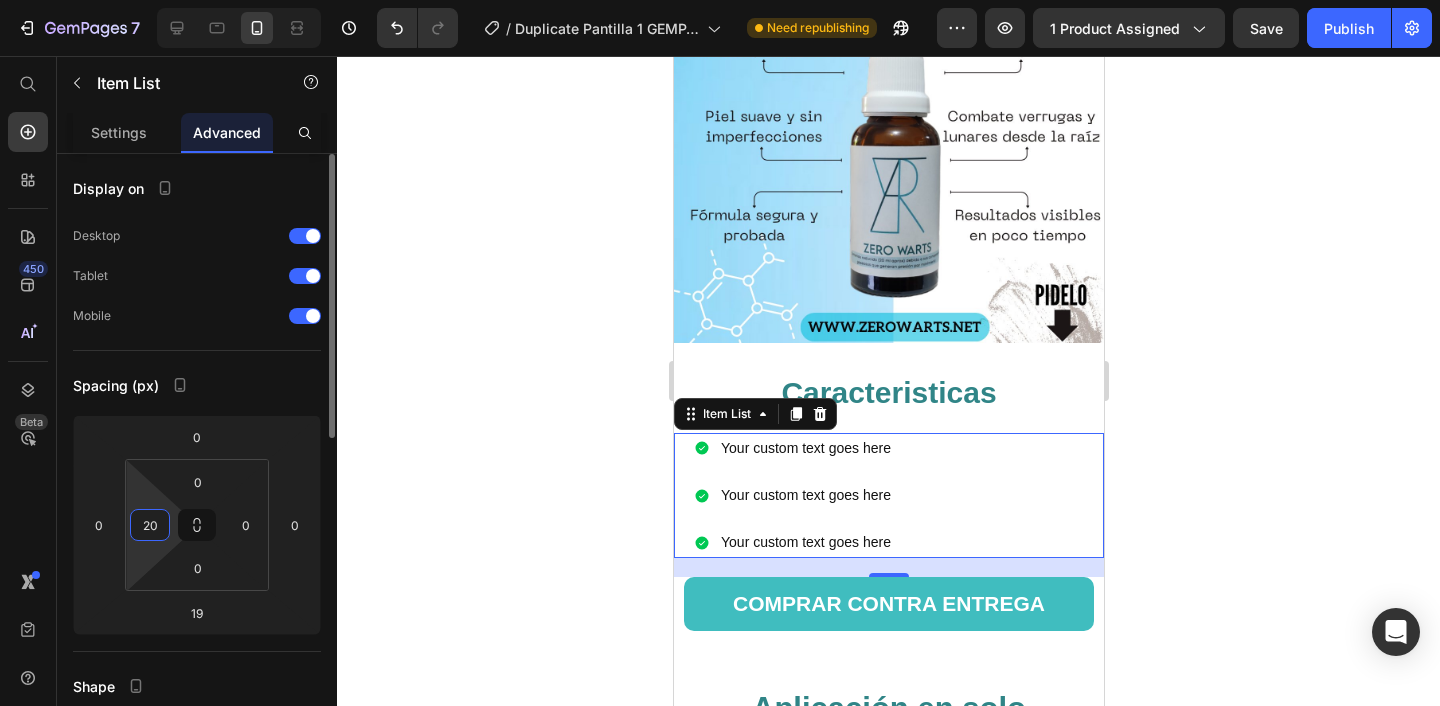 type on "2" 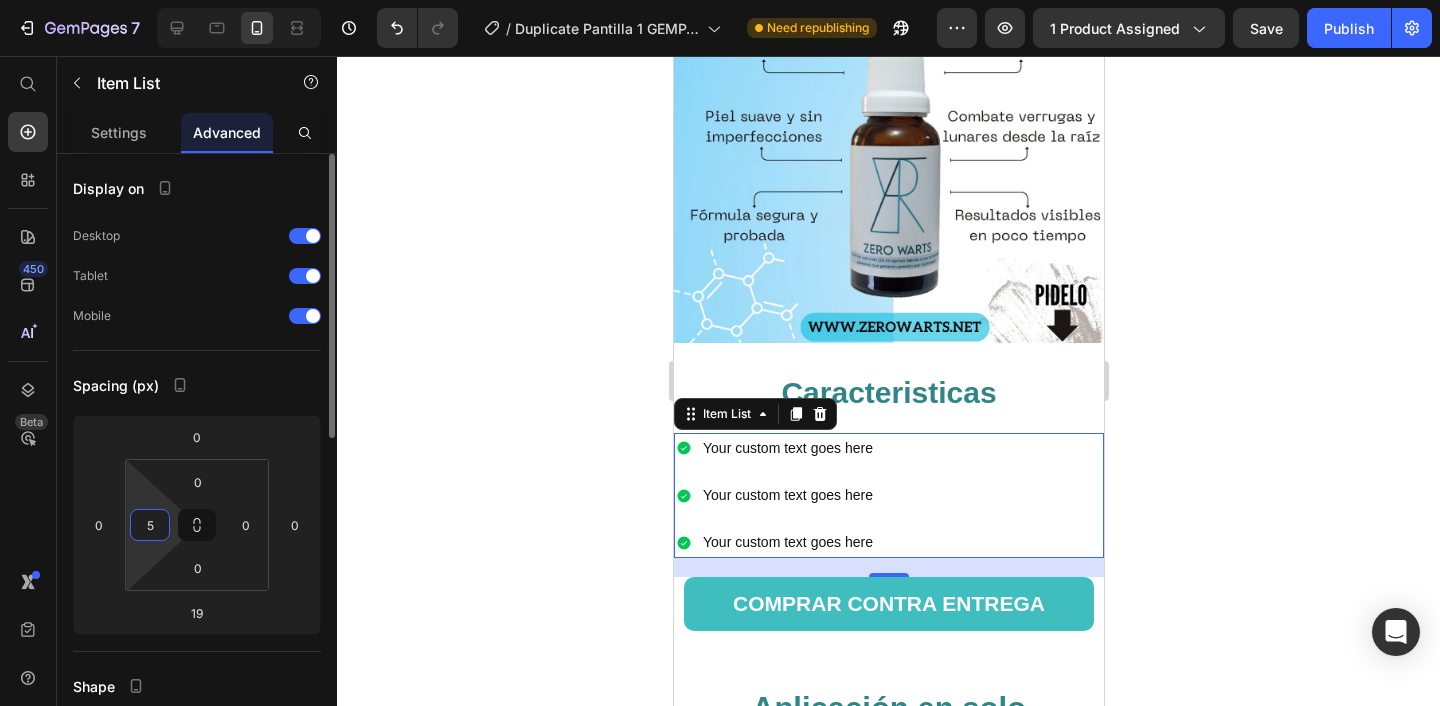 type on "50" 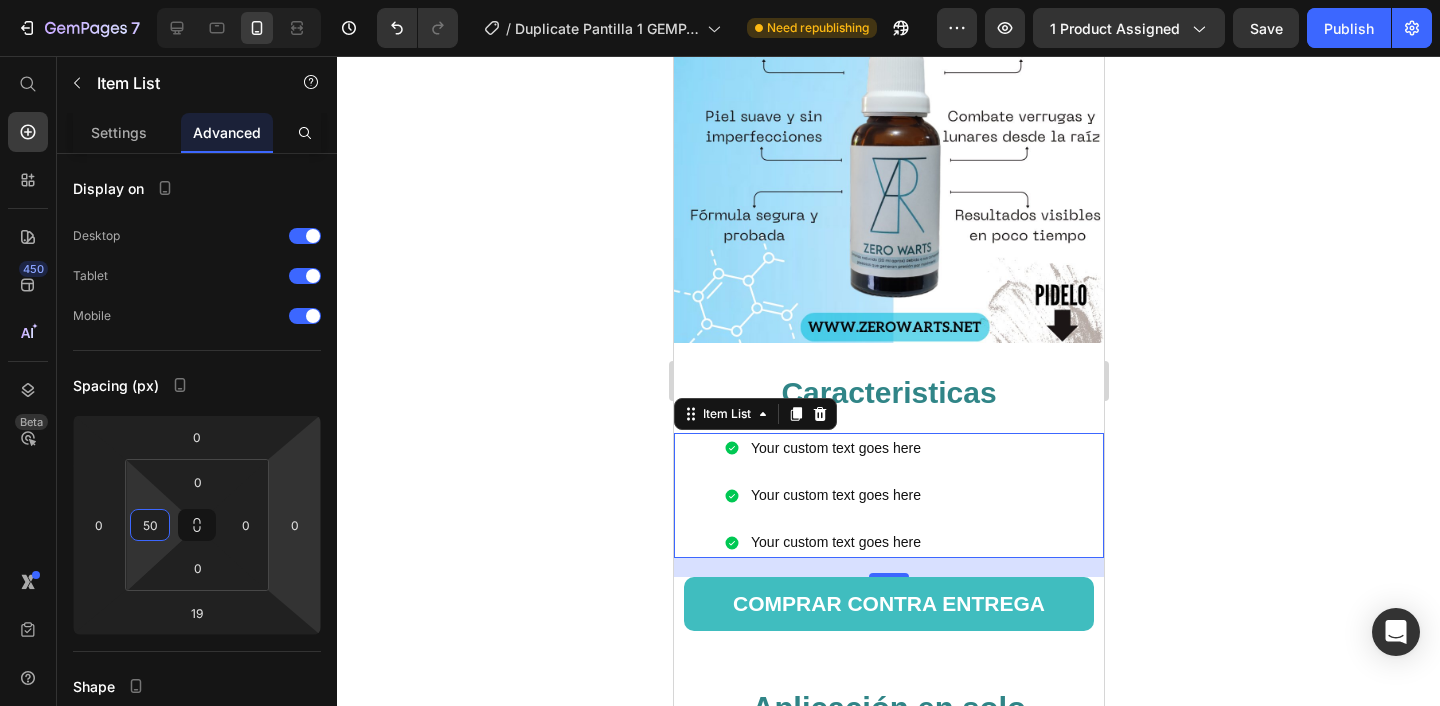 click 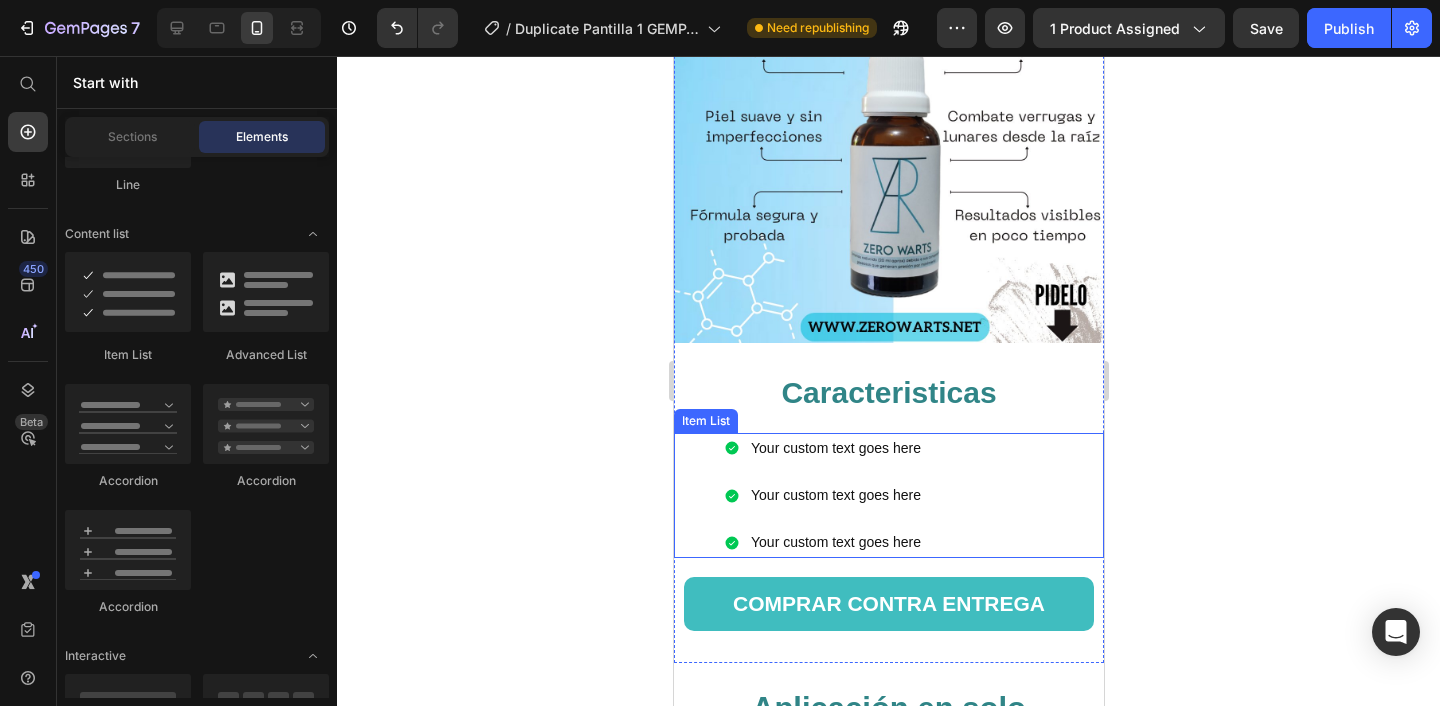click on "Item List" at bounding box center (705, 421) 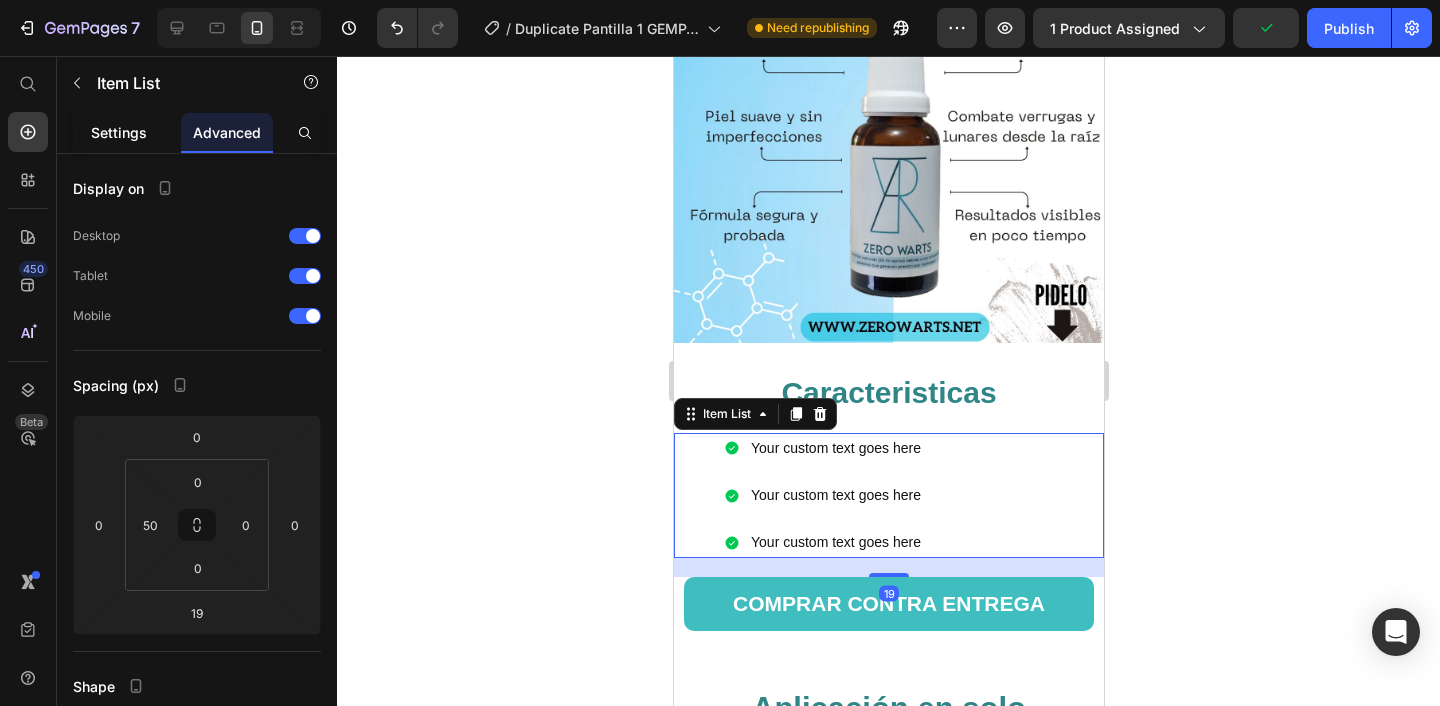 click on "Settings" at bounding box center [119, 132] 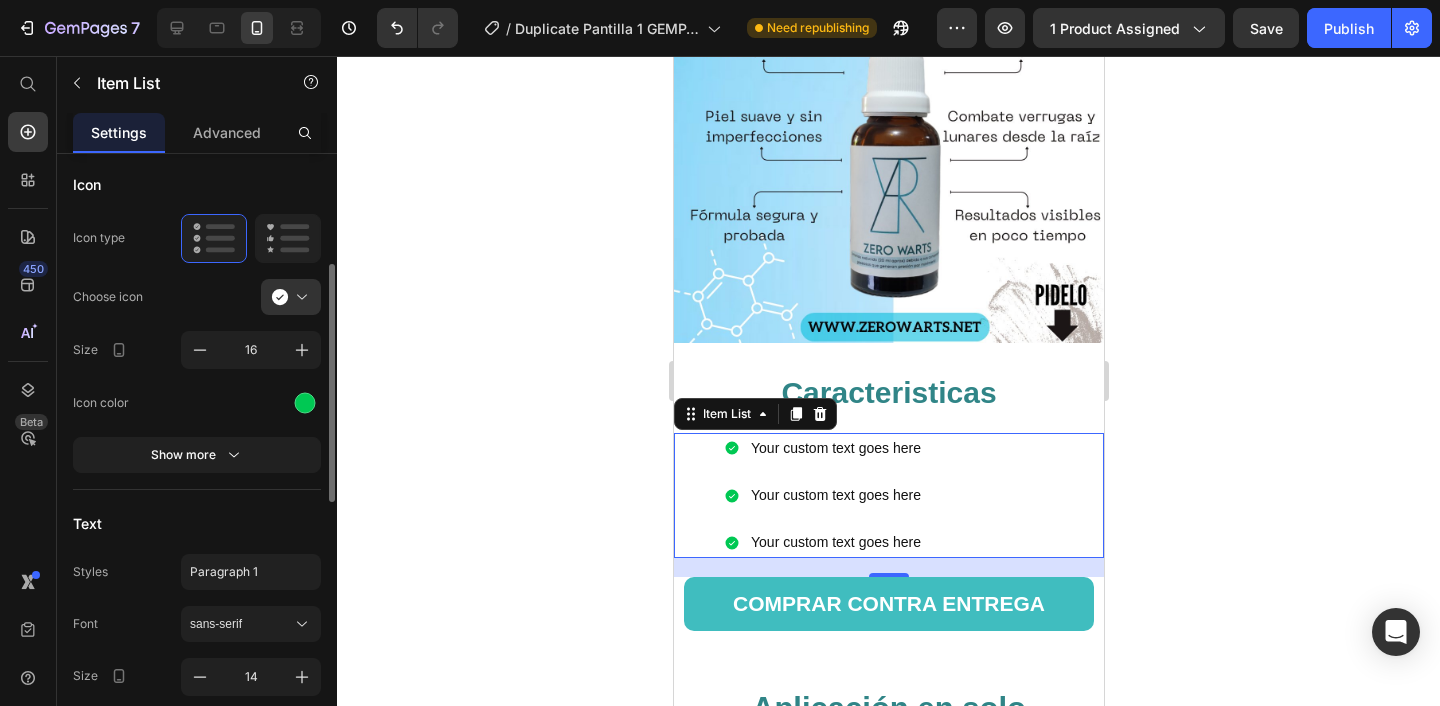 scroll, scrollTop: 267, scrollLeft: 0, axis: vertical 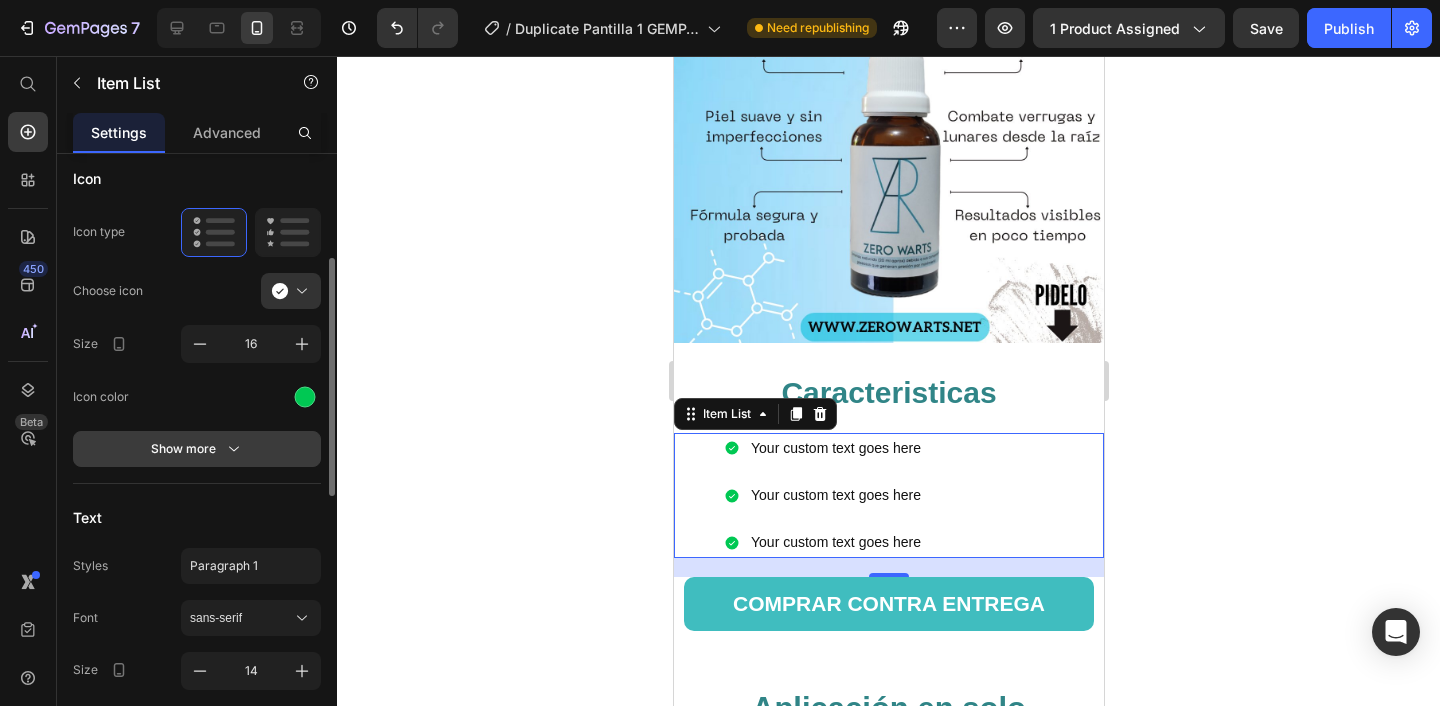 click on "Show more" at bounding box center [197, 449] 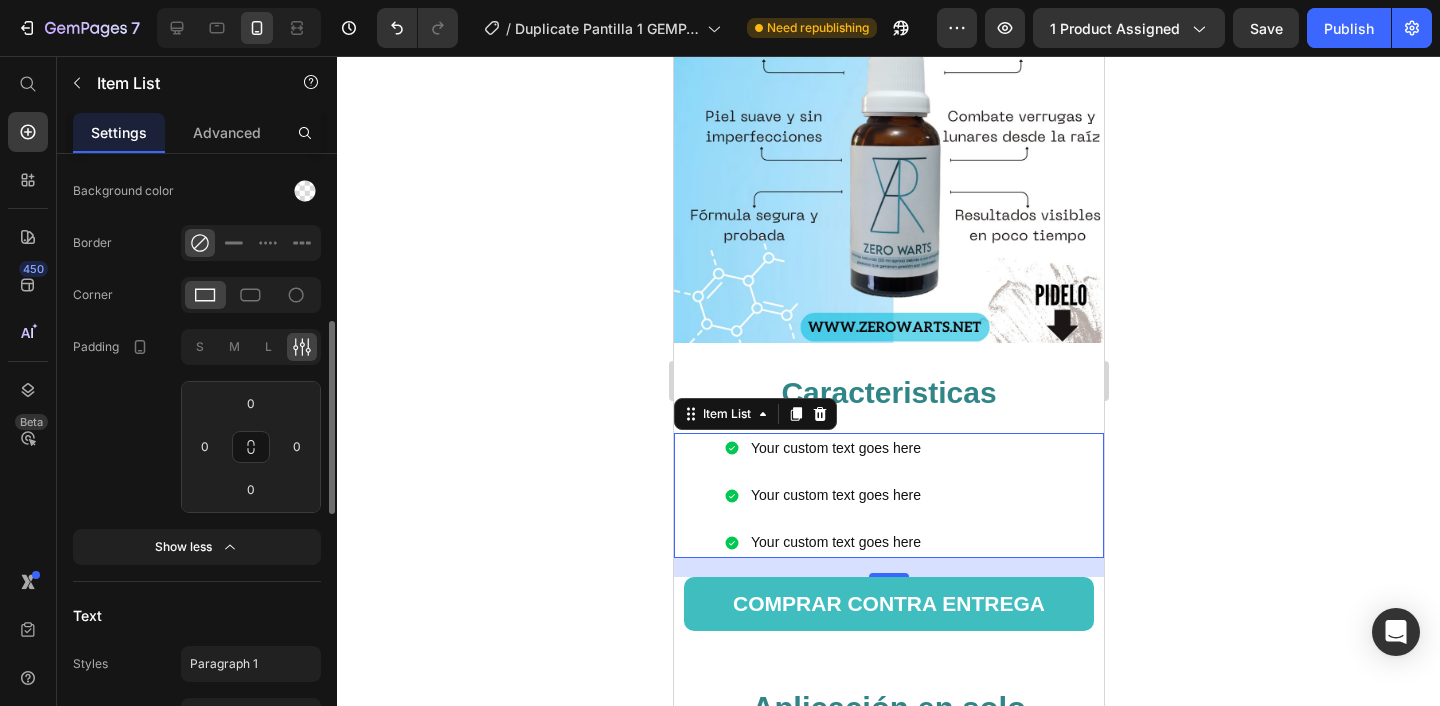 scroll, scrollTop: 542, scrollLeft: 0, axis: vertical 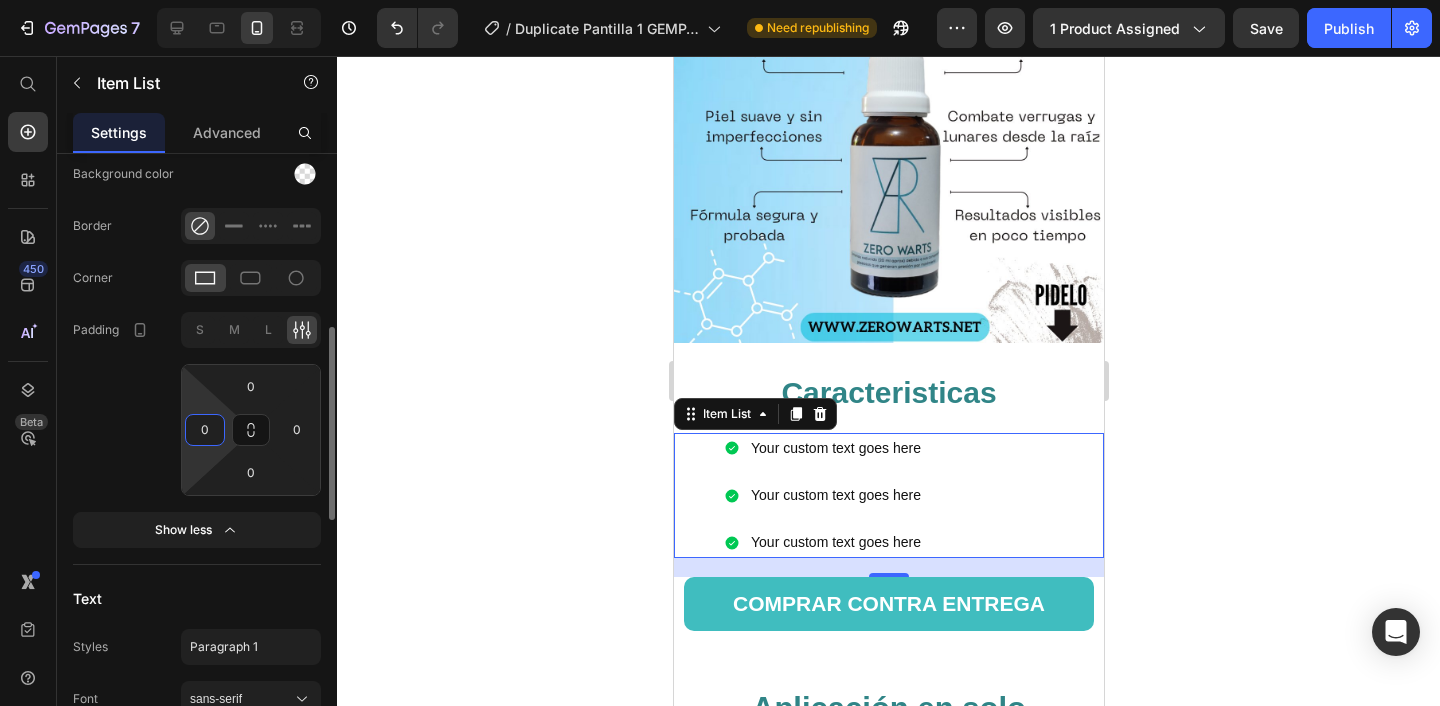 click on "0" at bounding box center [205, 430] 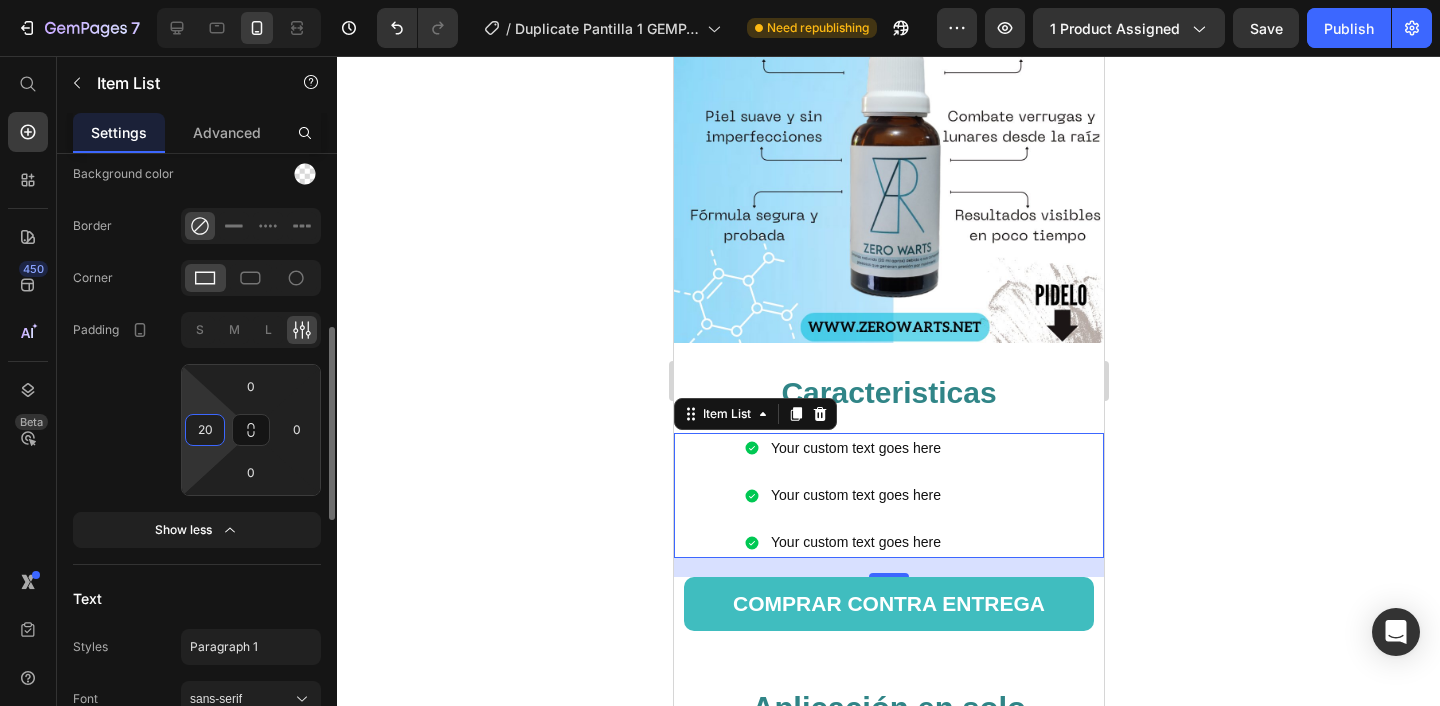 type on "2" 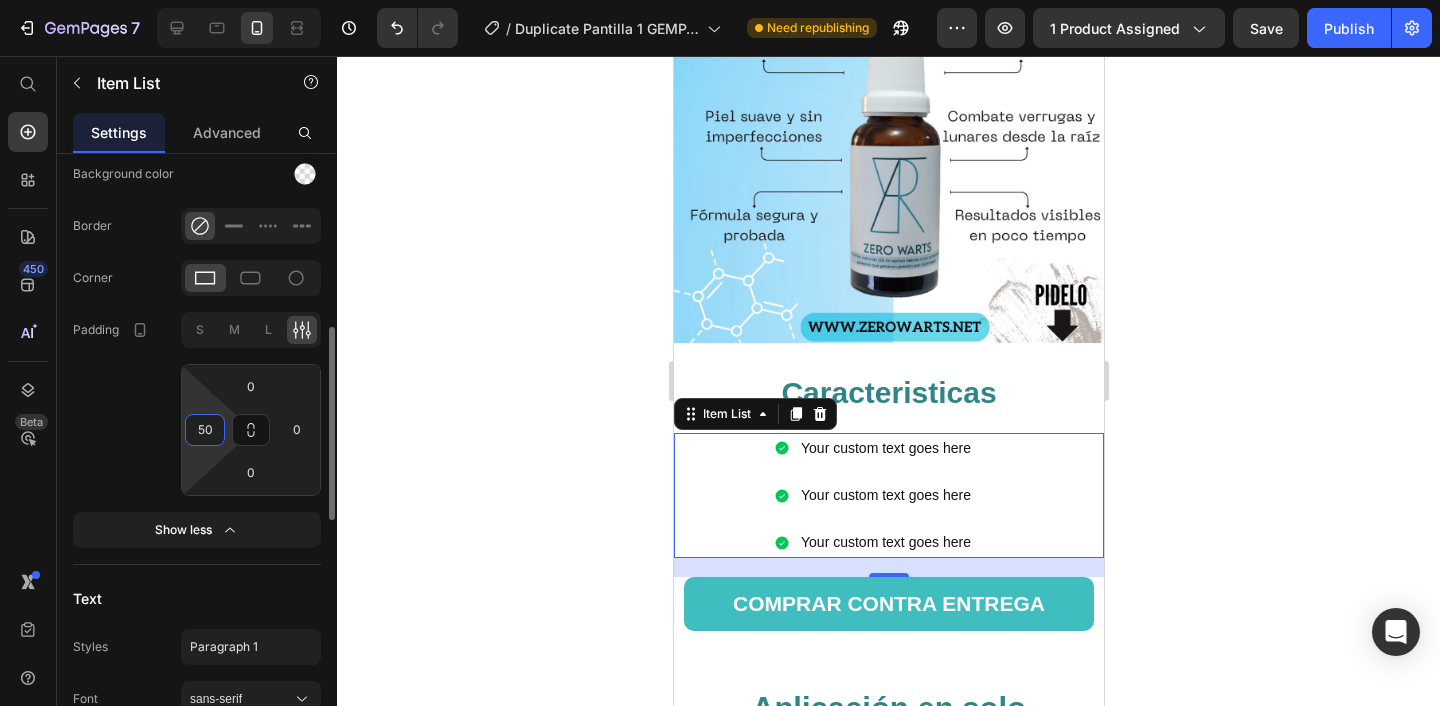 type on "5" 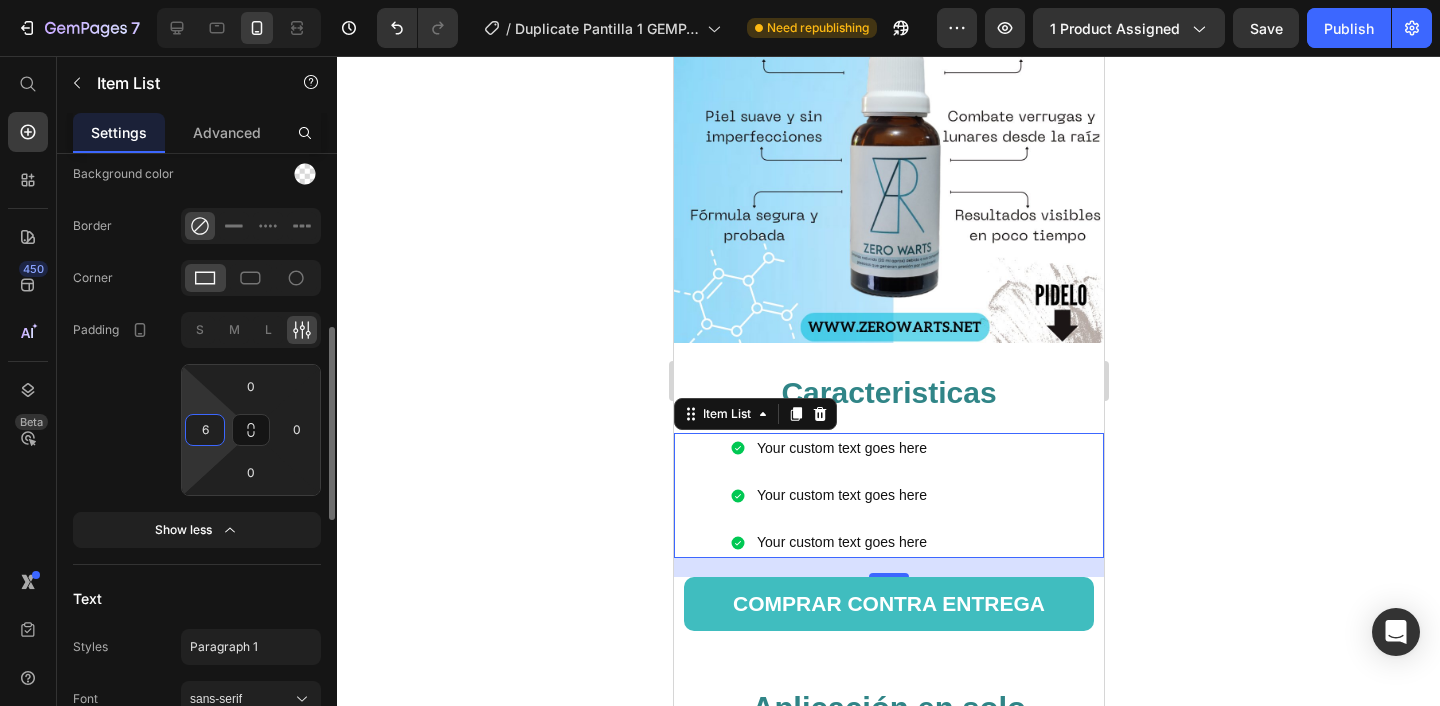 type on "60" 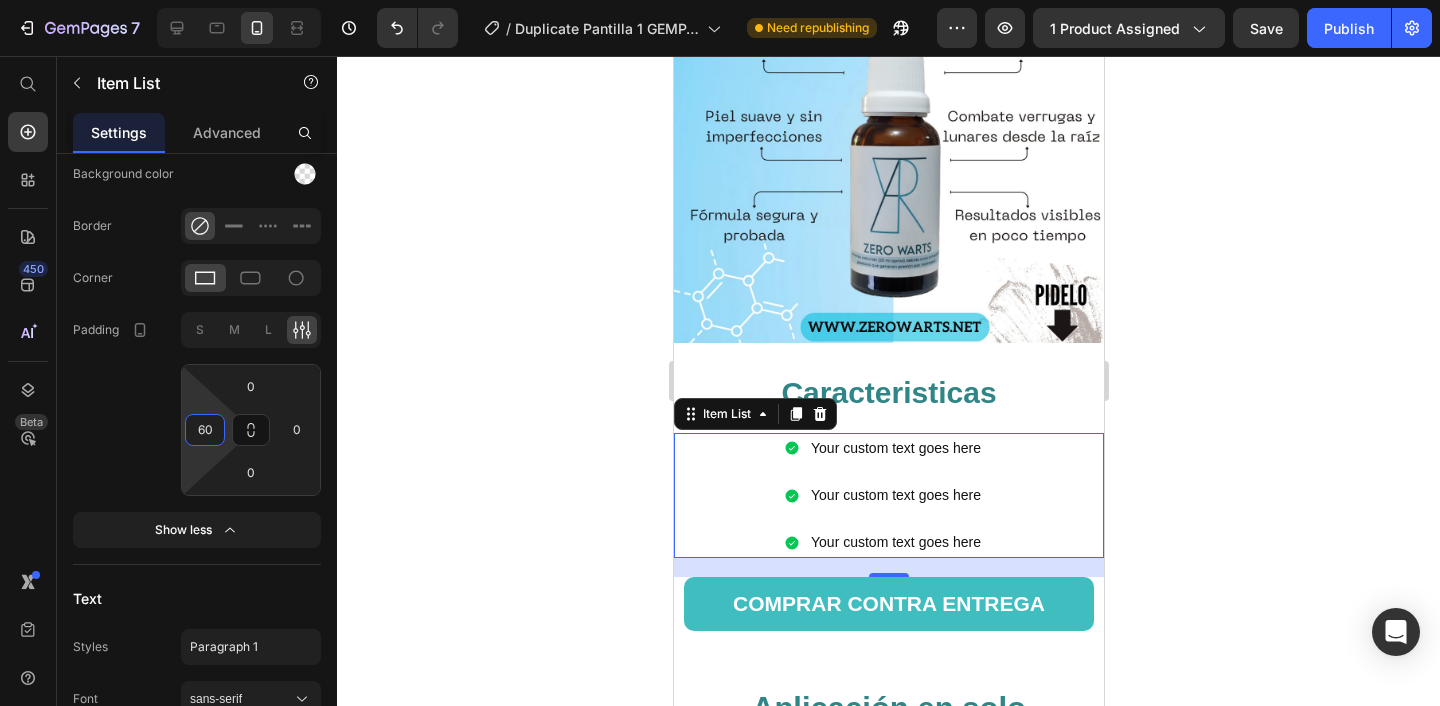 click 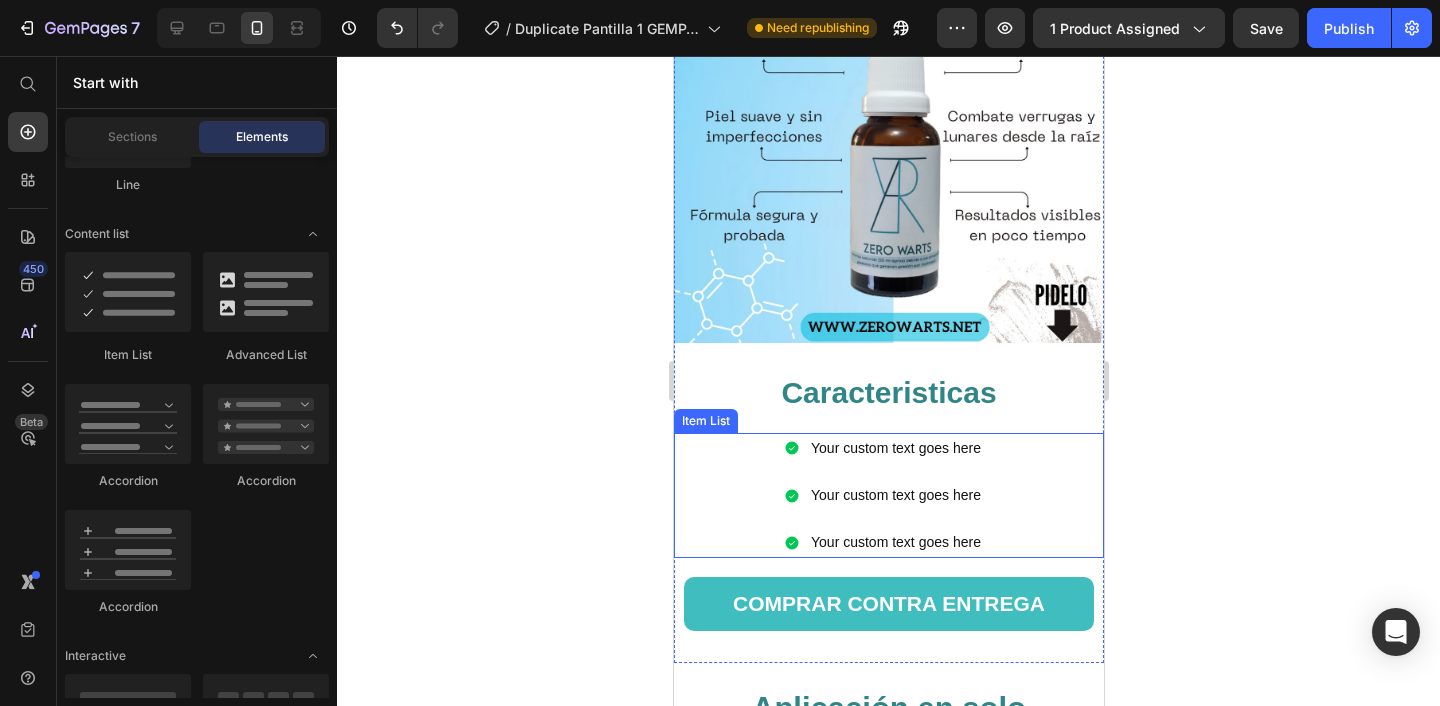 click 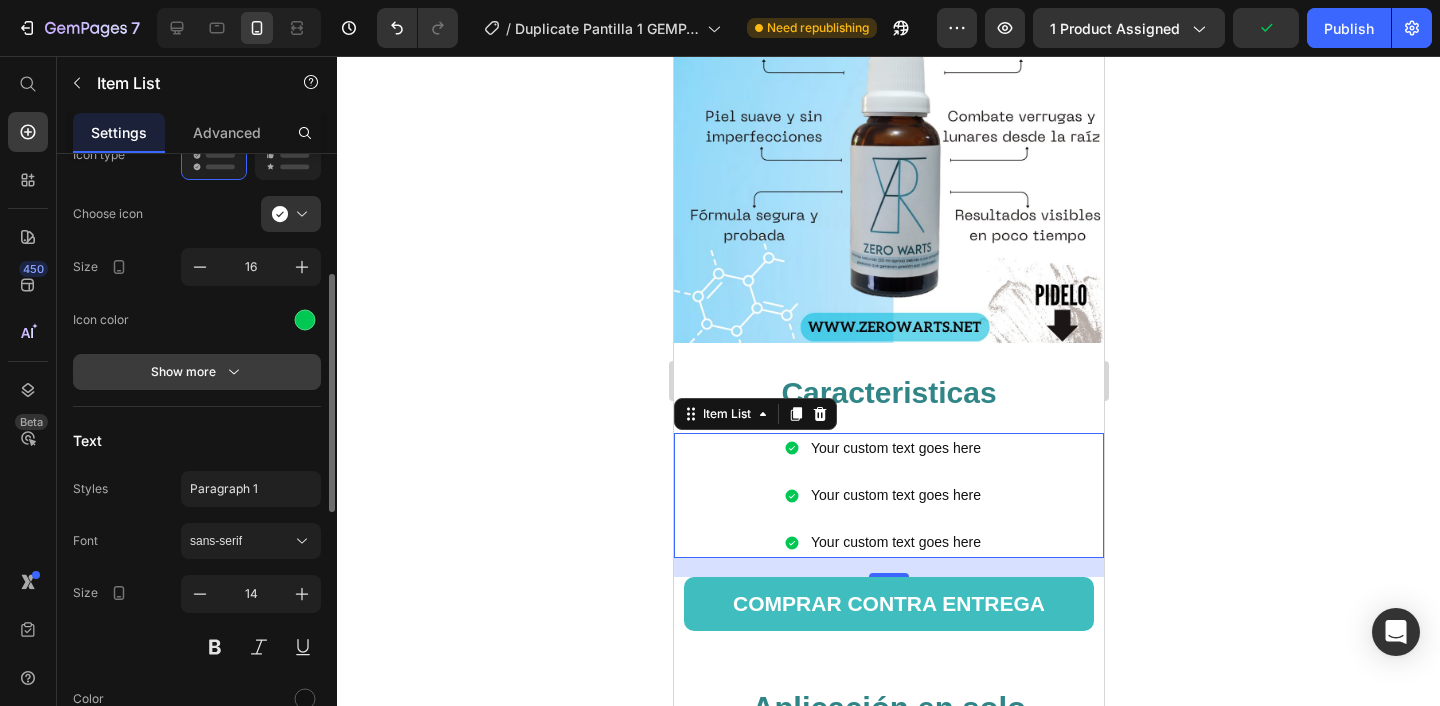 scroll, scrollTop: 334, scrollLeft: 0, axis: vertical 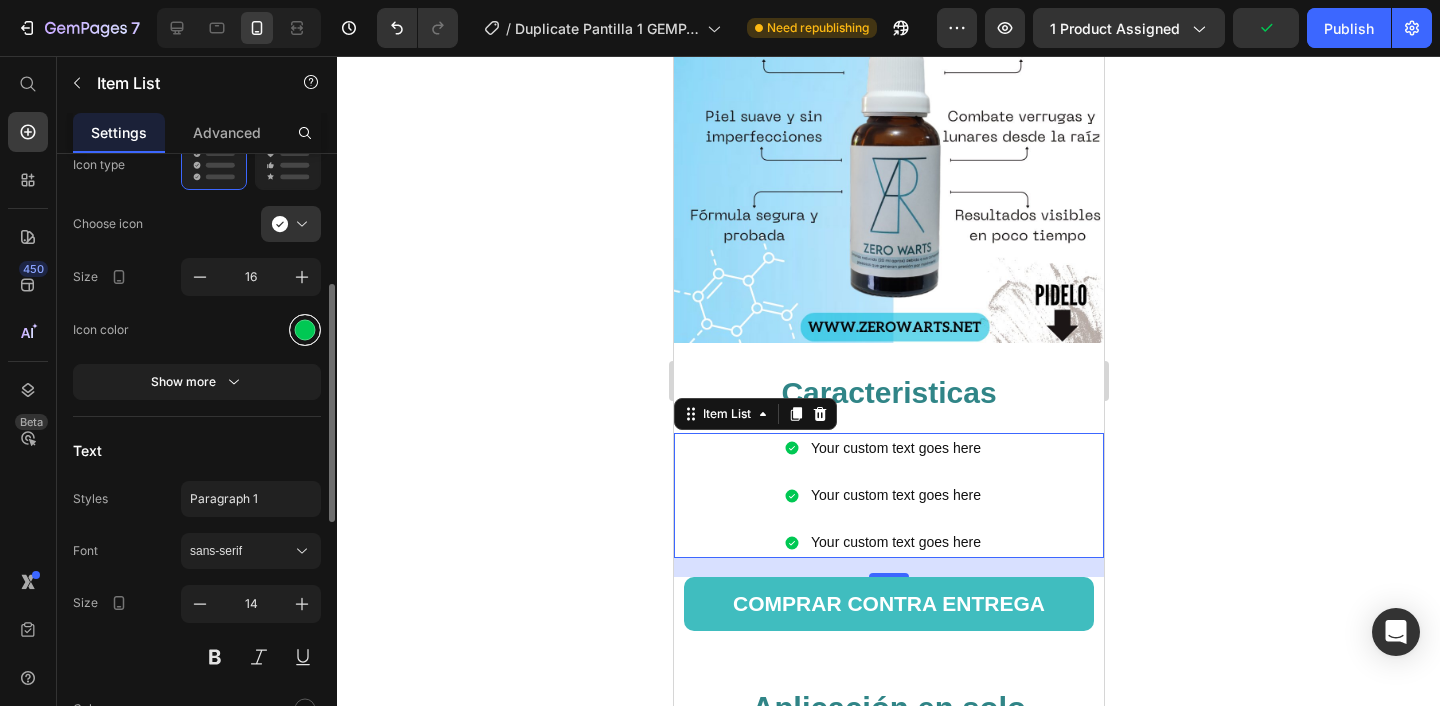 click at bounding box center (305, 330) 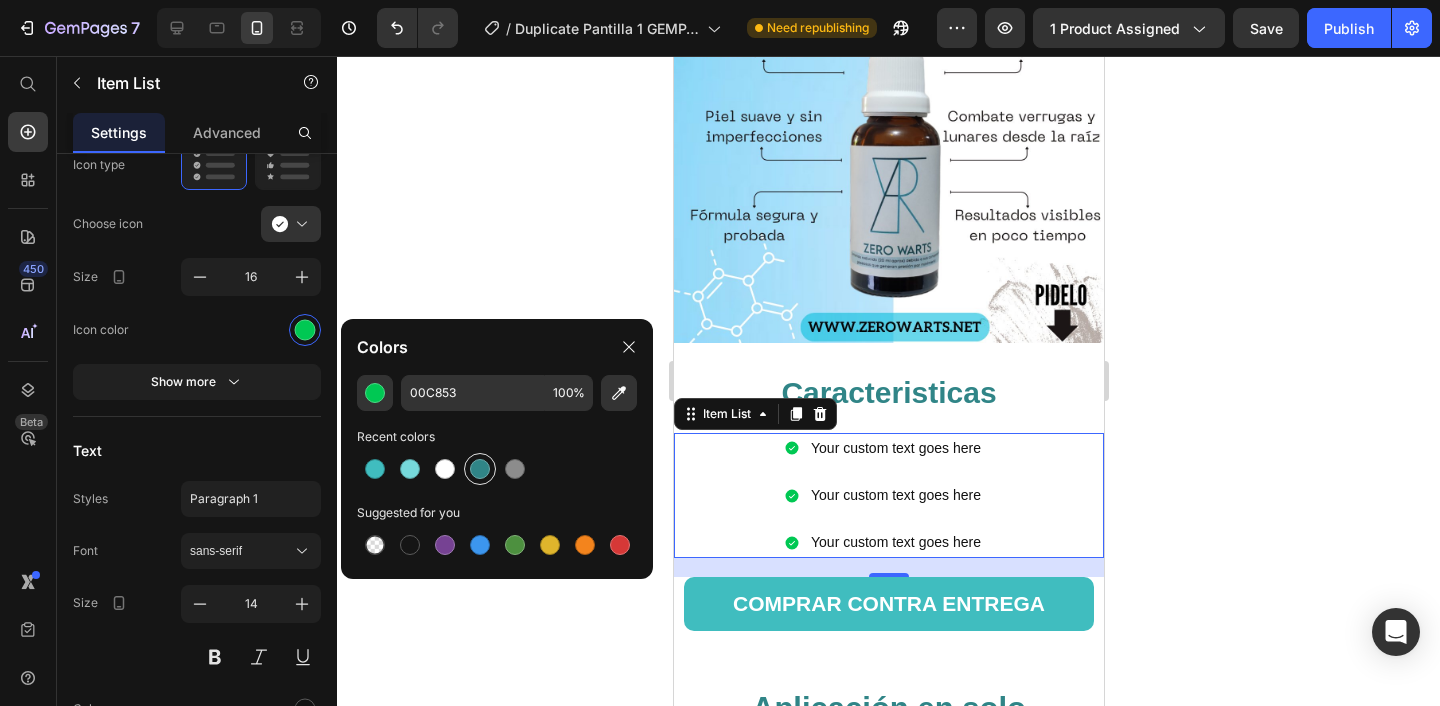 click at bounding box center [480, 469] 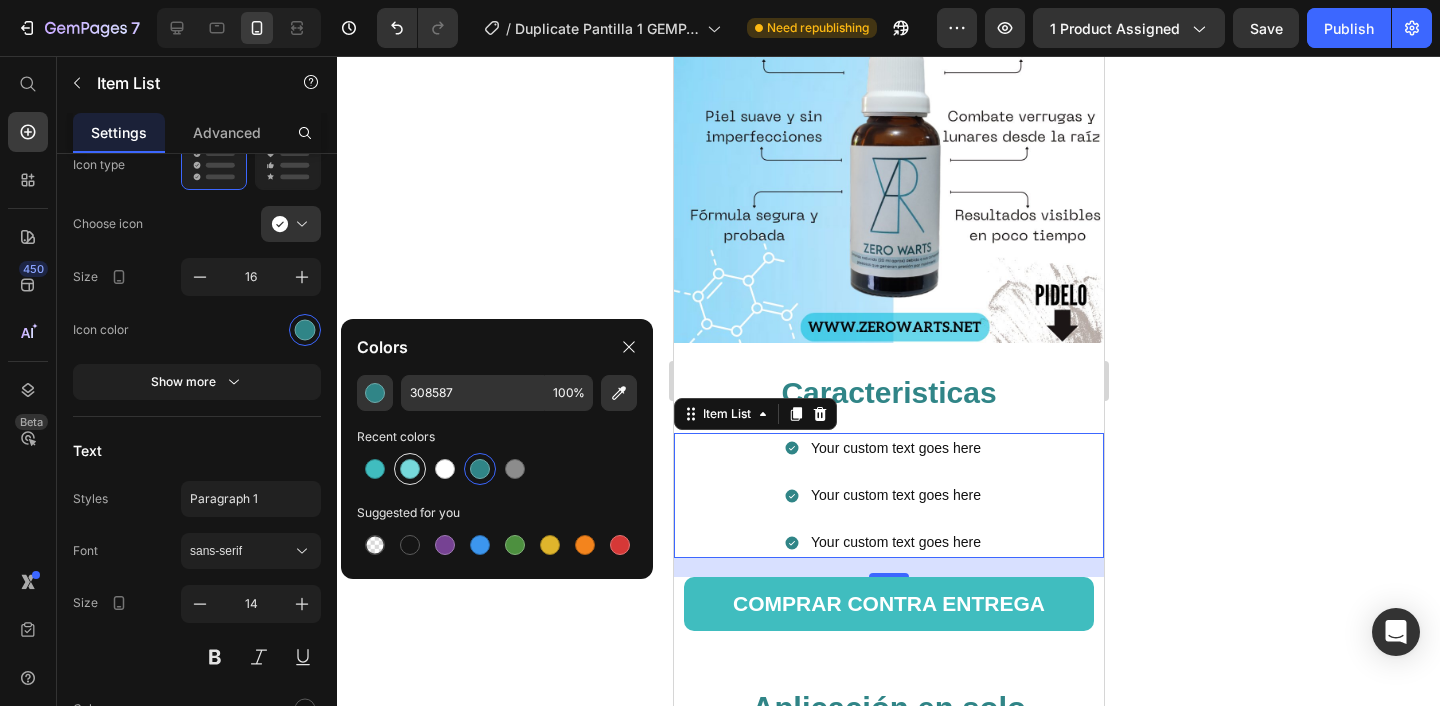 click at bounding box center [410, 469] 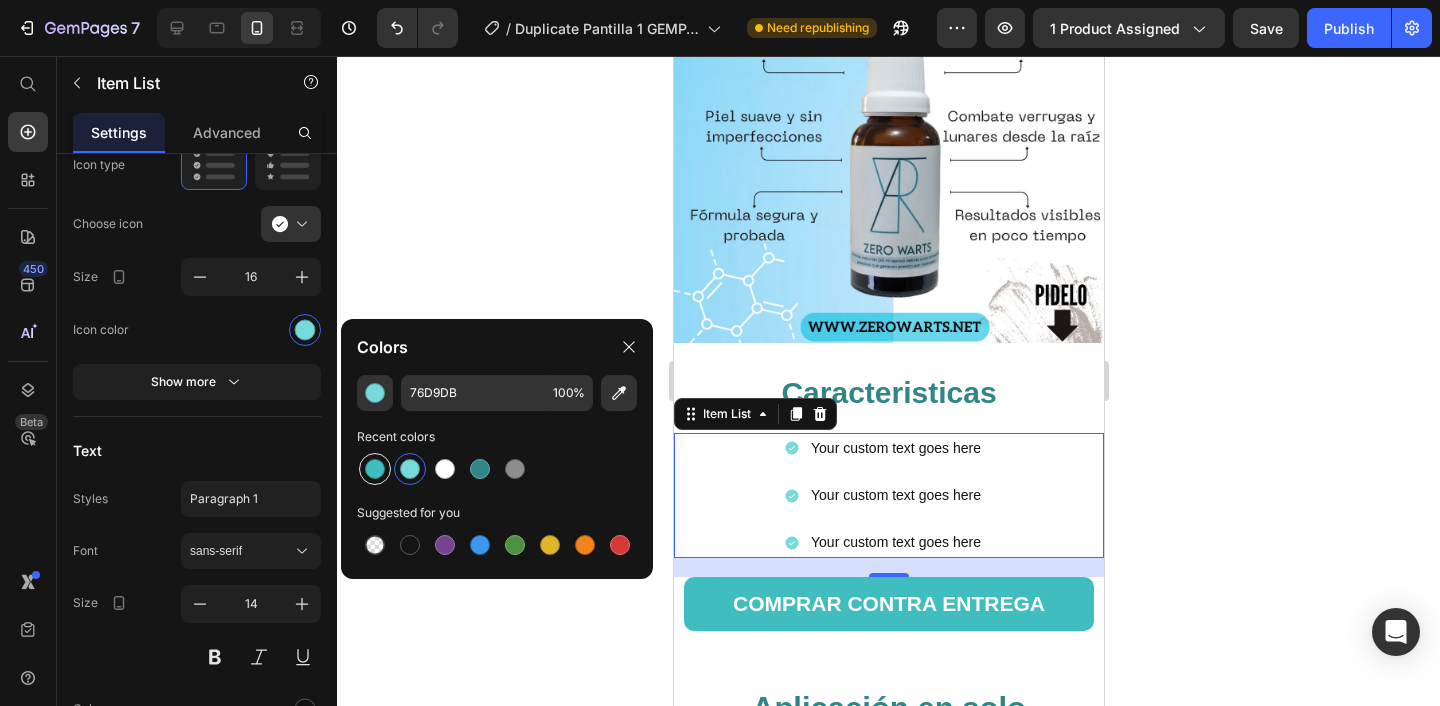 click at bounding box center [375, 469] 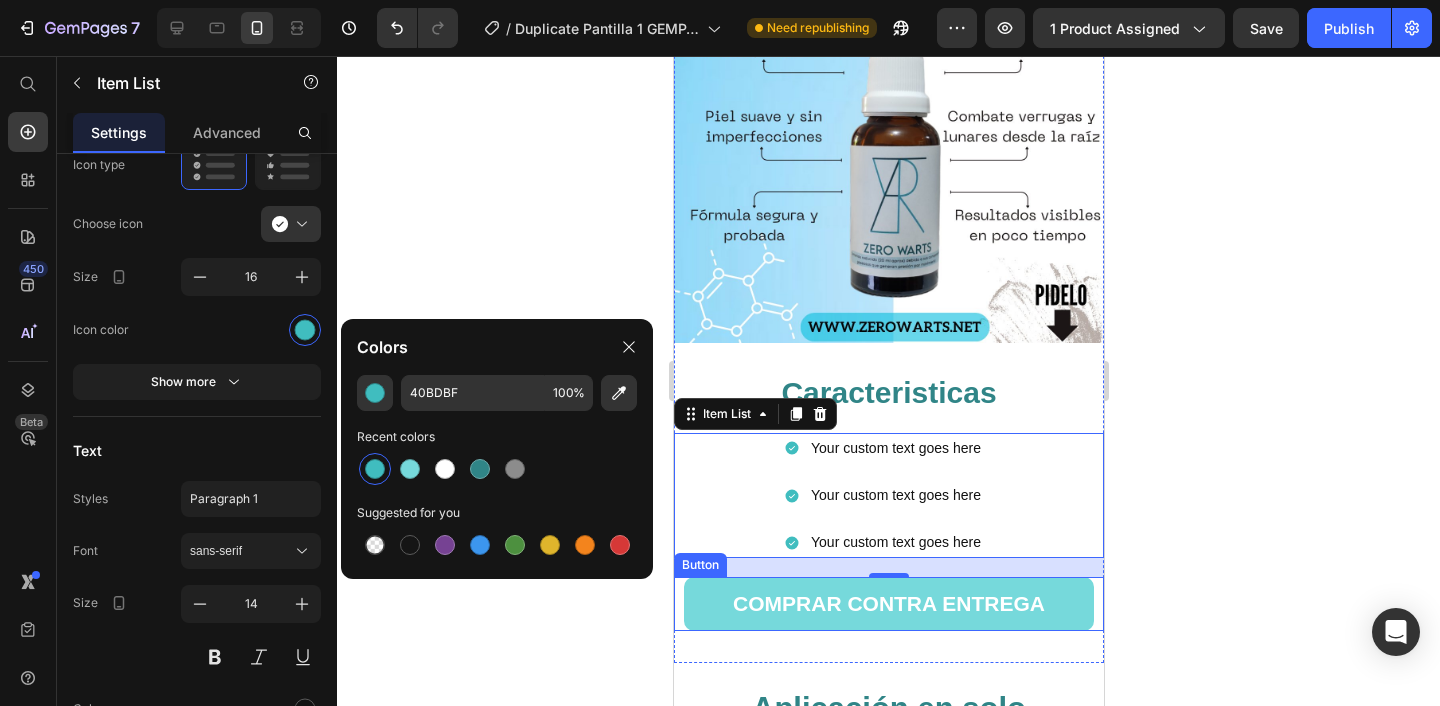 click on "COMPRAR CONTRA ENTREGA" at bounding box center (888, 604) 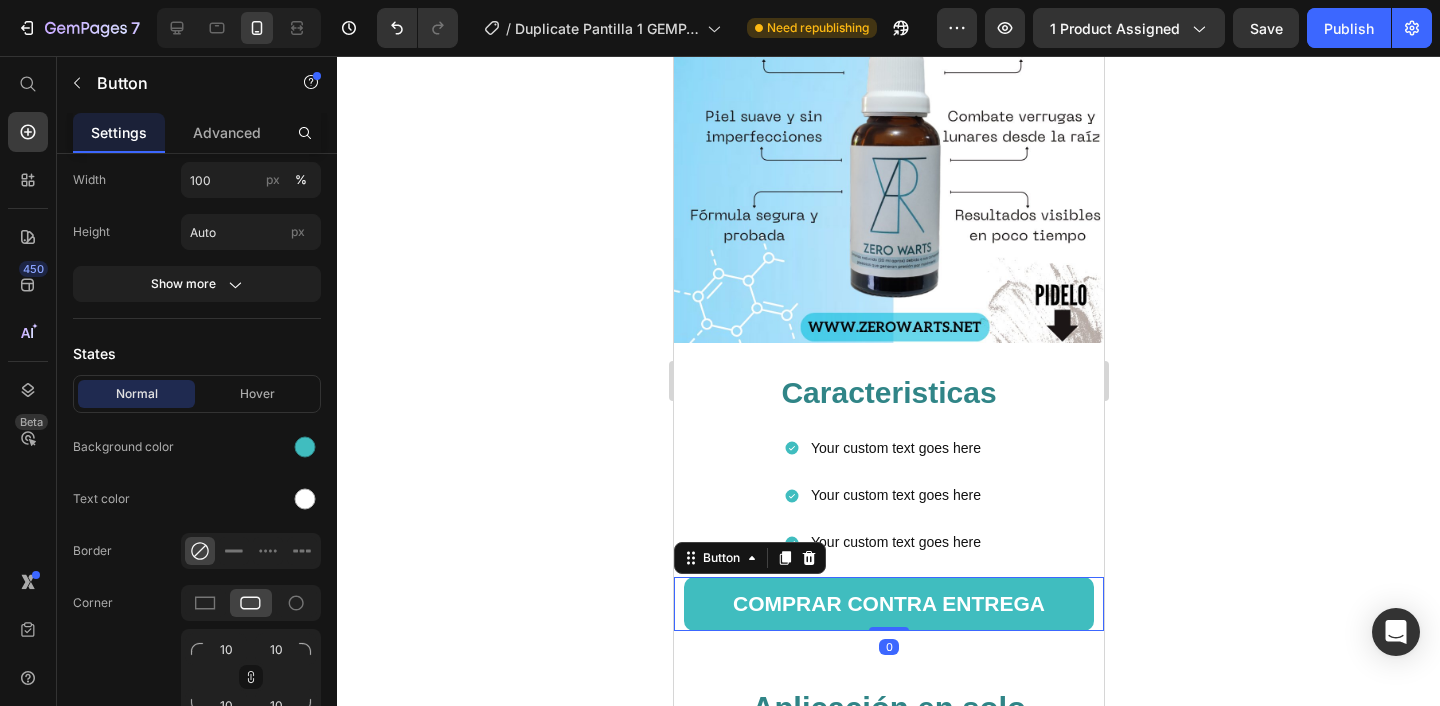scroll, scrollTop: 0, scrollLeft: 0, axis: both 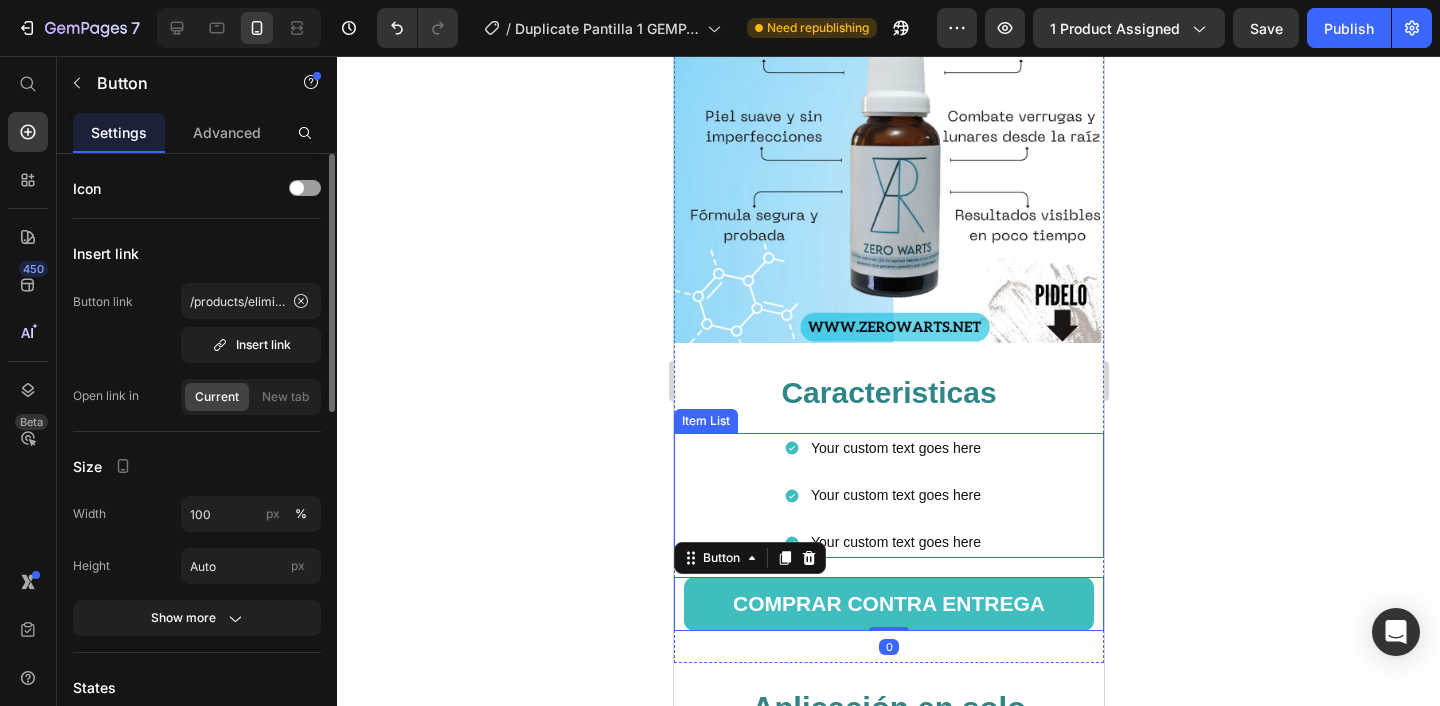 click on "Your custom text goes here Your custom text goes here Your custom text goes here" at bounding box center [853, 496] 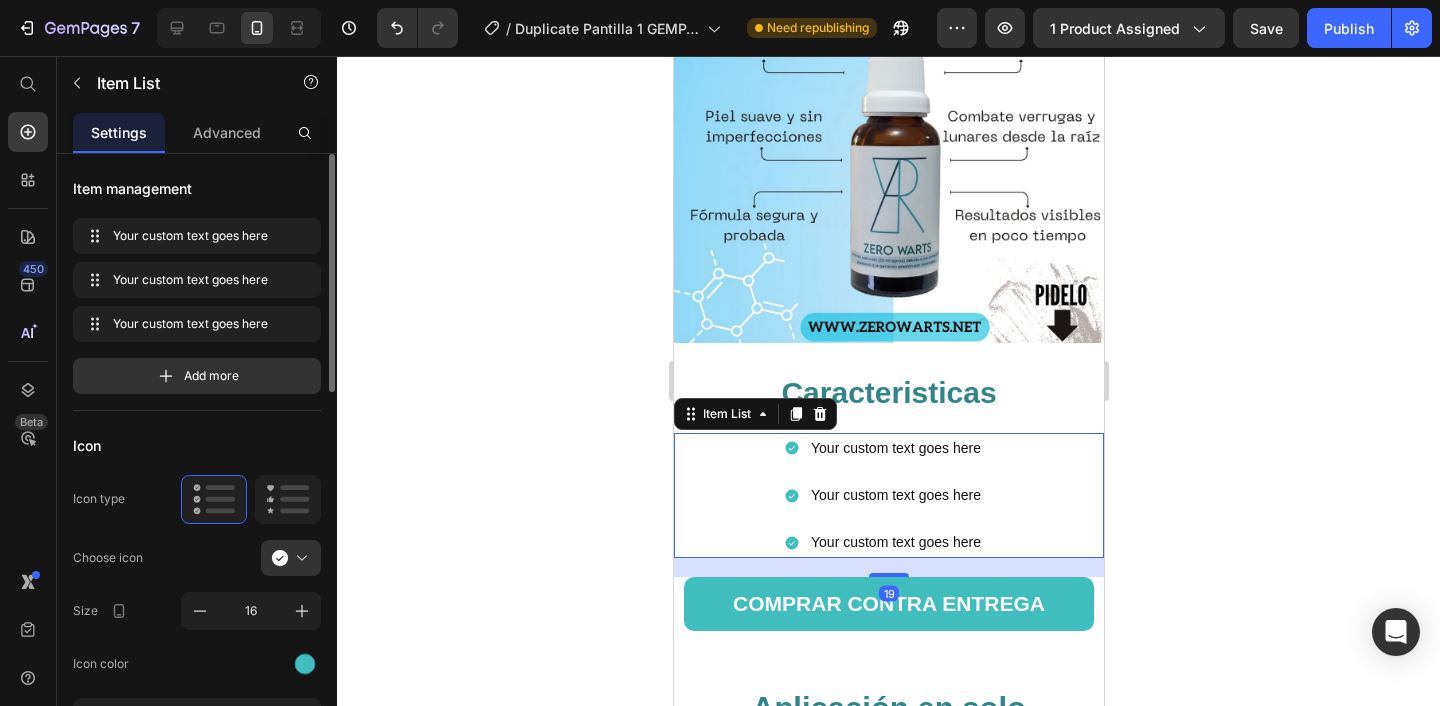 click on "Your custom text goes here" at bounding box center [895, 448] 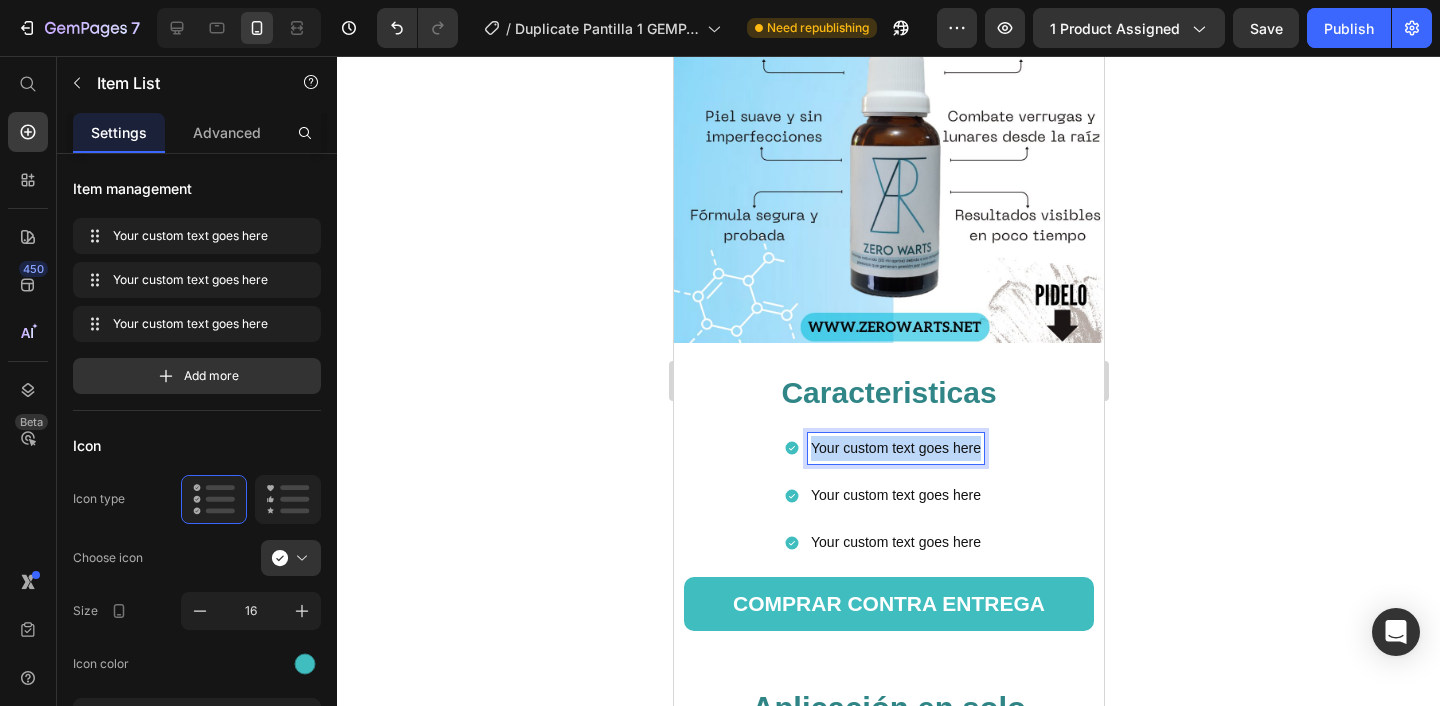 drag, startPoint x: 978, startPoint y: 446, endPoint x: 815, endPoint y: 441, distance: 163.07668 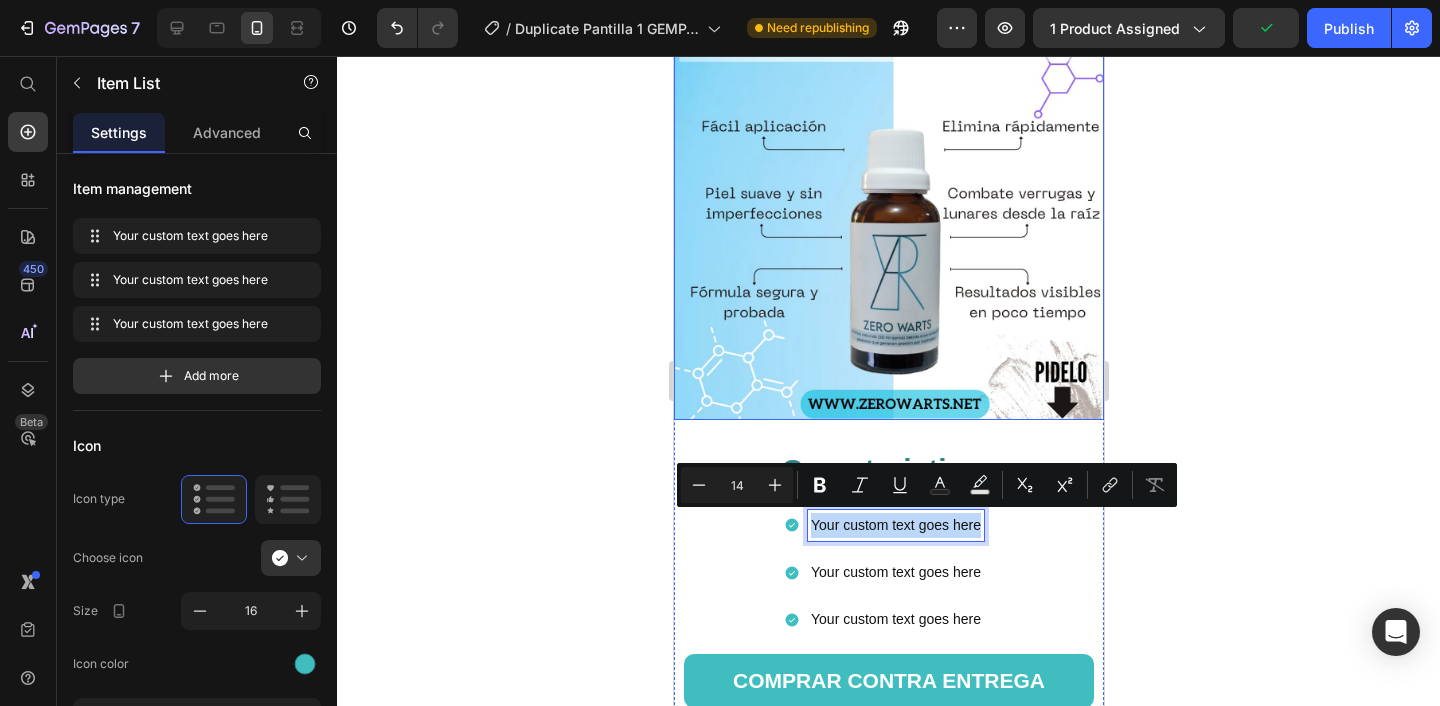 scroll, scrollTop: 2719, scrollLeft: 0, axis: vertical 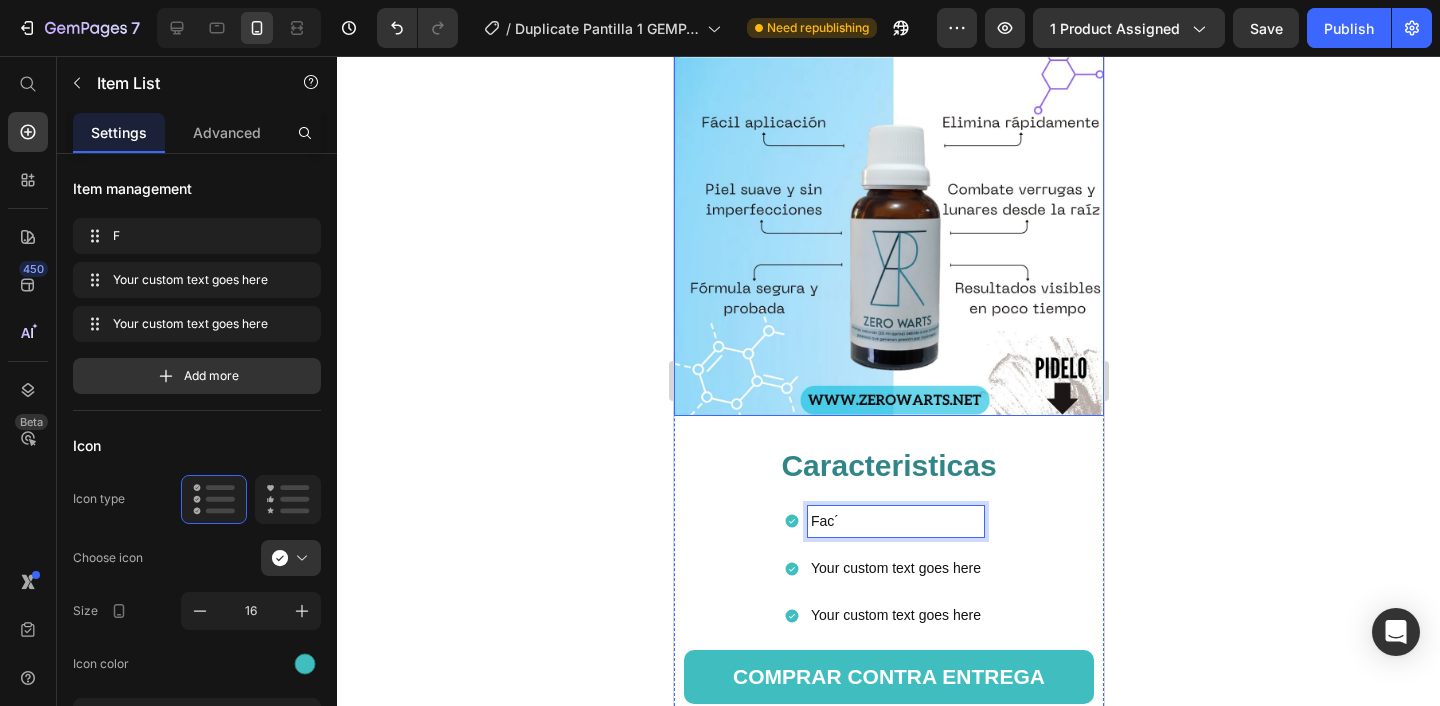 type 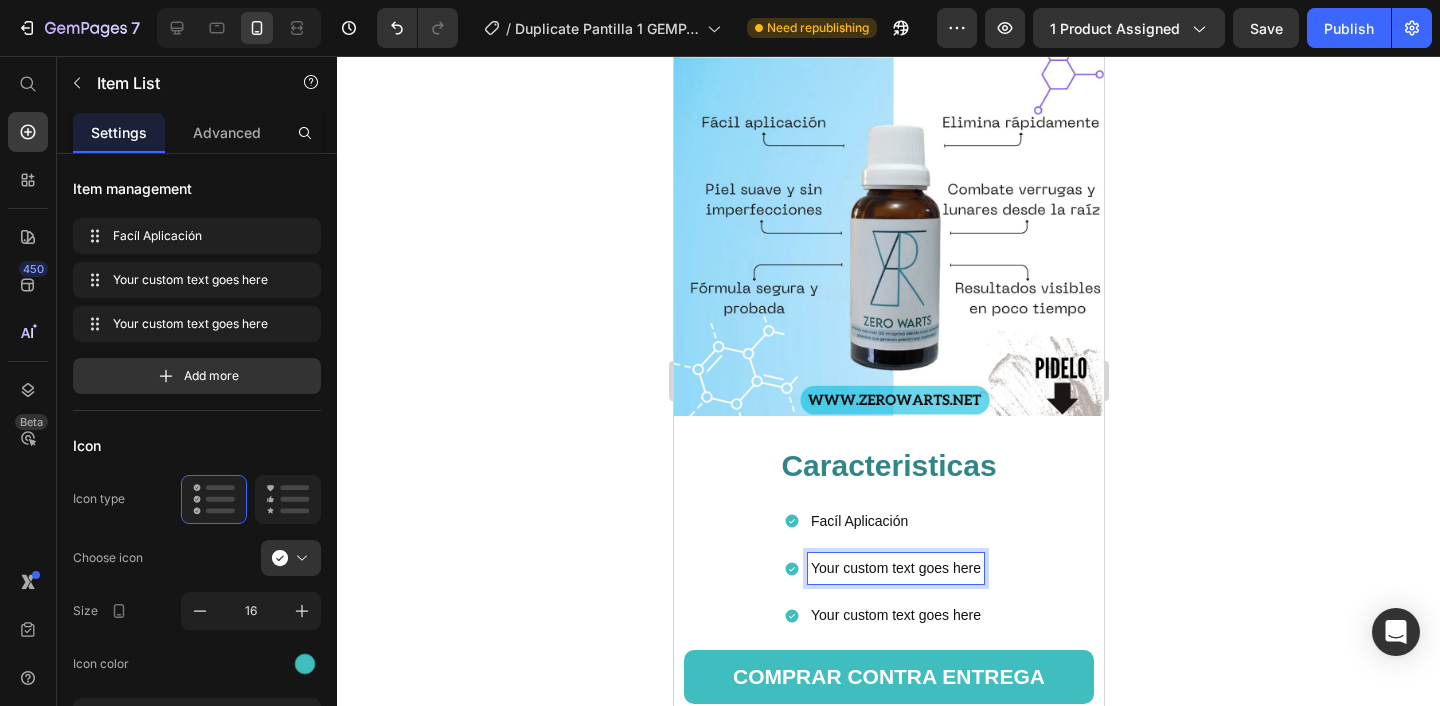 click on "Your custom text goes here" at bounding box center (895, 568) 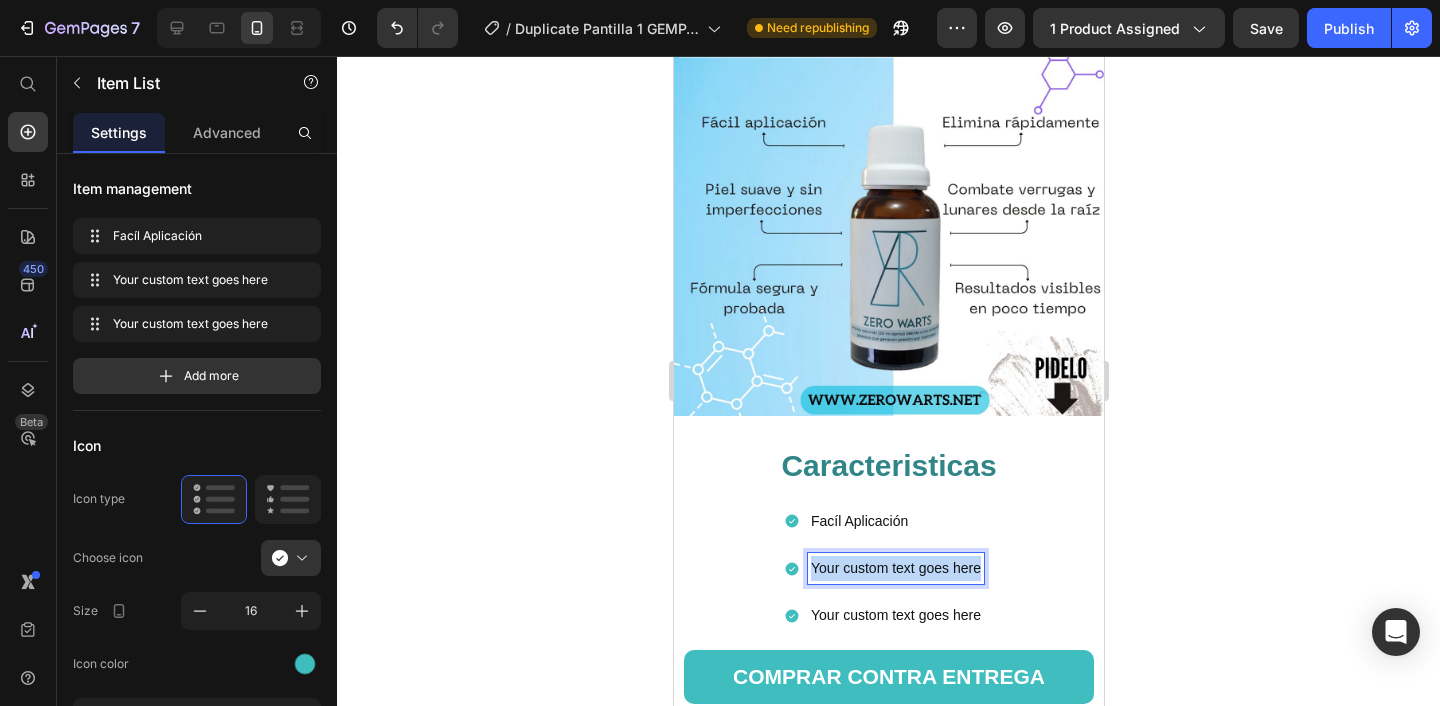 drag, startPoint x: 978, startPoint y: 570, endPoint x: 803, endPoint y: 566, distance: 175.04572 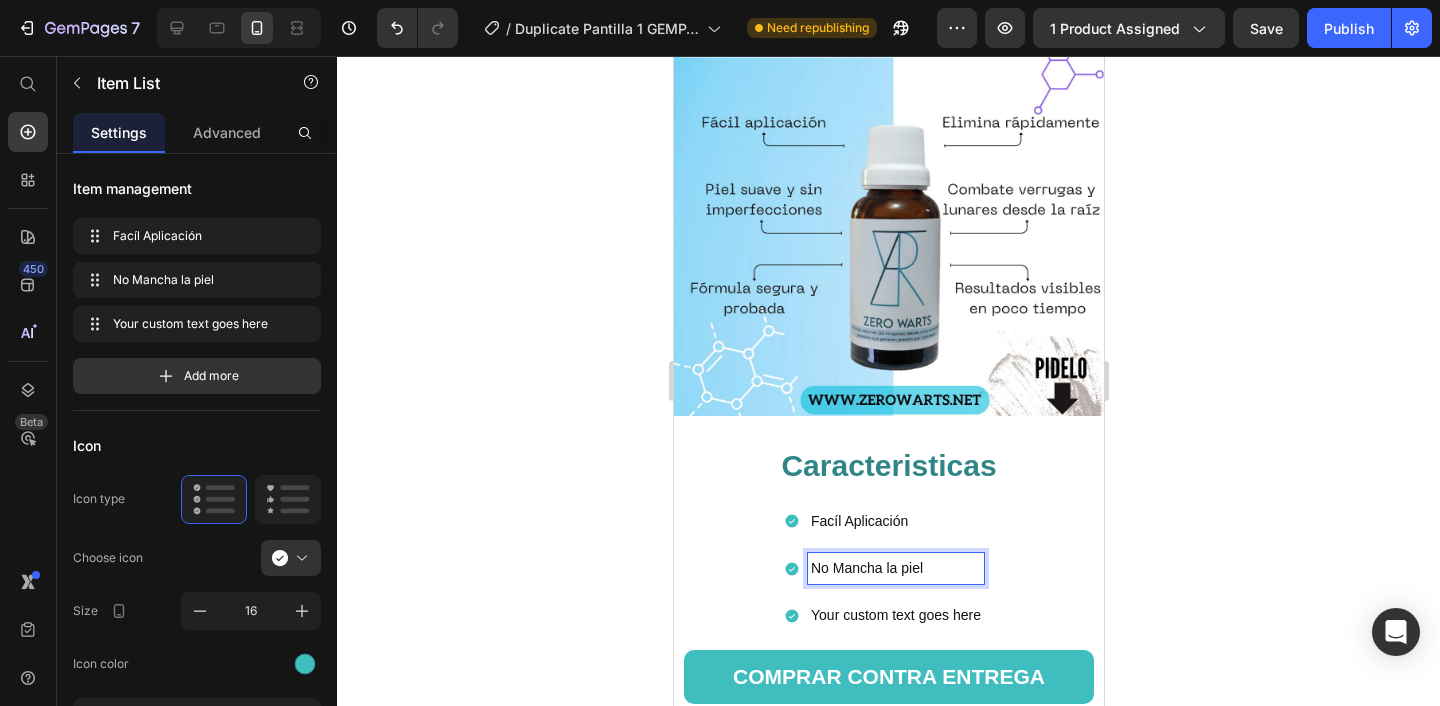 click on "No Mancha la piel" at bounding box center [895, 568] 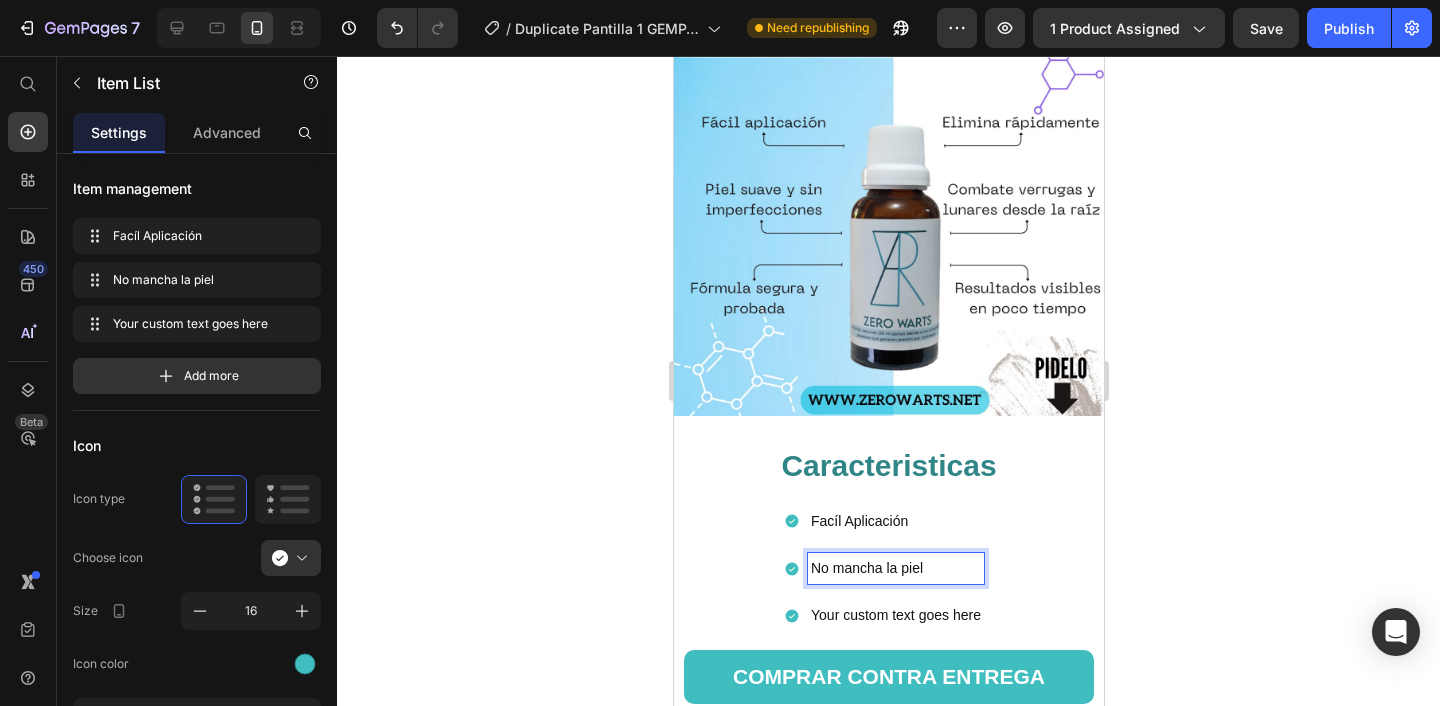 click on "Facíl Aplicación" at bounding box center (895, 521) 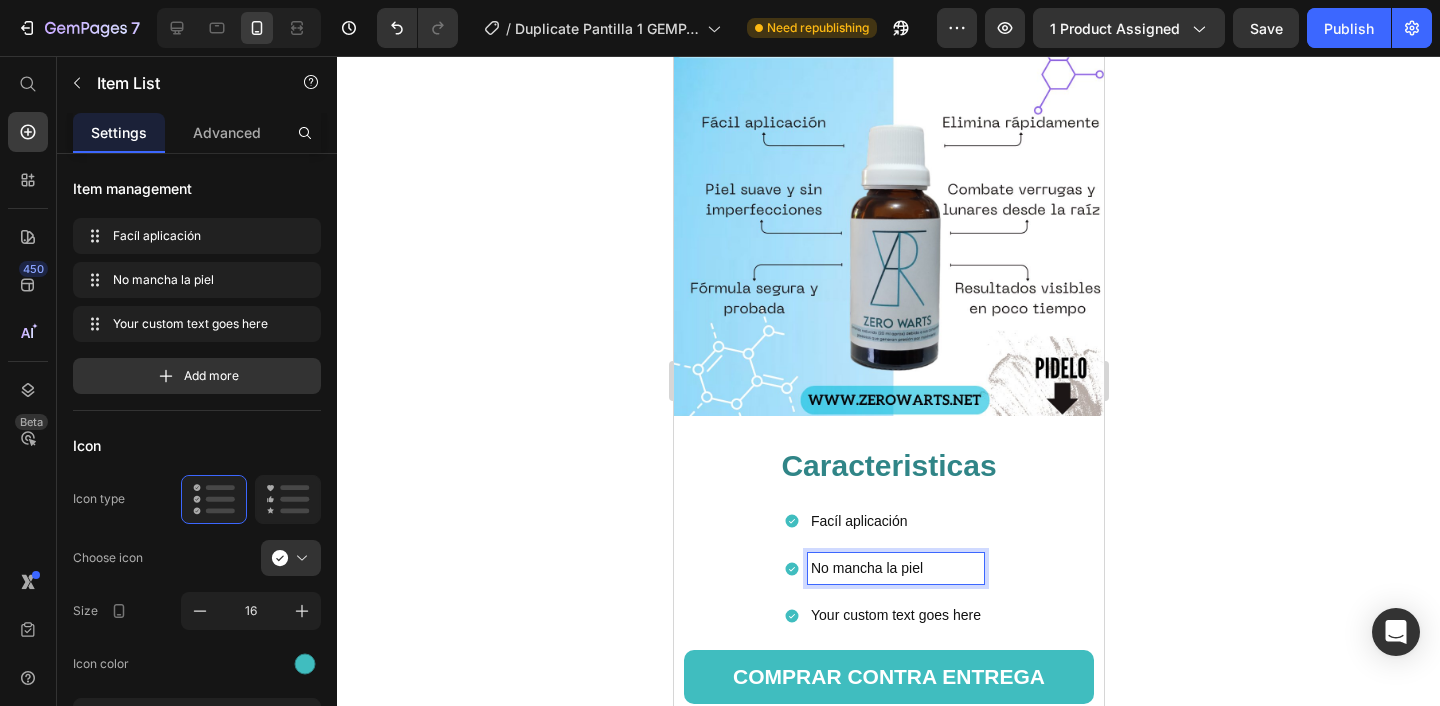click on "No mancha la piel" at bounding box center [895, 568] 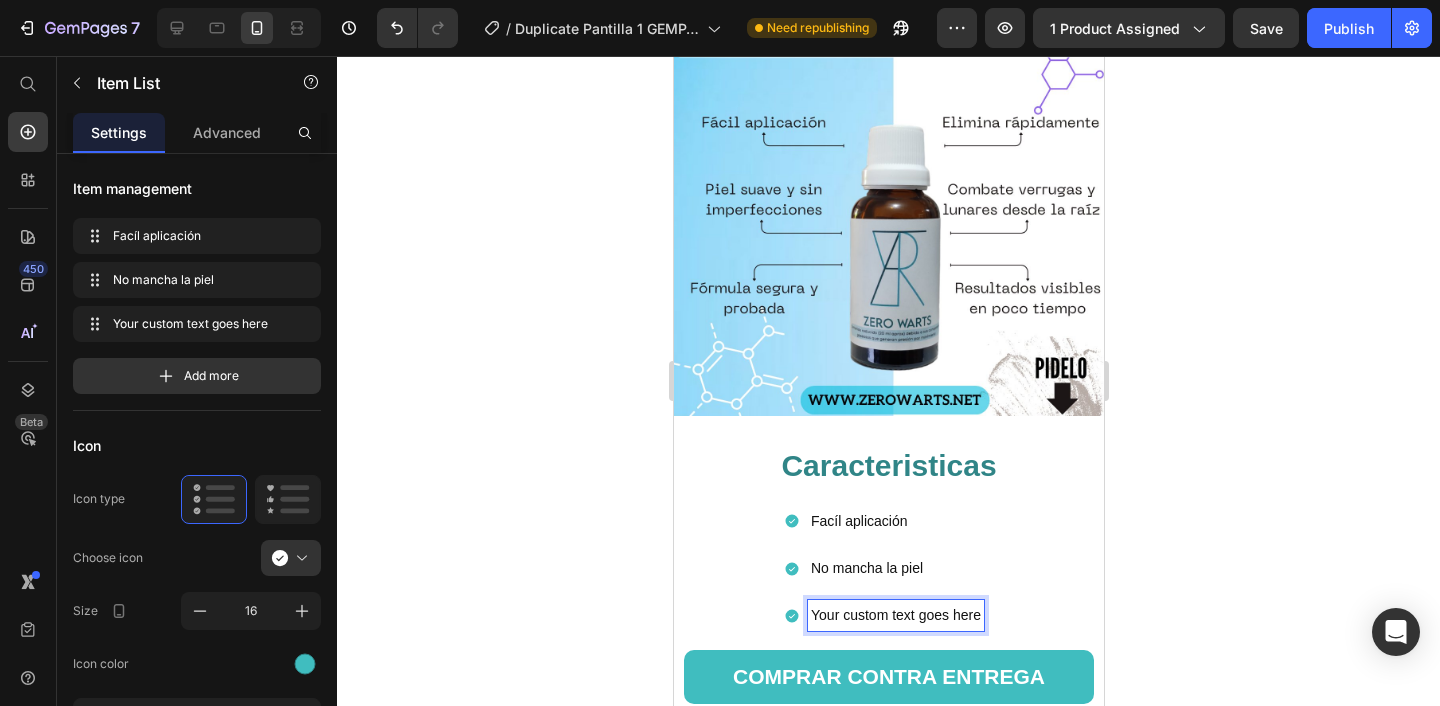 click on "Your custom text goes here" at bounding box center (895, 615) 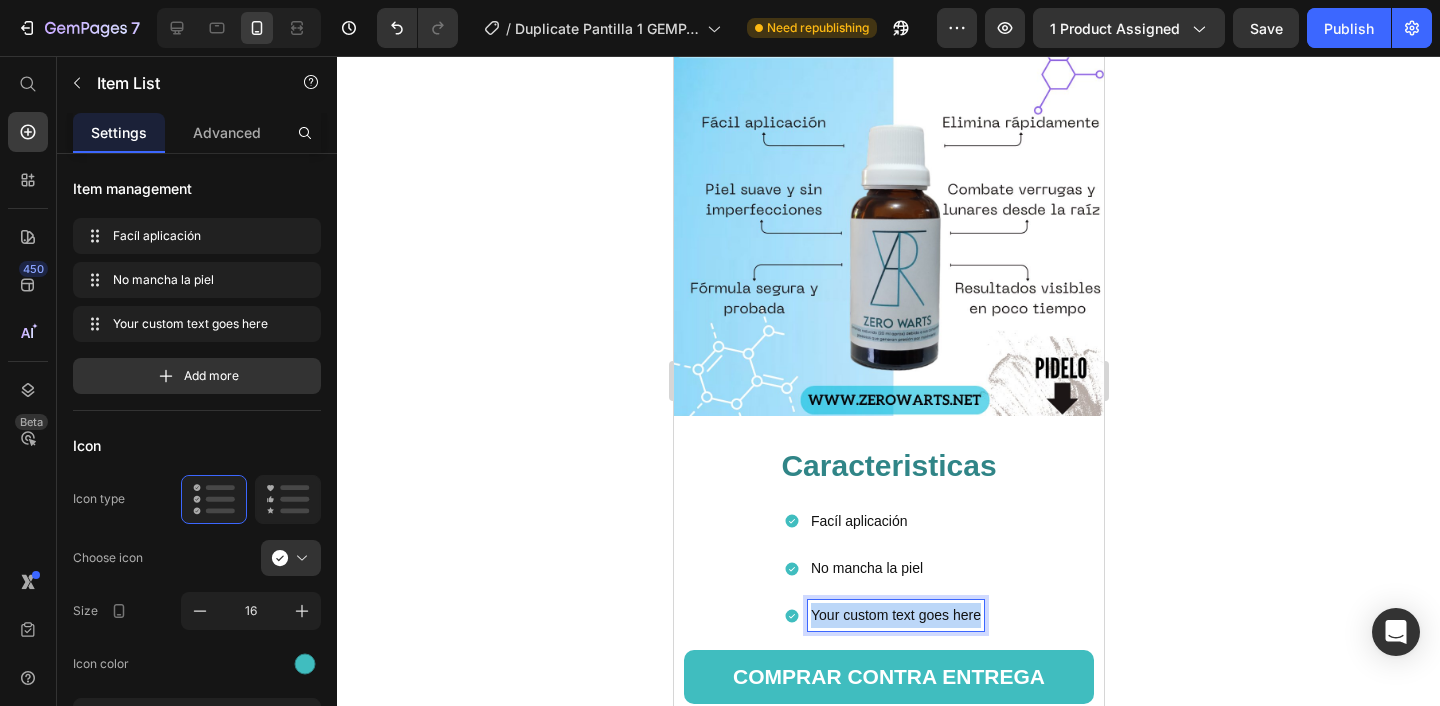 drag, startPoint x: 976, startPoint y: 616, endPoint x: 811, endPoint y: 620, distance: 165.04848 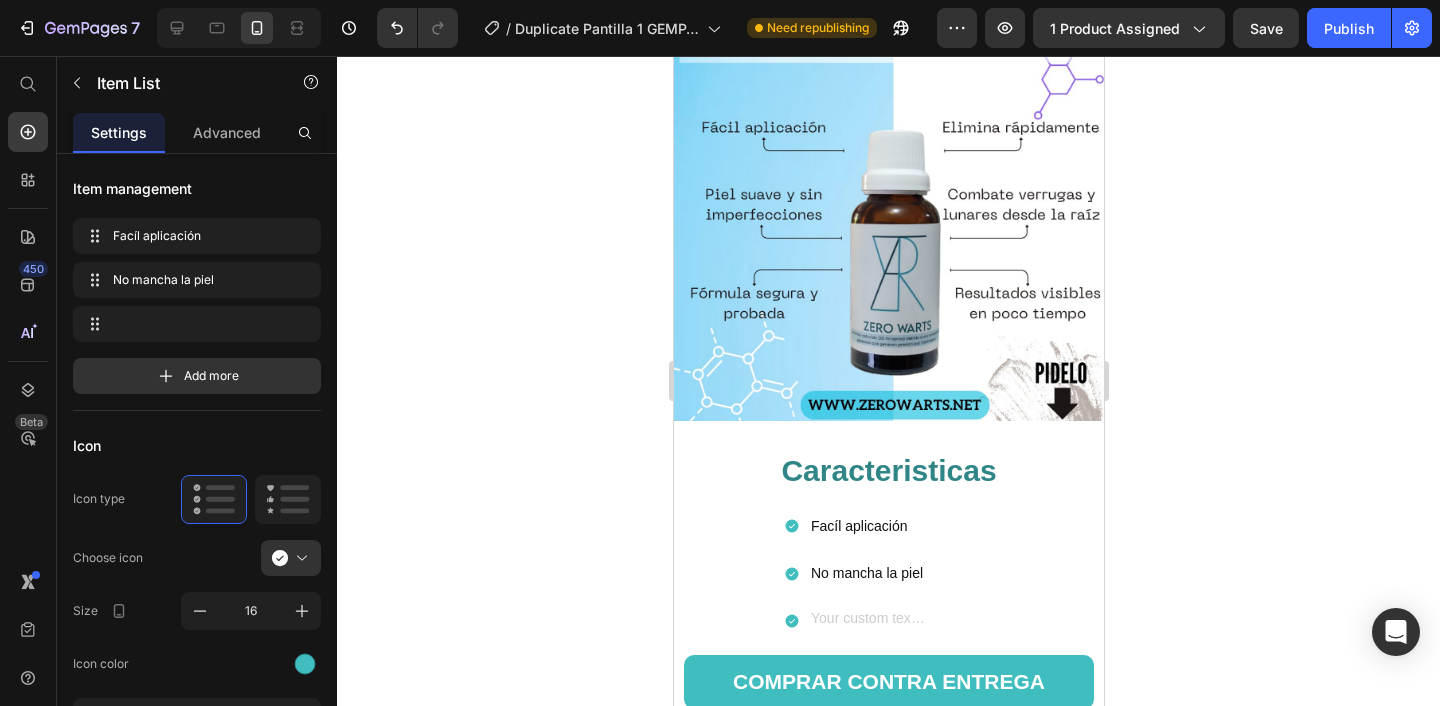 scroll, scrollTop: 2709, scrollLeft: 0, axis: vertical 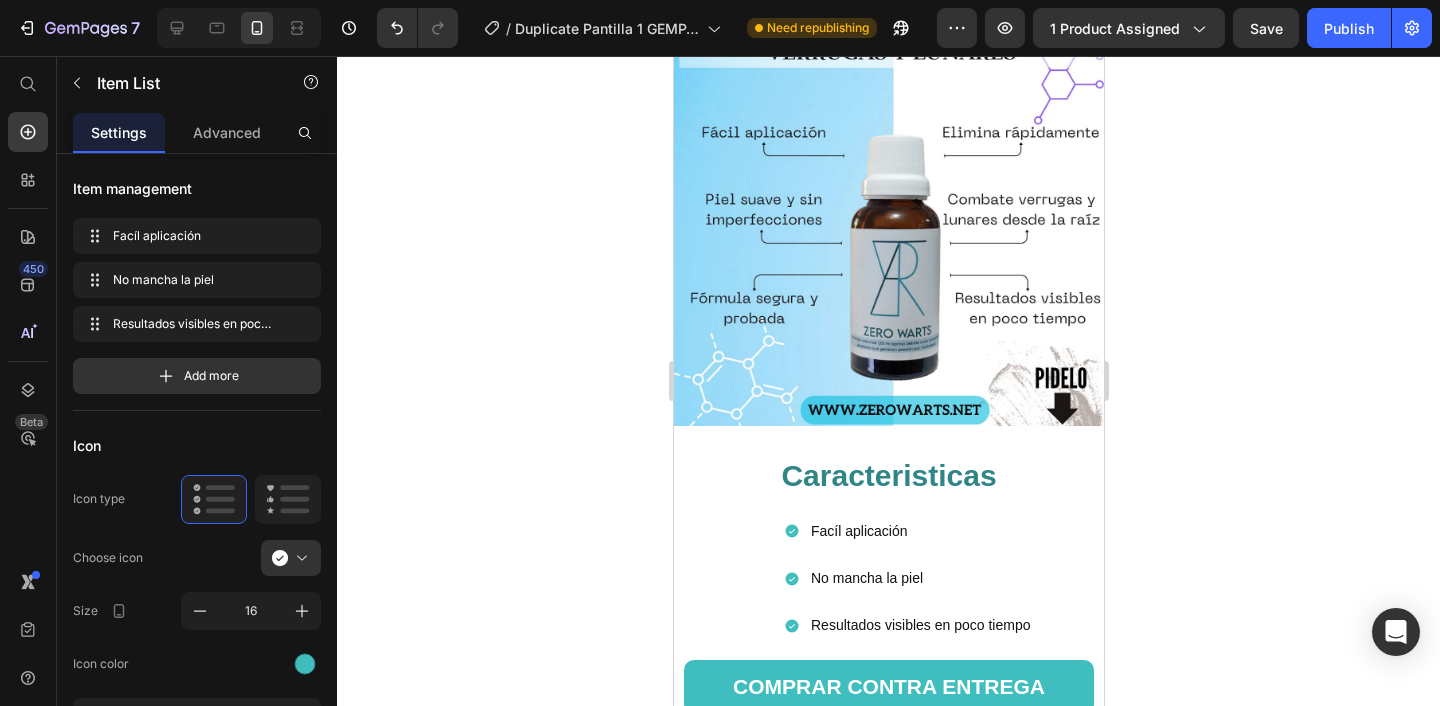click 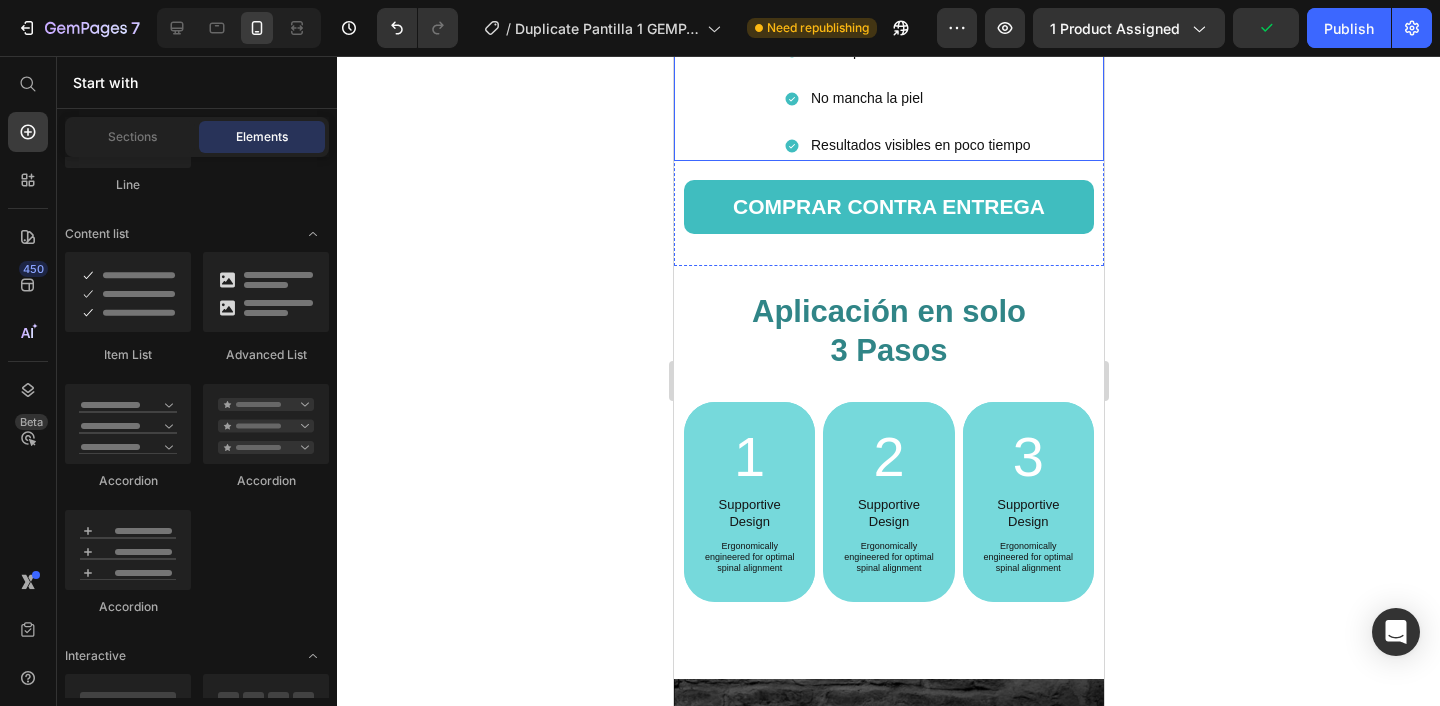 scroll, scrollTop: 3193, scrollLeft: 0, axis: vertical 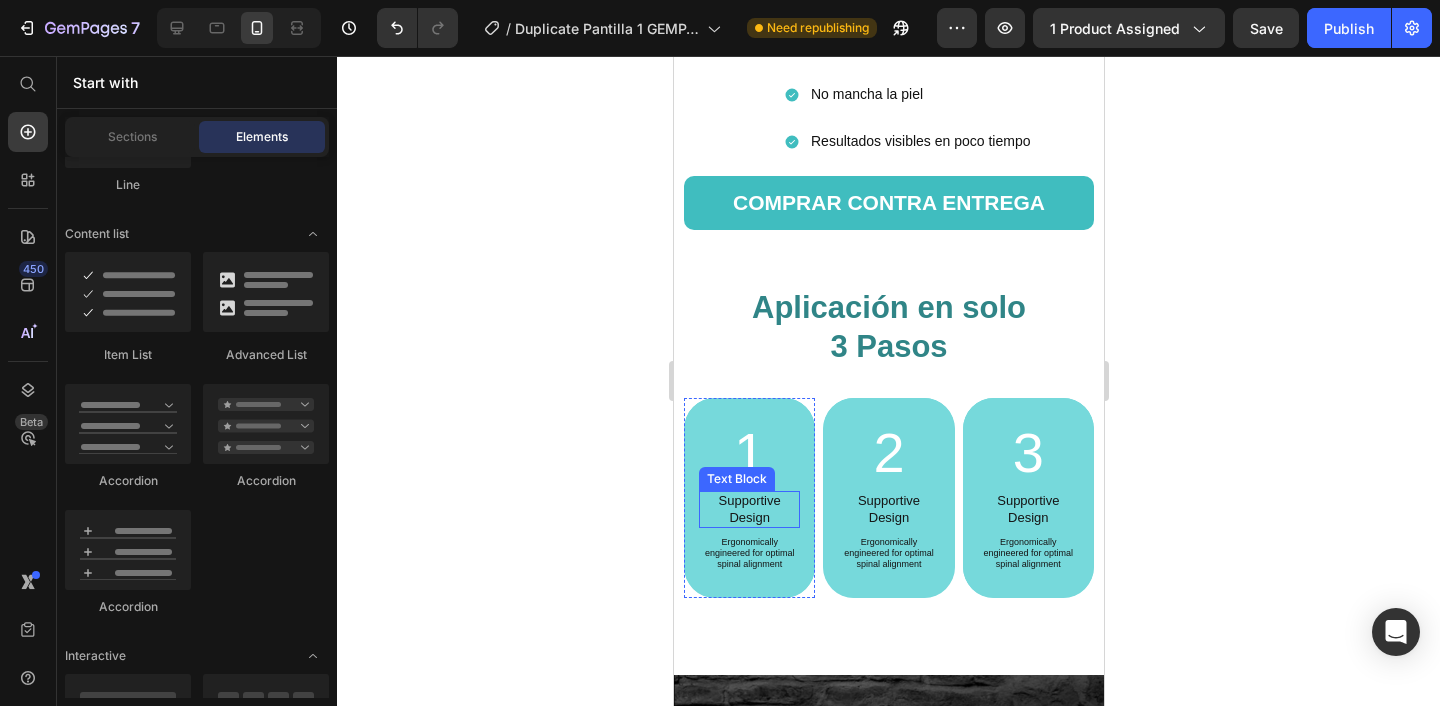 click on "Supportive Design" at bounding box center [748, 509] 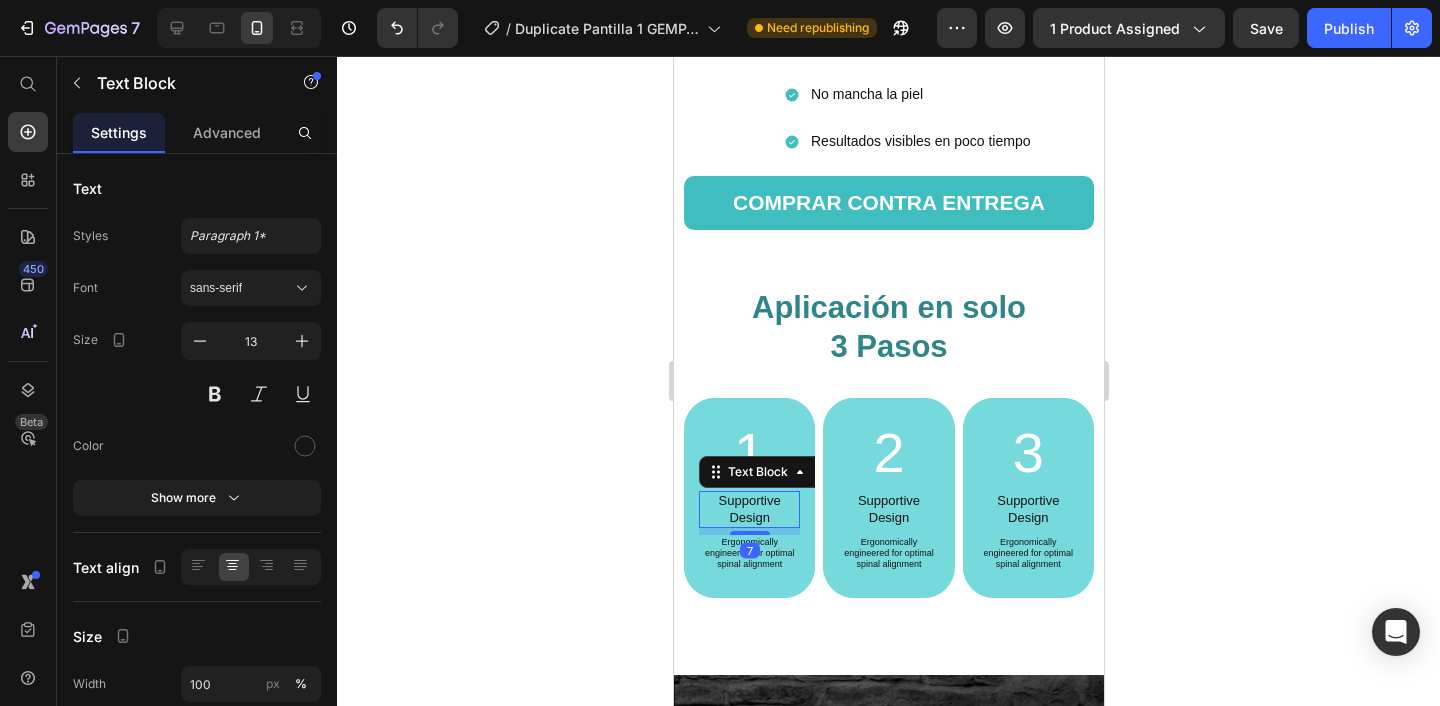 click on "Supportive Design" at bounding box center (748, 509) 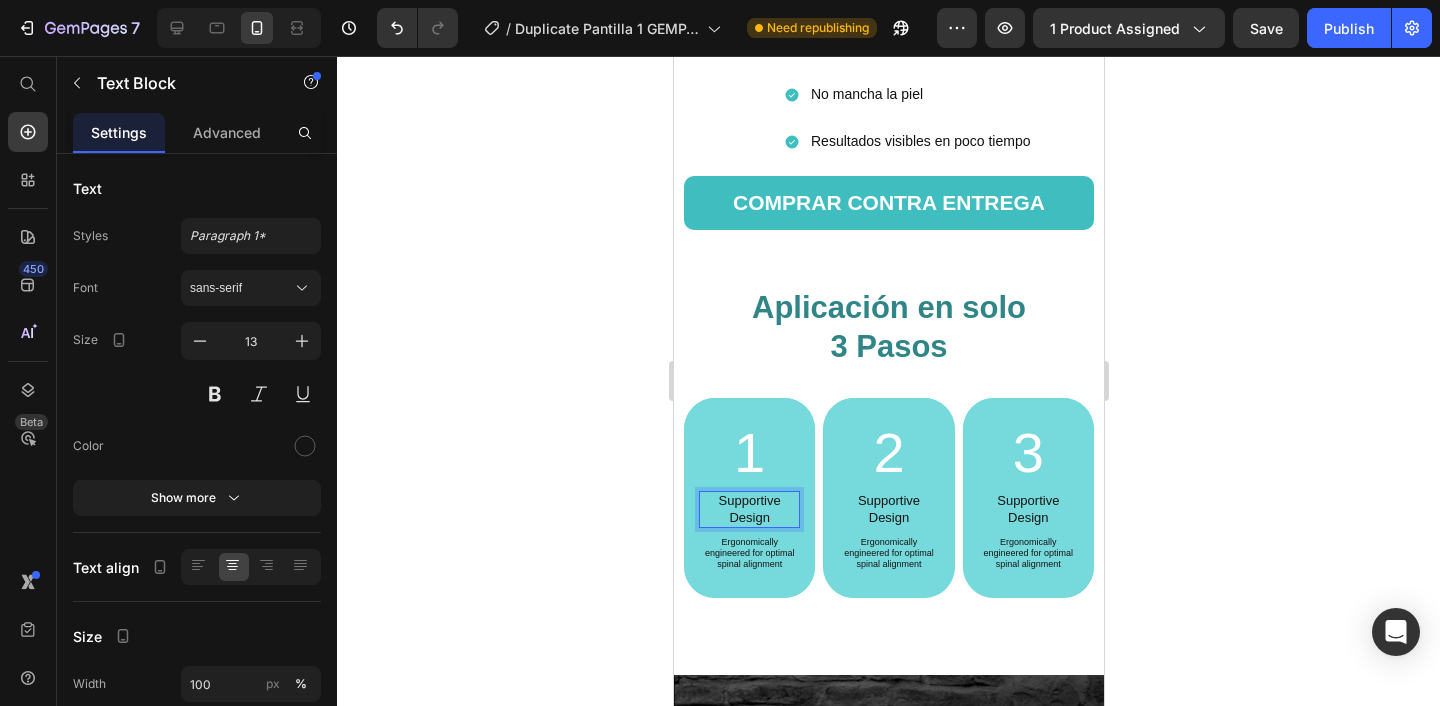 click on "Supportive Design" at bounding box center [748, 509] 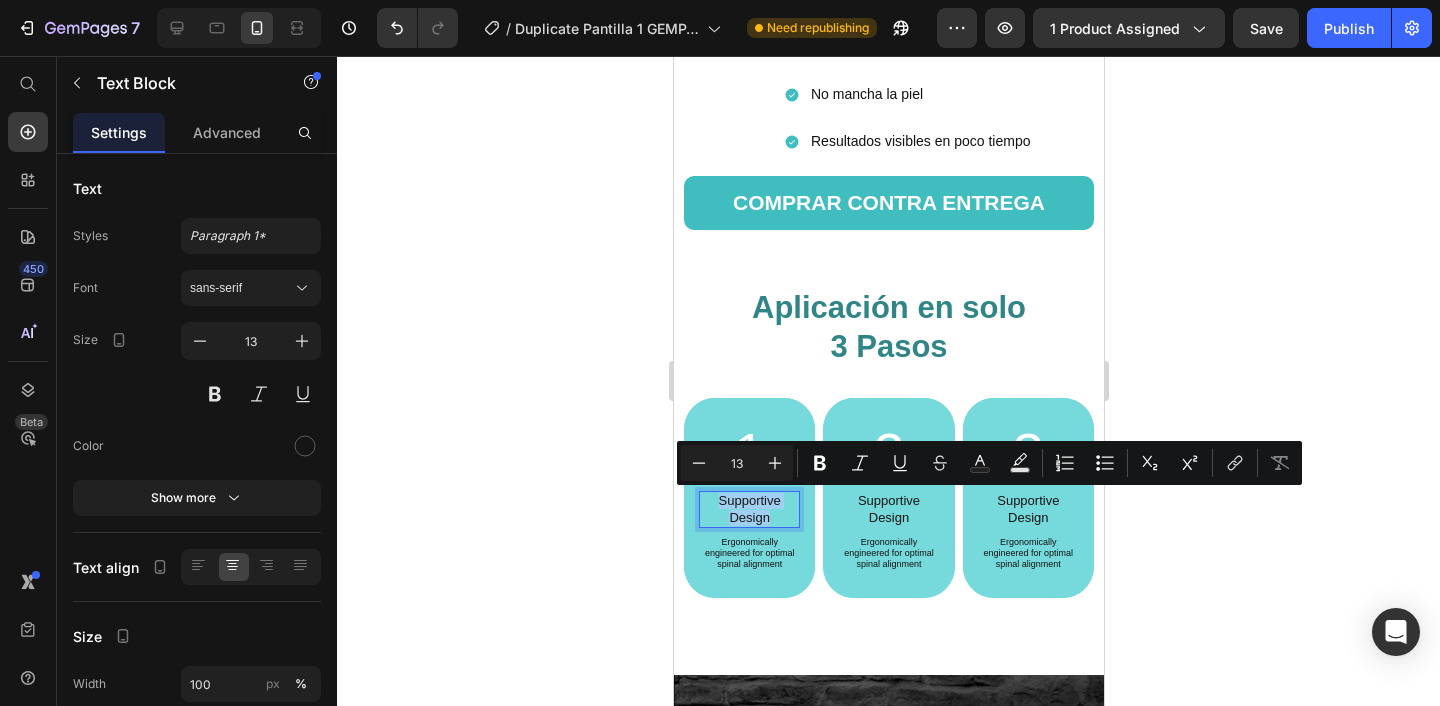 drag, startPoint x: 774, startPoint y: 520, endPoint x: 720, endPoint y: 503, distance: 56.61272 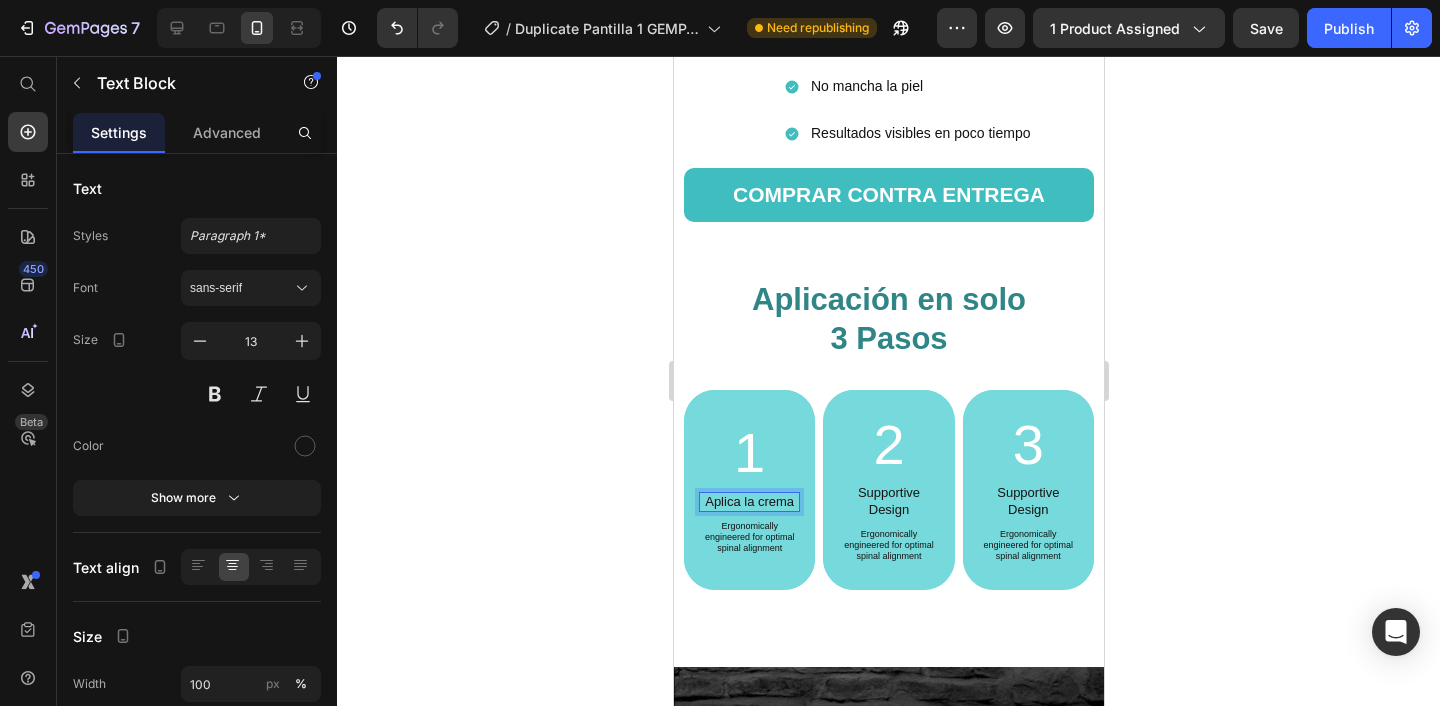 scroll, scrollTop: 3193, scrollLeft: 0, axis: vertical 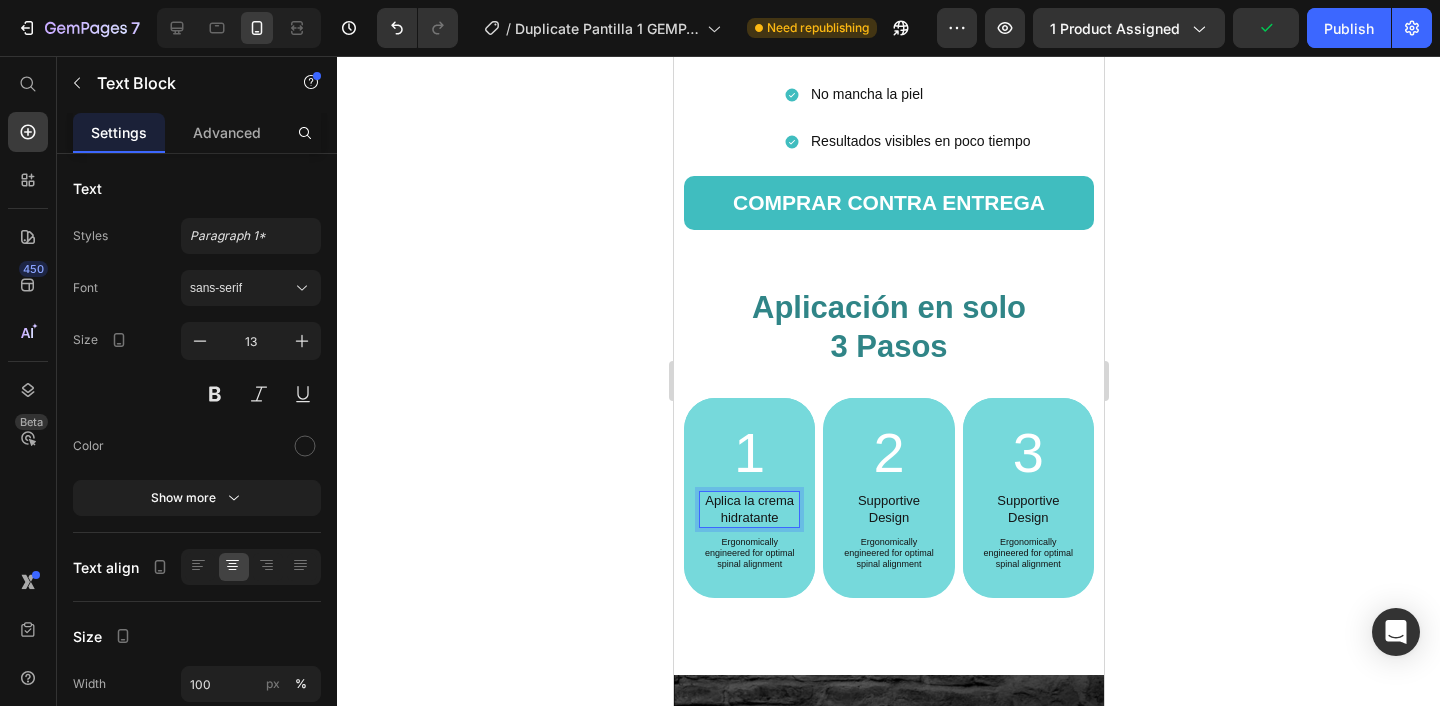 click on "Aplica la crema hidratante" at bounding box center (748, 509) 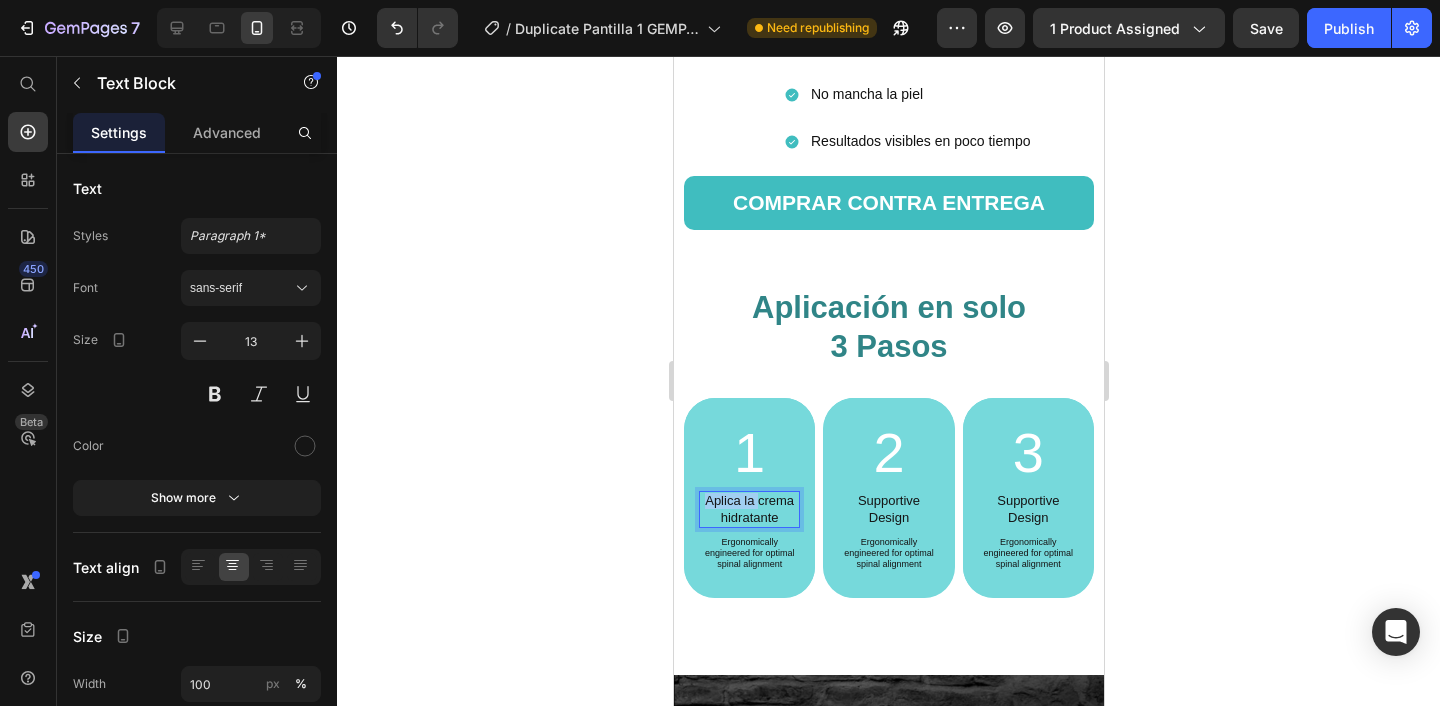 drag, startPoint x: 758, startPoint y: 500, endPoint x: 687, endPoint y: 501, distance: 71.00704 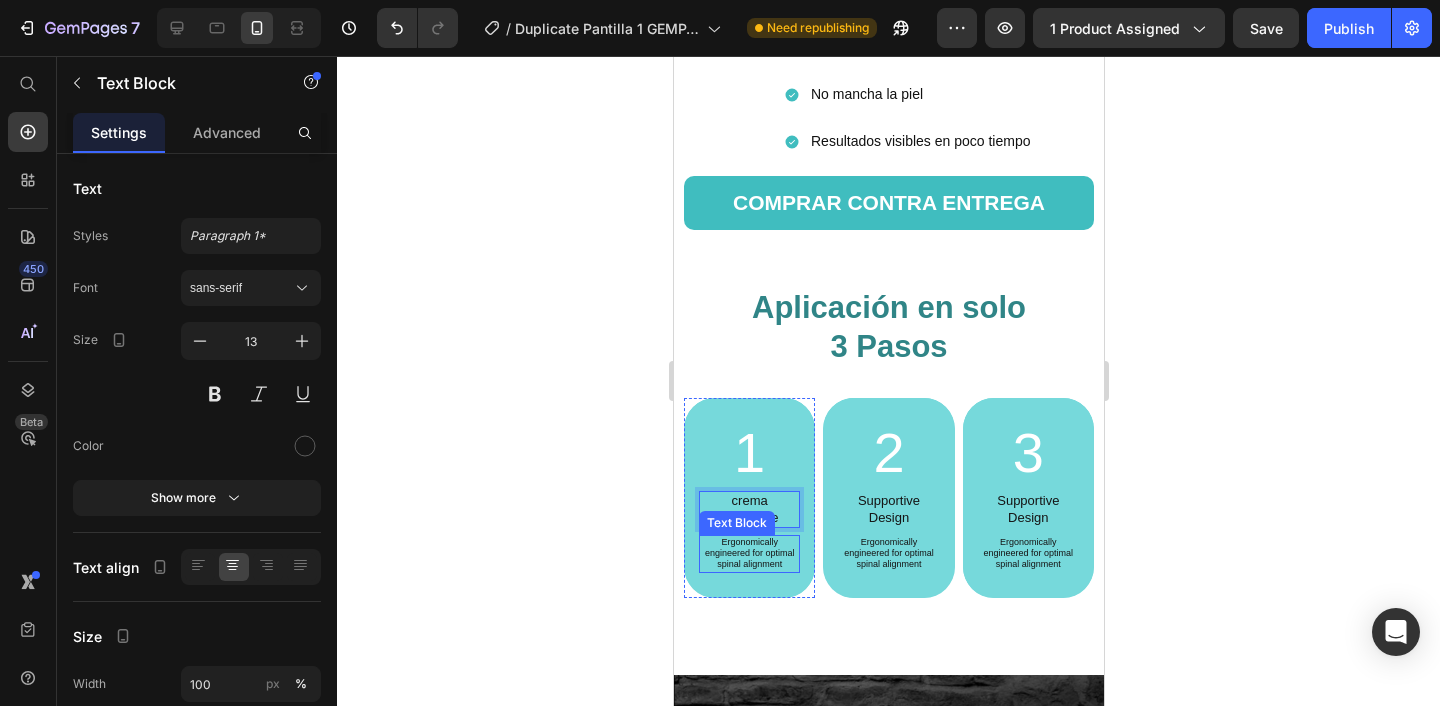 click on "Ergonomically engineered for optimal spinal alignment" at bounding box center (748, 554) 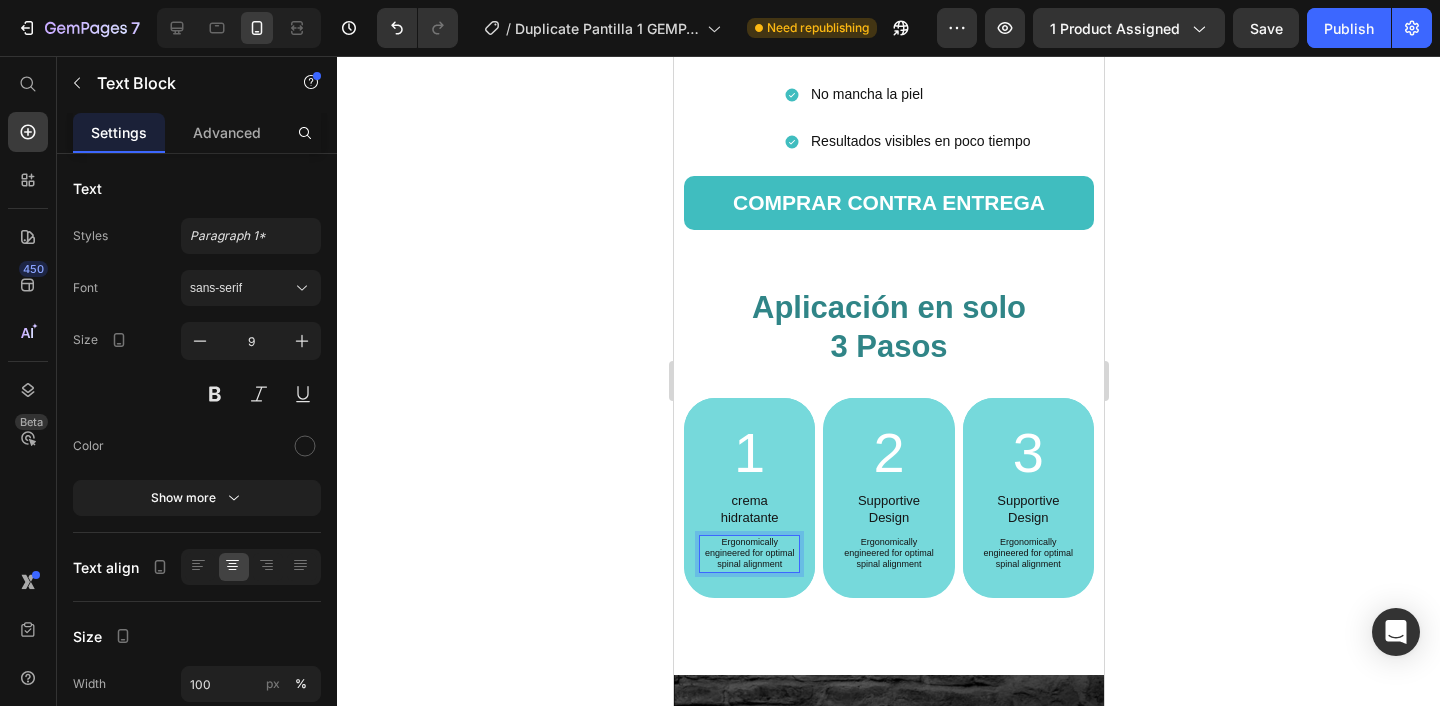 click on "Ergonomically engineered for optimal spinal alignment" at bounding box center [748, 554] 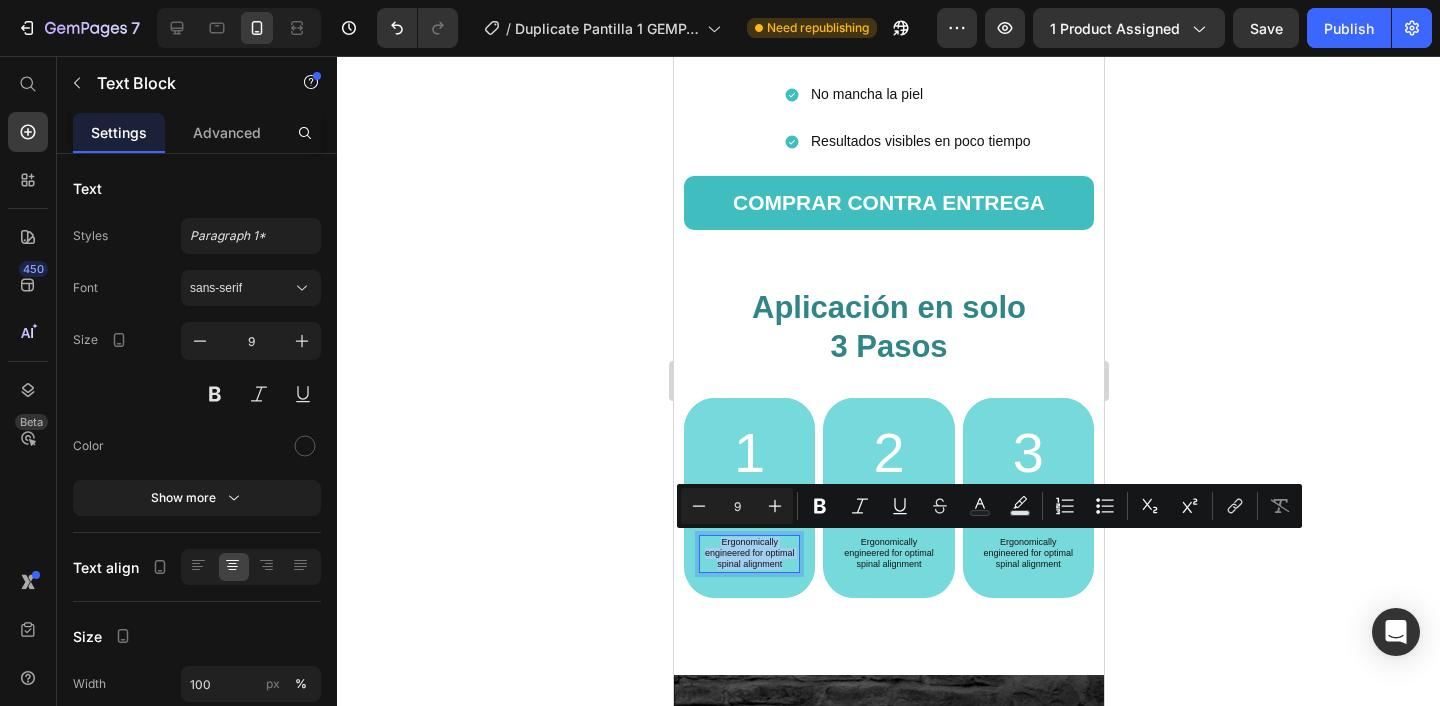 drag, startPoint x: 787, startPoint y: 565, endPoint x: 716, endPoint y: 543, distance: 74.330345 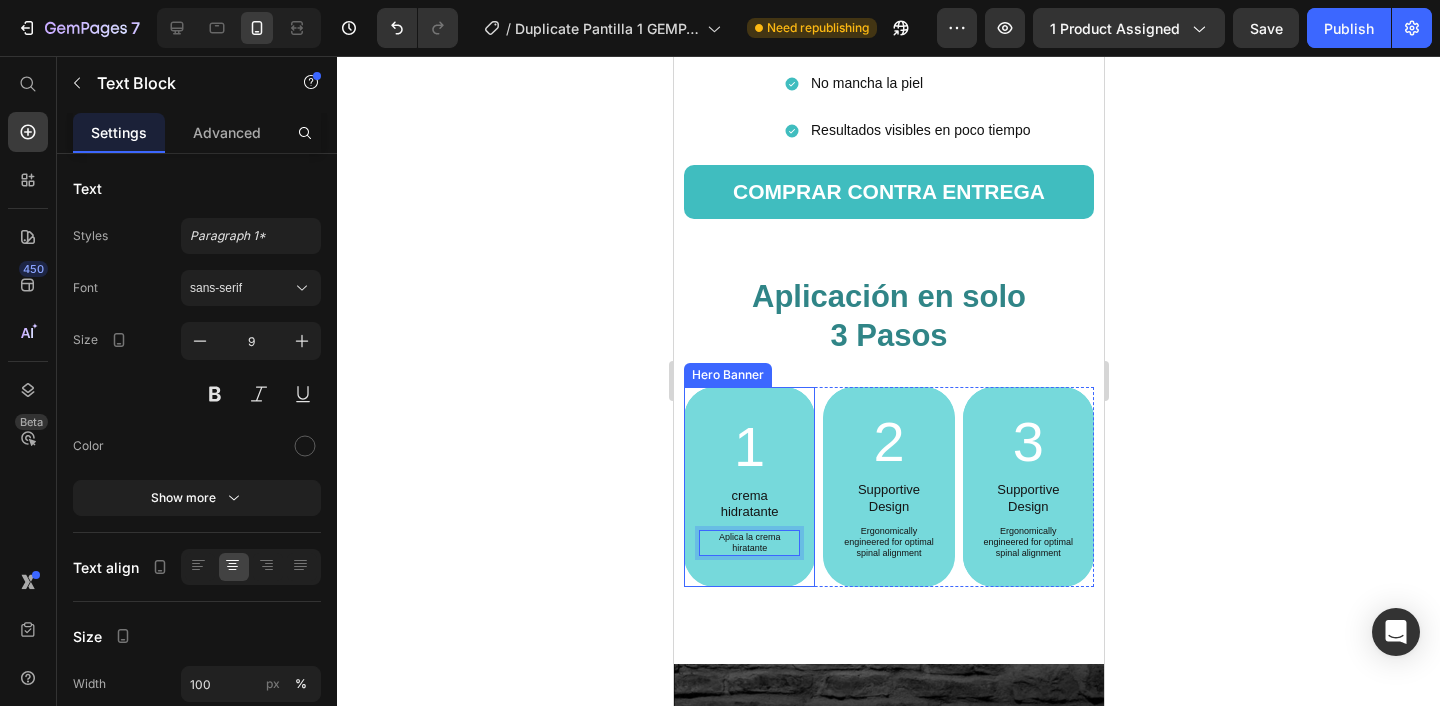 scroll, scrollTop: 3198, scrollLeft: 0, axis: vertical 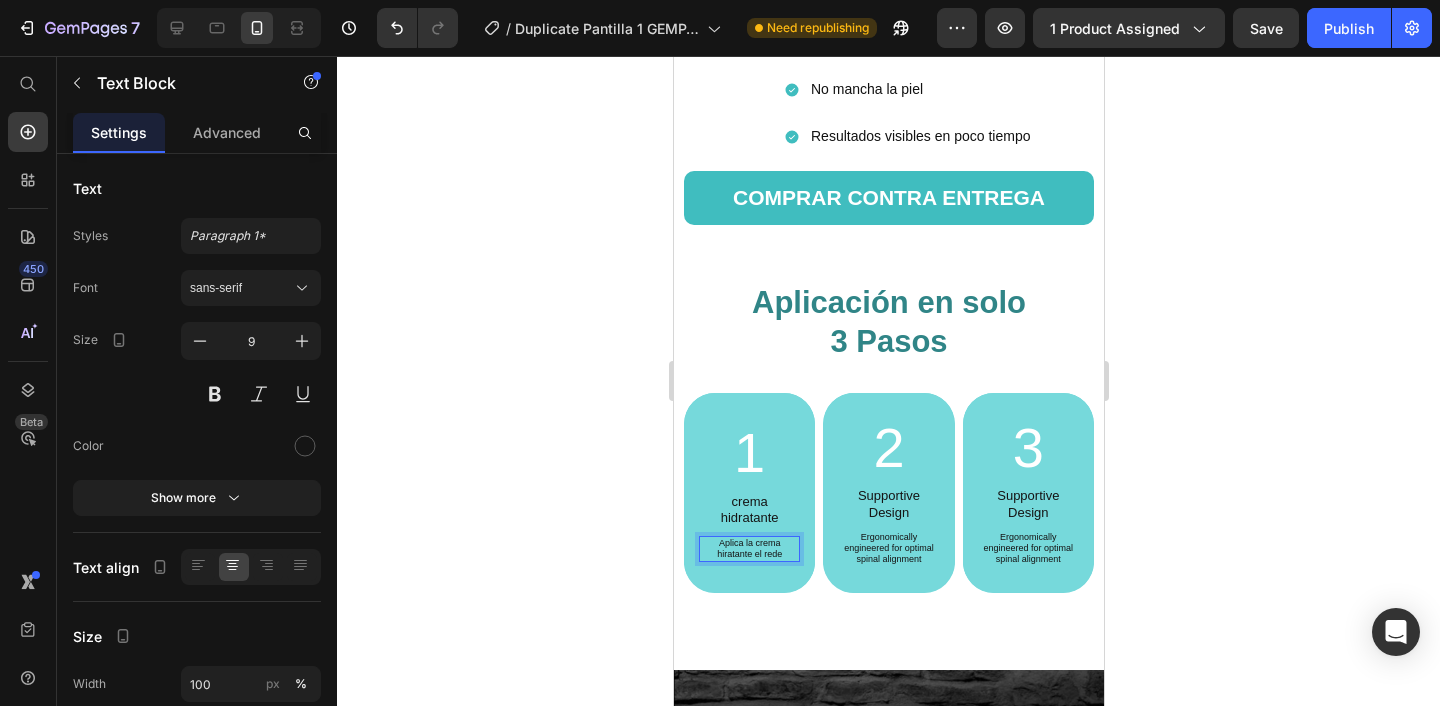 click on "Aplica la crema hiratante el rede" at bounding box center [748, 549] 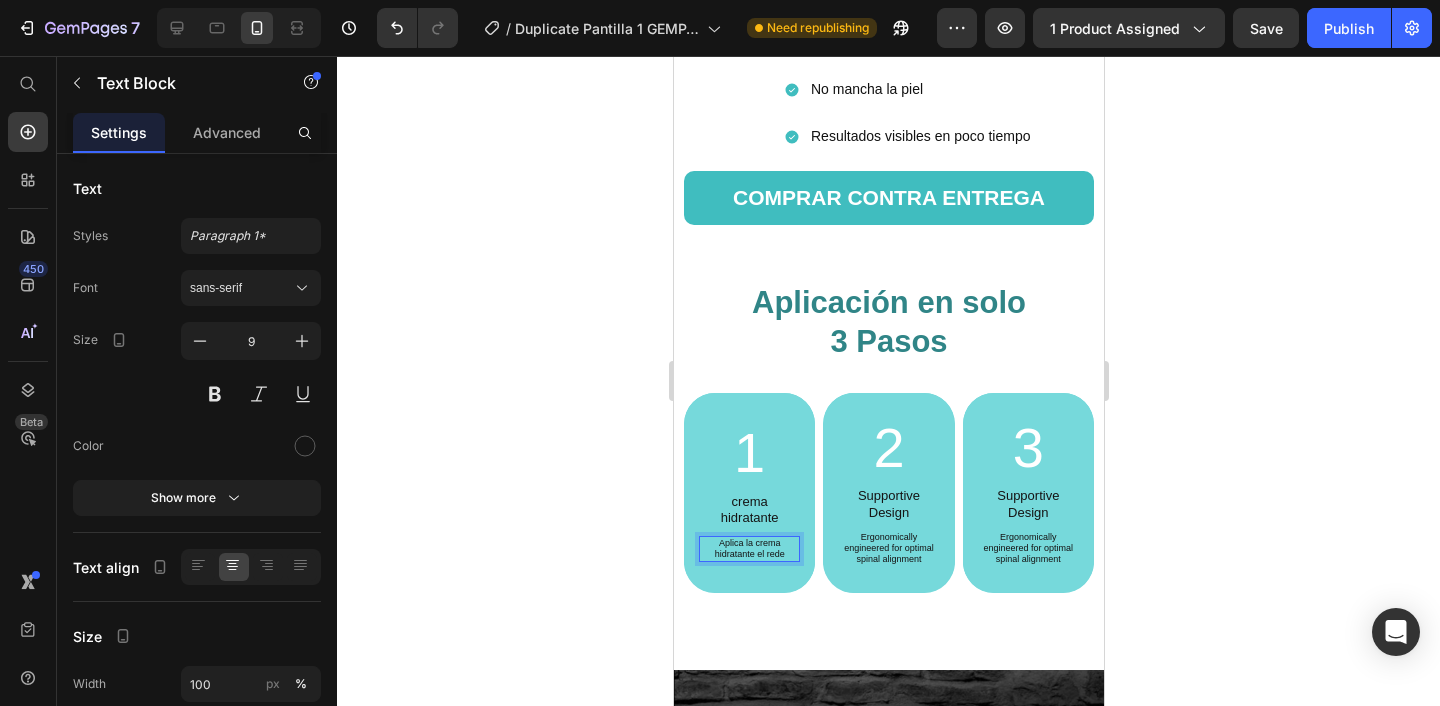 click on "Aplica la crema hidratante el rede" at bounding box center [748, 549] 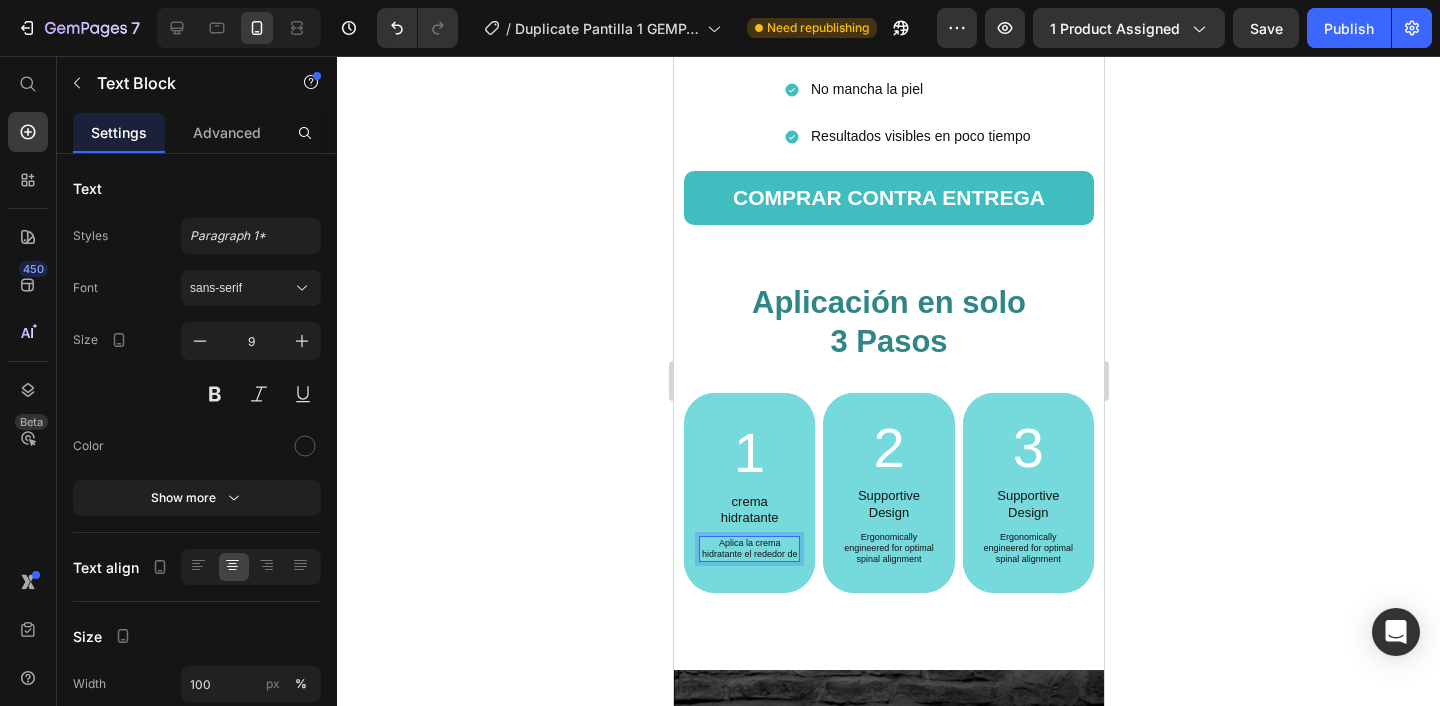 scroll, scrollTop: 3193, scrollLeft: 0, axis: vertical 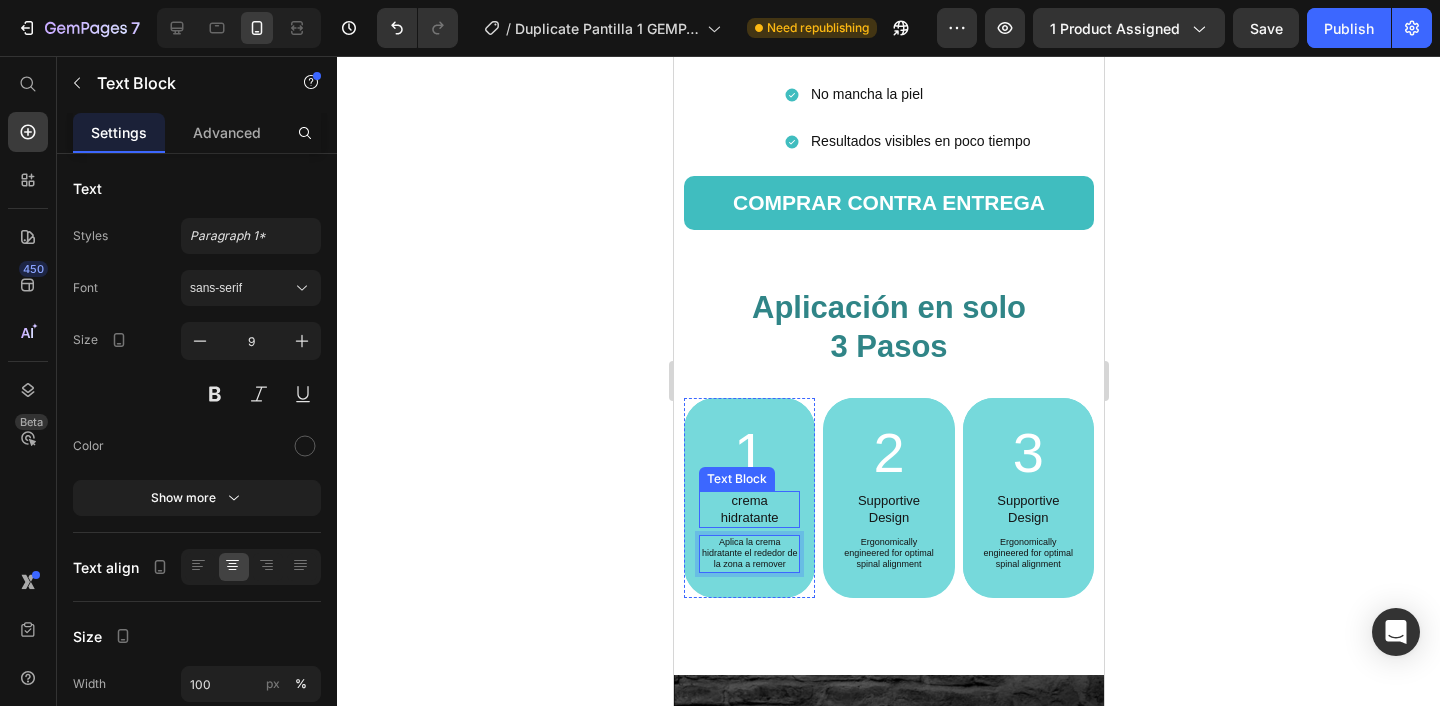 click on "crema hidratante" at bounding box center (748, 509) 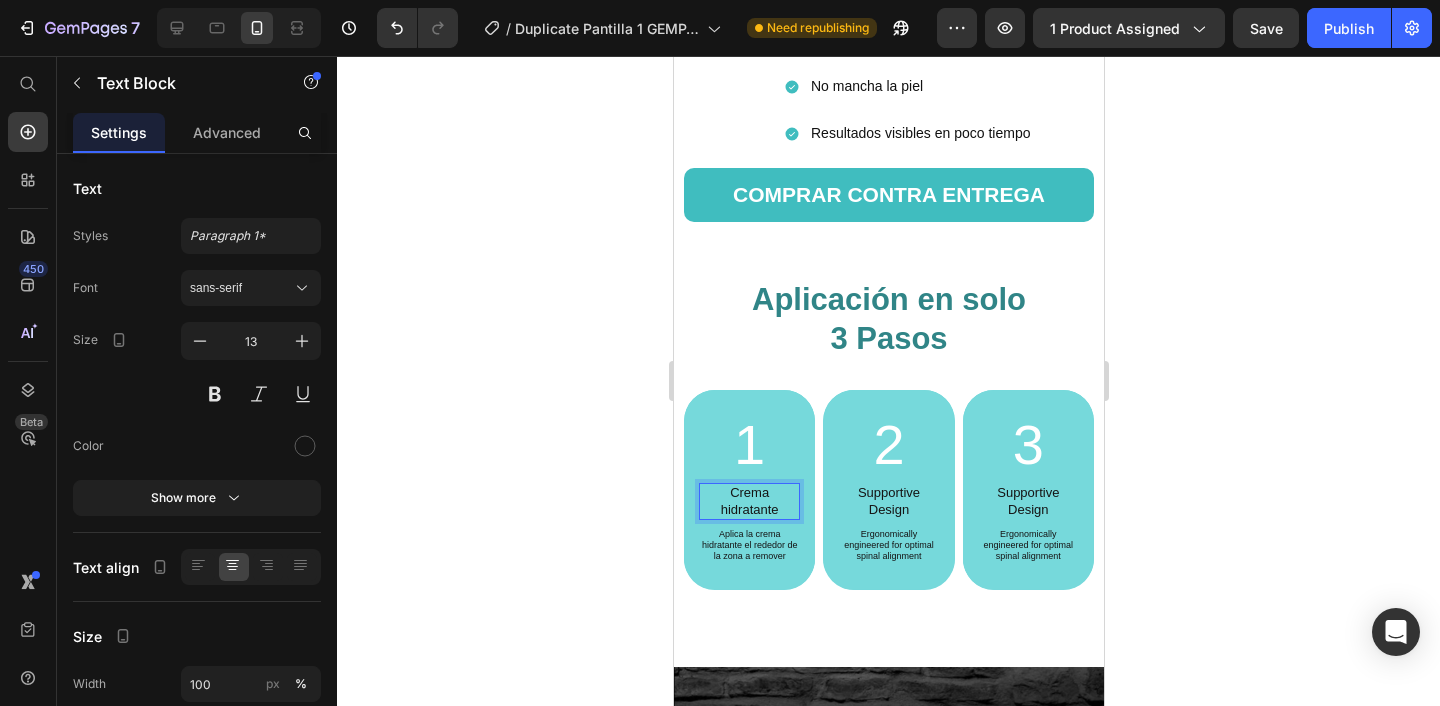 scroll, scrollTop: 3193, scrollLeft: 0, axis: vertical 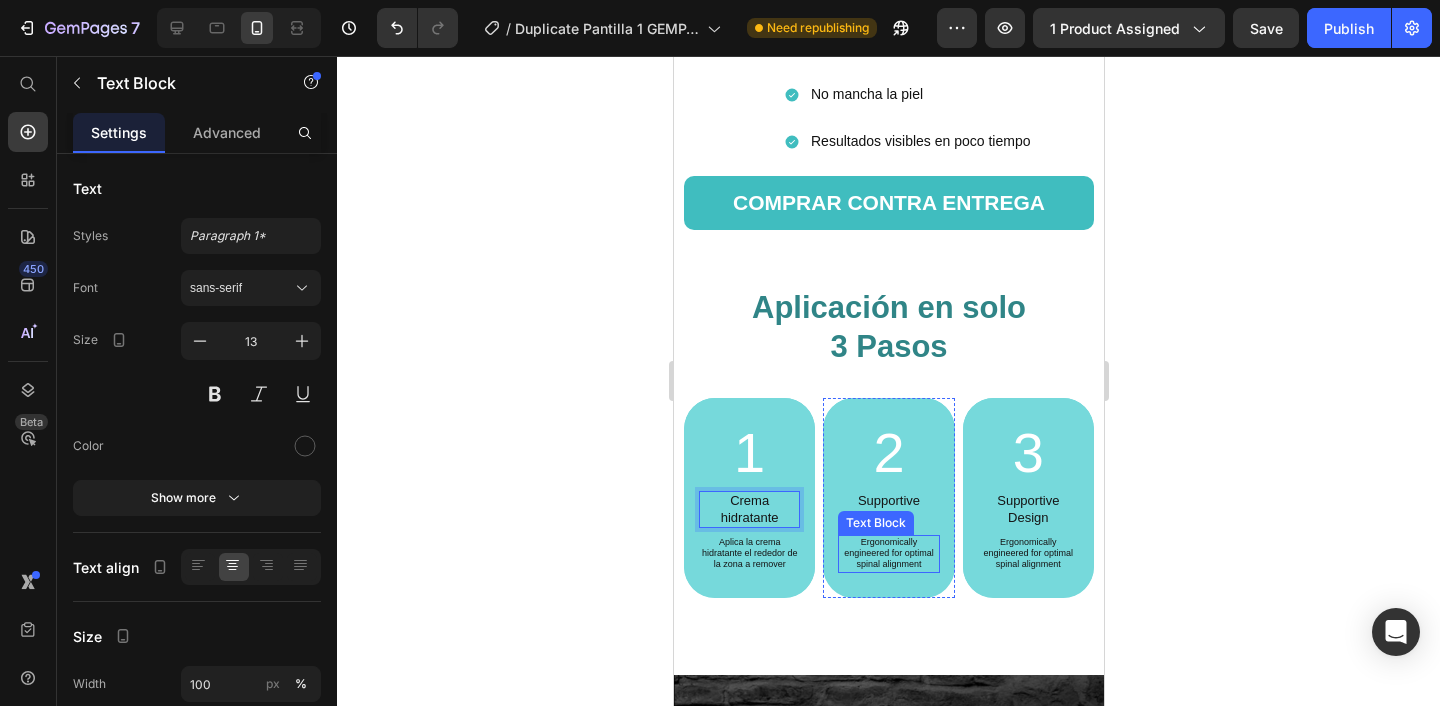 click on "Text Block" at bounding box center [875, 523] 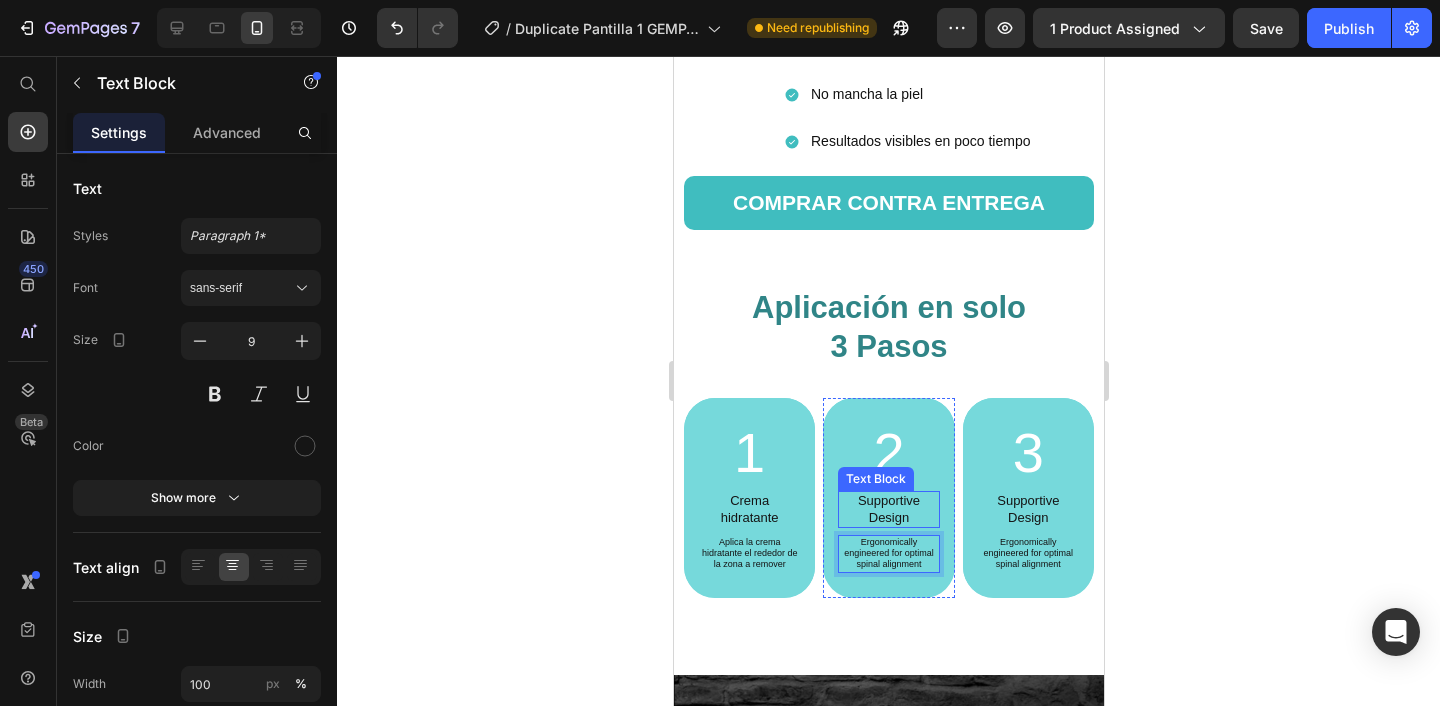 click on "Supportive Design" at bounding box center [887, 509] 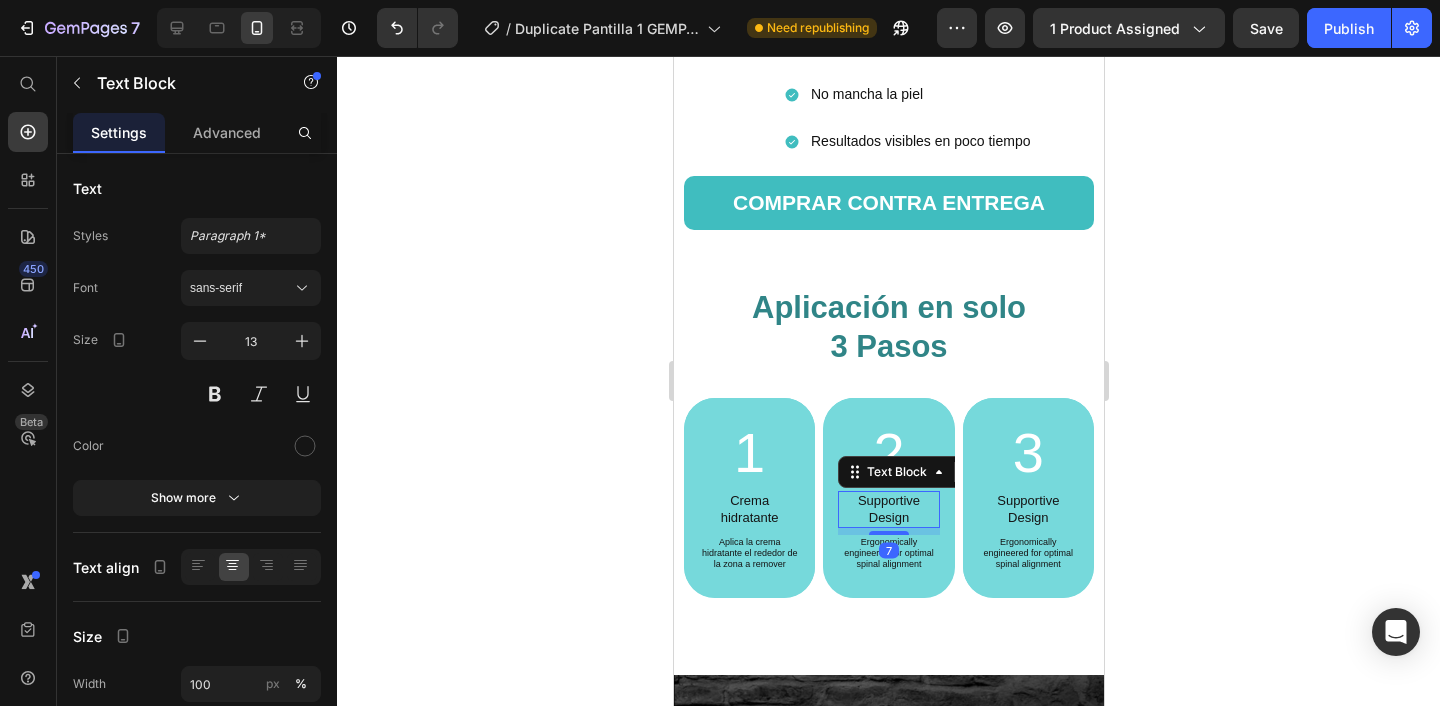 click on "Supportive Design" at bounding box center (887, 509) 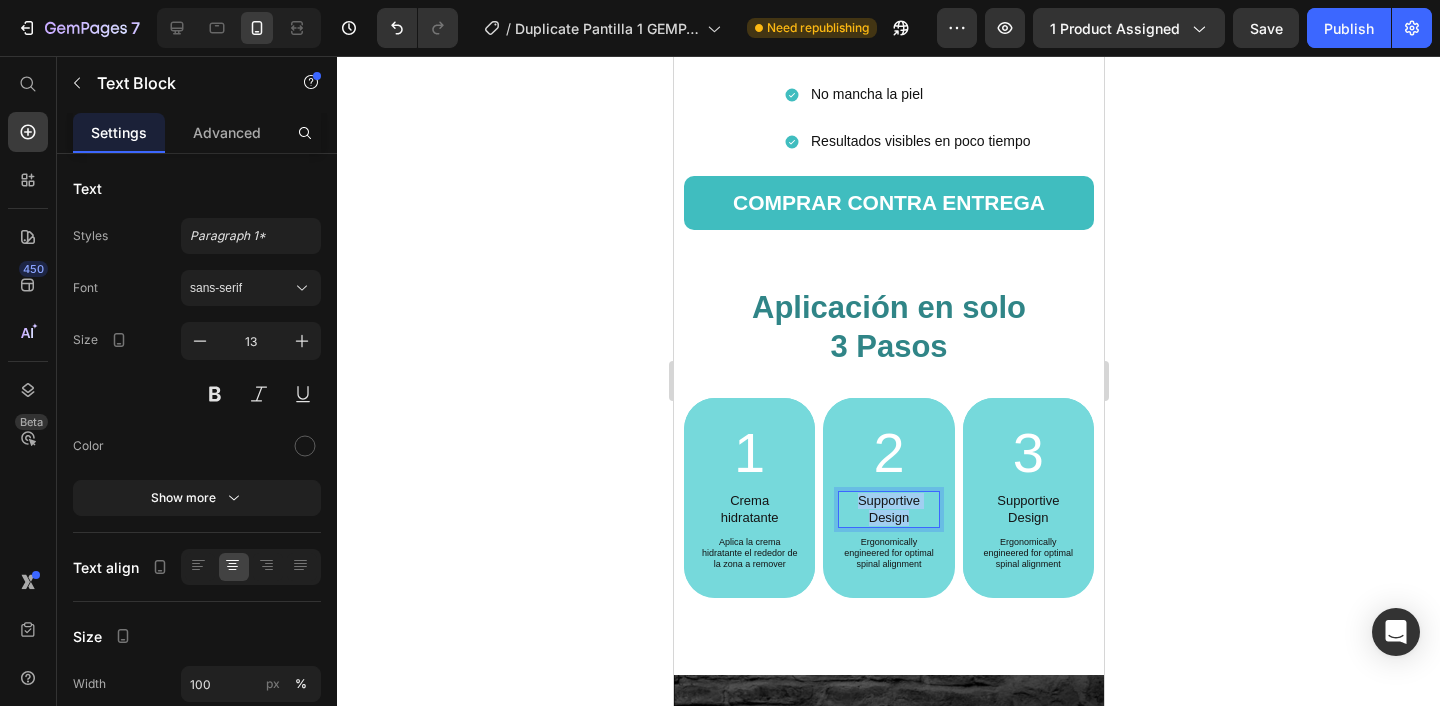 drag, startPoint x: 914, startPoint y: 517, endPoint x: 847, endPoint y: 499, distance: 69.375786 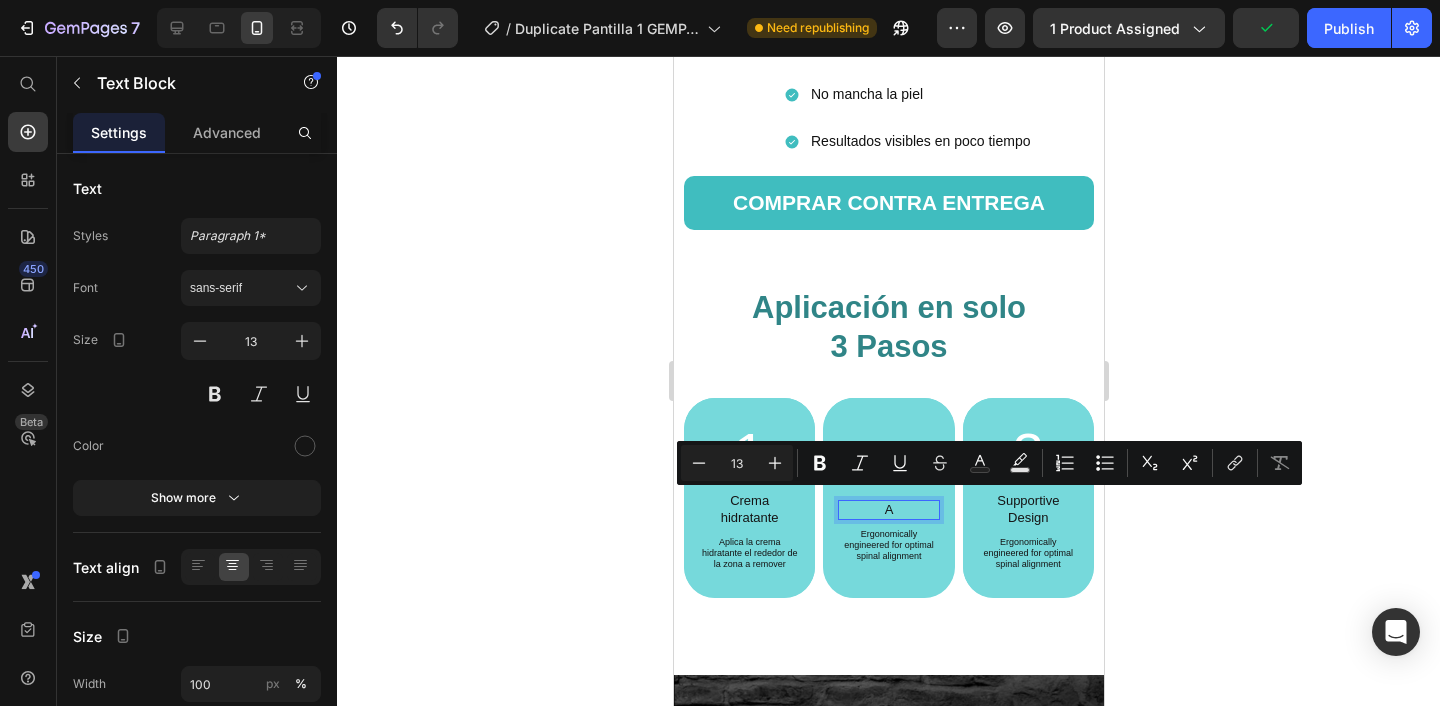scroll, scrollTop: 3201, scrollLeft: 0, axis: vertical 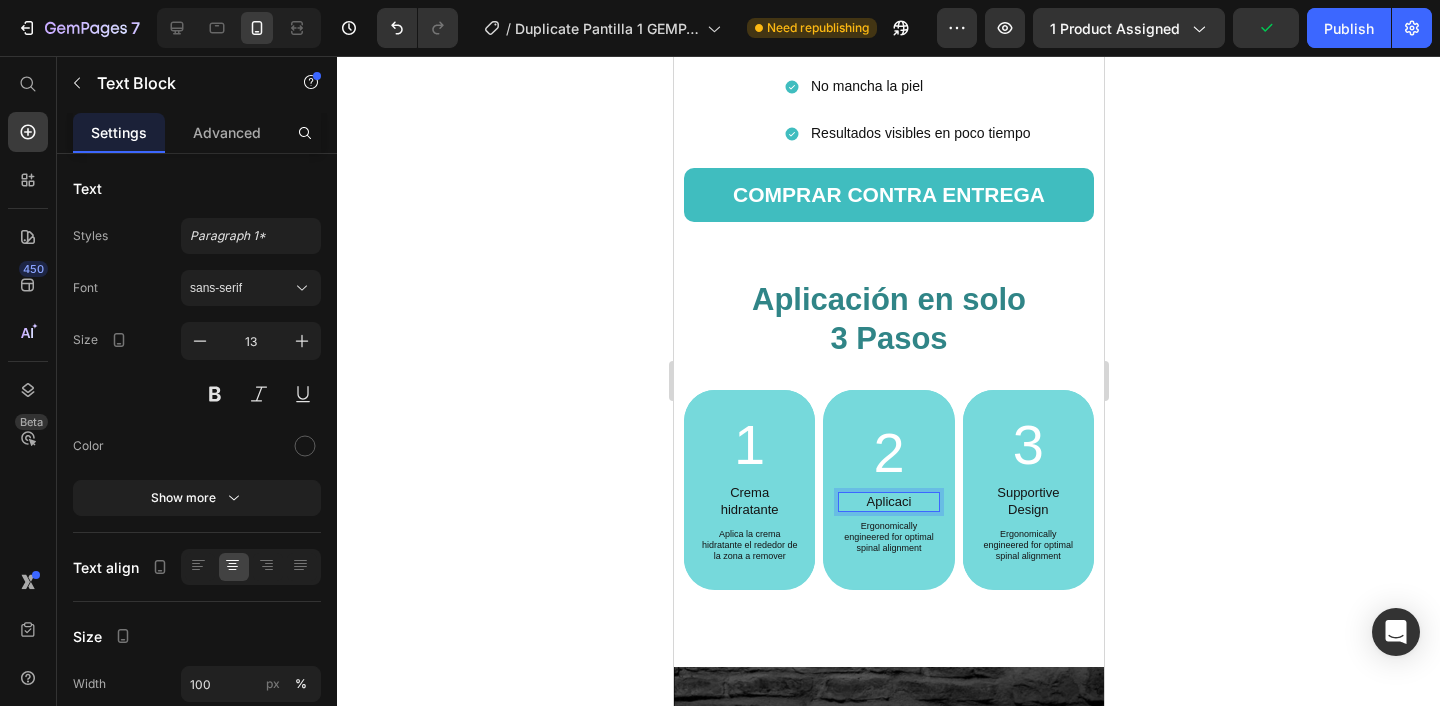 type 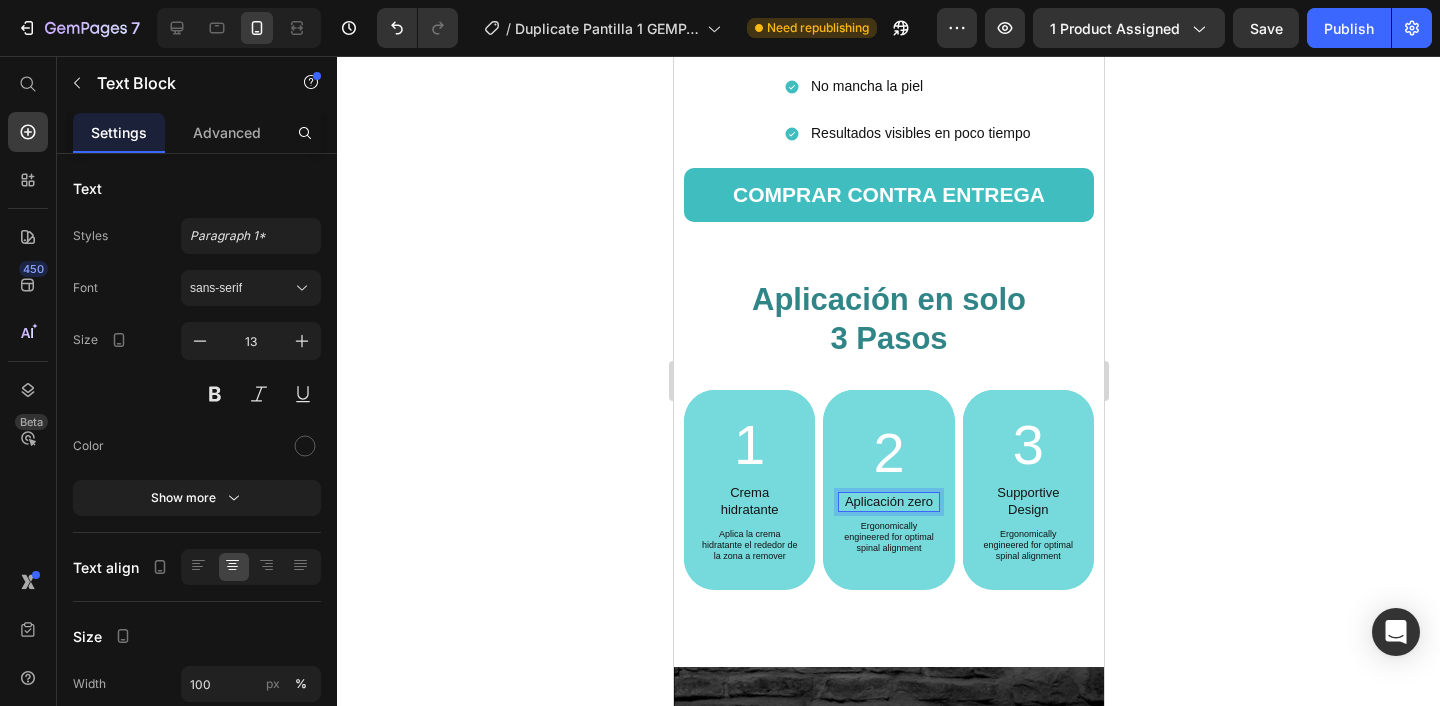 scroll, scrollTop: 3193, scrollLeft: 0, axis: vertical 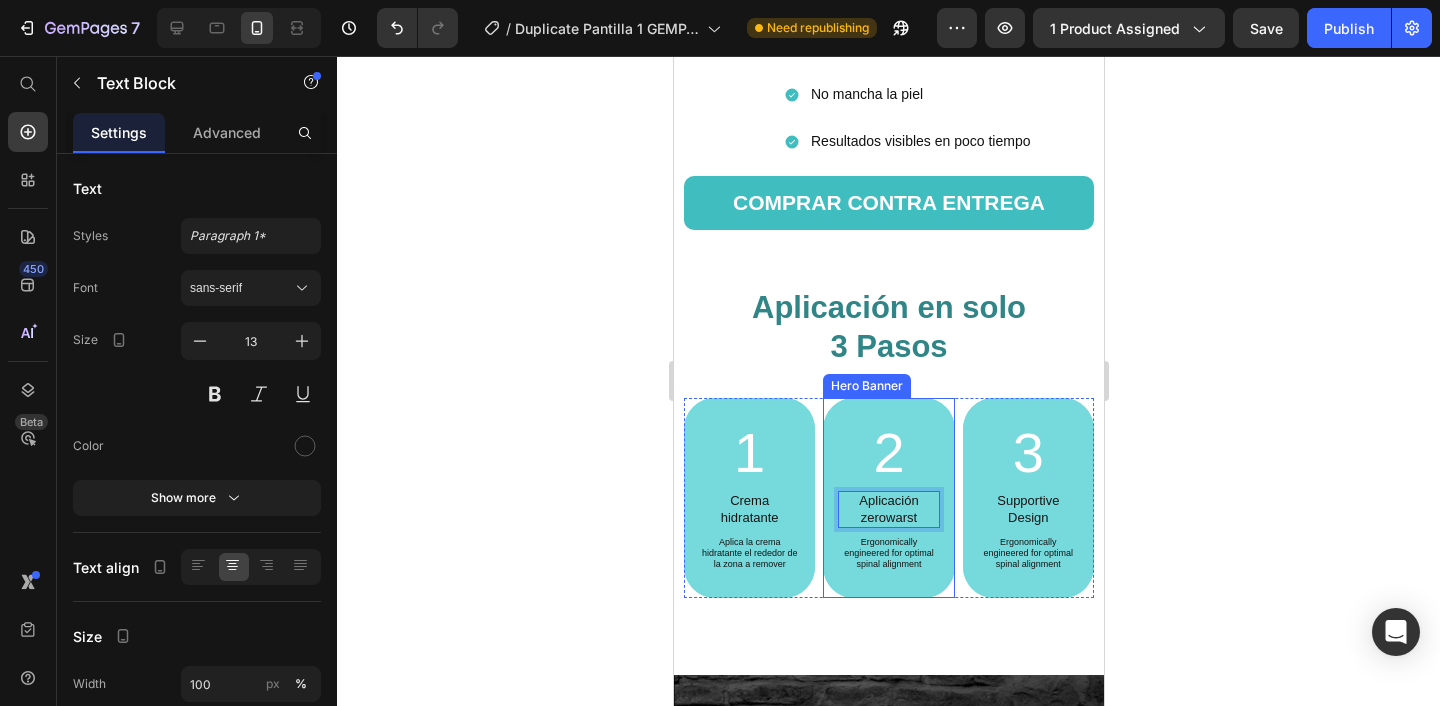 click on "Ergonomically engineered for optimal spinal alignment" at bounding box center (887, 554) 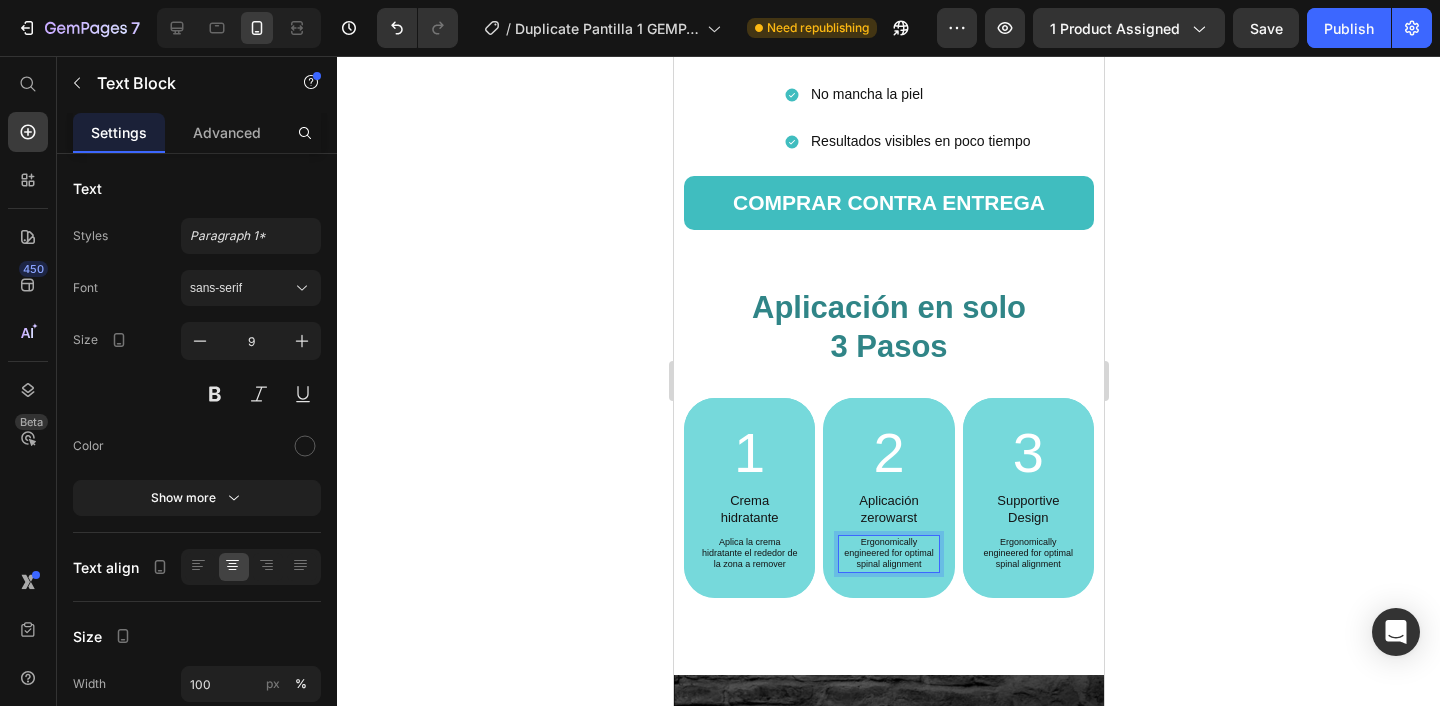 click on "Ergonomically engineered for optimal spinal alignment" at bounding box center (887, 554) 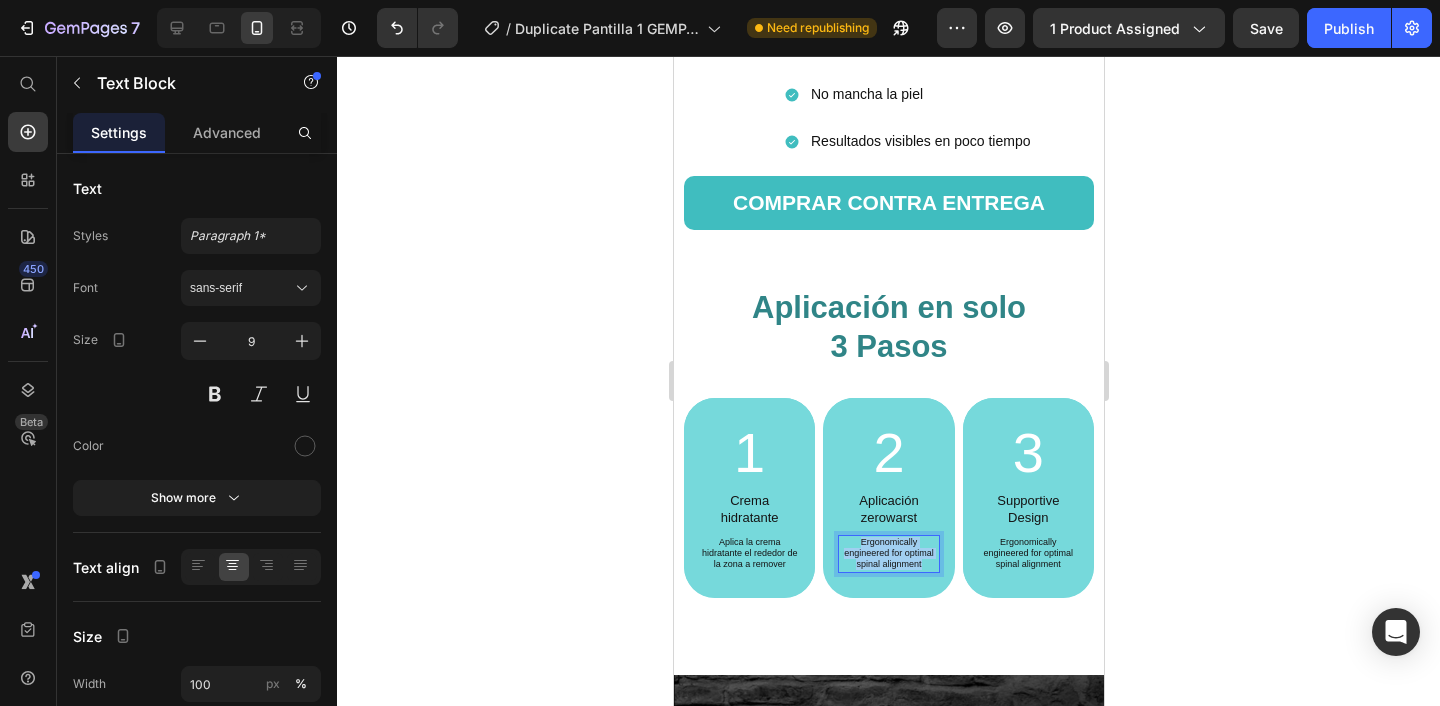 drag, startPoint x: 924, startPoint y: 563, endPoint x: 861, endPoint y: 541, distance: 66.730804 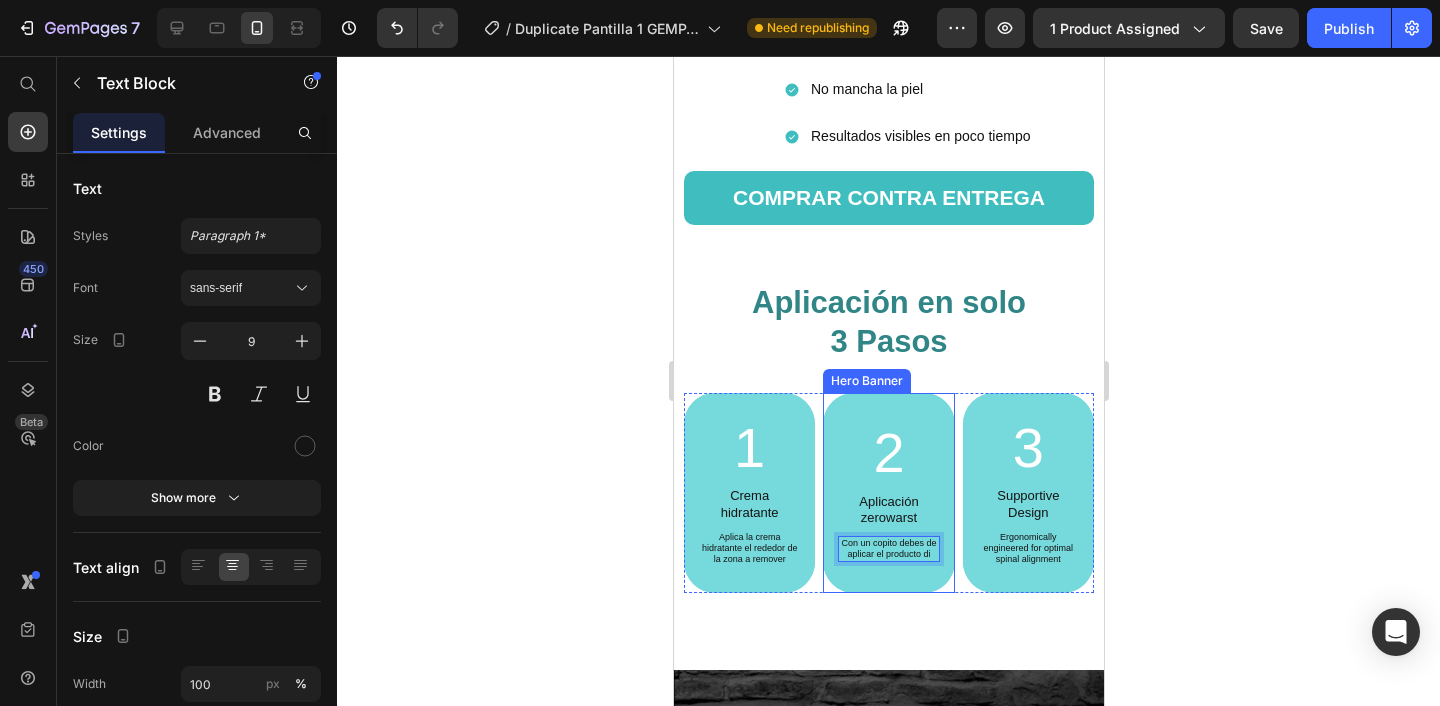 scroll, scrollTop: 3193, scrollLeft: 0, axis: vertical 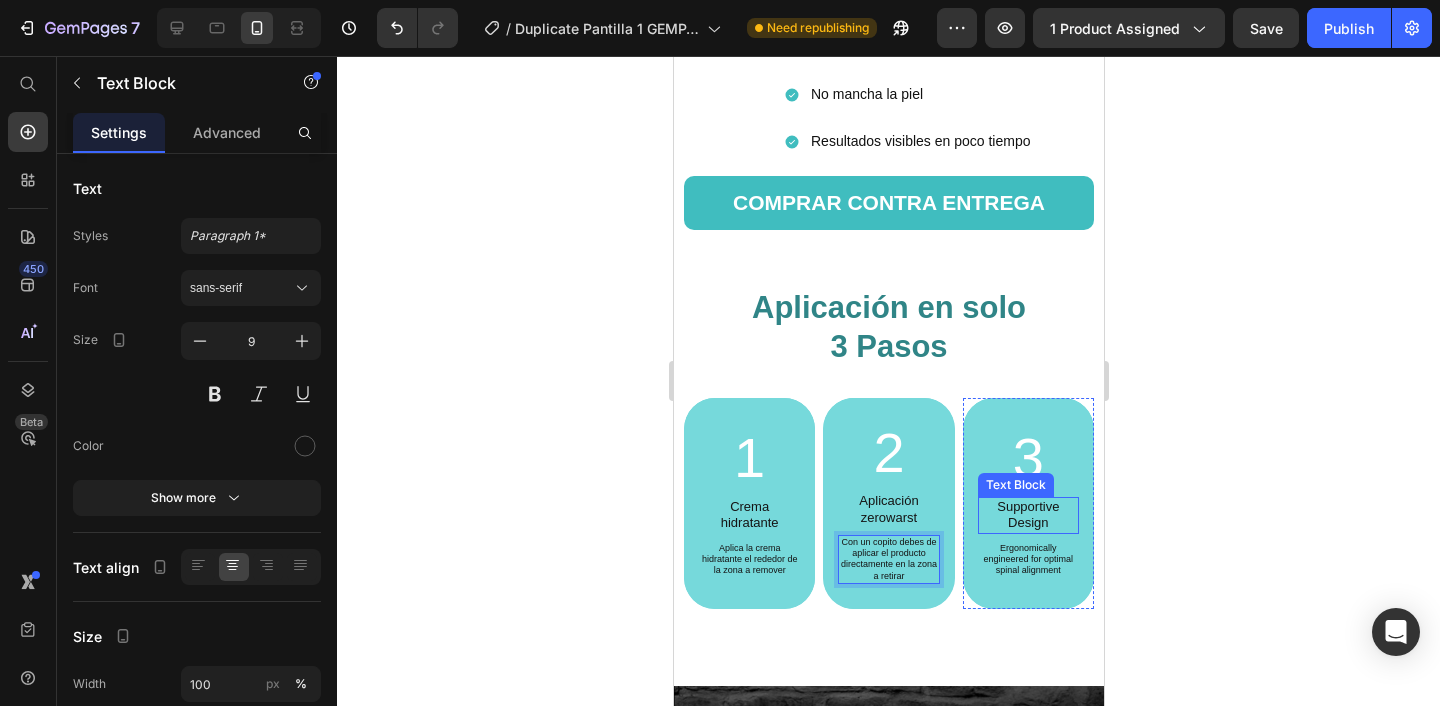 click on "Supportive Design" at bounding box center [1027, 515] 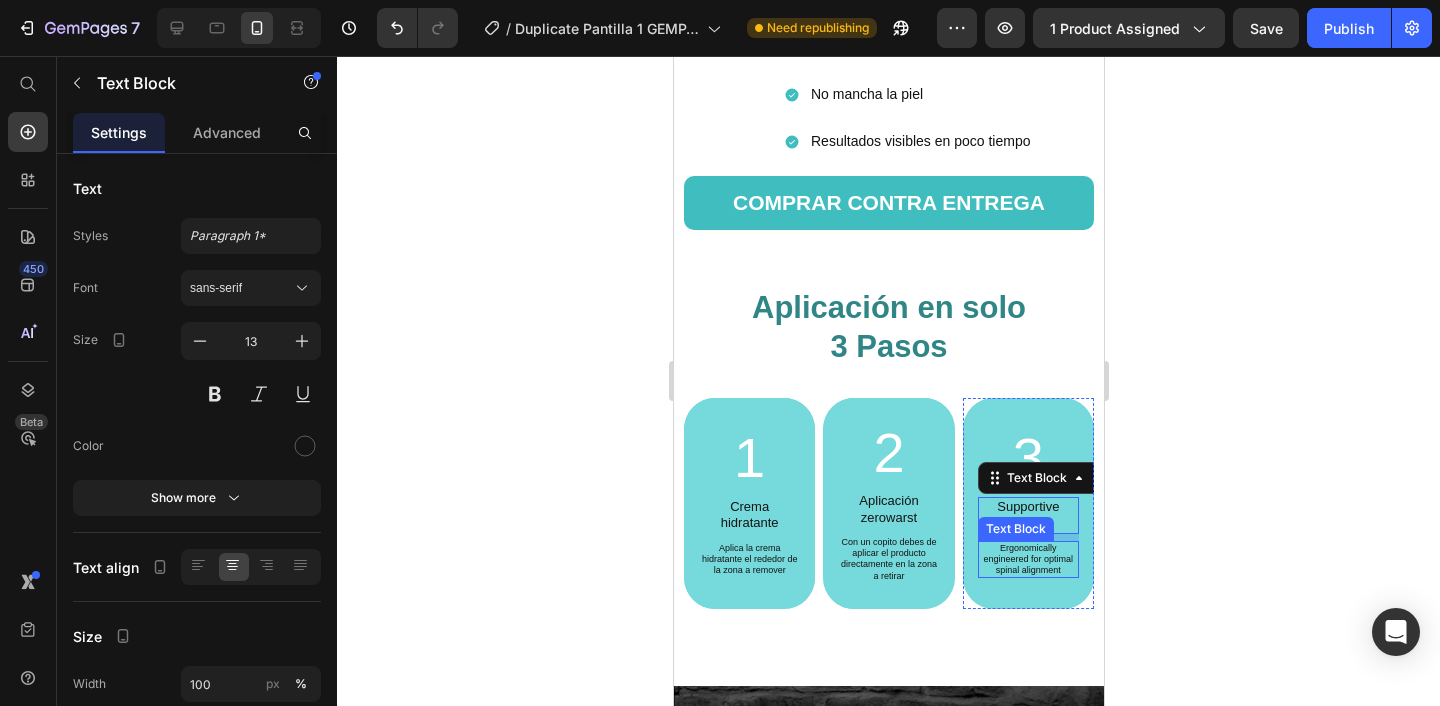 click on "Supportive Design" at bounding box center [1027, 515] 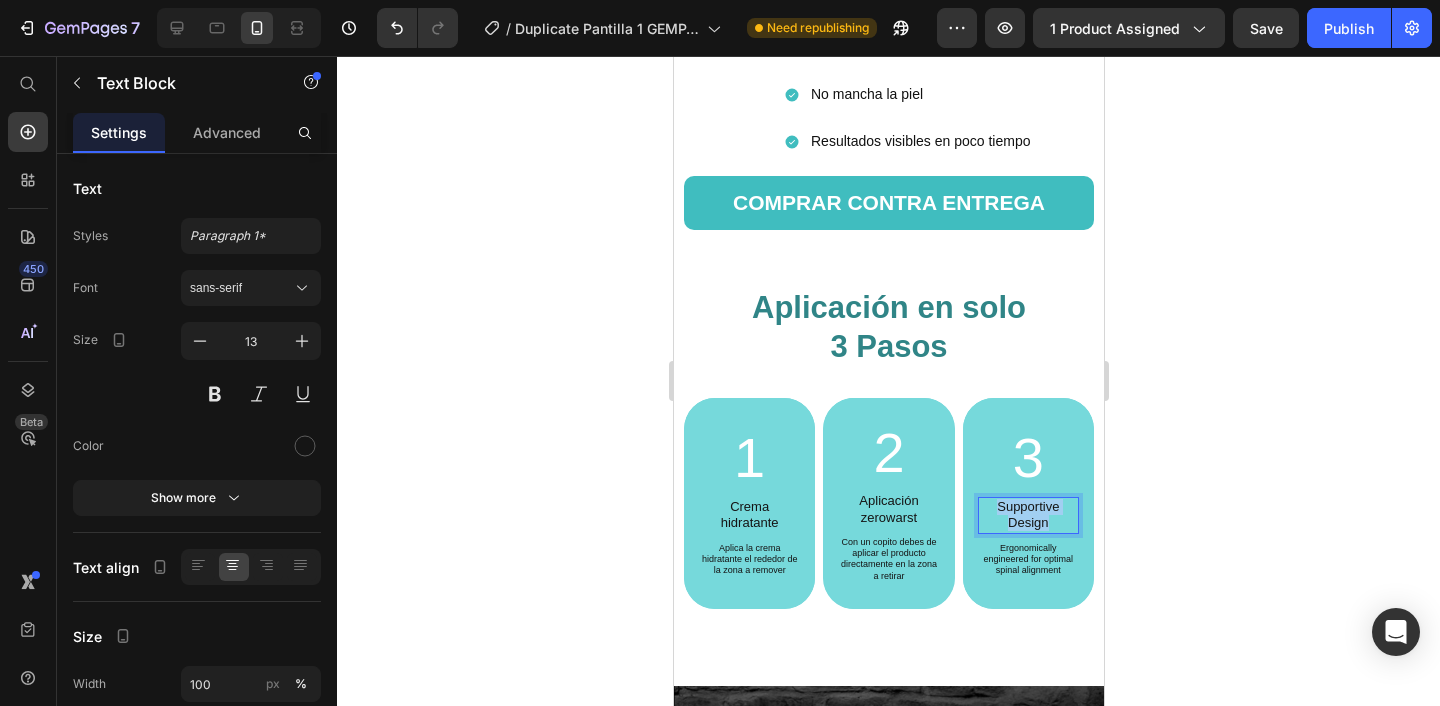 drag, startPoint x: 1057, startPoint y: 524, endPoint x: 992, endPoint y: 507, distance: 67.18631 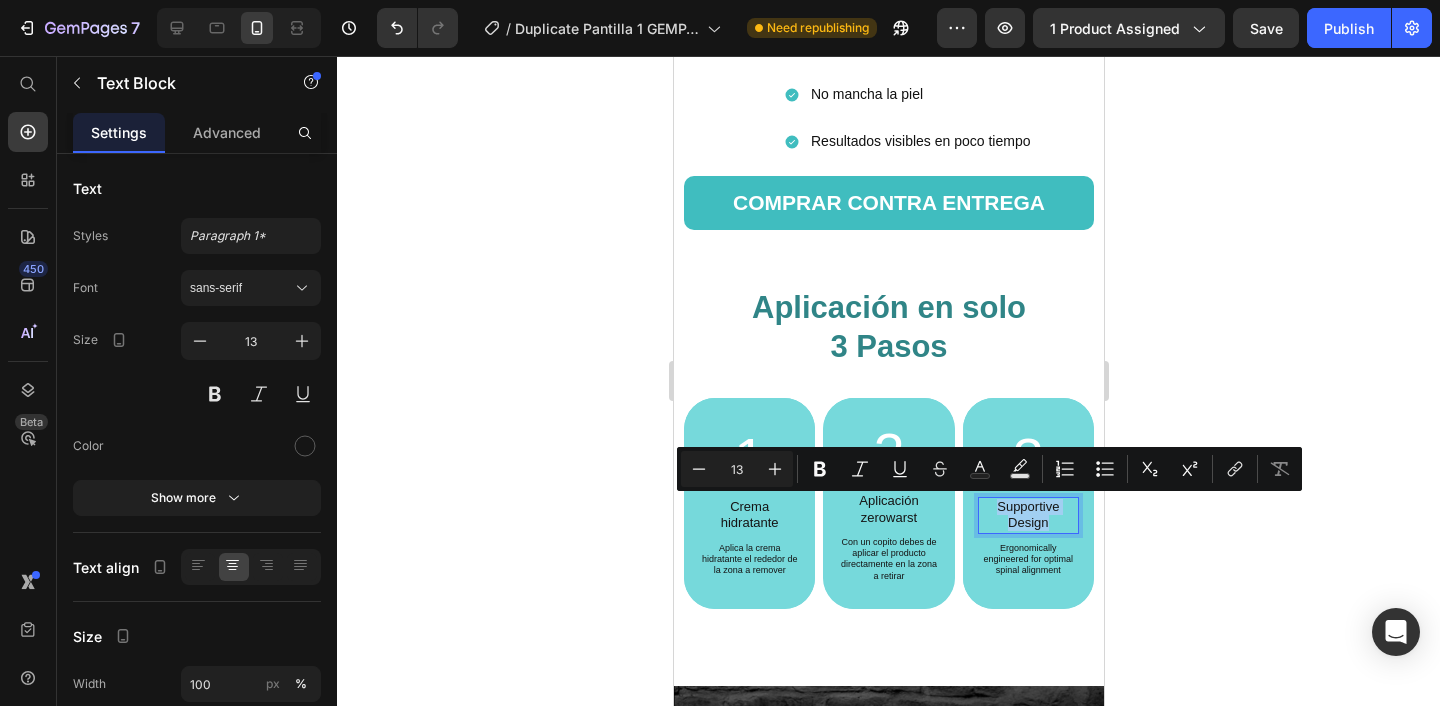 scroll, scrollTop: 3201, scrollLeft: 0, axis: vertical 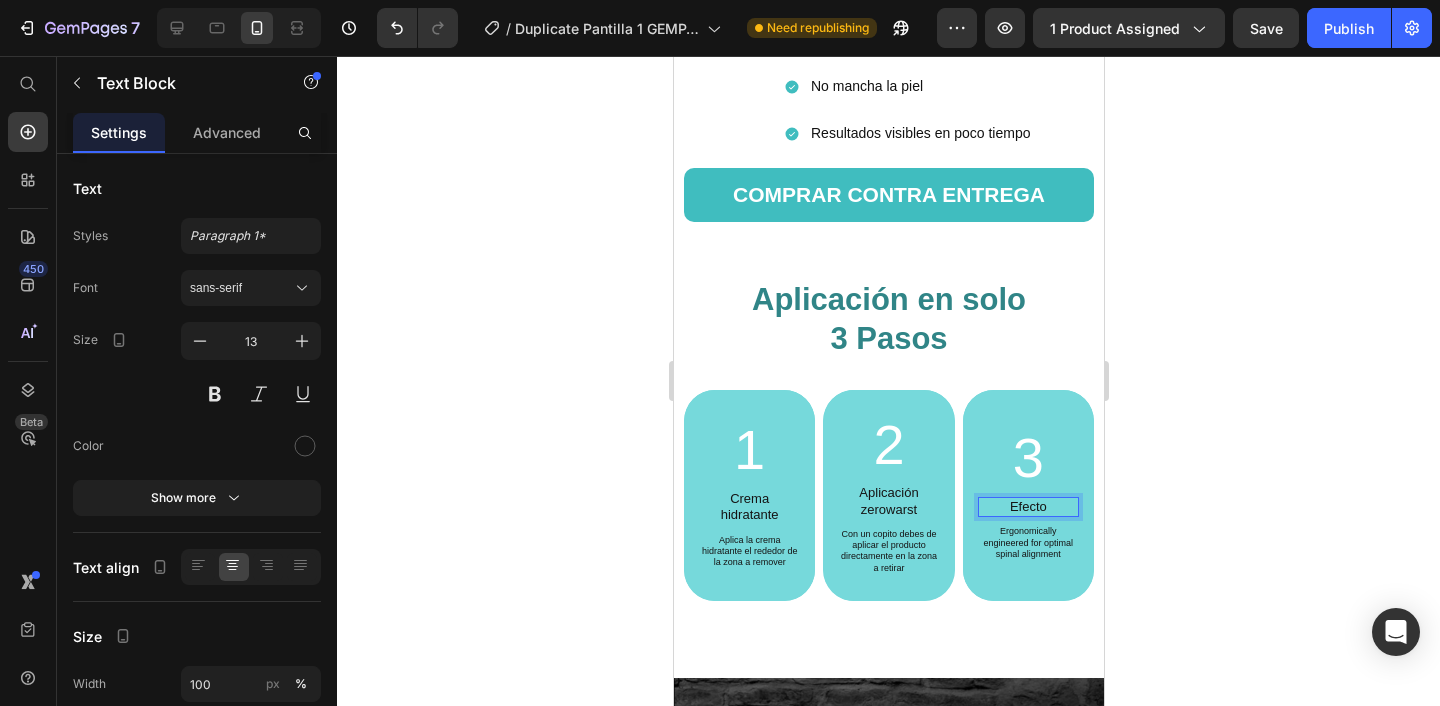 click on "Efecto" at bounding box center (1027, 507) 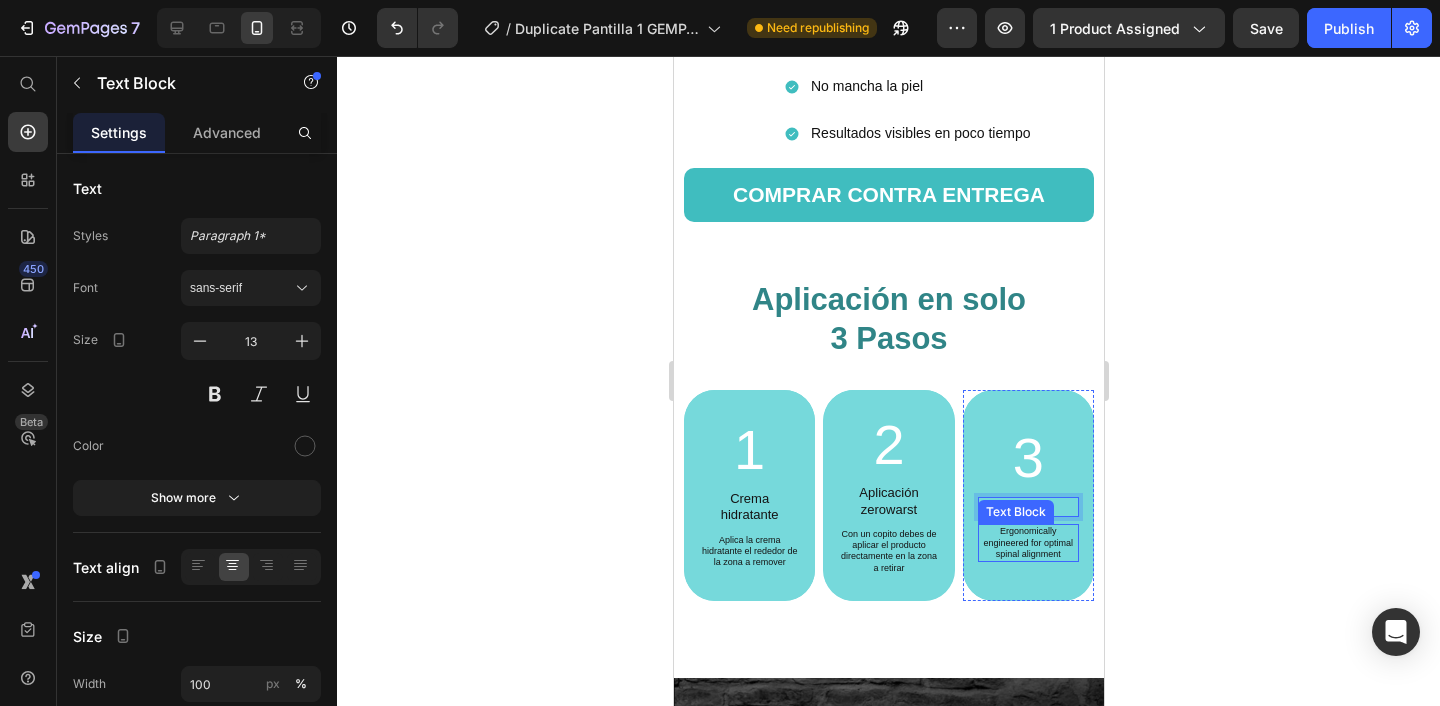 click on "Ergonomically engineered for optimal spinal alignment" at bounding box center [1027, 543] 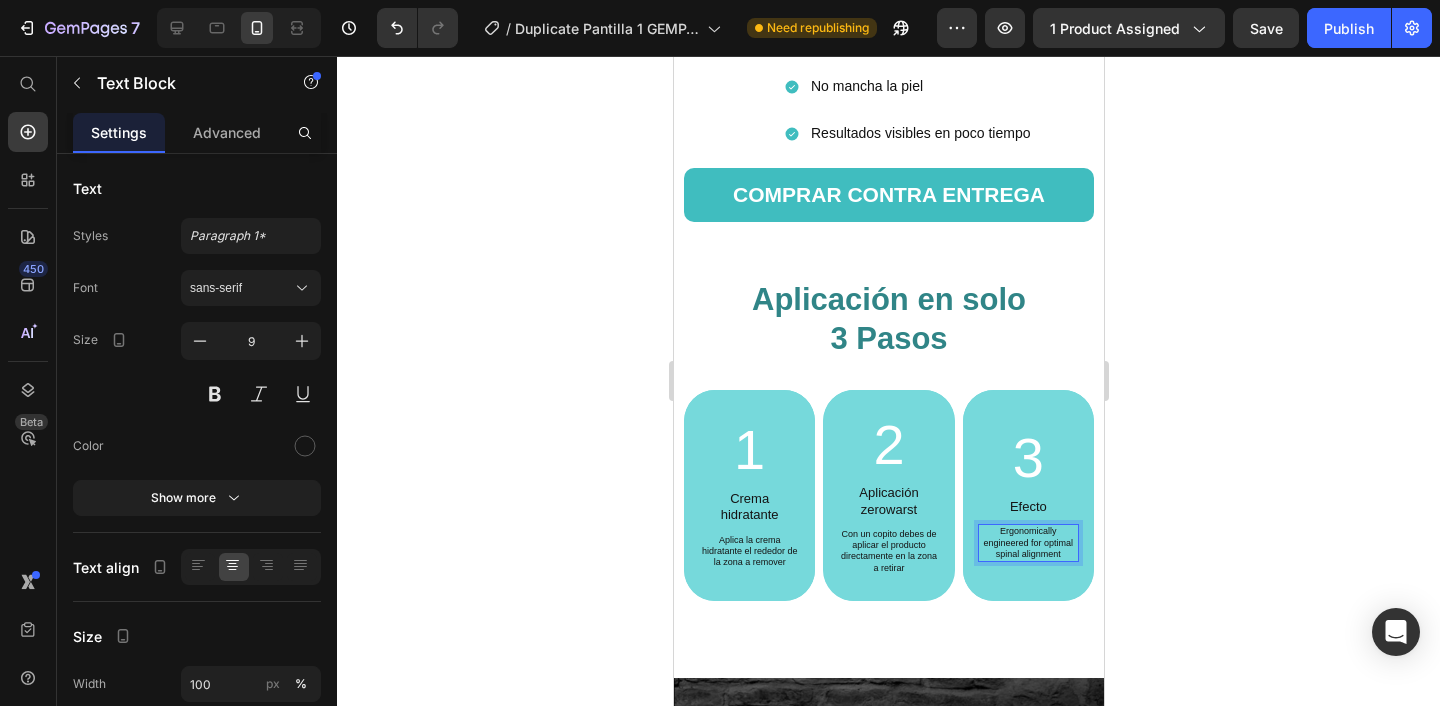 click on "Ergonomically engineered for optimal spinal alignment" at bounding box center (1027, 543) 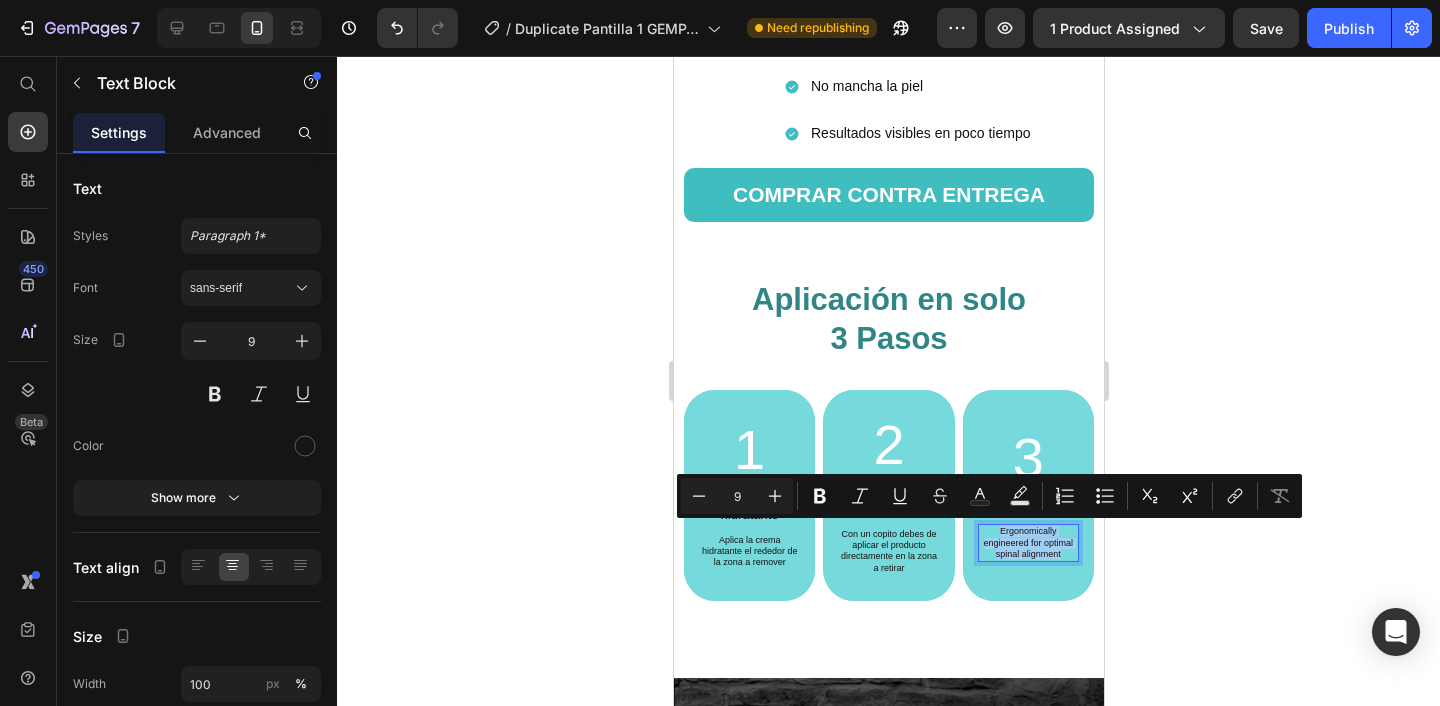drag, startPoint x: 1063, startPoint y: 551, endPoint x: 994, endPoint y: 531, distance: 71.8401 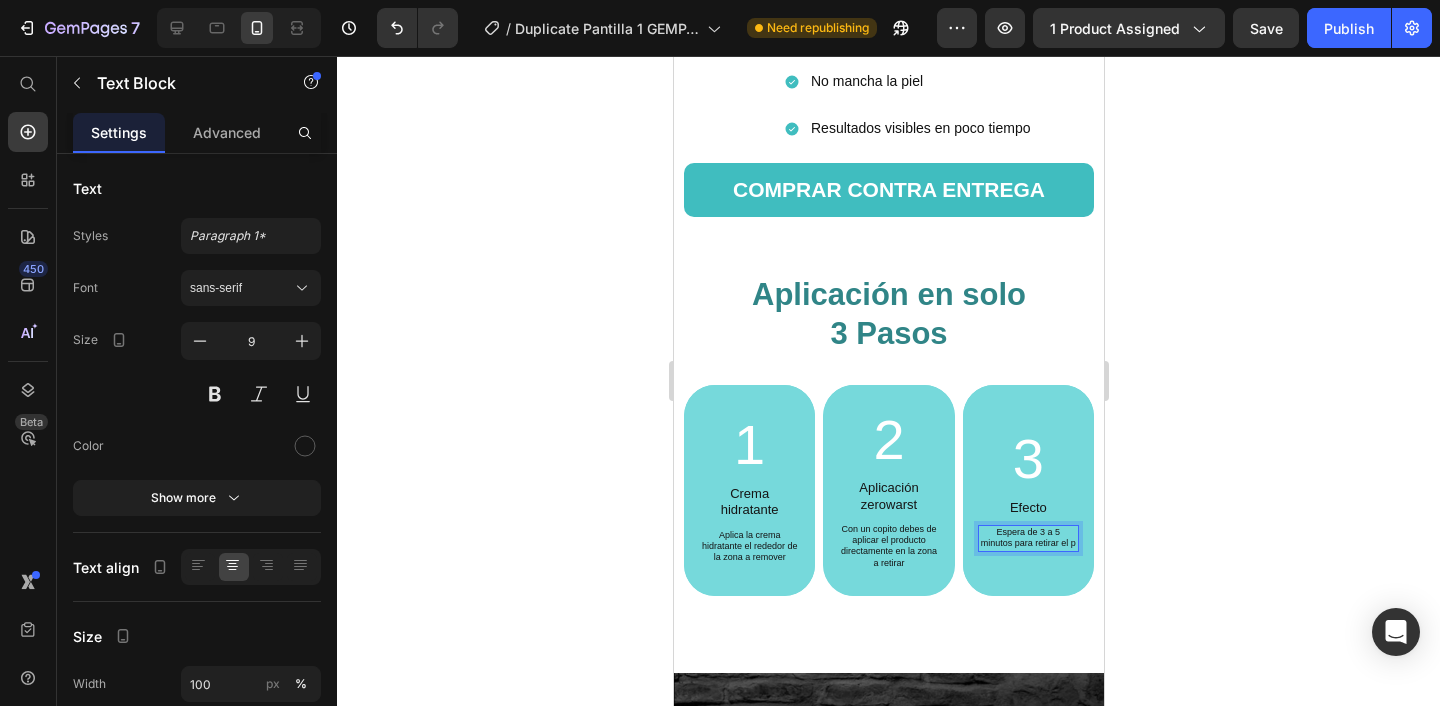 scroll, scrollTop: 3201, scrollLeft: 0, axis: vertical 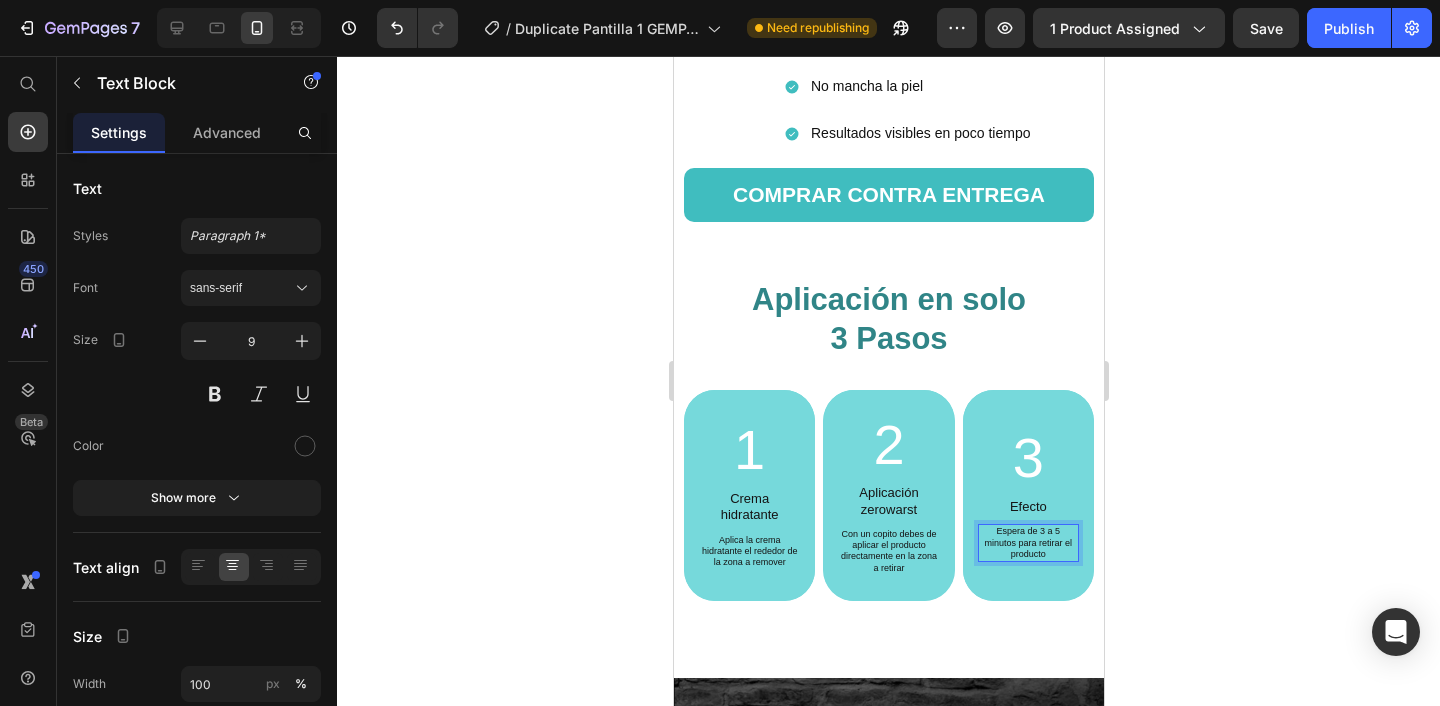 click 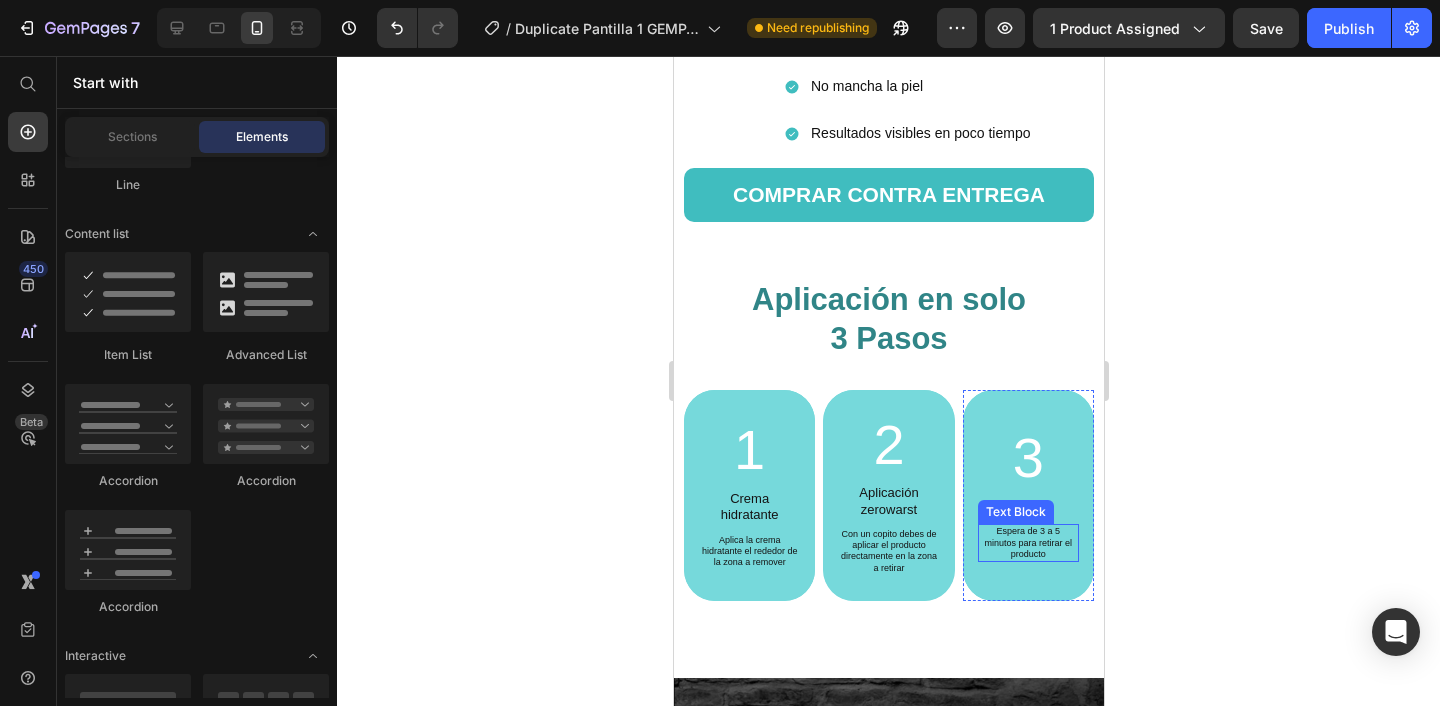 click on "Espera de 3 a 5 minutos para retirar el producto" at bounding box center [1027, 543] 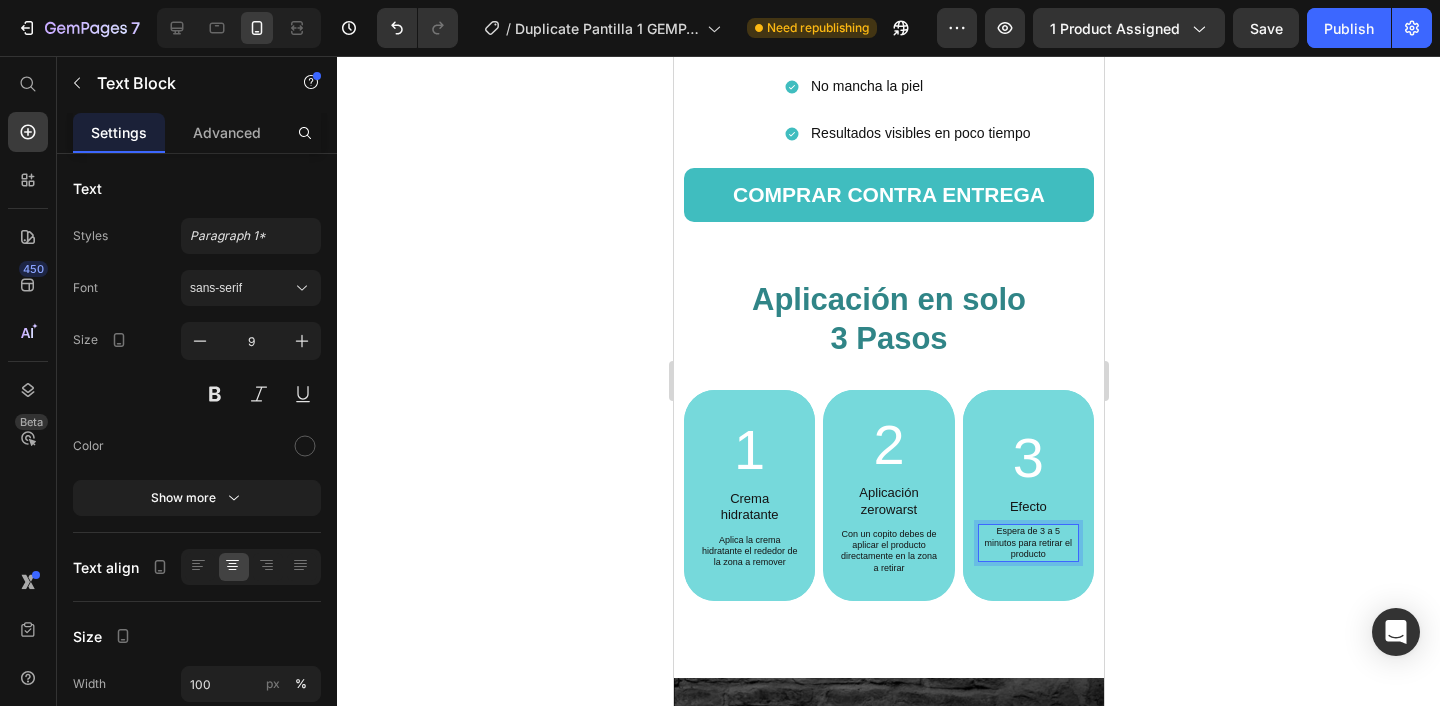 click on "Espera de 3 a 5 minutos para retirar el producto" at bounding box center (1027, 543) 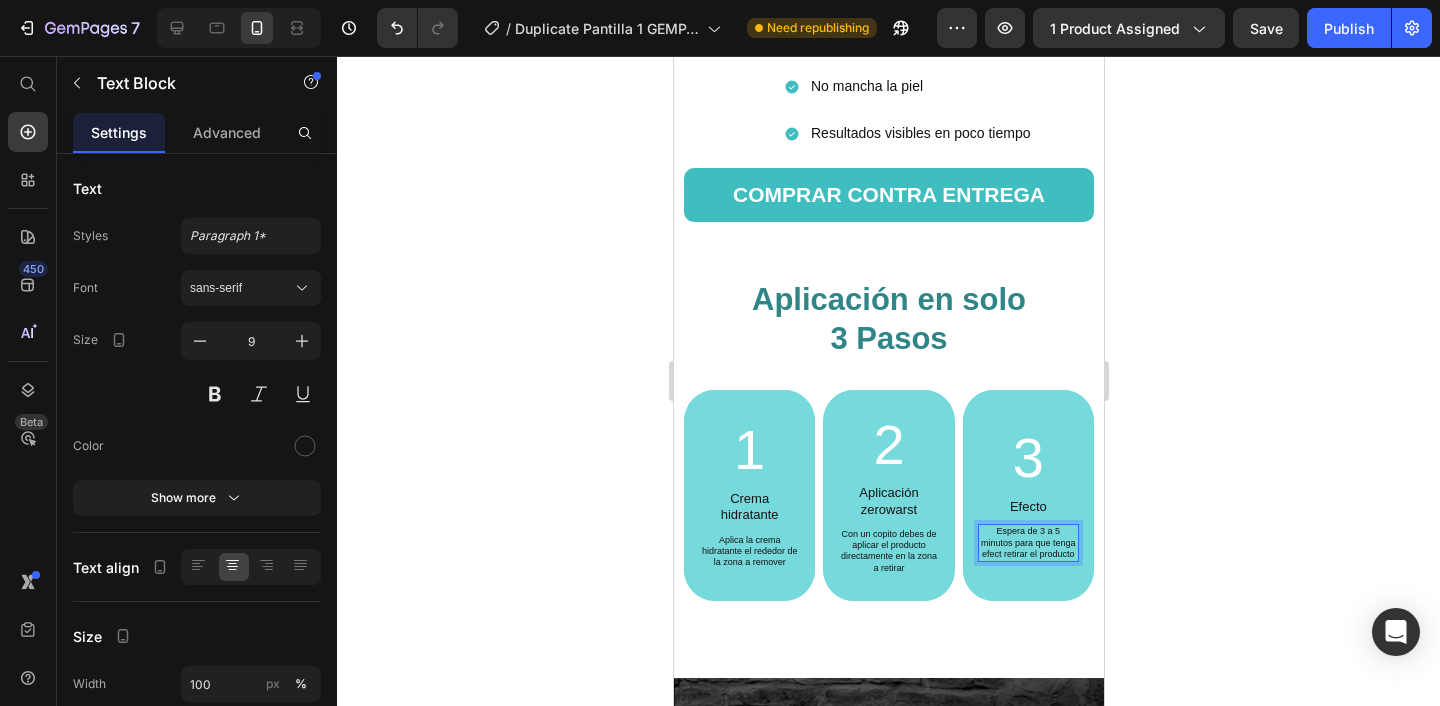 scroll, scrollTop: 3195, scrollLeft: 0, axis: vertical 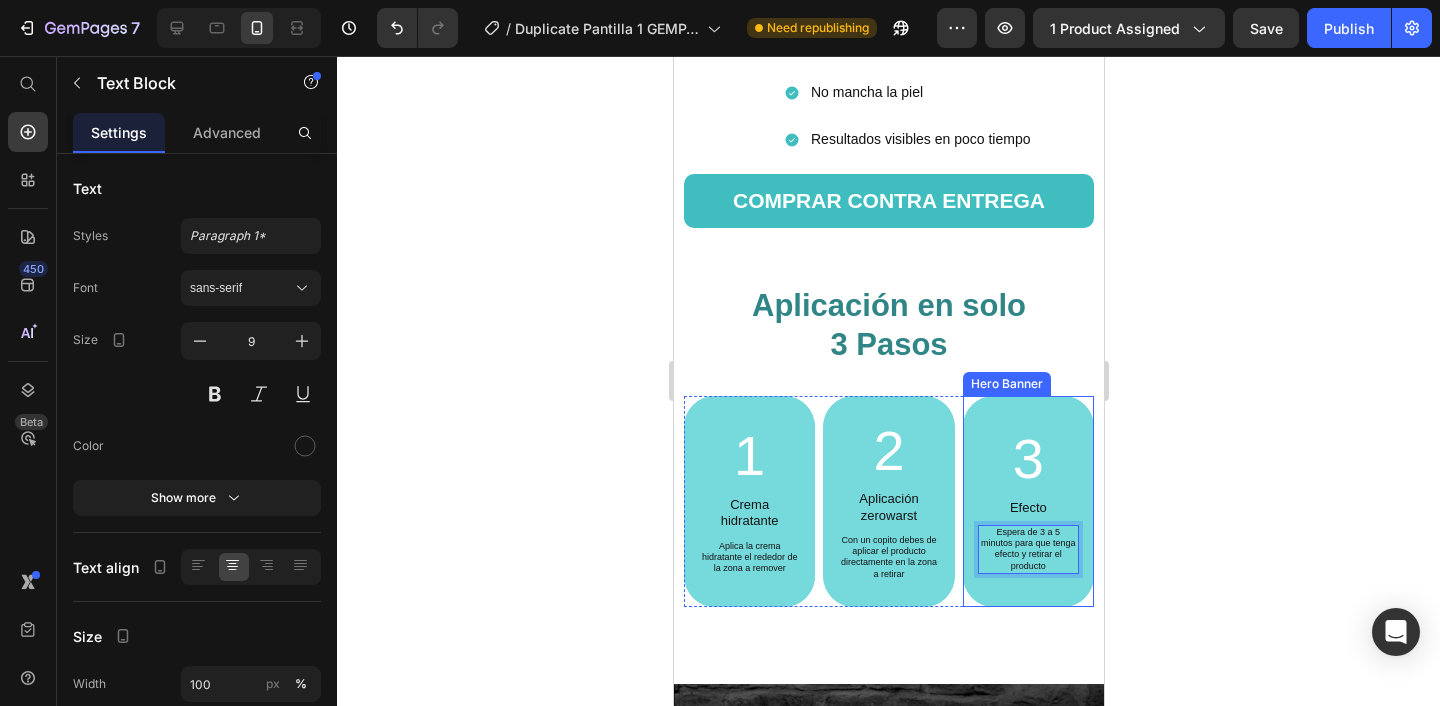 click 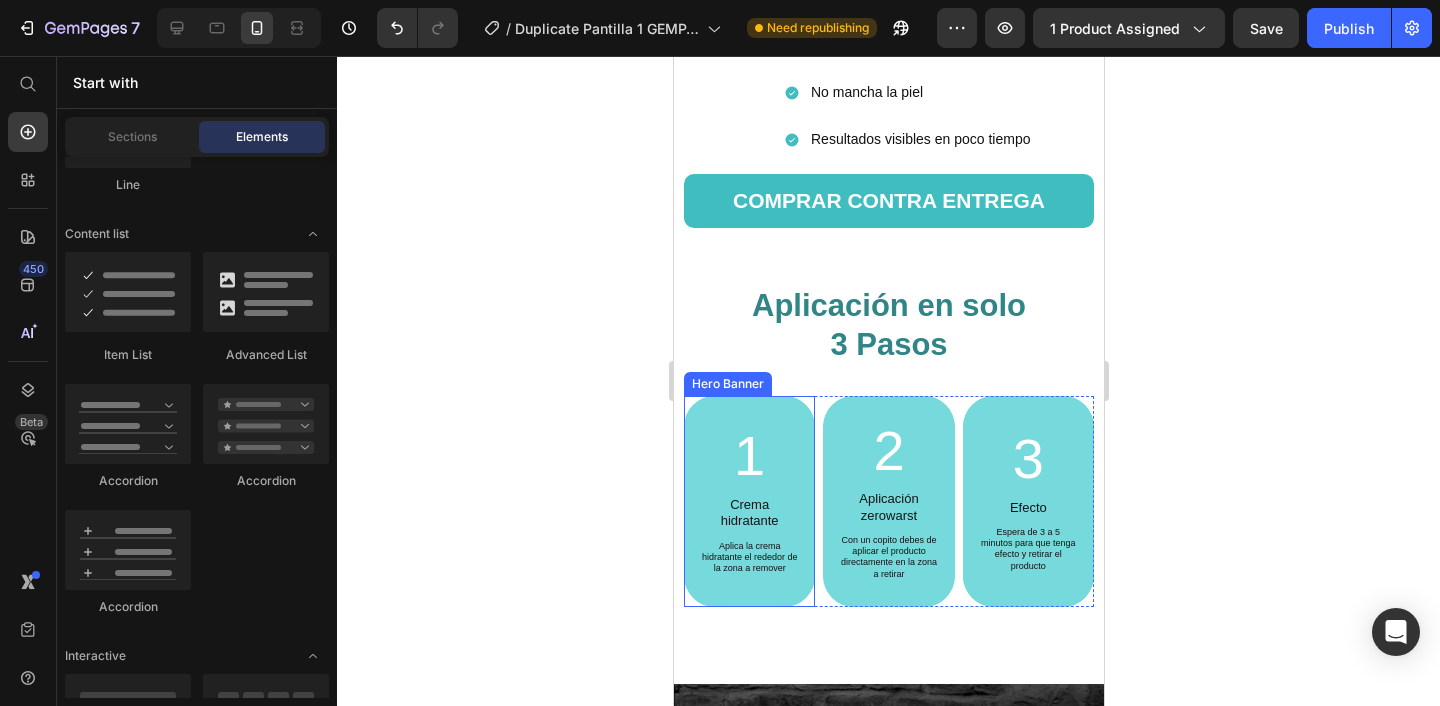 drag, startPoint x: 1833, startPoint y: 641, endPoint x: 675, endPoint y: 401, distance: 1182.609 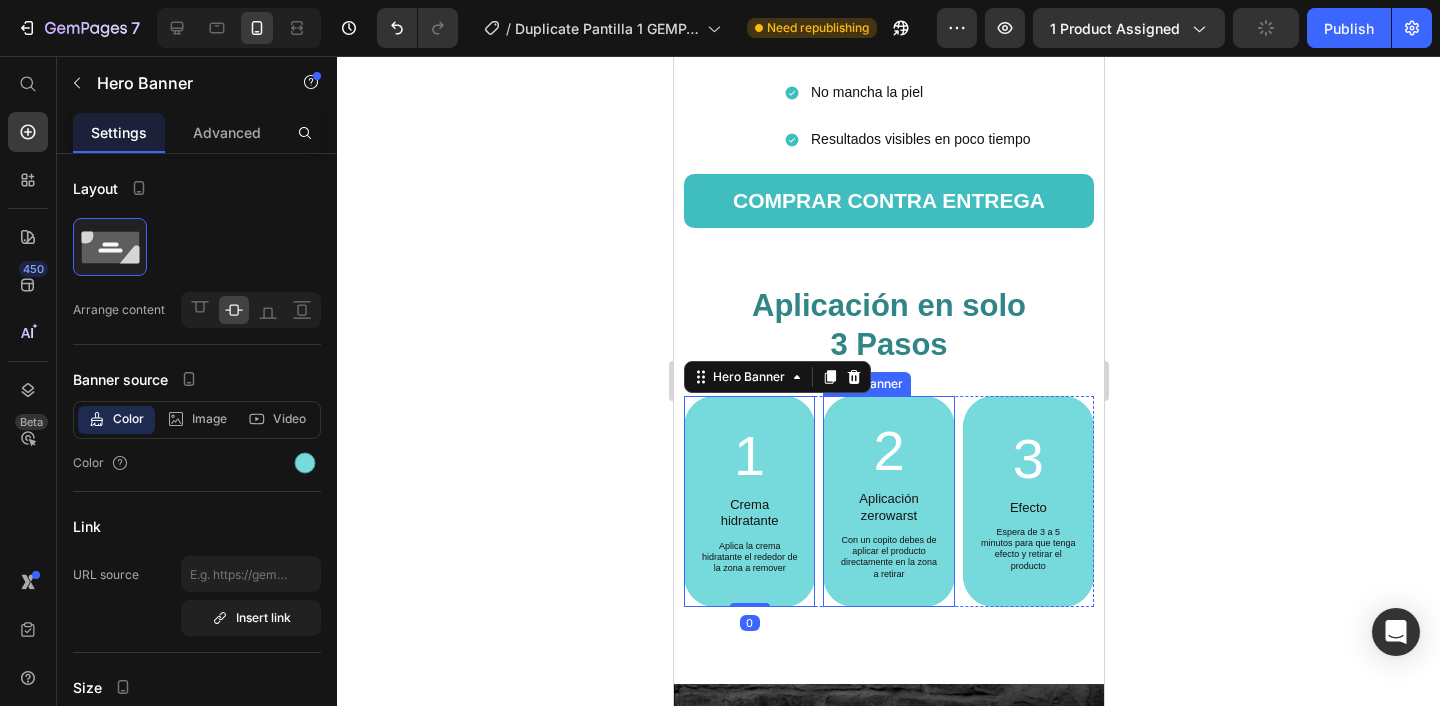 click on "2 Heading Aplicación zerowarst Text Block Con un copito debes de aplicar el producto directamente en la zona a retirar Text Block" at bounding box center (887, 501) 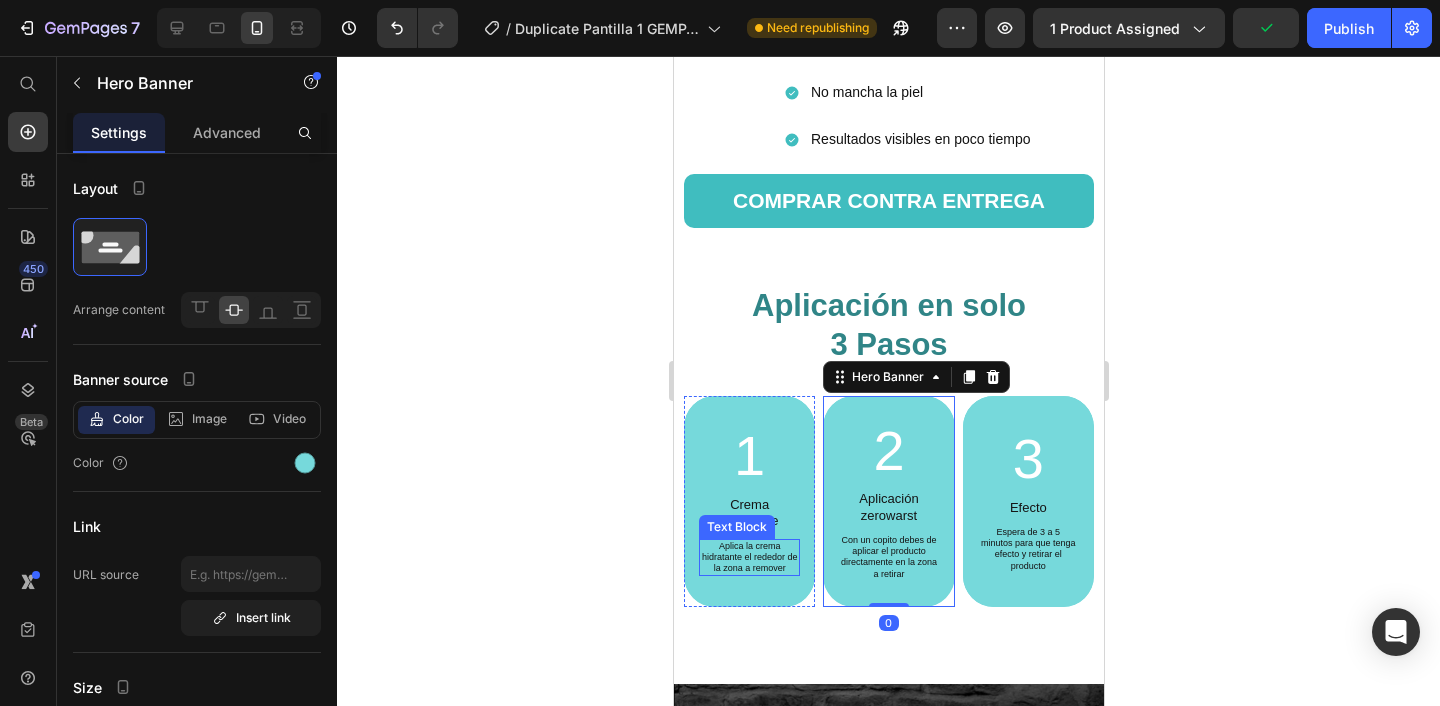 click on "Aplica la crema hidratante el rededor de la zona a remover" at bounding box center [748, 558] 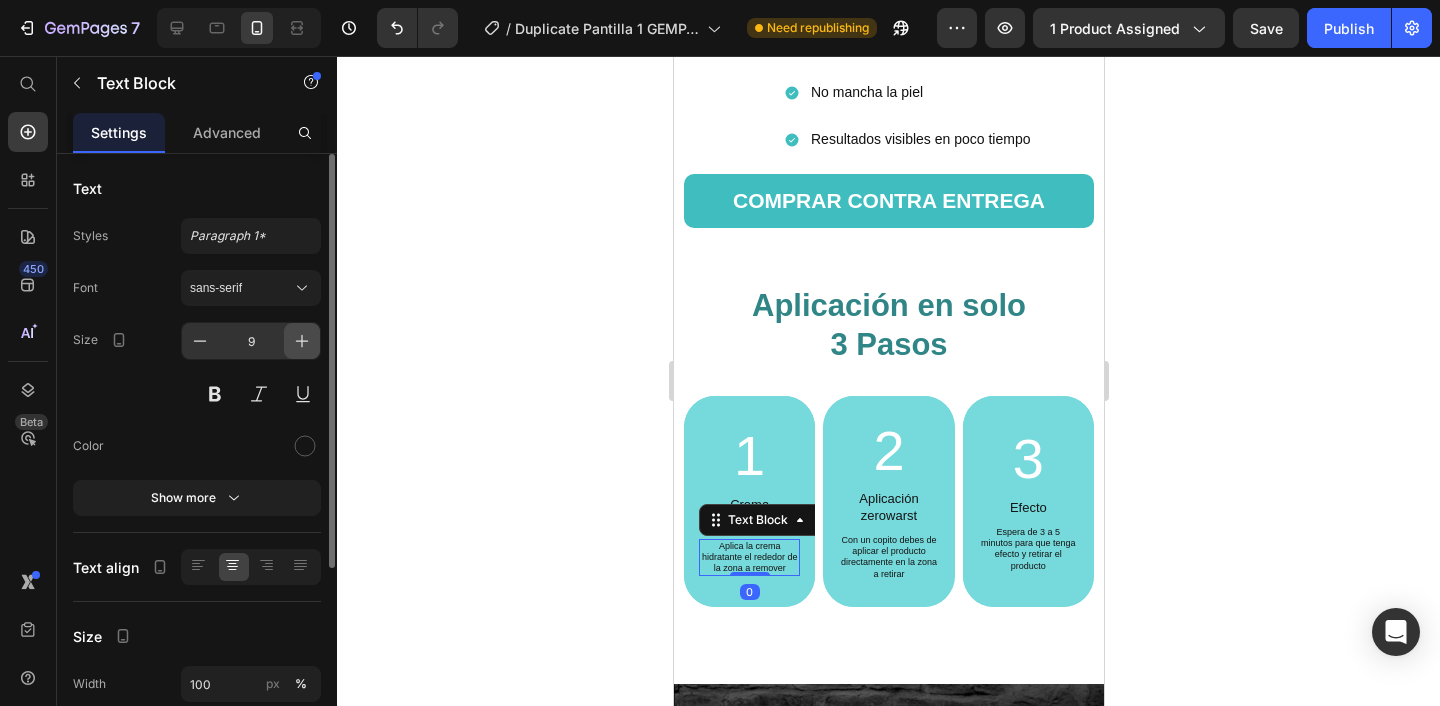 click 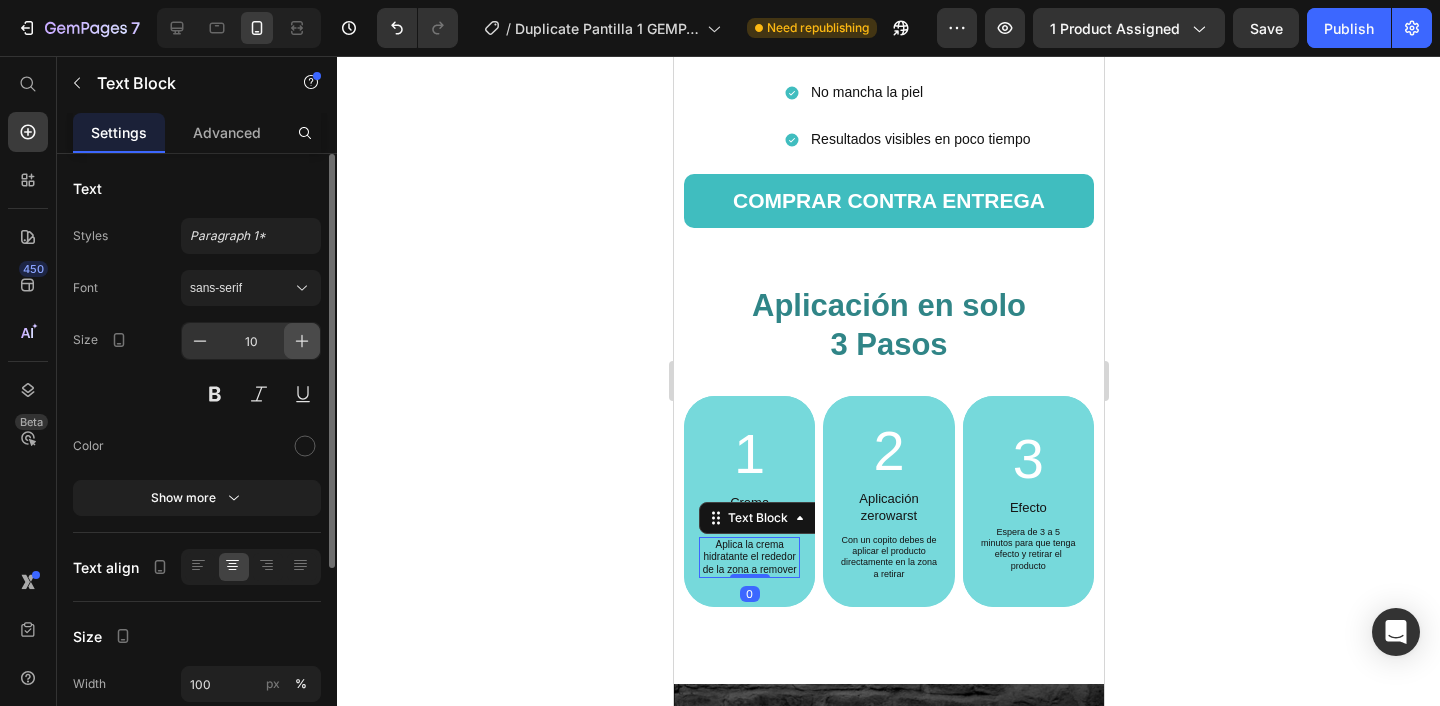 click 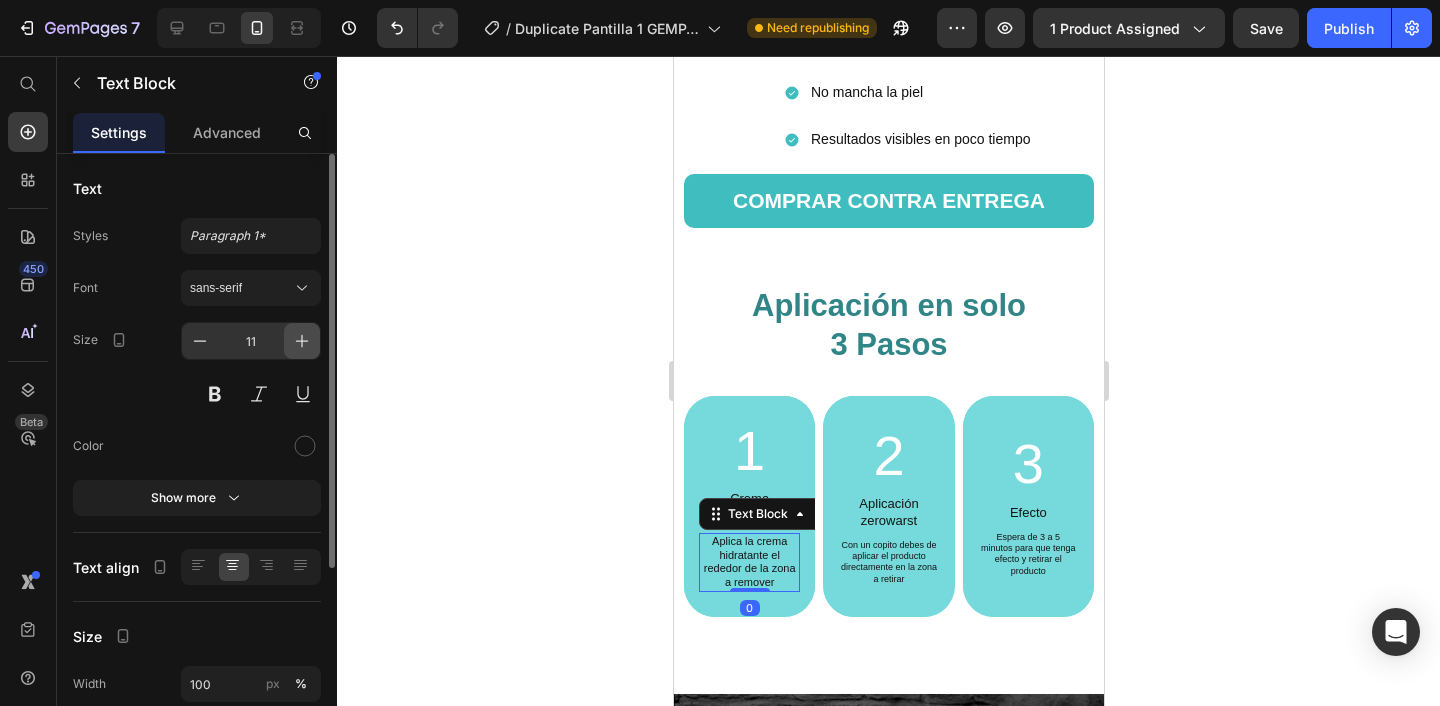 click 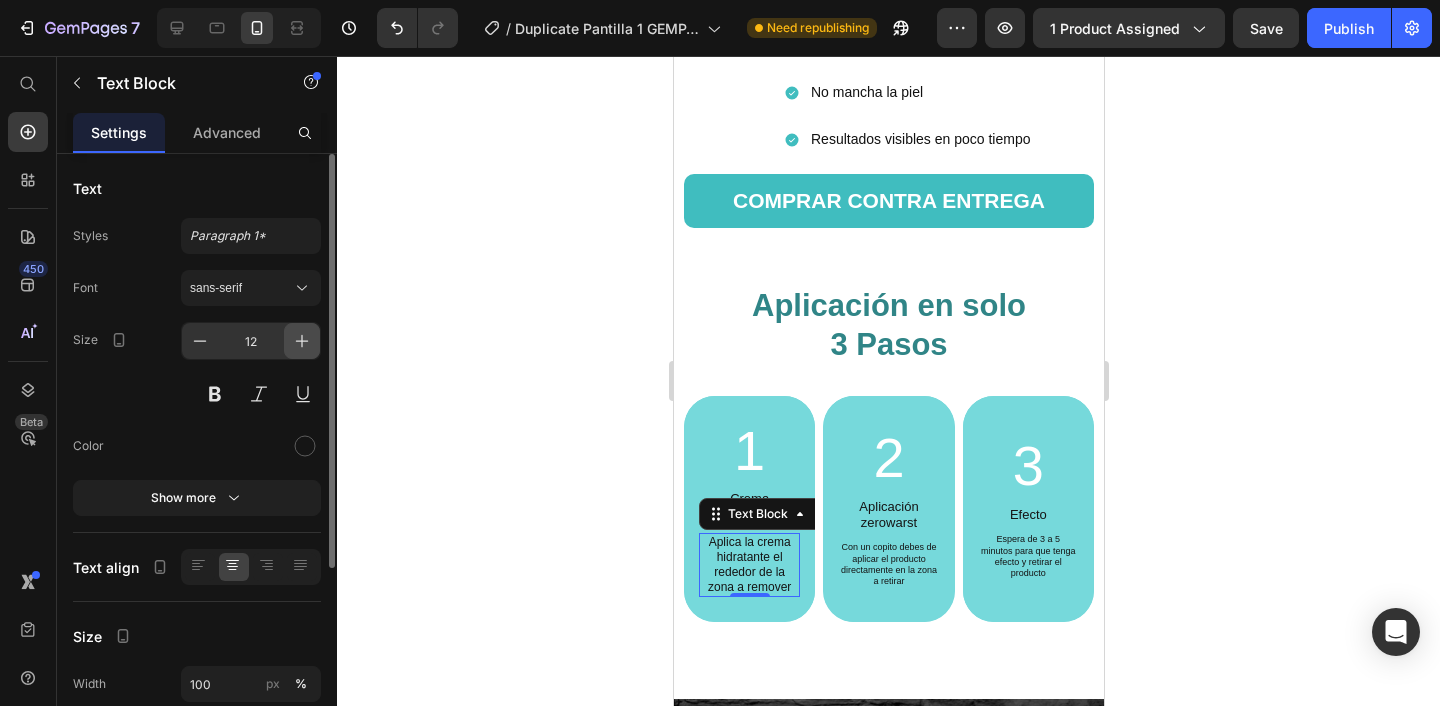click 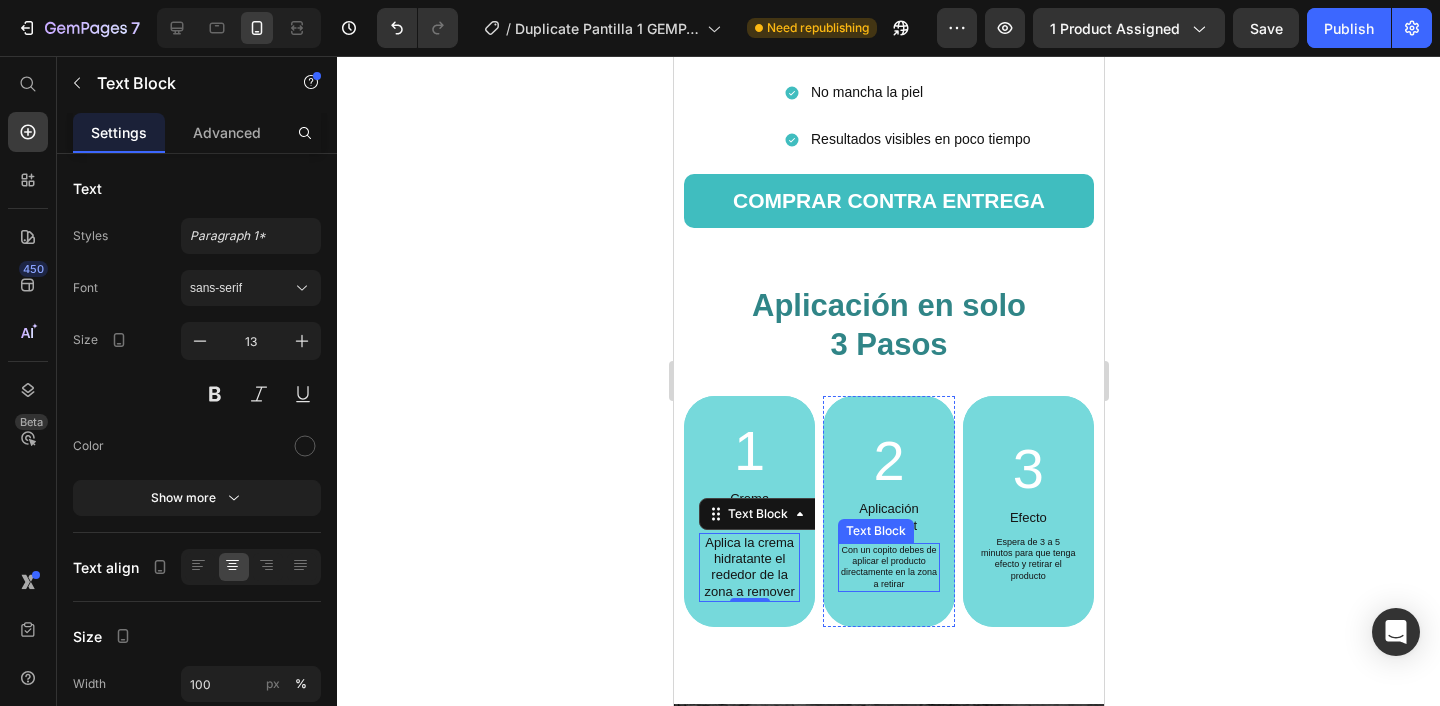 click on "Con un copito debes de aplicar el producto directamente en la zona a retirar" at bounding box center (887, 567) 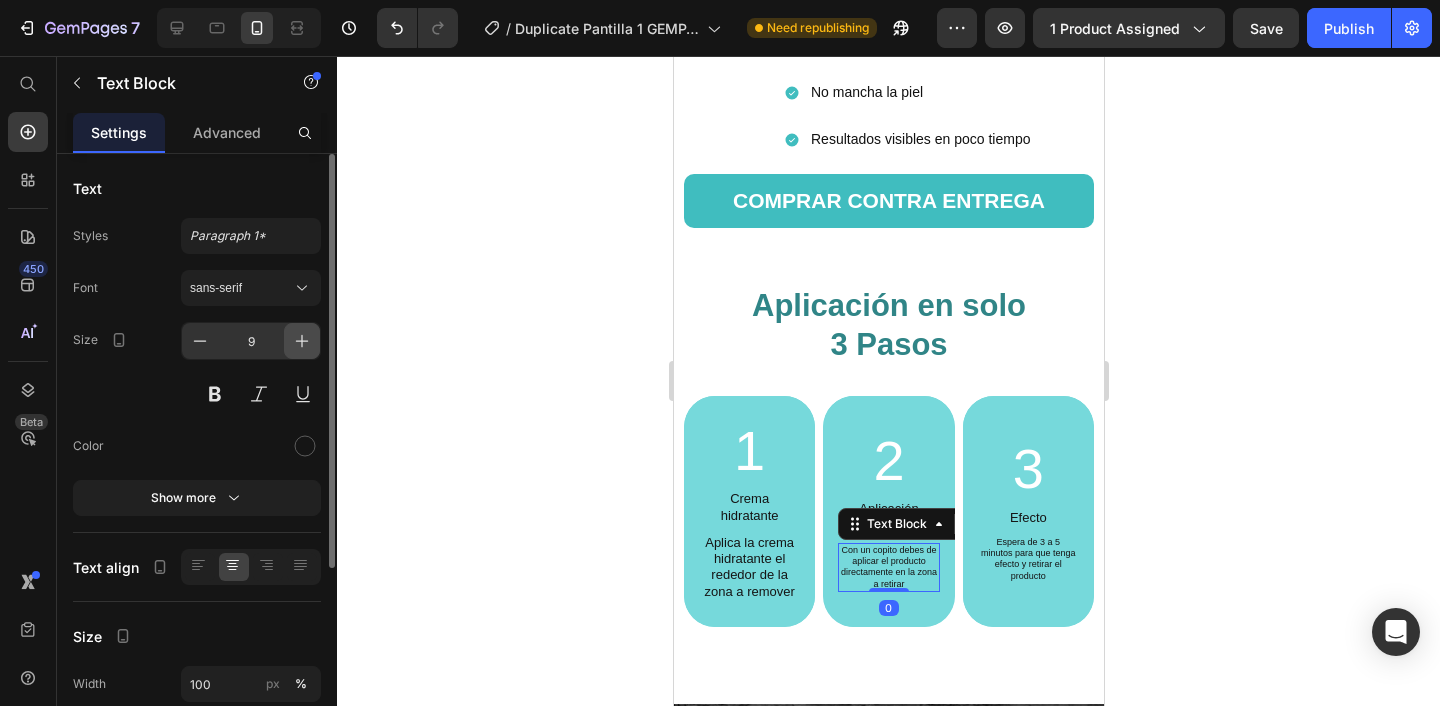 click 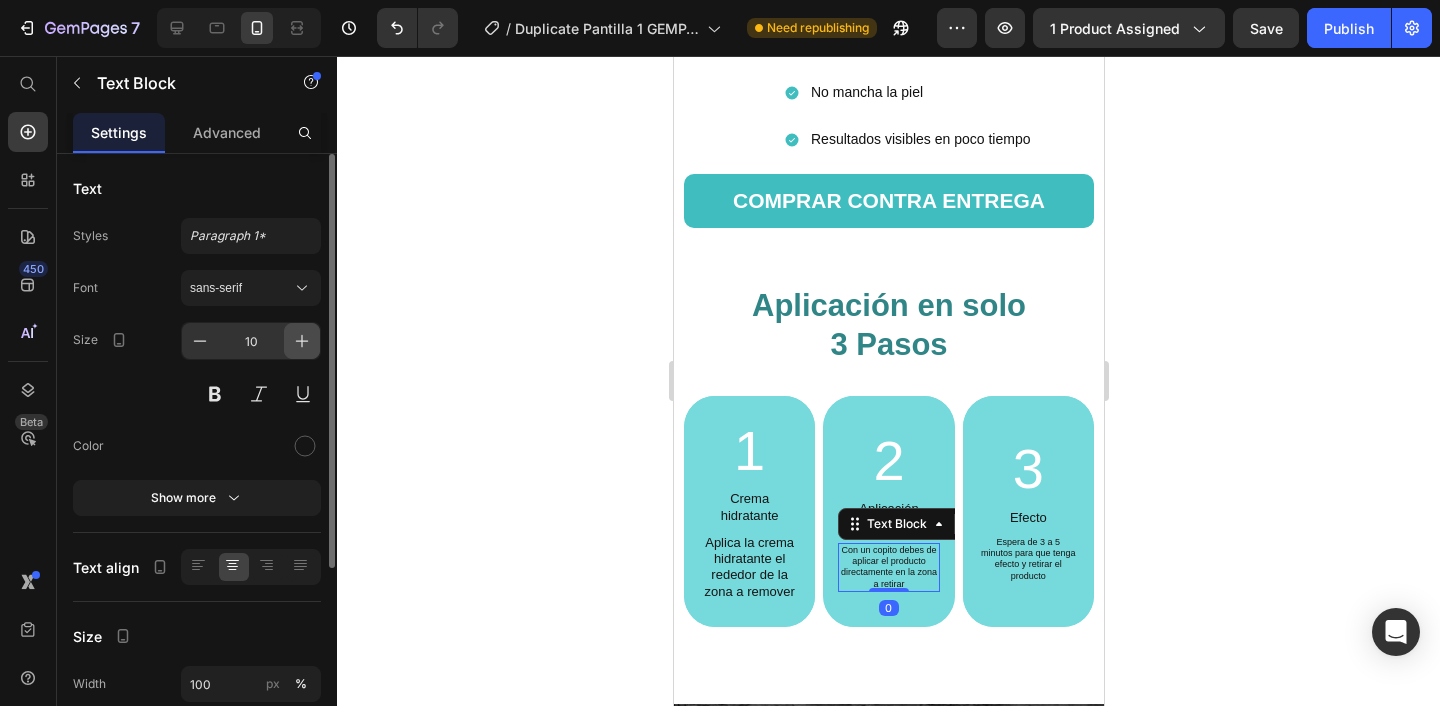 click 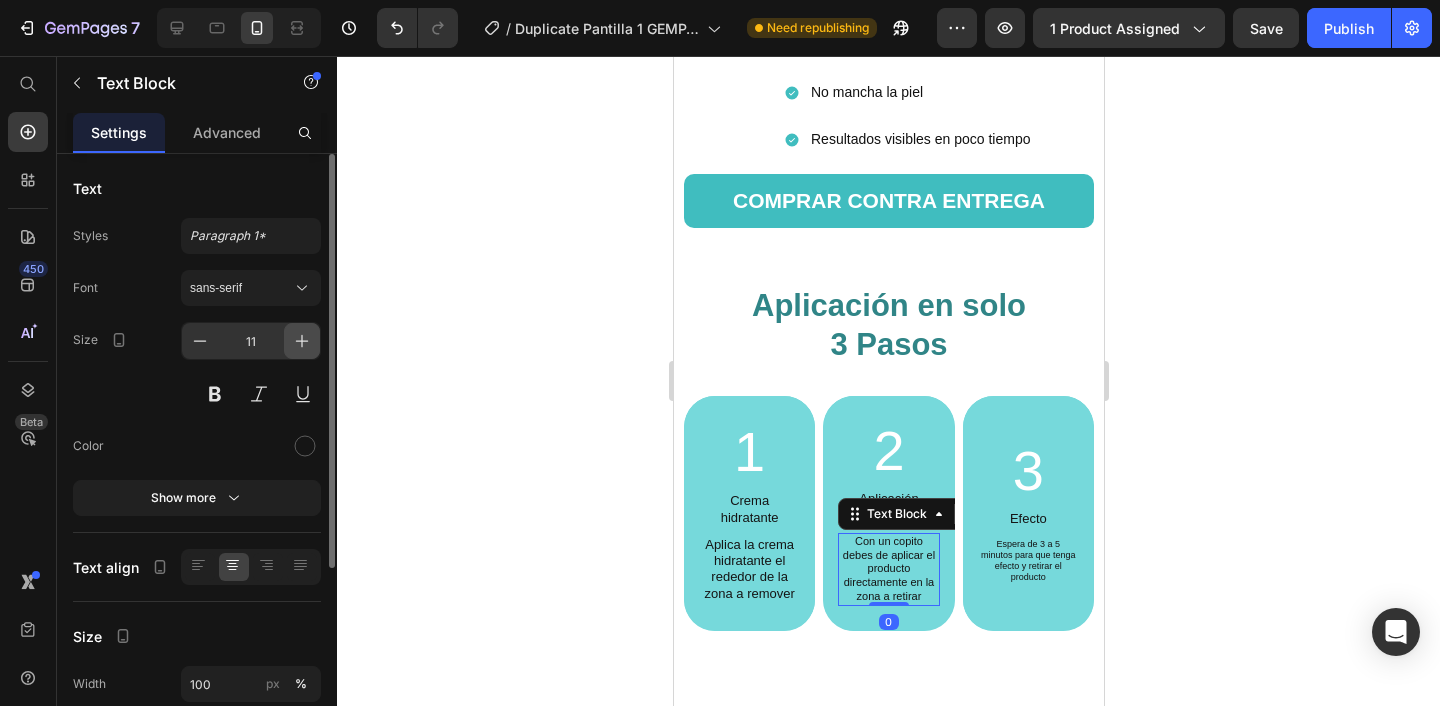click 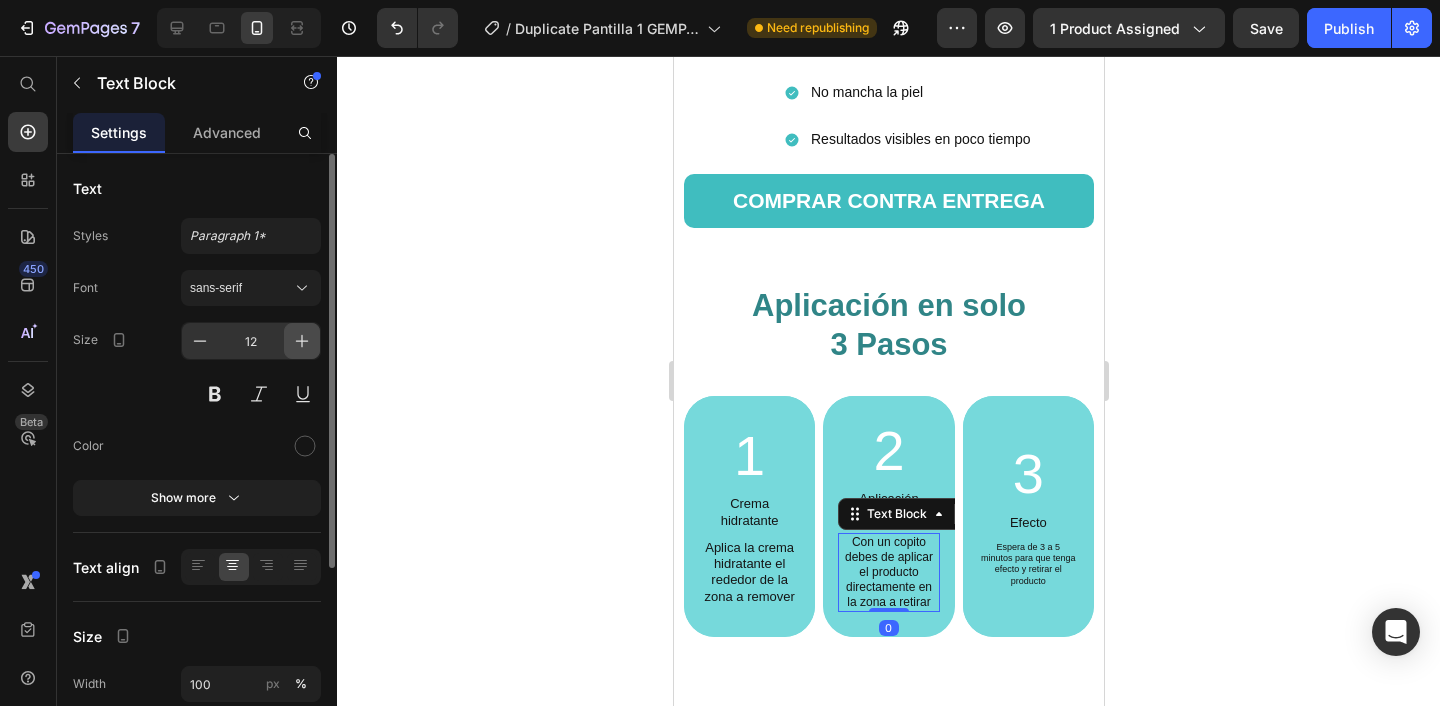 click 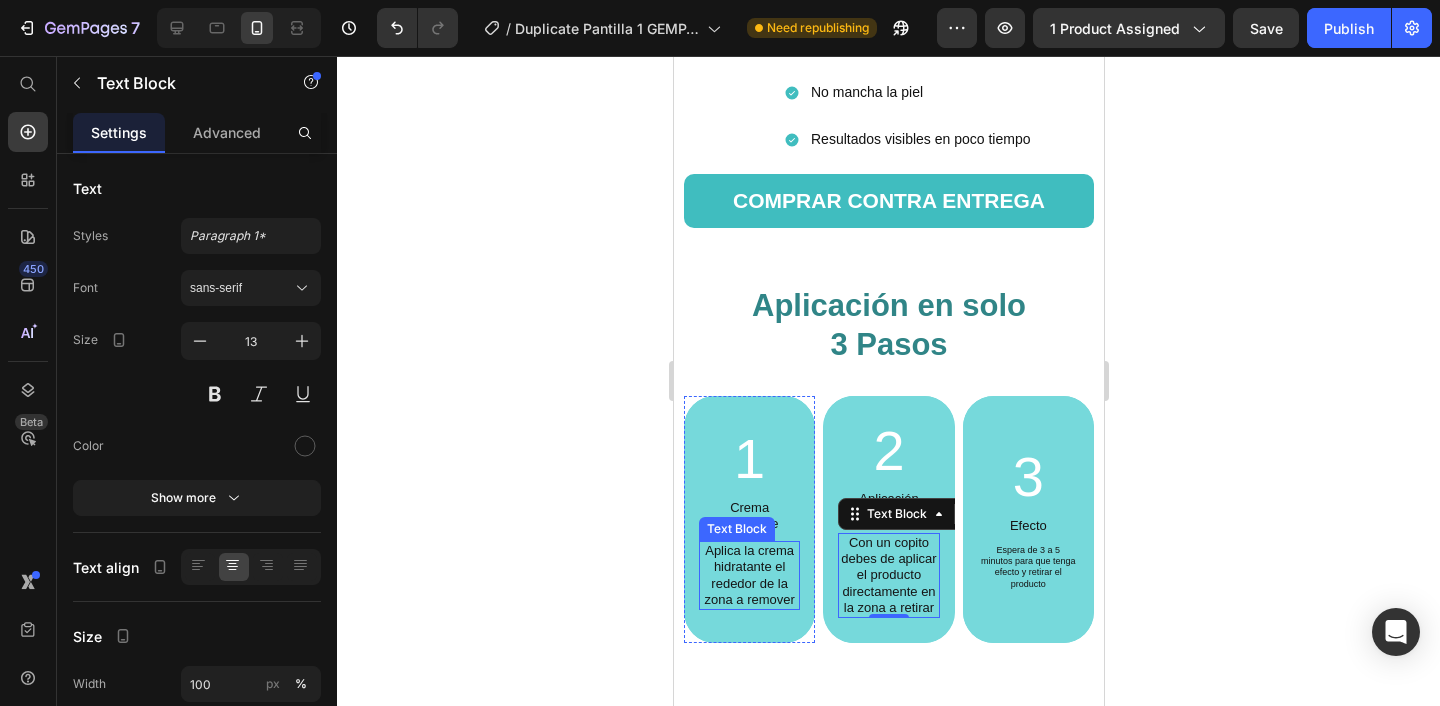 click on "Aplica la crema hidratante el rededor de la zona a remover" at bounding box center [748, 575] 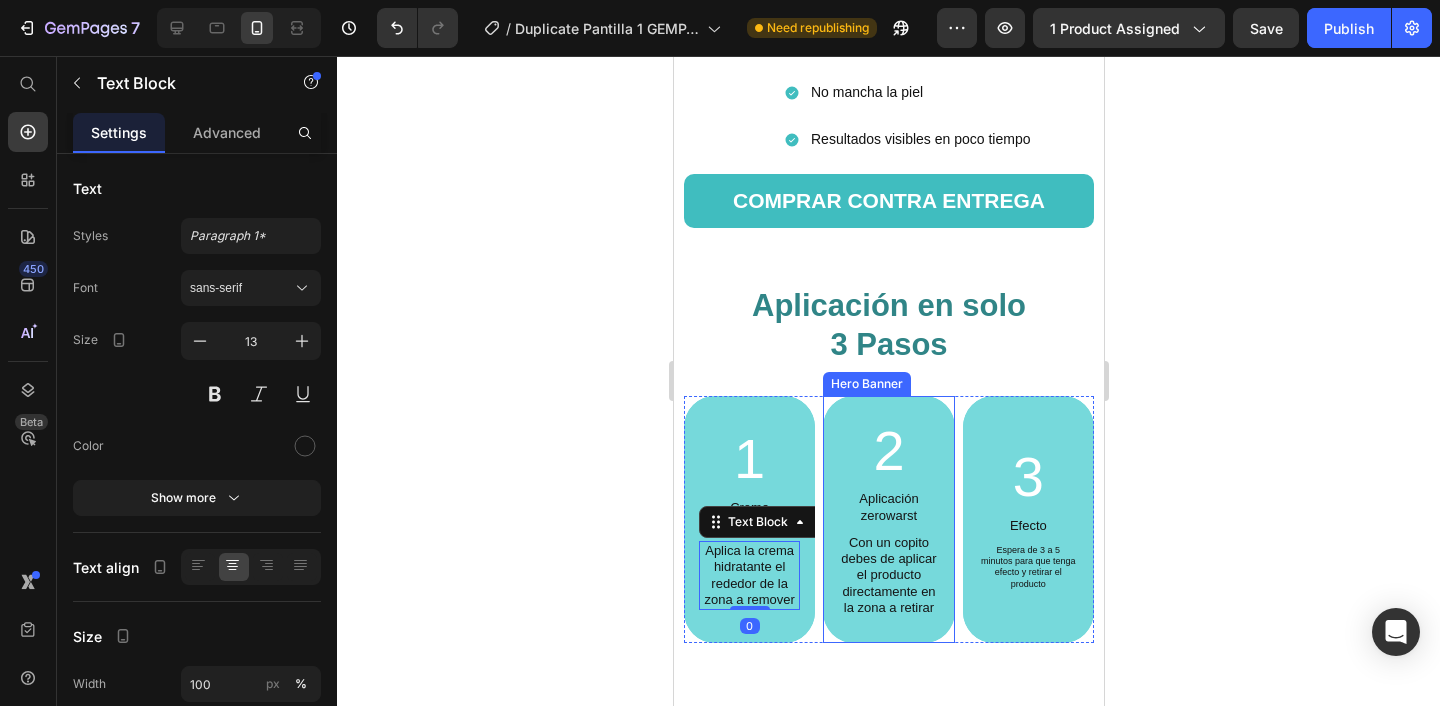 click on "Con un copito debes de aplicar el producto directamente en la zona a retirar" at bounding box center (887, 575) 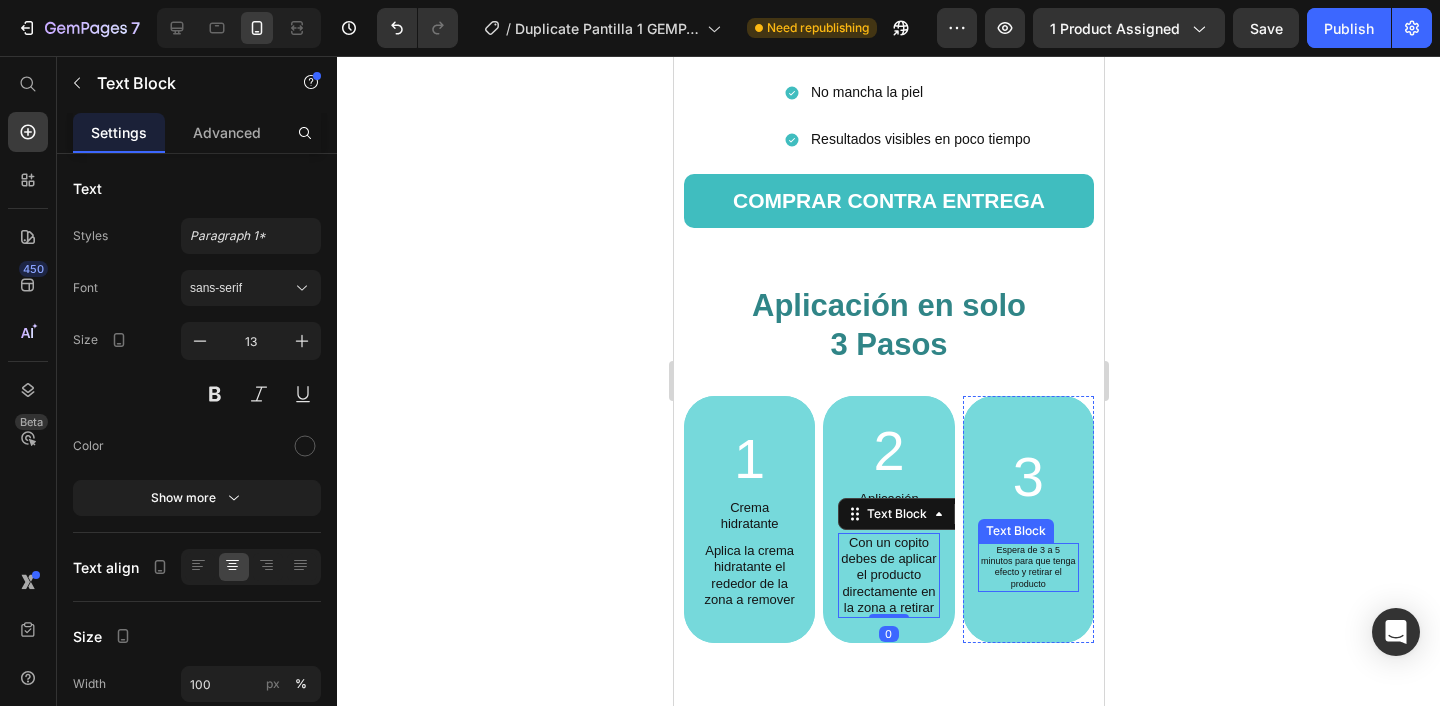 click on "Espera de 3 a 5 minutos para que tenga efecto y retirar el producto" at bounding box center (1027, 567) 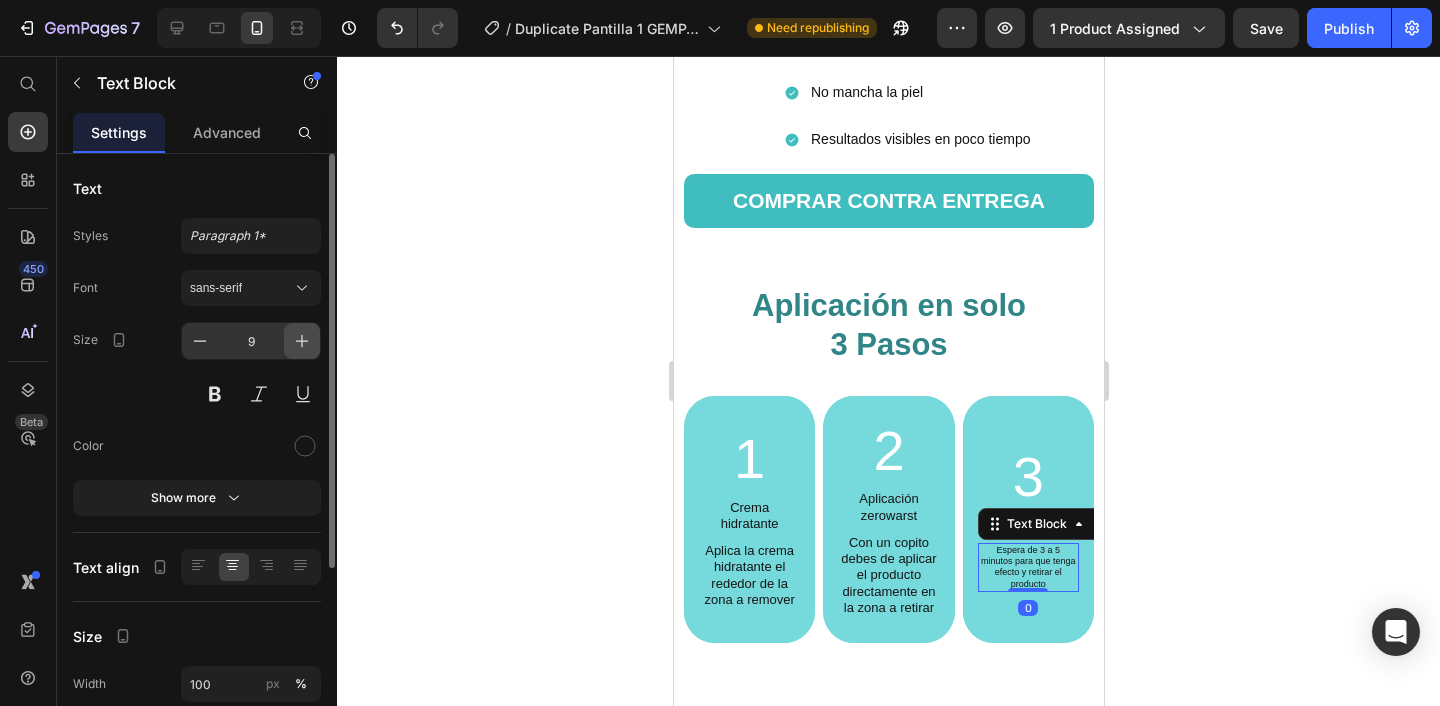 click 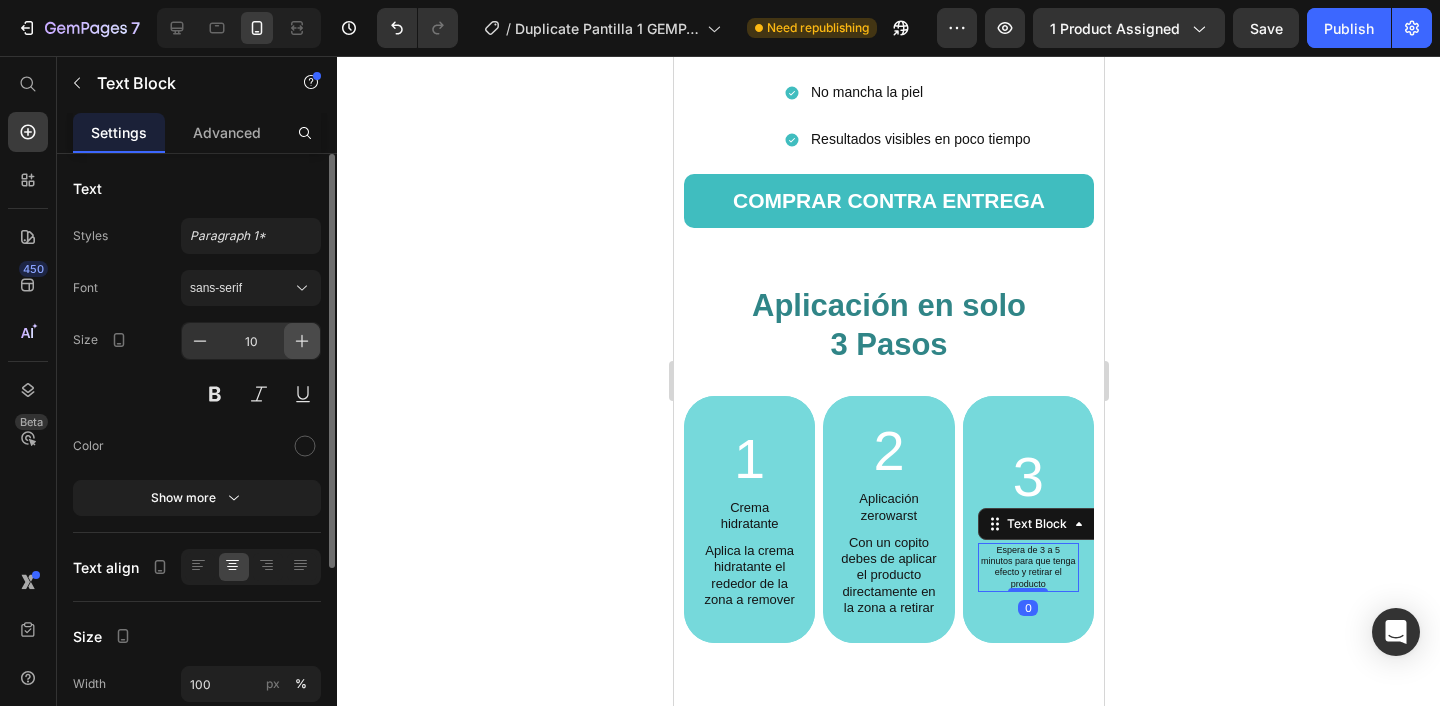 click 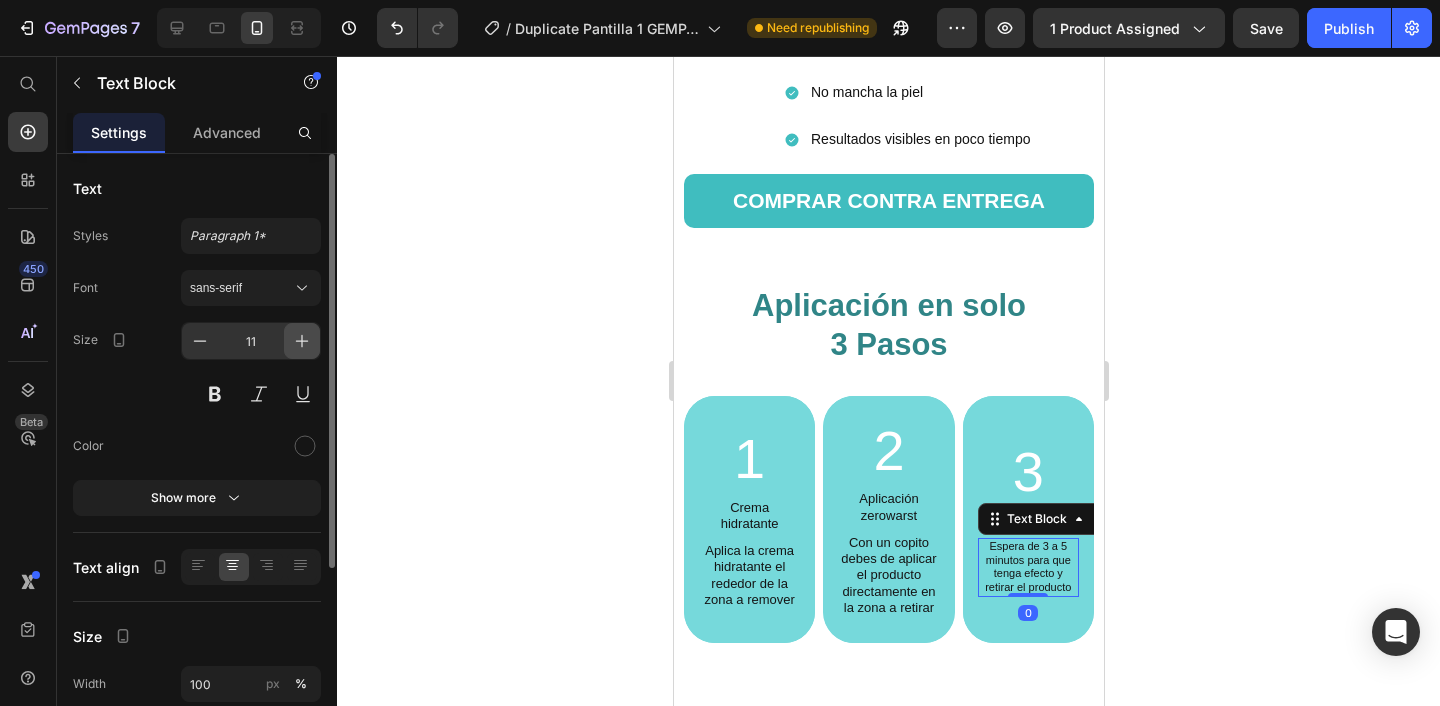 click 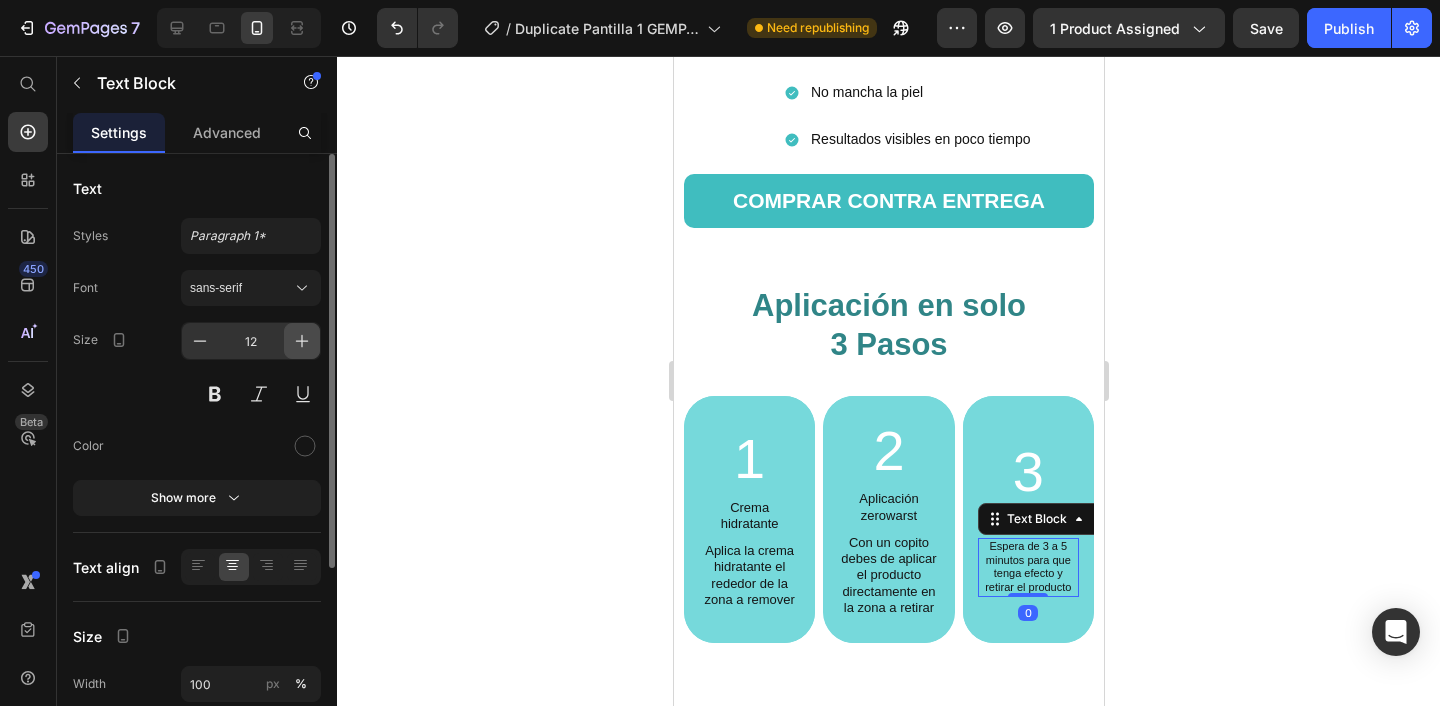 click 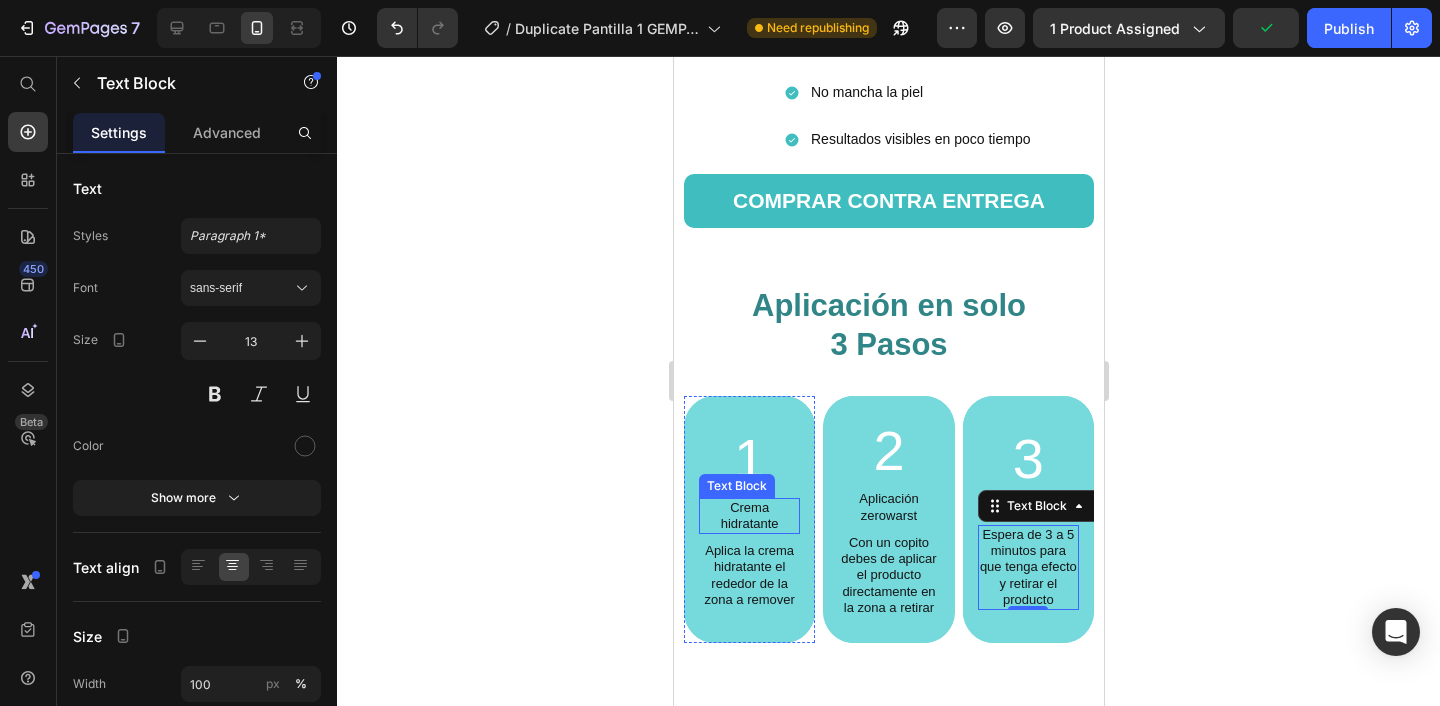 click on "Crema hidratante" at bounding box center (748, 516) 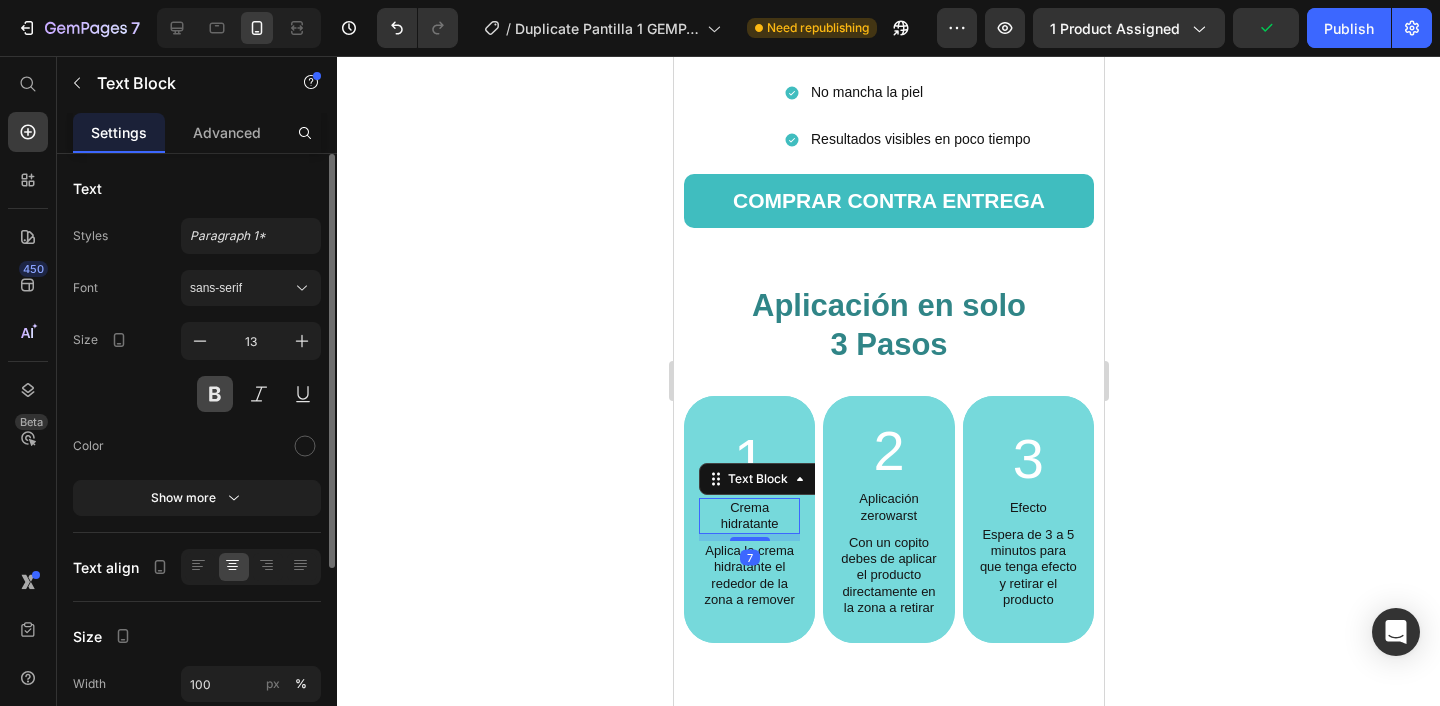 click at bounding box center (215, 394) 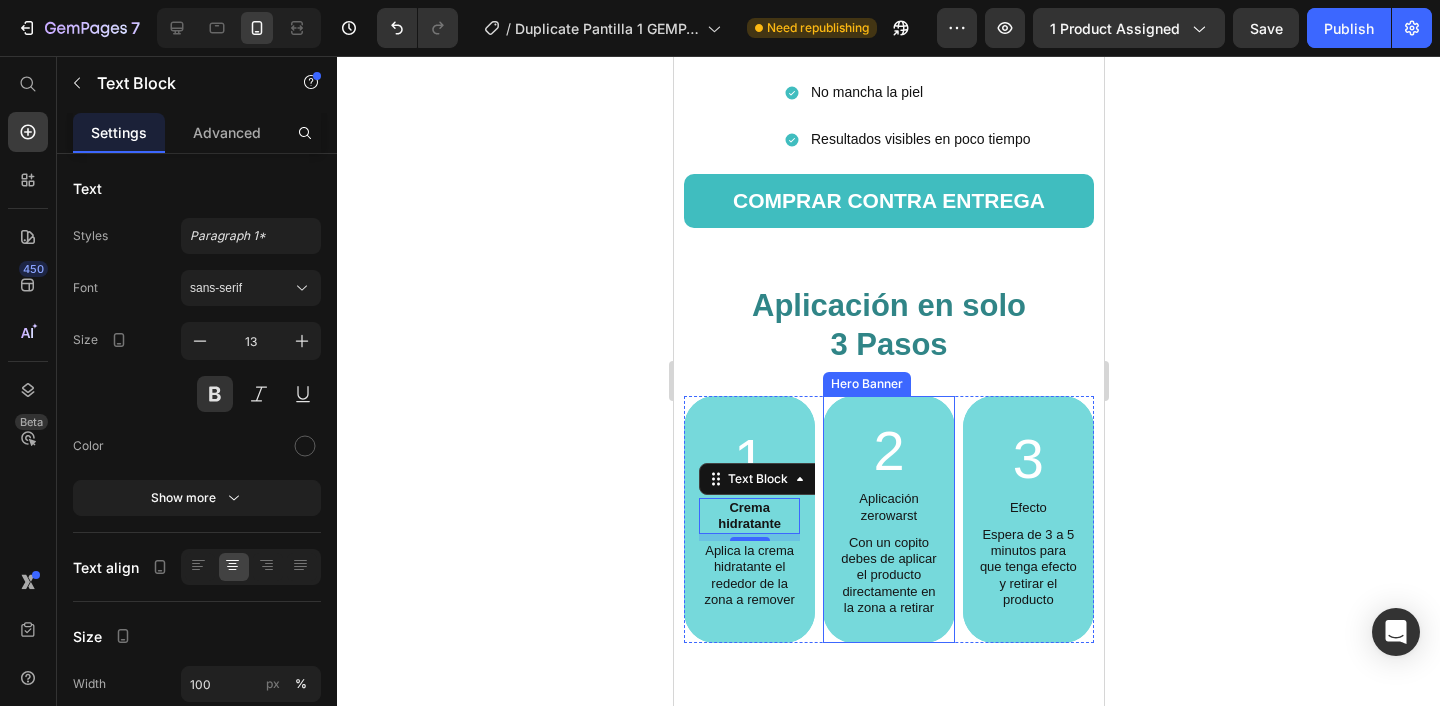 click on "Aplicación zerowarst" at bounding box center [887, 507] 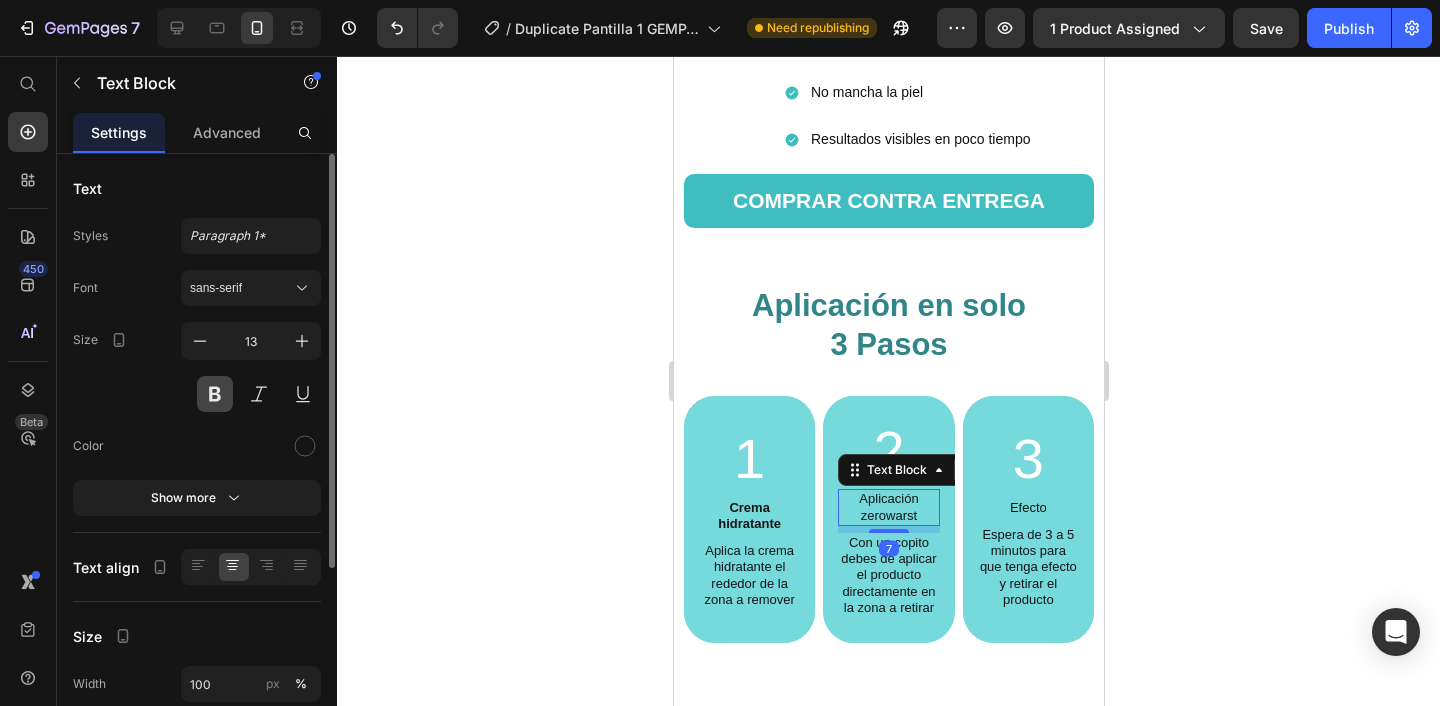 click at bounding box center (215, 394) 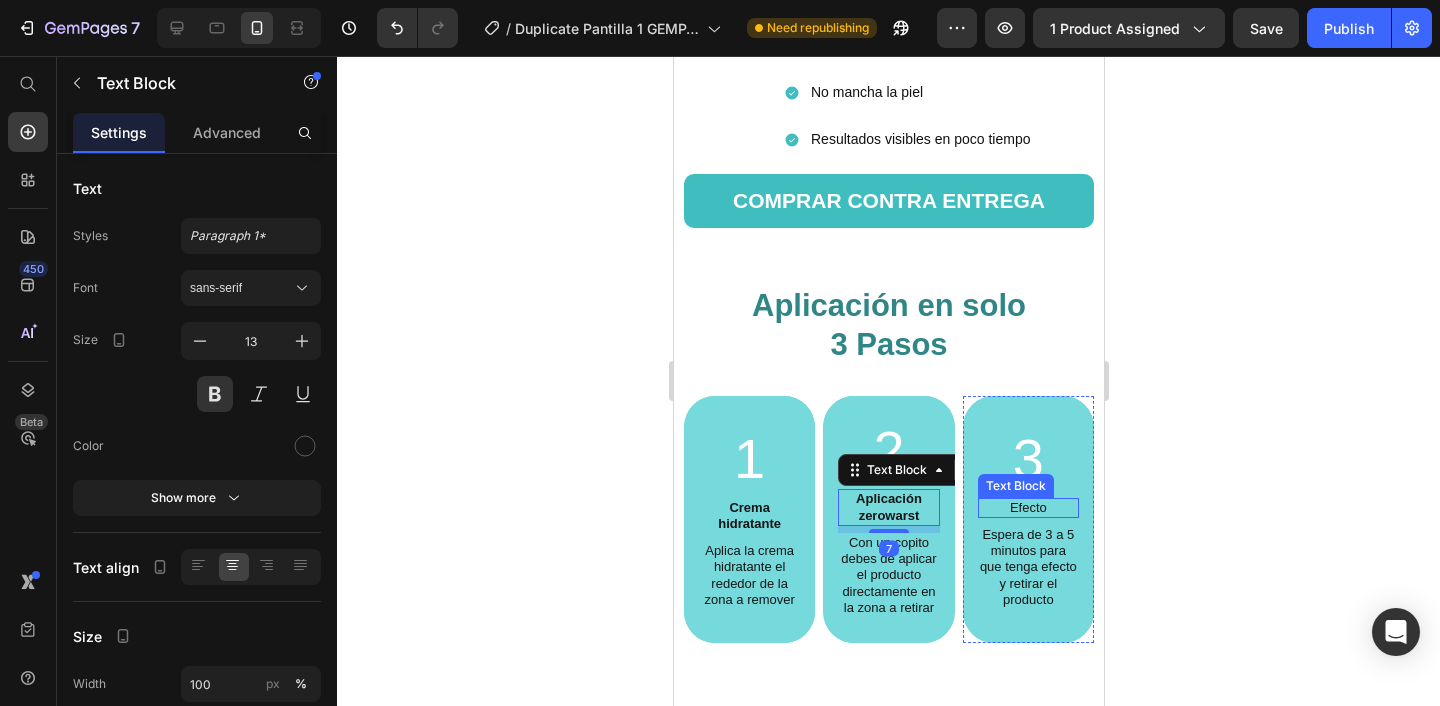 click on "Efecto" at bounding box center [1027, 508] 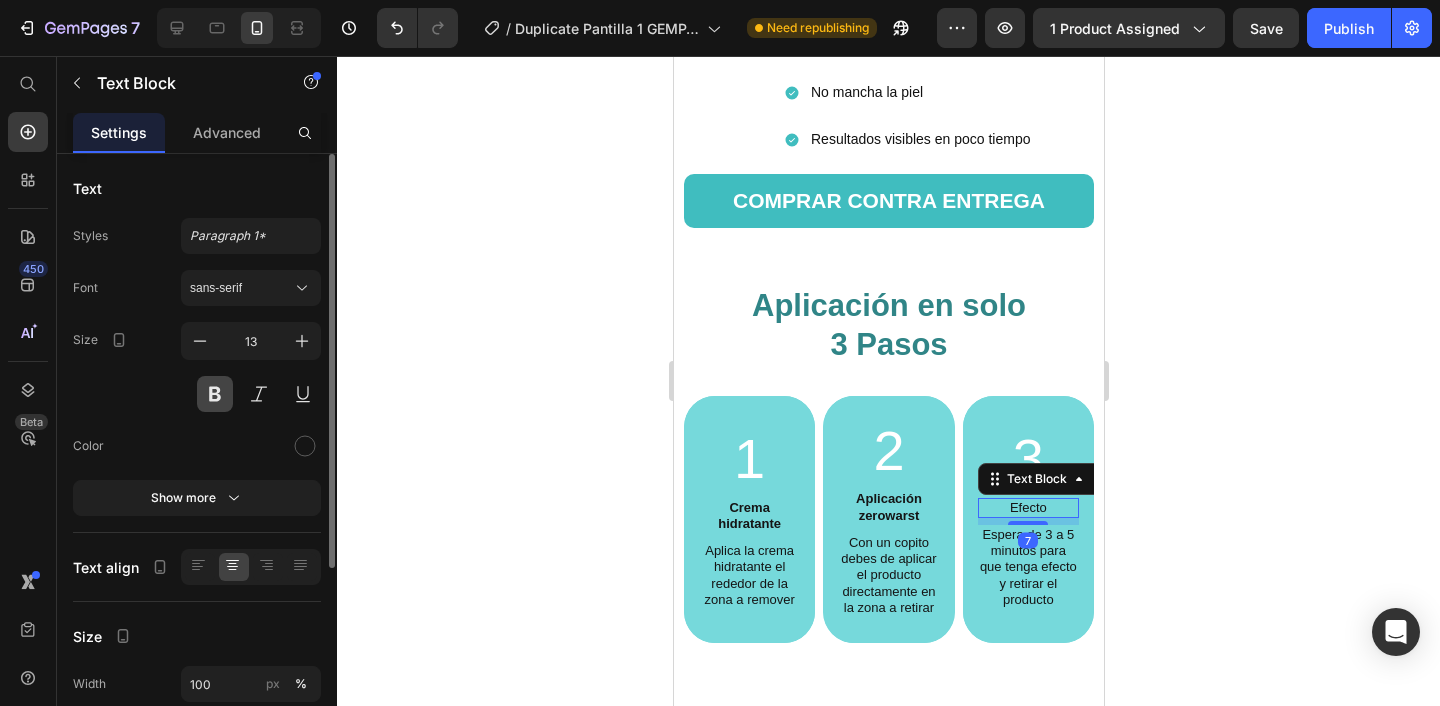 click at bounding box center (215, 394) 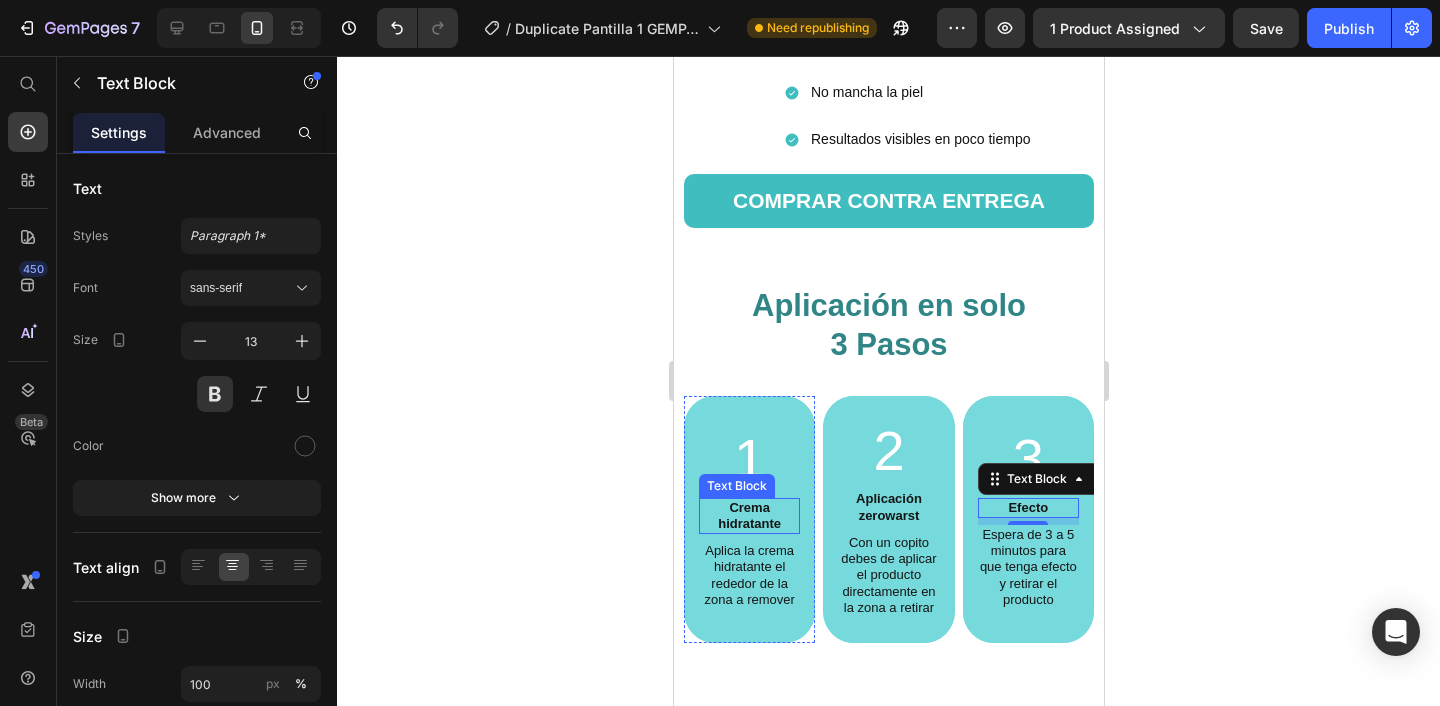 click on "Crema hidratante" at bounding box center [748, 516] 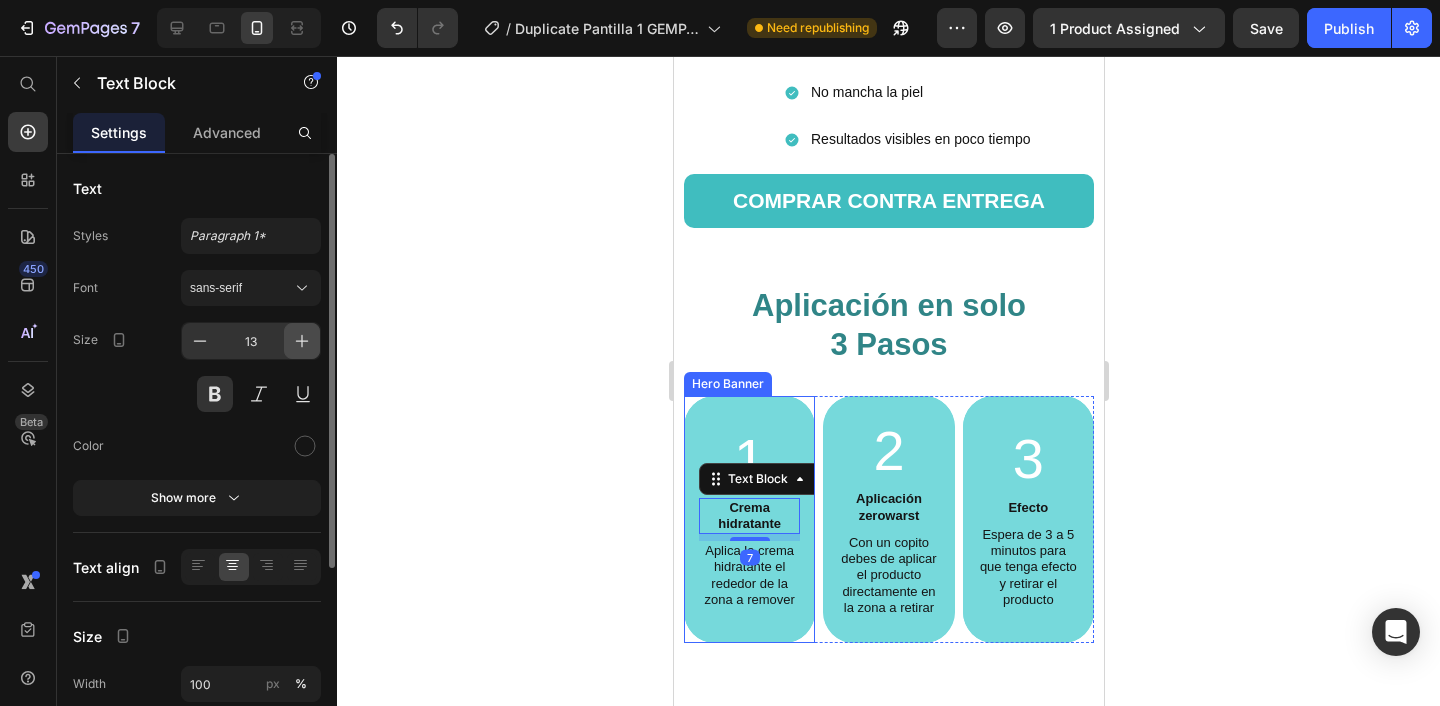 click 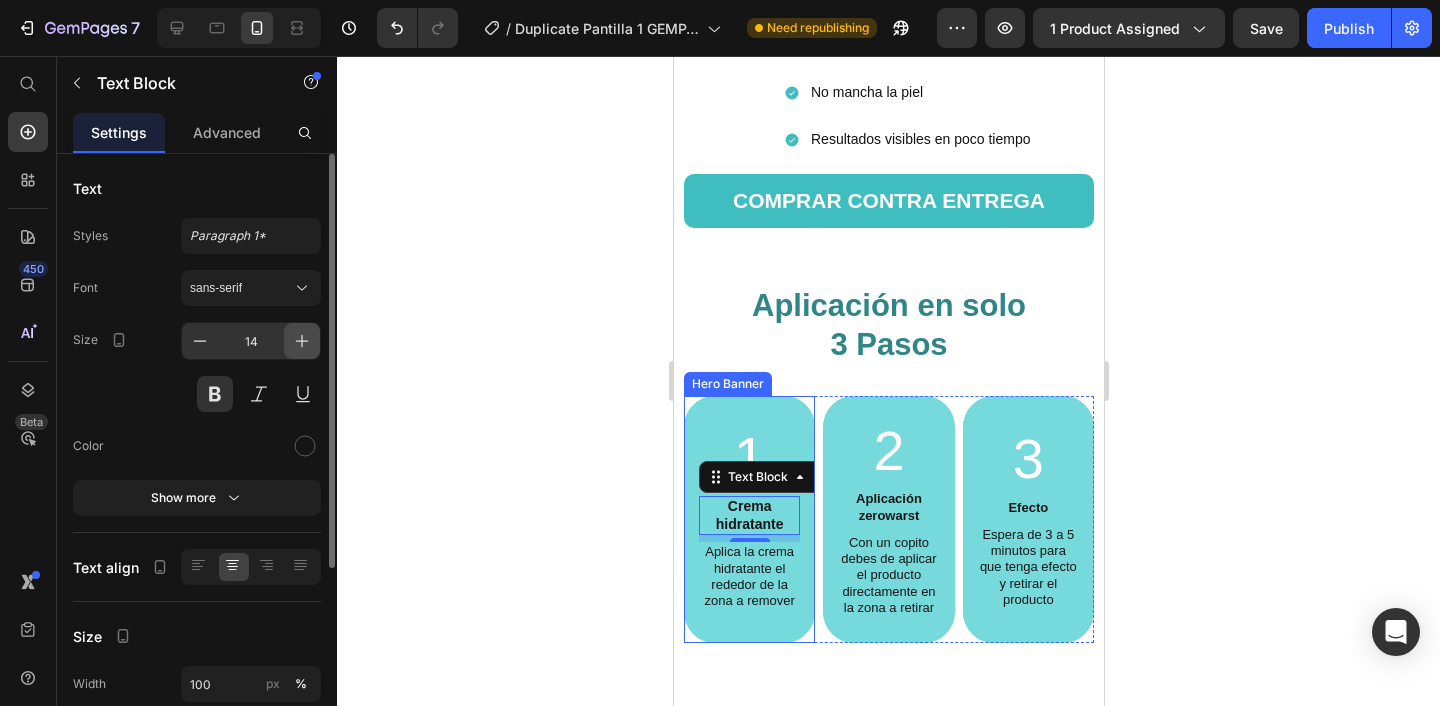 click 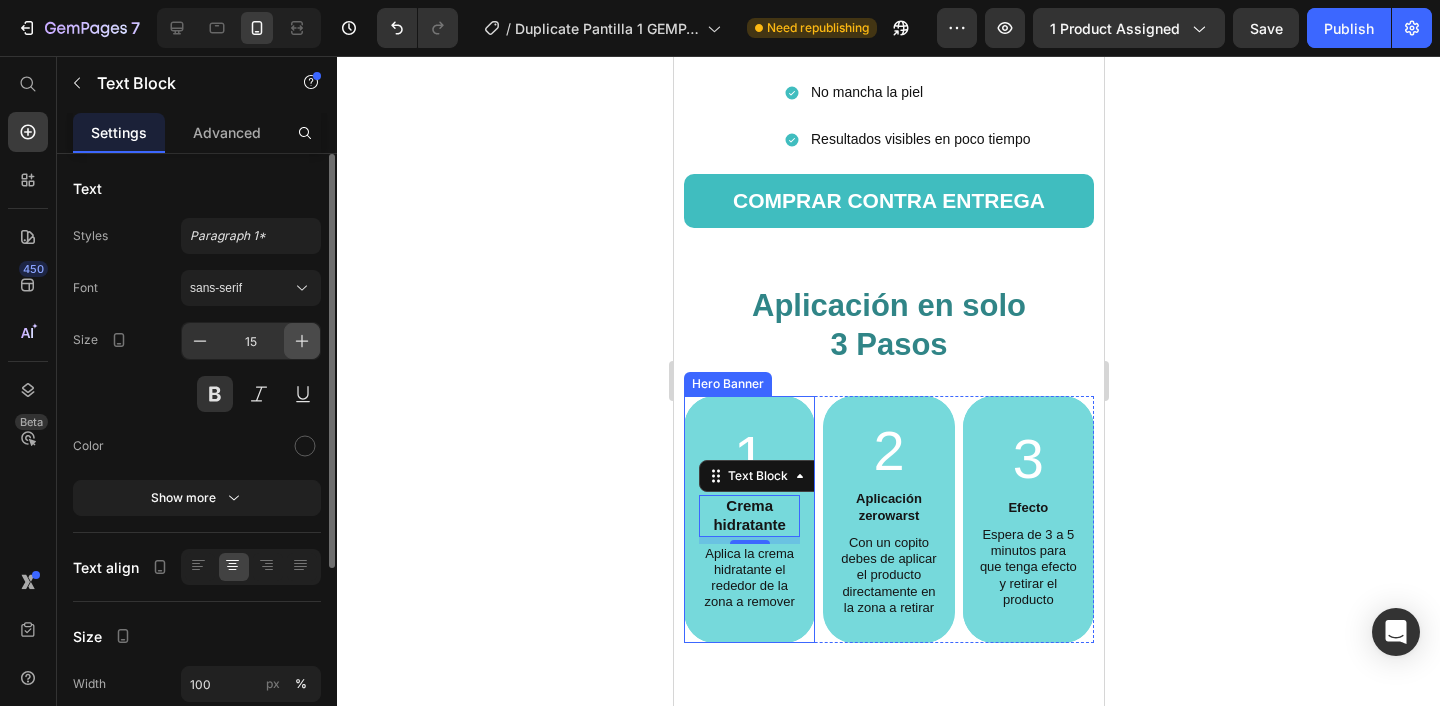 click 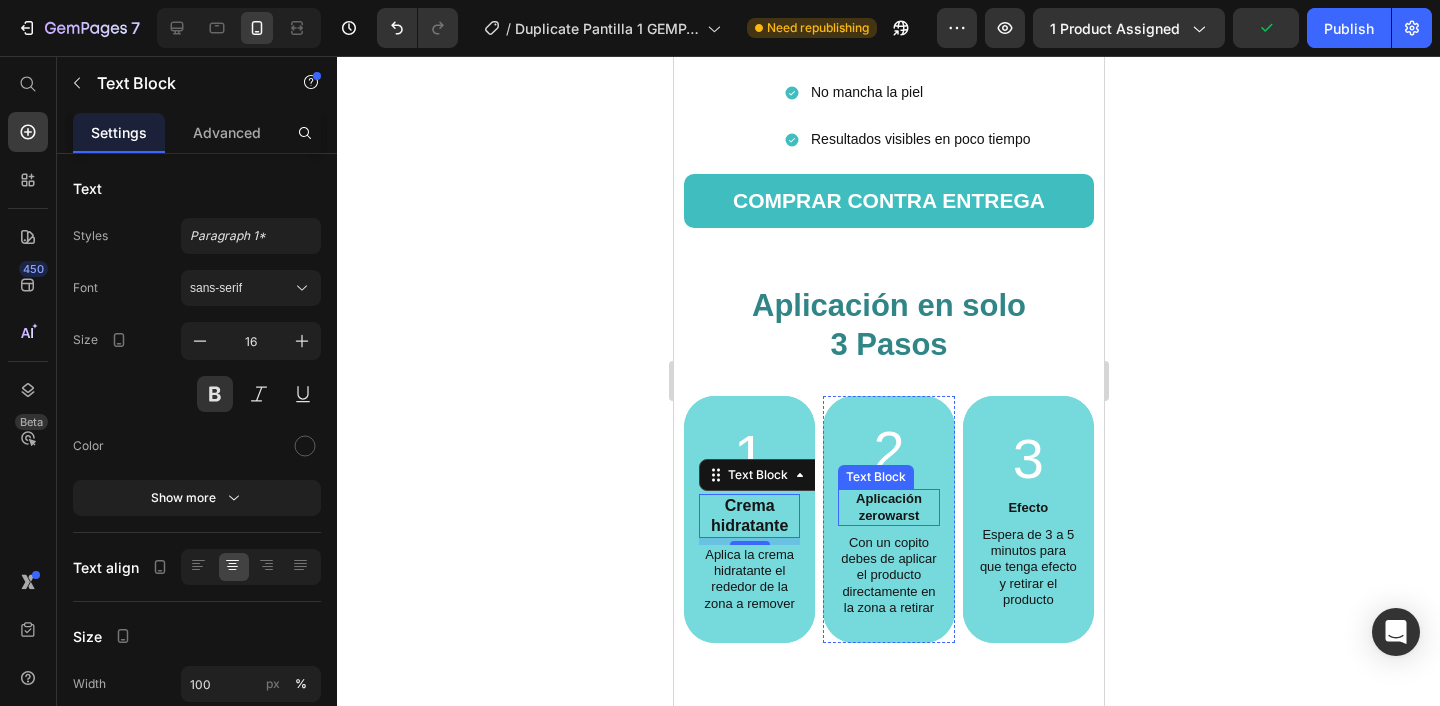 click on "Text Block" at bounding box center (875, 477) 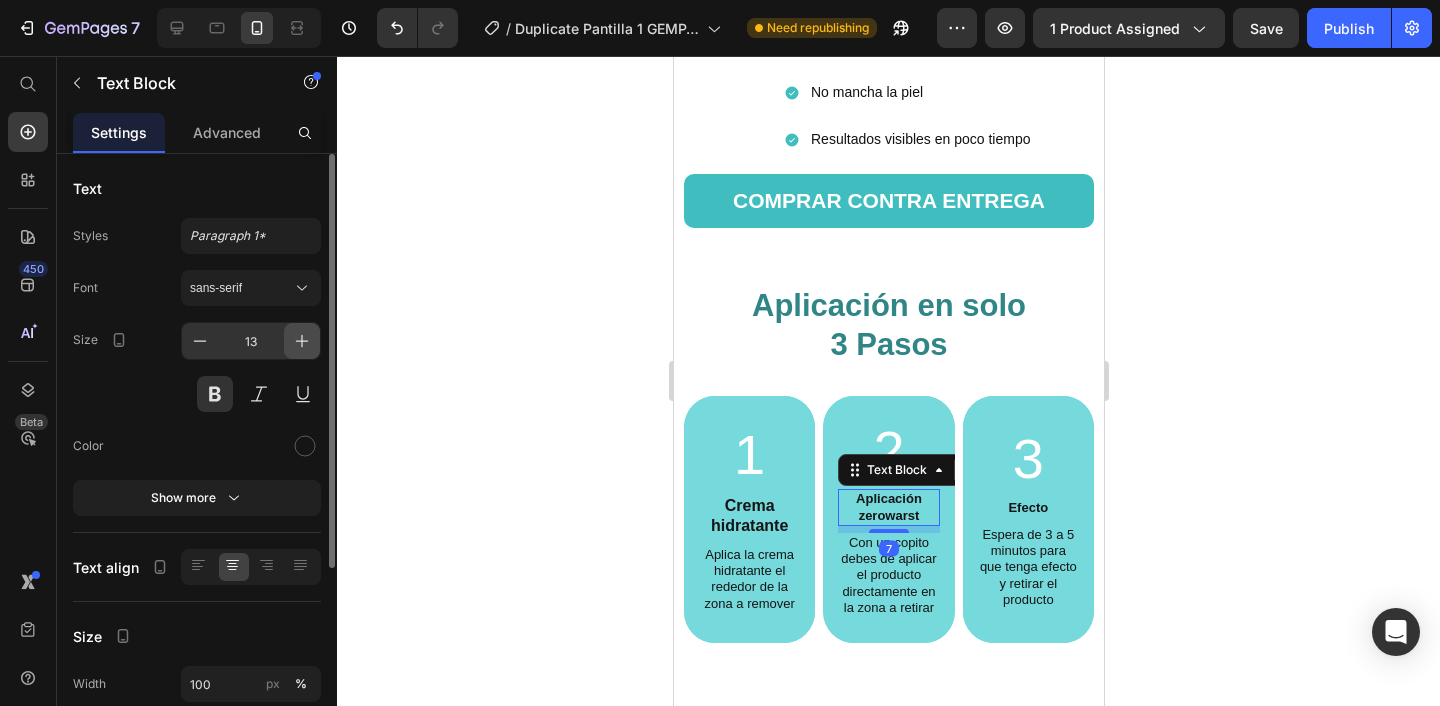 click 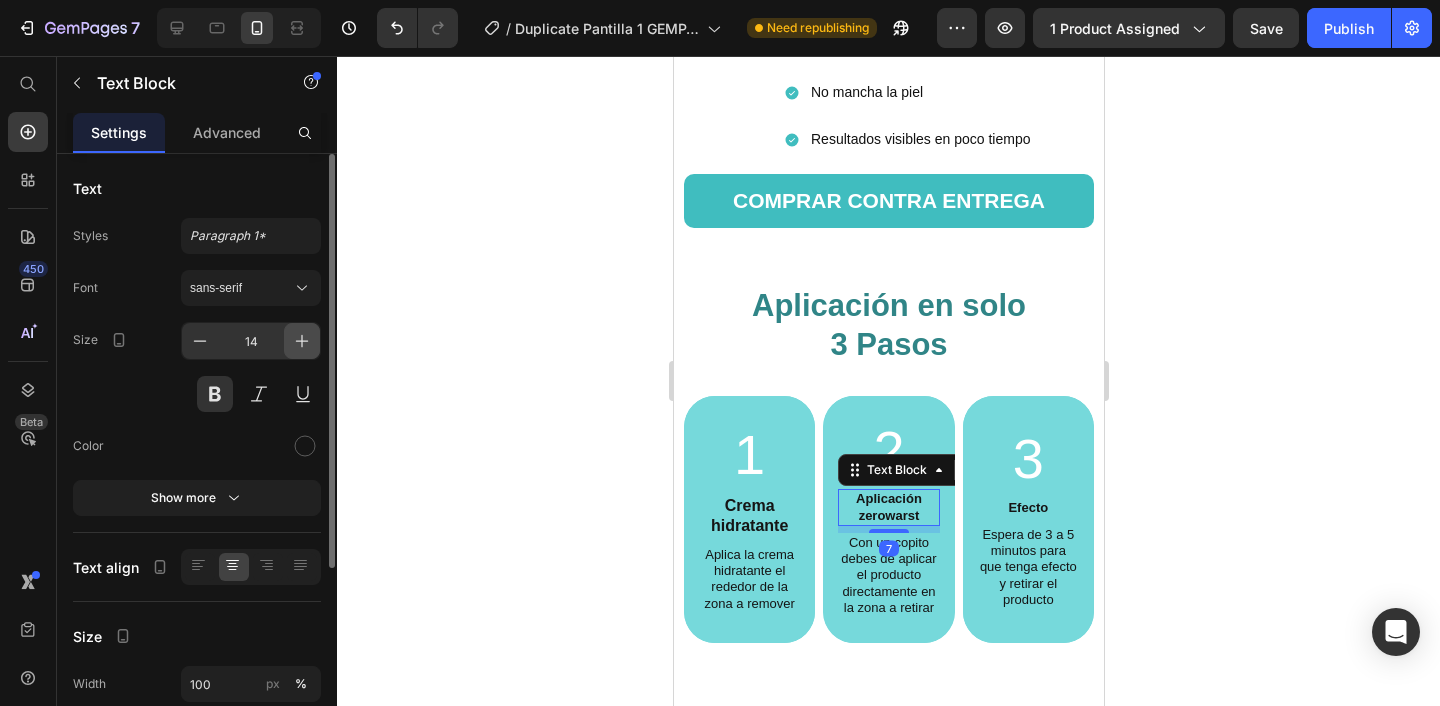 click 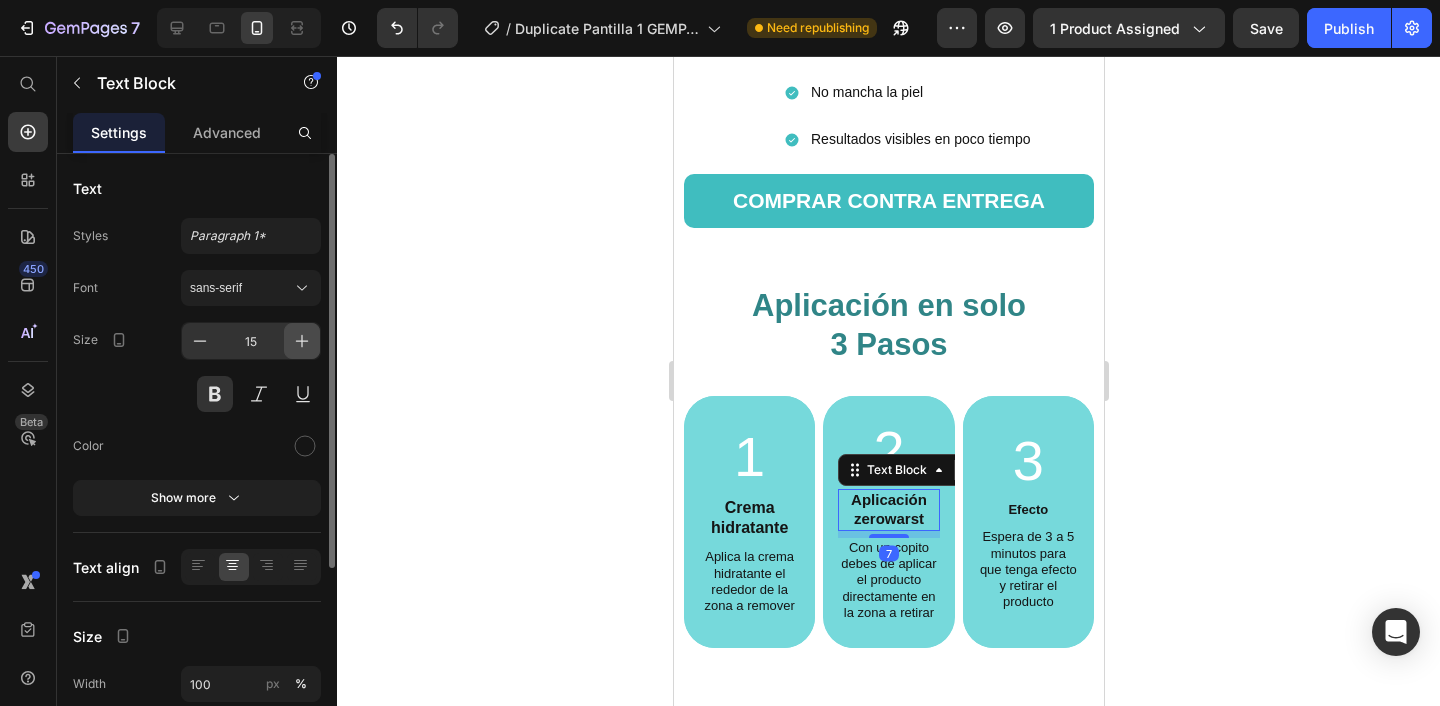click 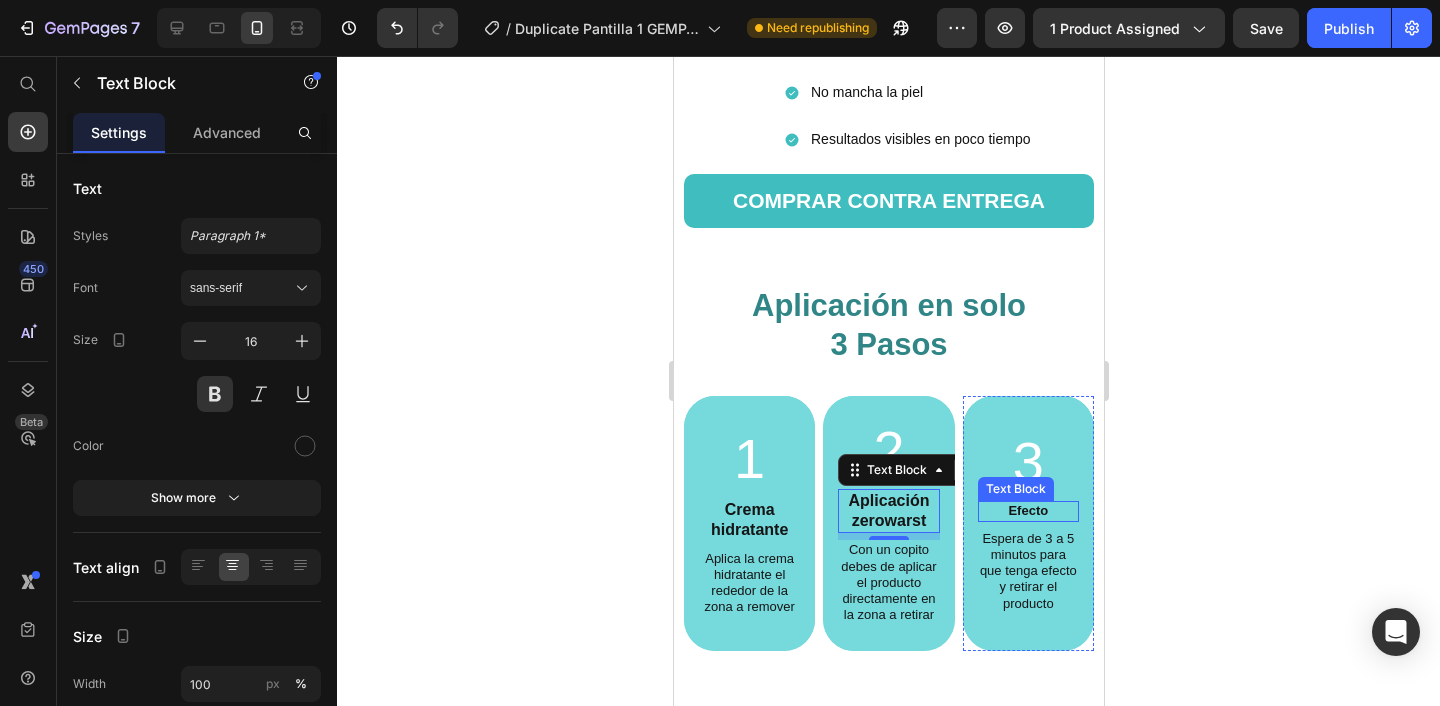 click on "Efecto" at bounding box center [1027, 511] 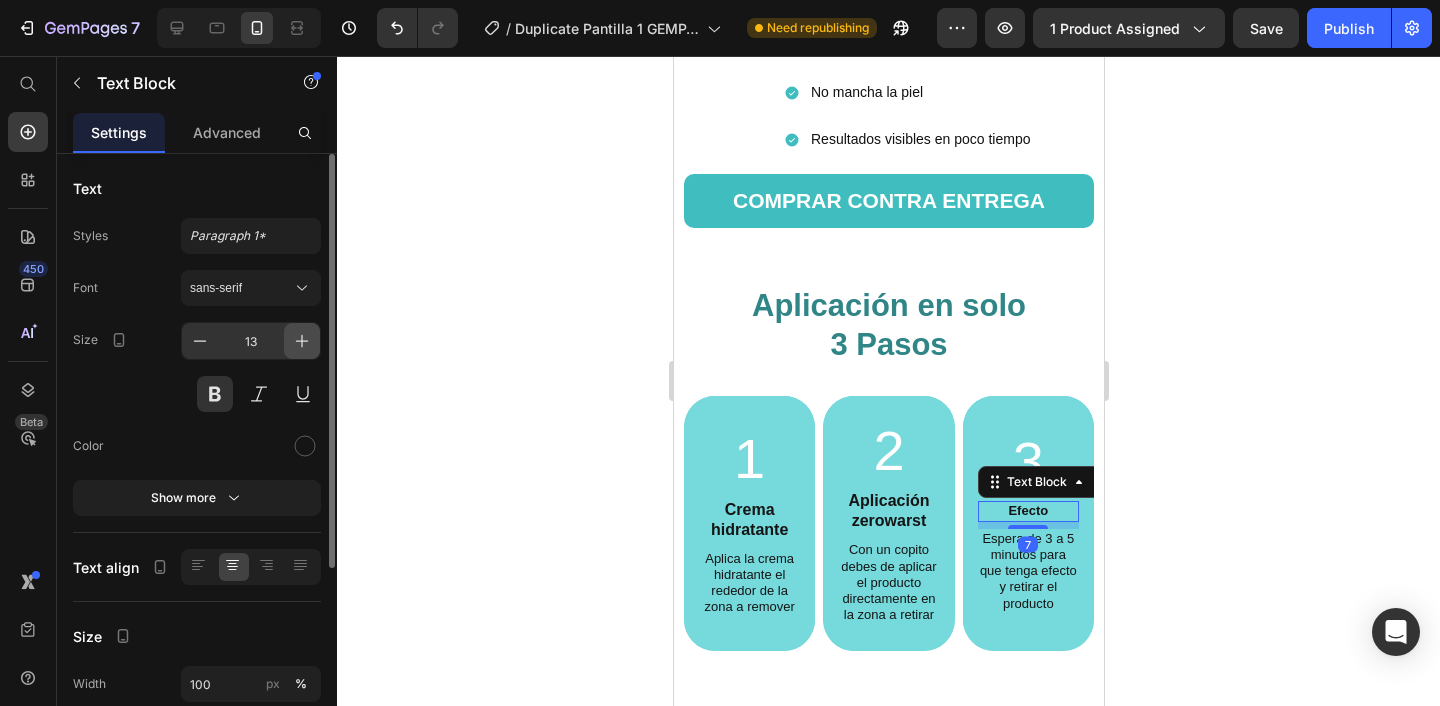 click 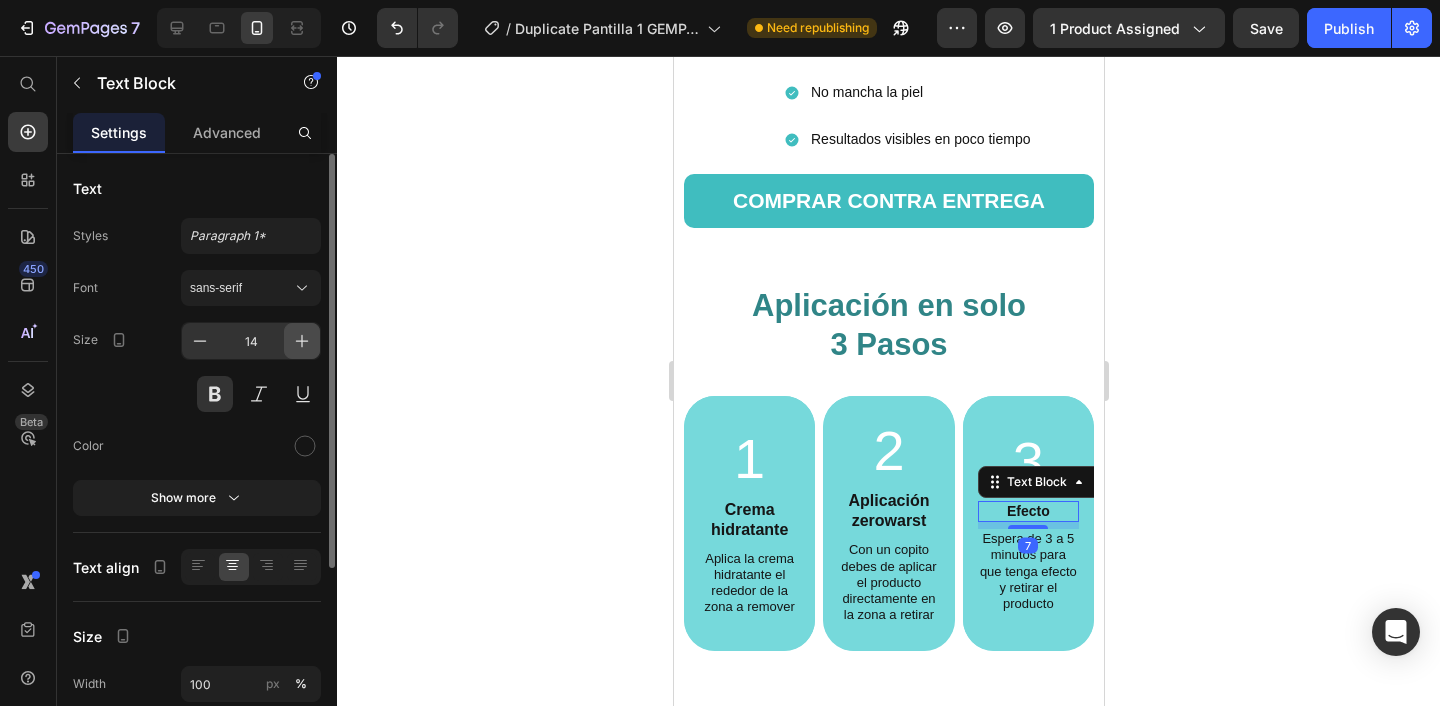 click 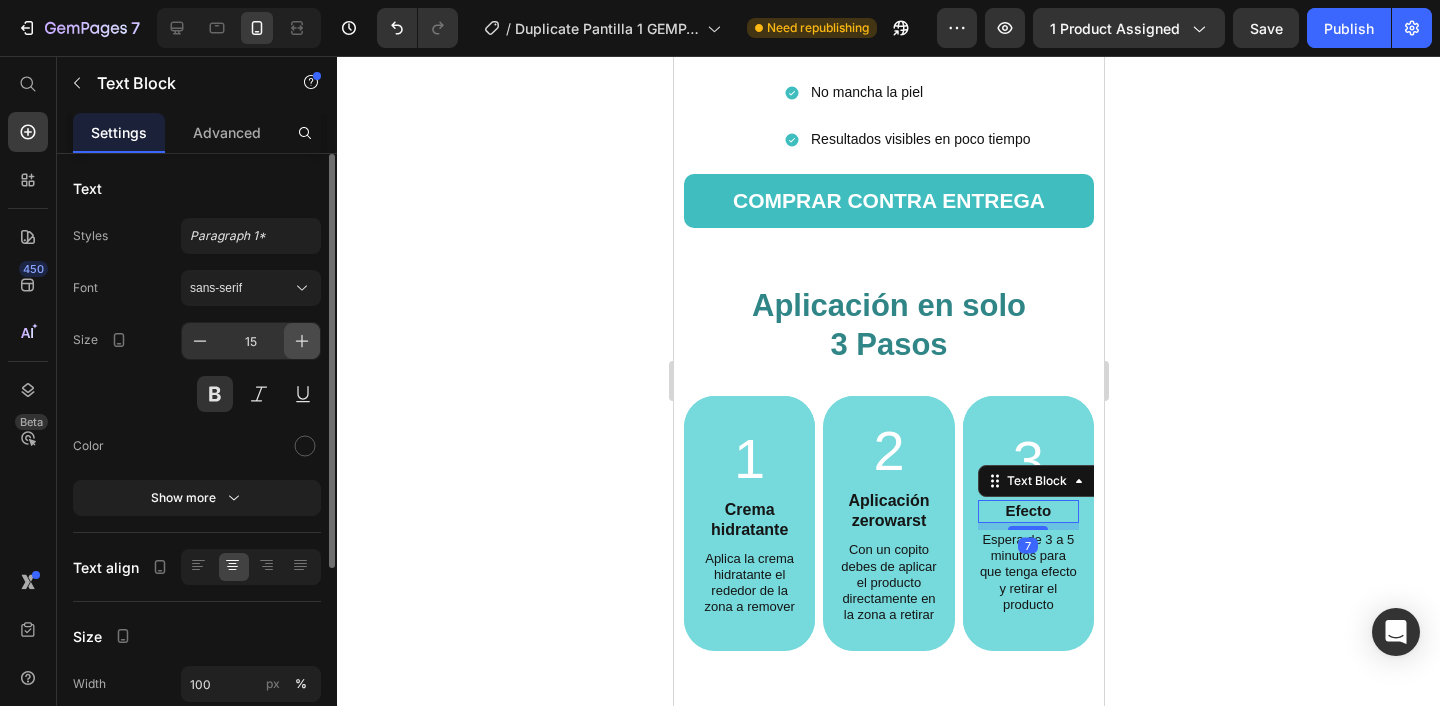 click 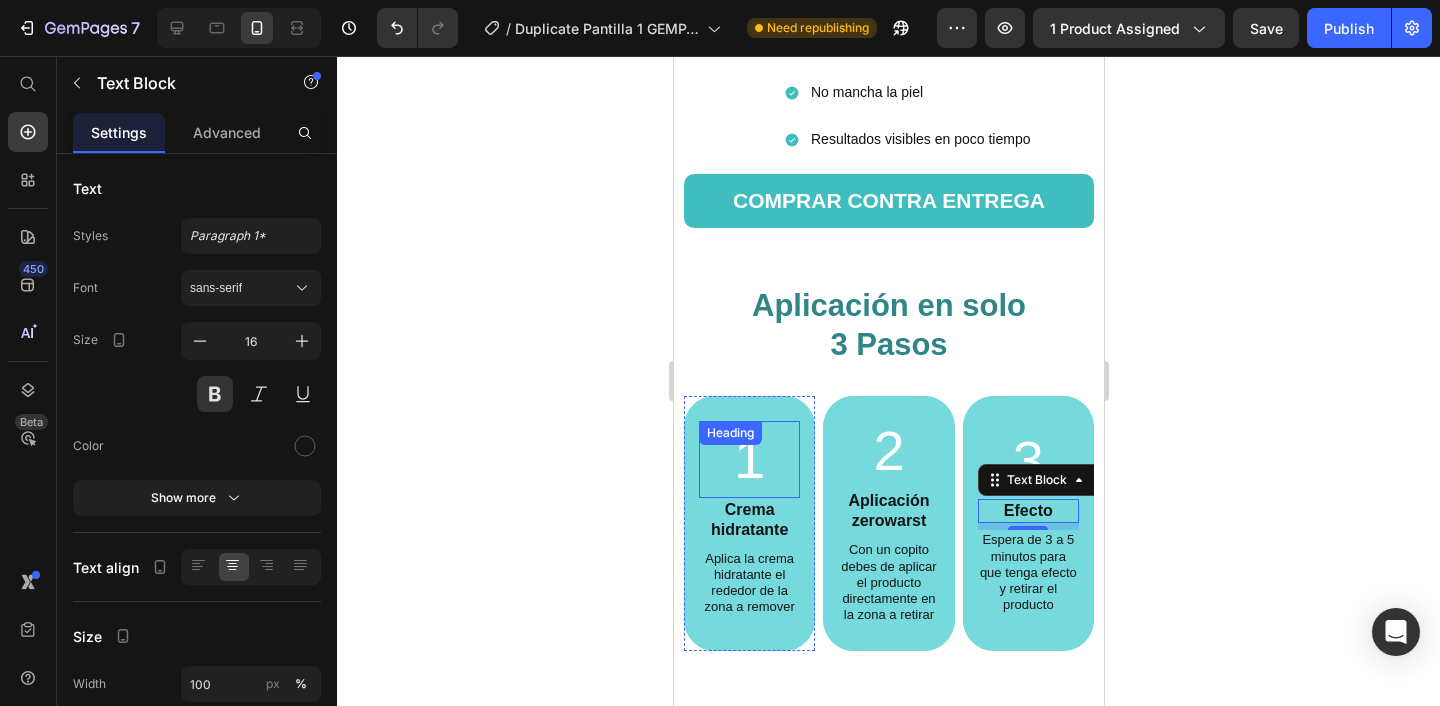 click on "1 Heading" at bounding box center [748, 459] 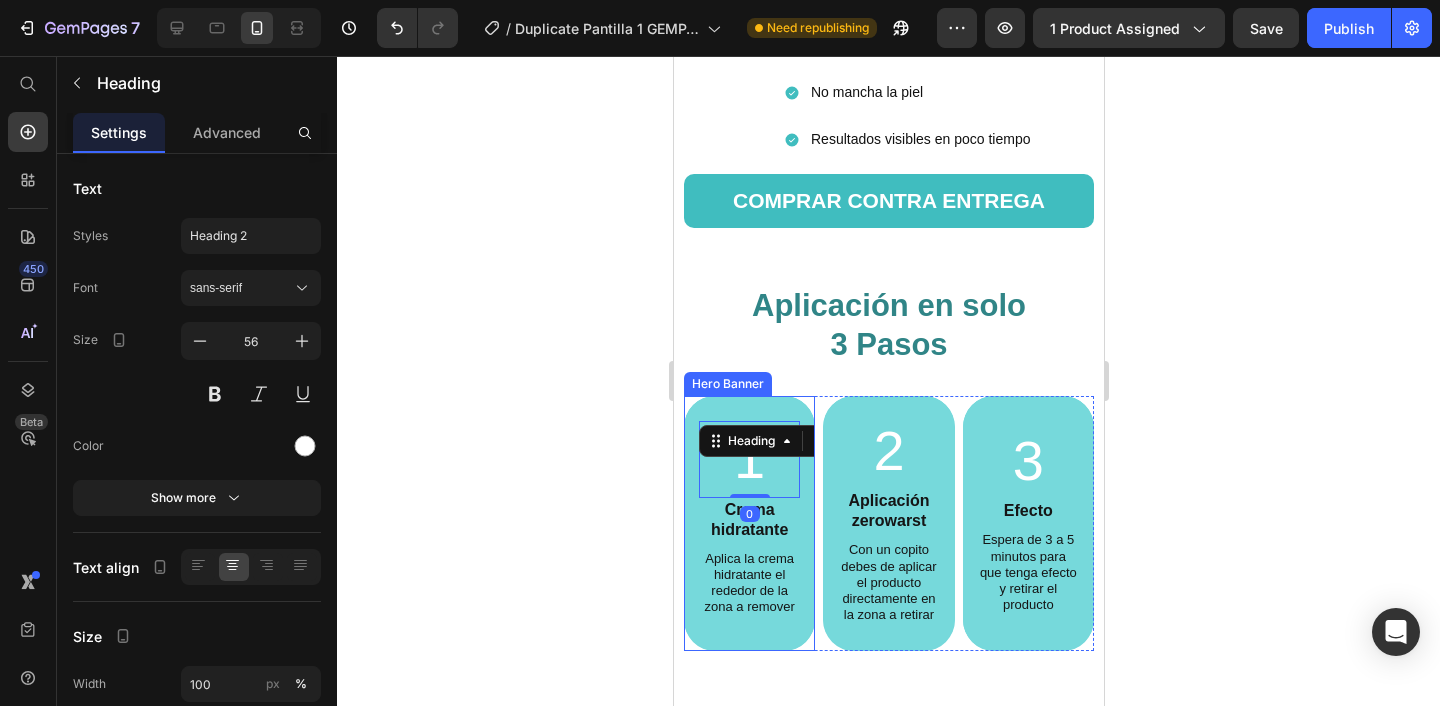 click at bounding box center [748, 523] 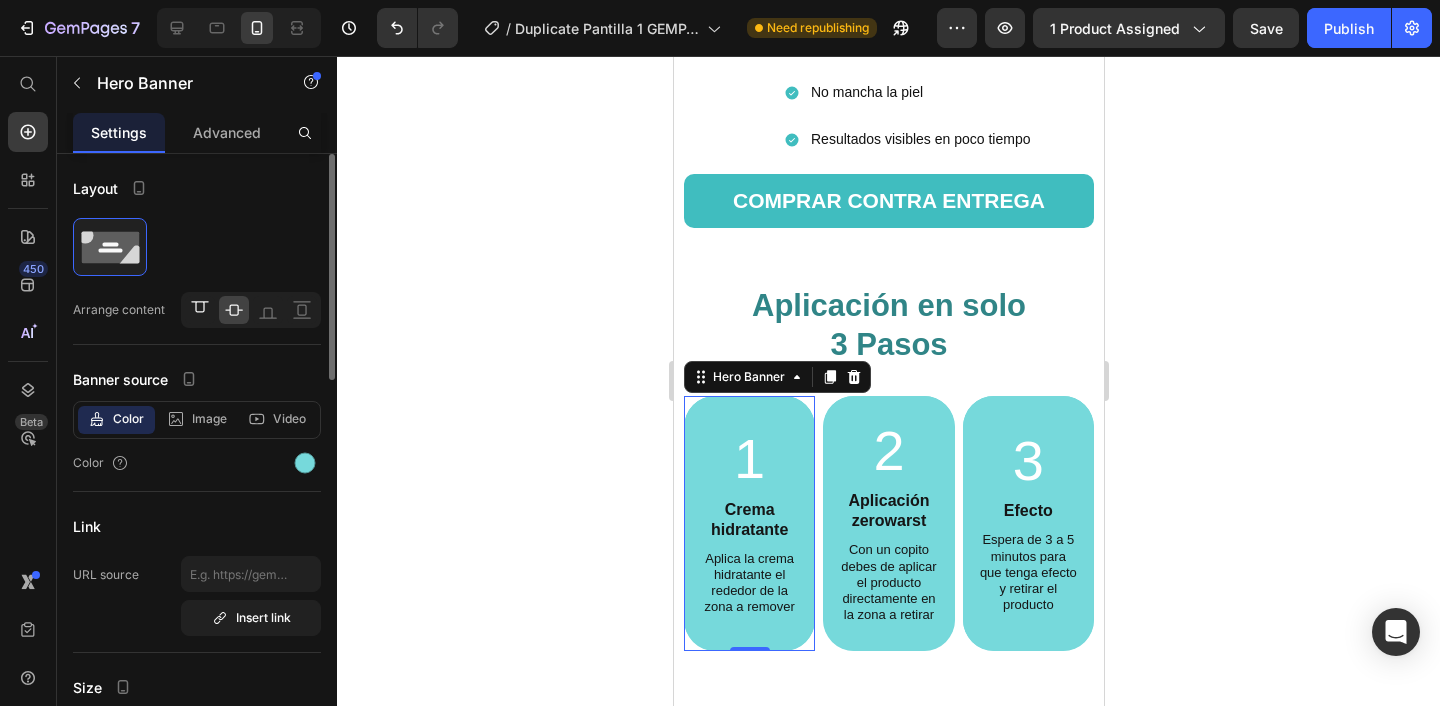 click 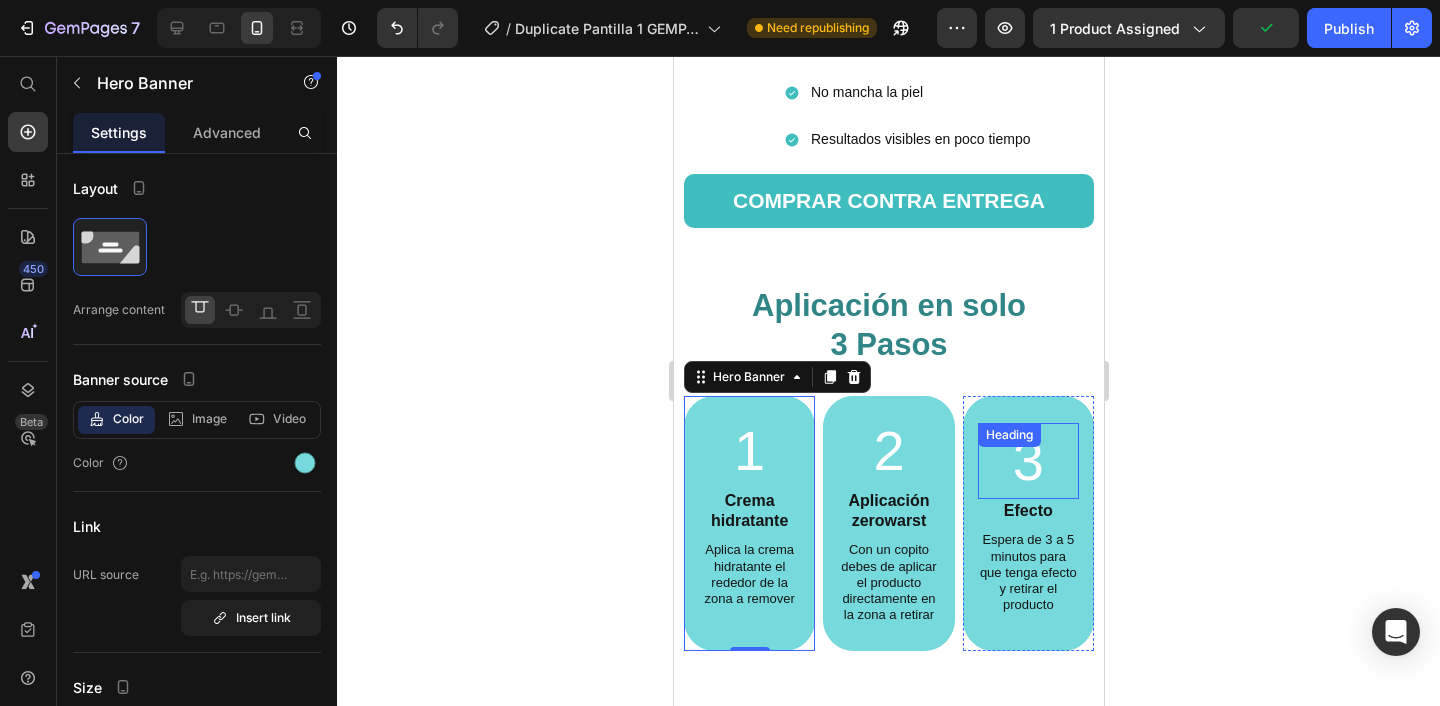 click on "3 Heading" at bounding box center [1027, 461] 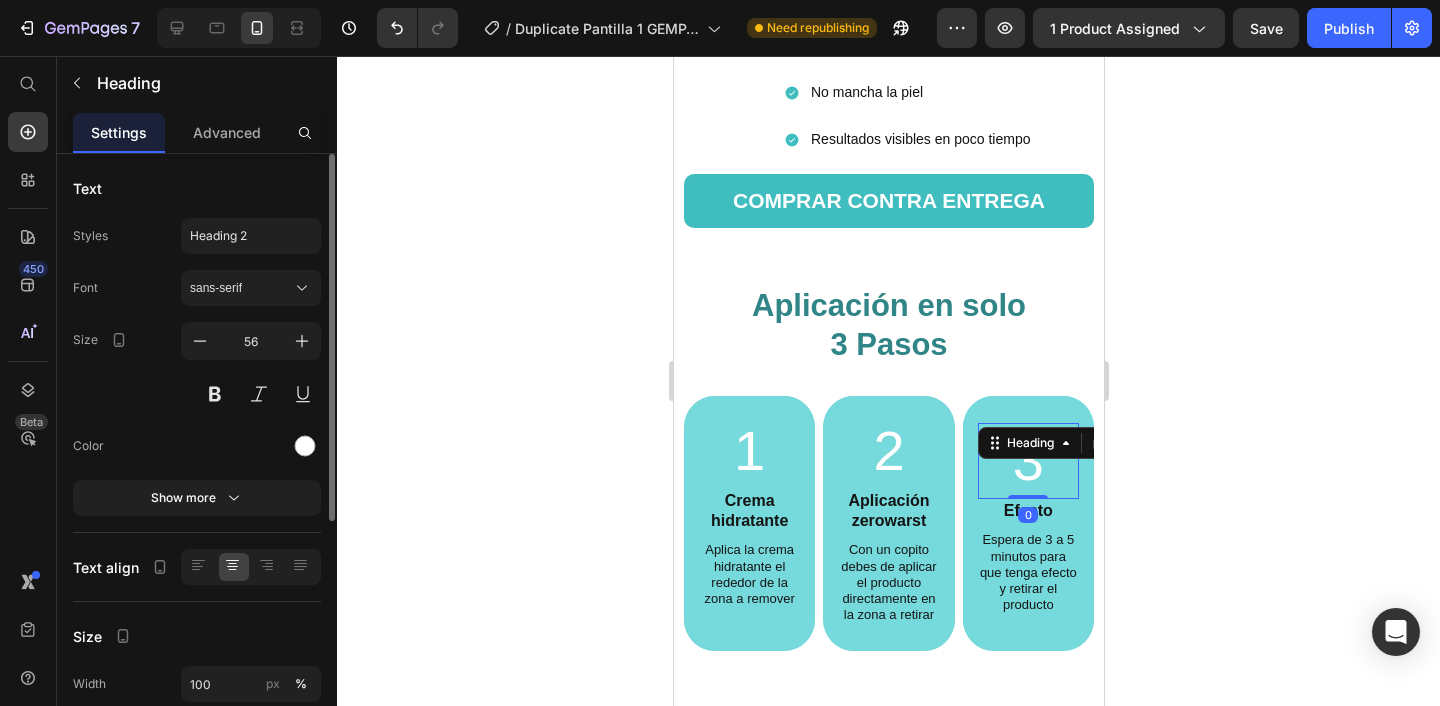 click on "Text Styles Heading 2 Font sans-serif Size 56 Color Show more" 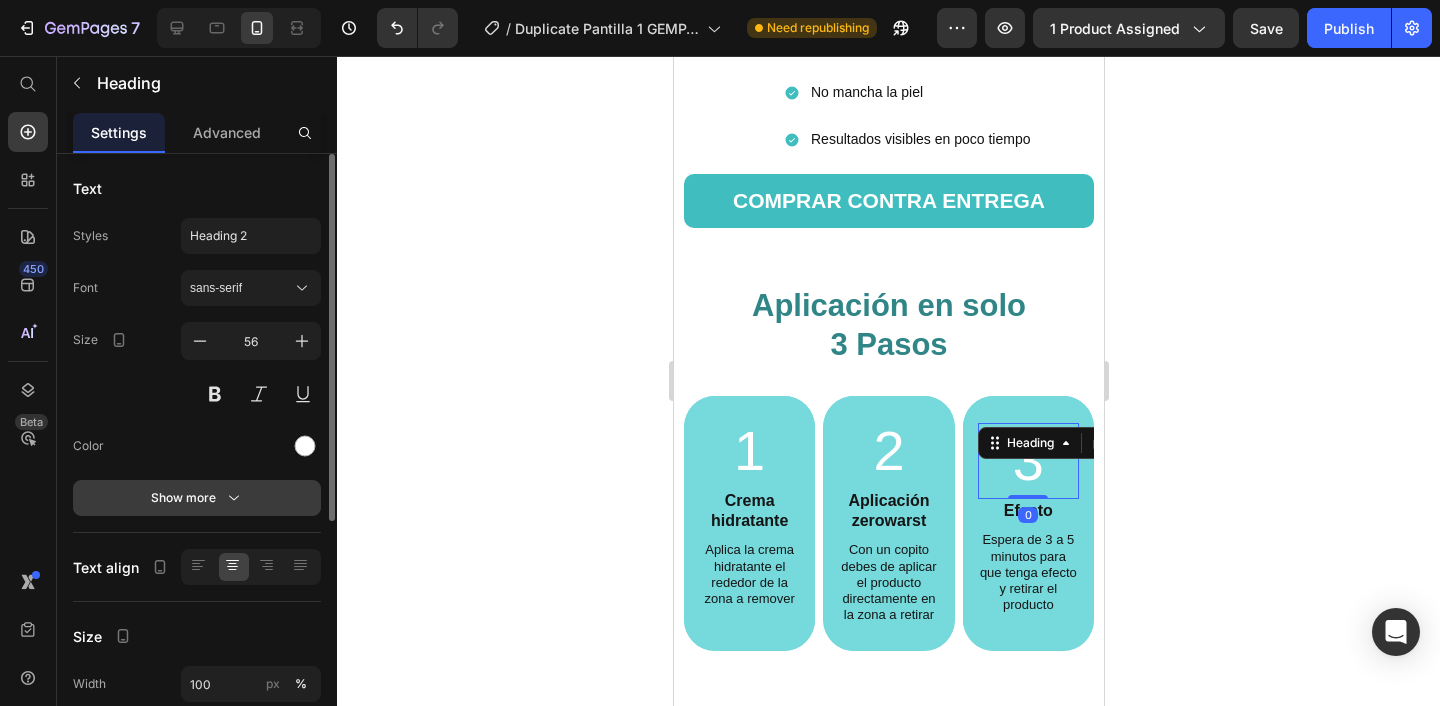 click on "Show more" at bounding box center [197, 498] 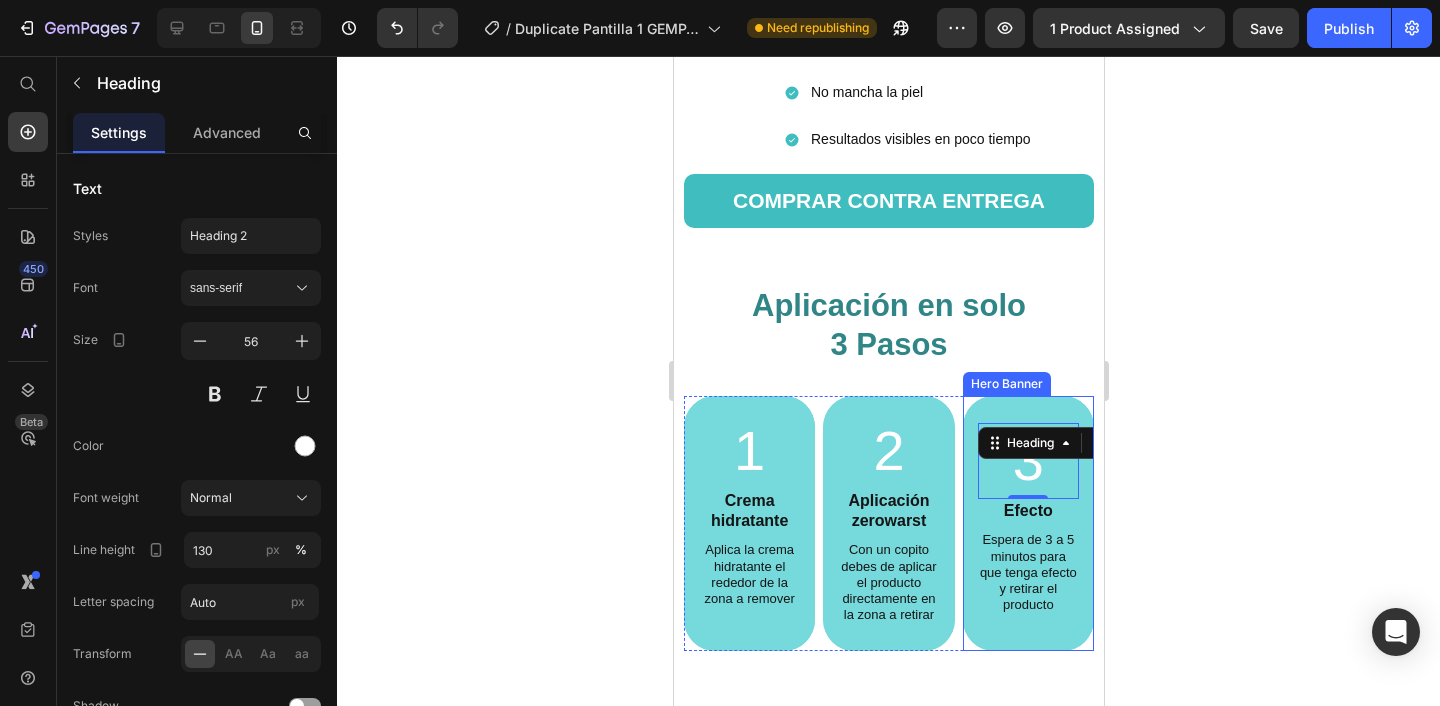 click on "[NUMBER] Heading   [NUMBER] Efecto  Text Block Espera de [TIME] para que tenga efecto y retirar el producto  Text Block" at bounding box center [1027, 523] 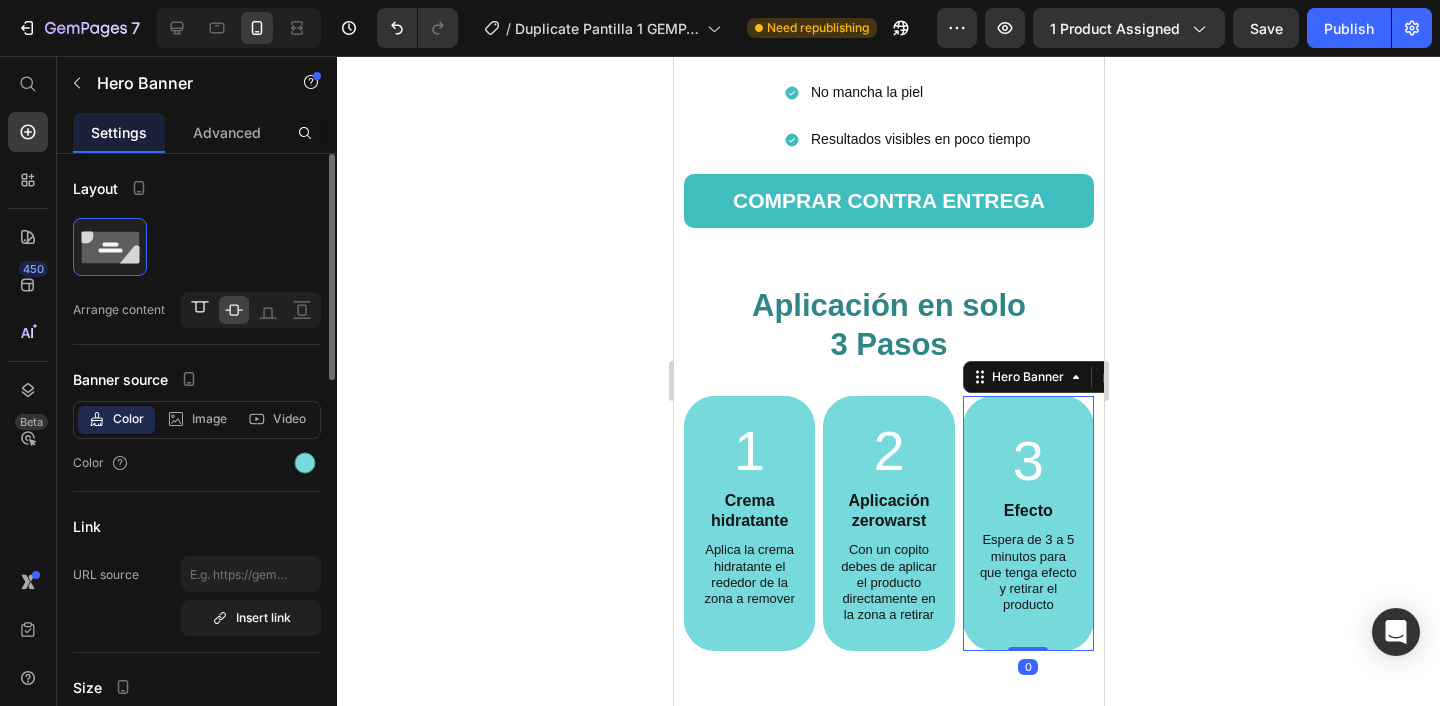 click 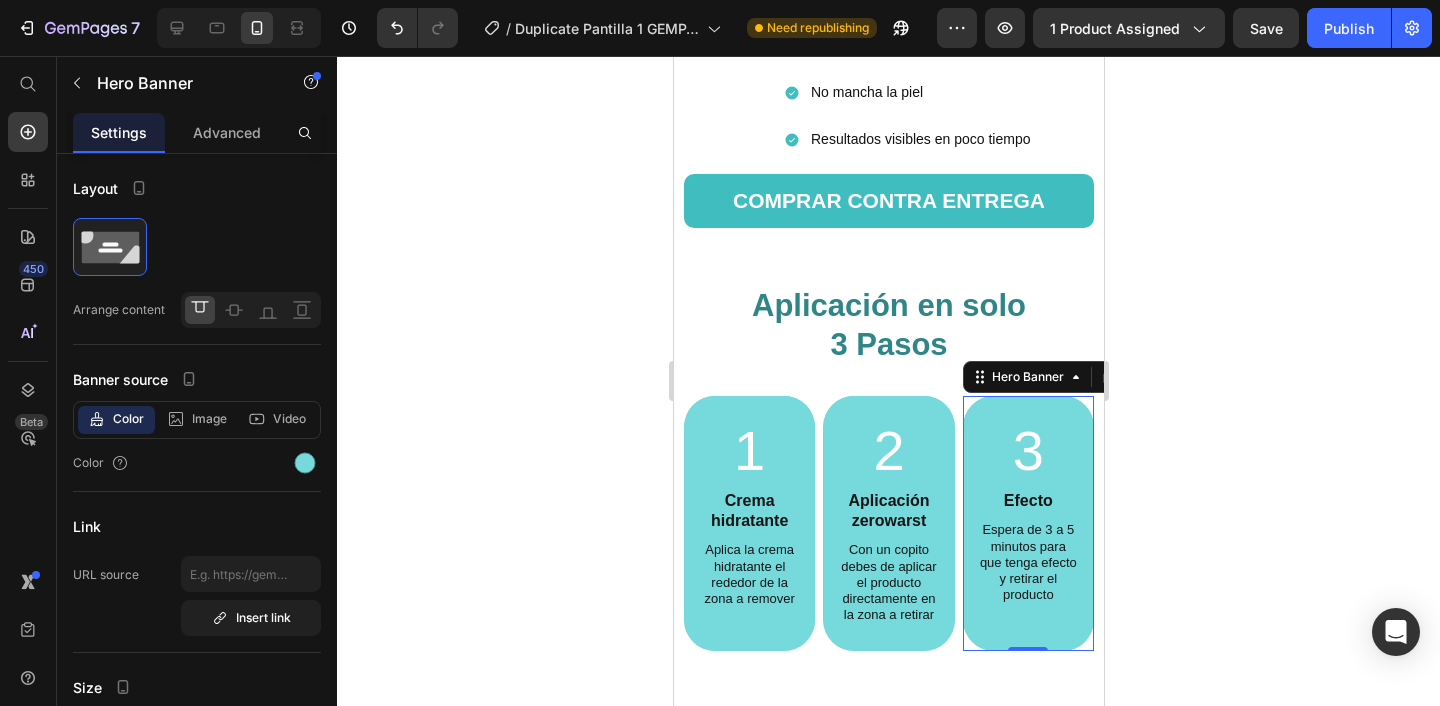 click 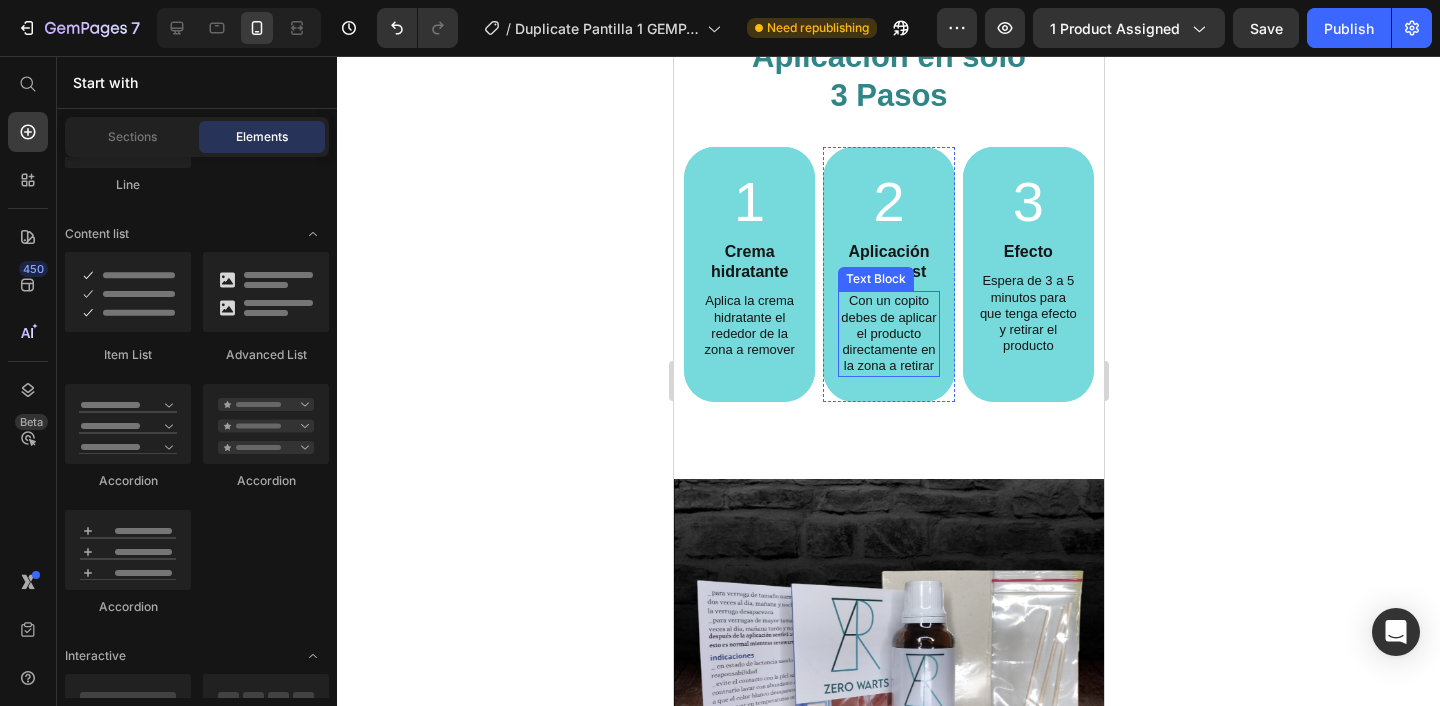 scroll, scrollTop: 3446, scrollLeft: 0, axis: vertical 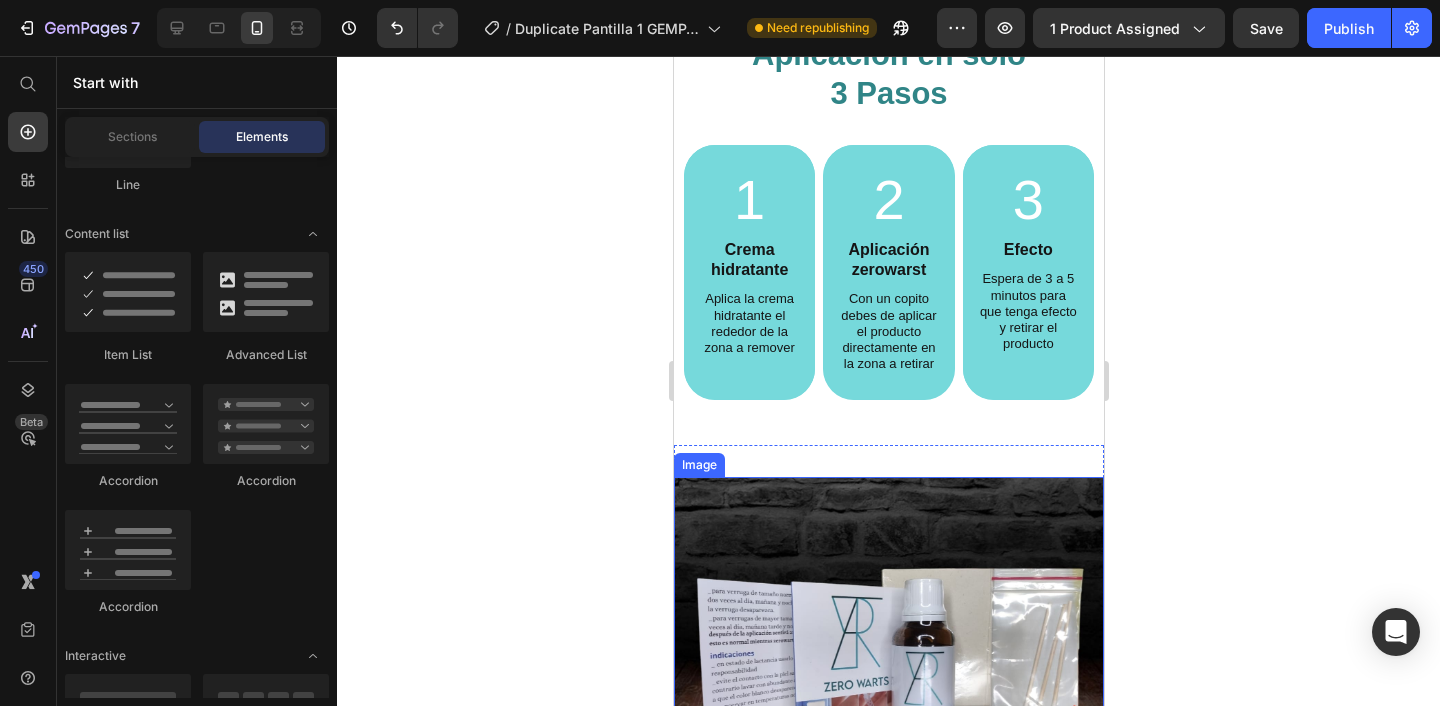 click at bounding box center [888, 644] 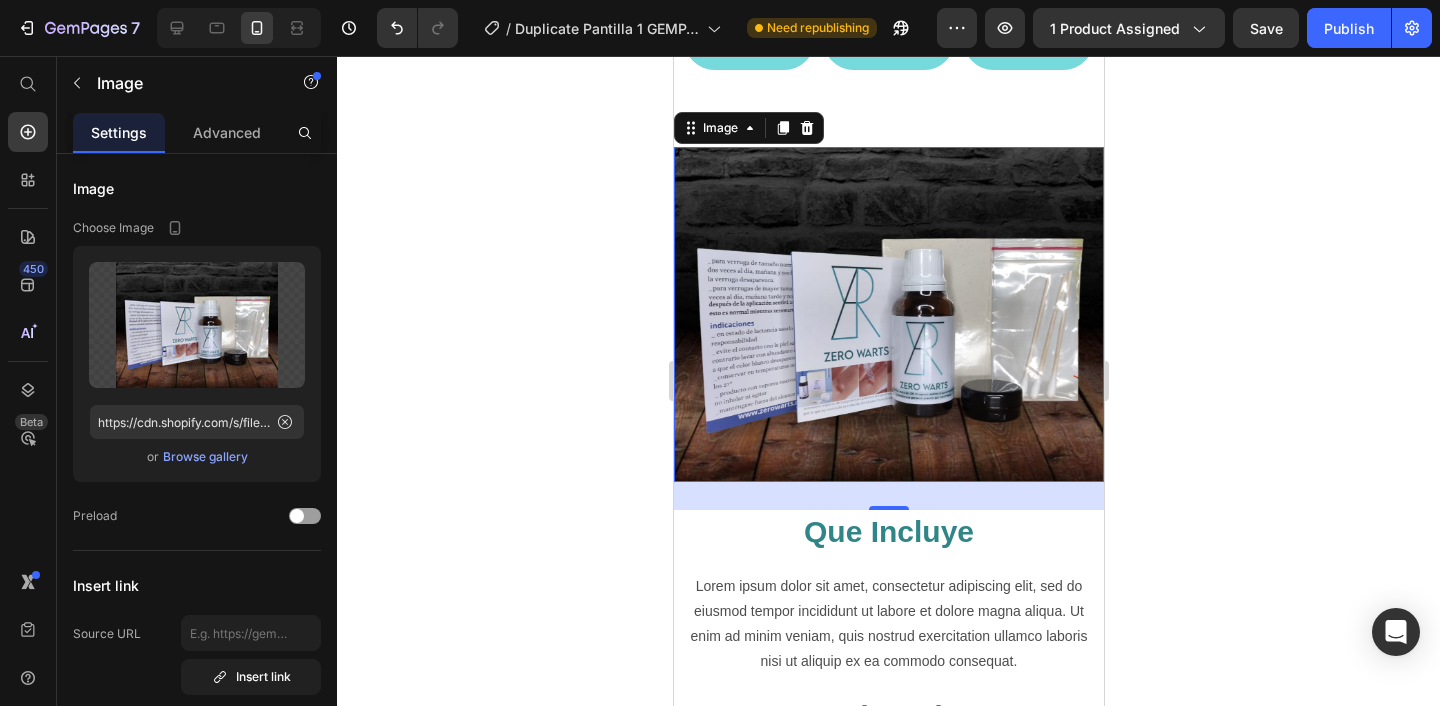 scroll, scrollTop: 3797, scrollLeft: 0, axis: vertical 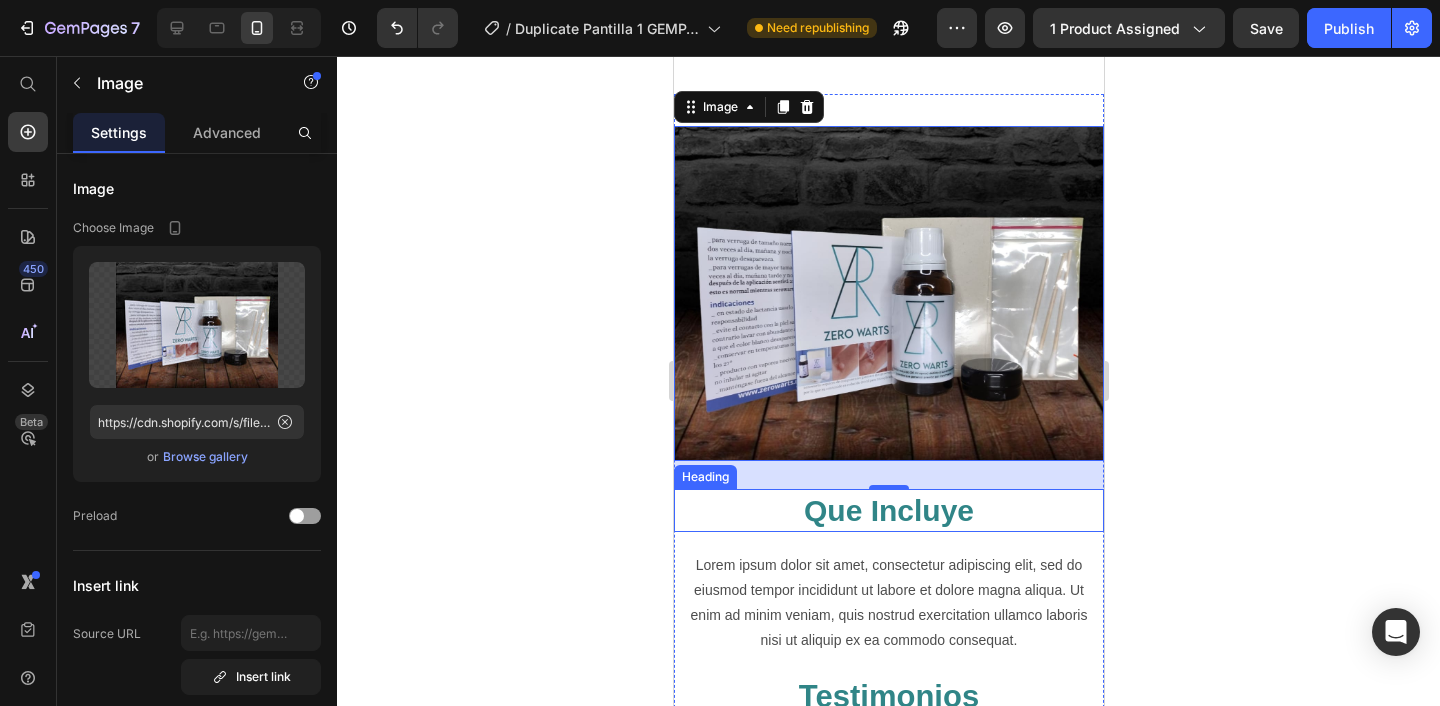 click on "Que Incluye" at bounding box center [888, 510] 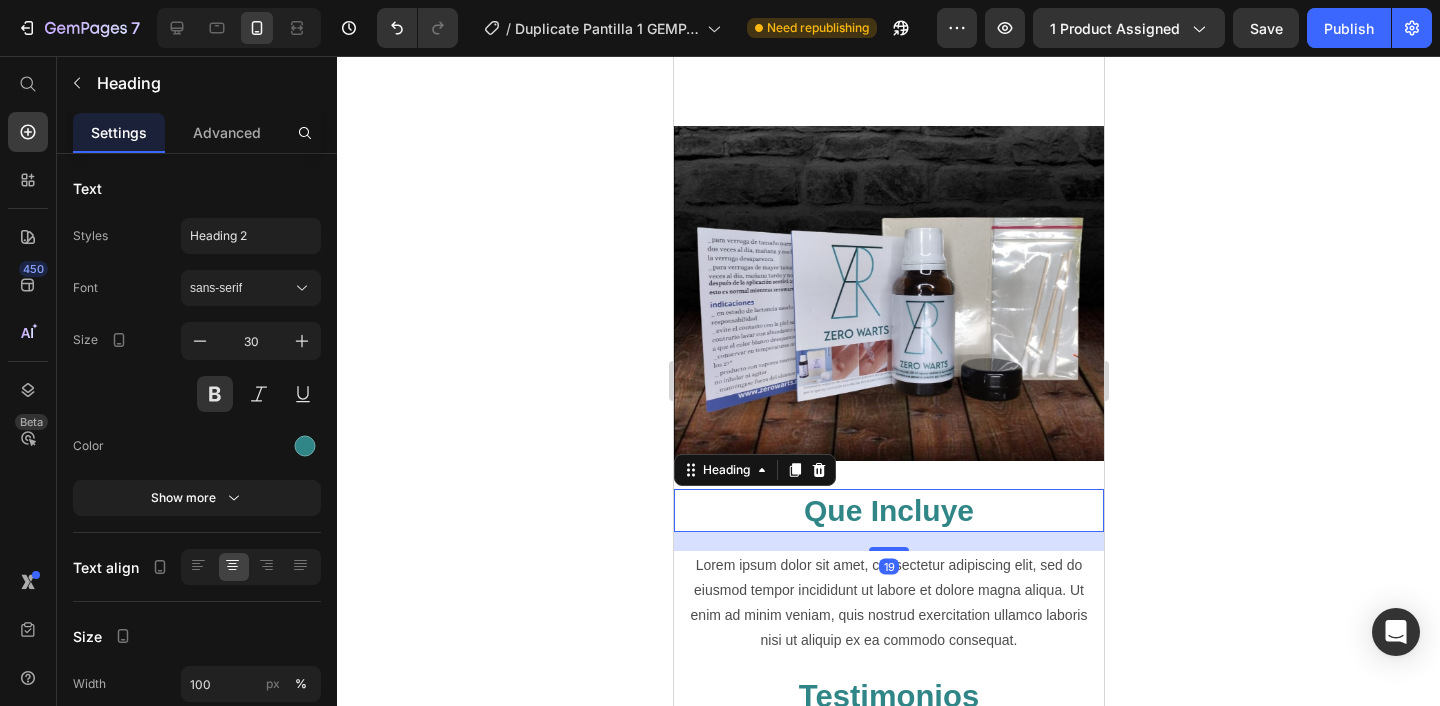 click on "Que Incluye" at bounding box center (888, 510) 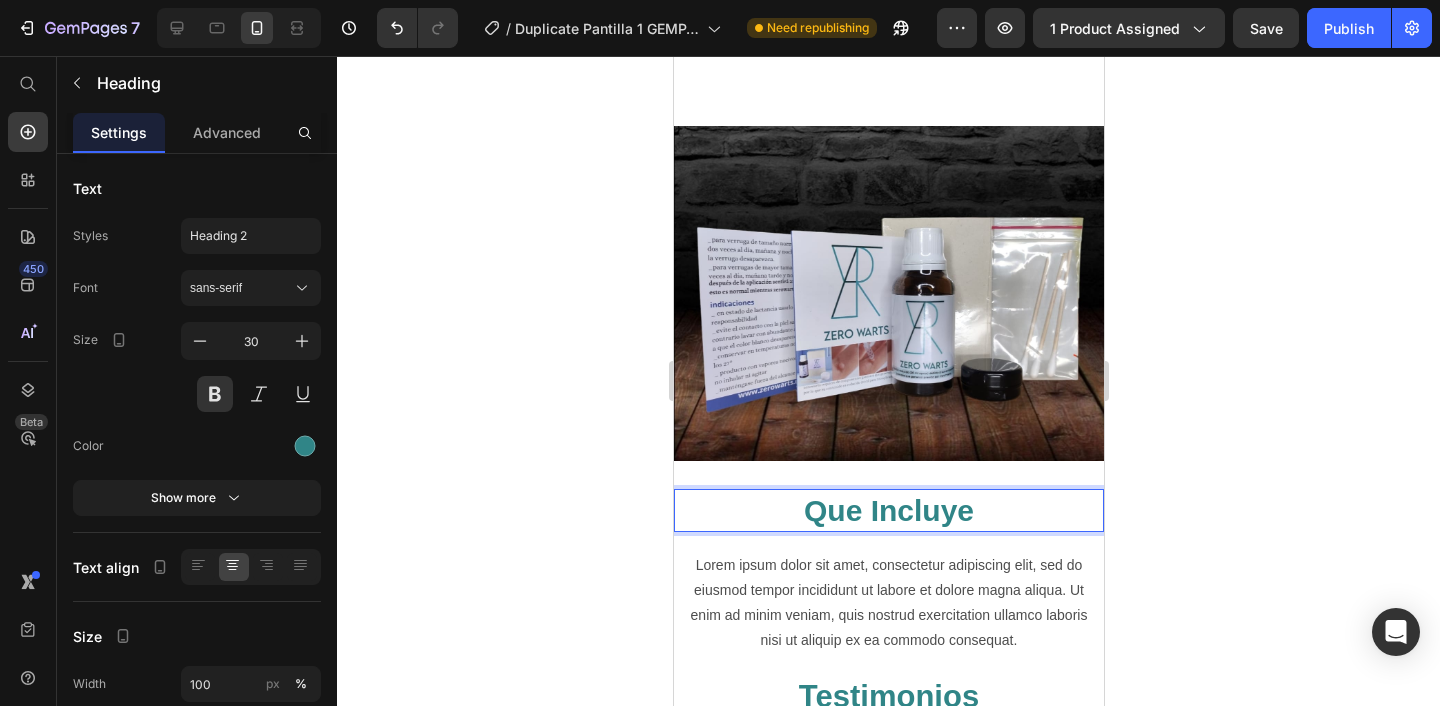 click on "Que Incluye" at bounding box center (888, 510) 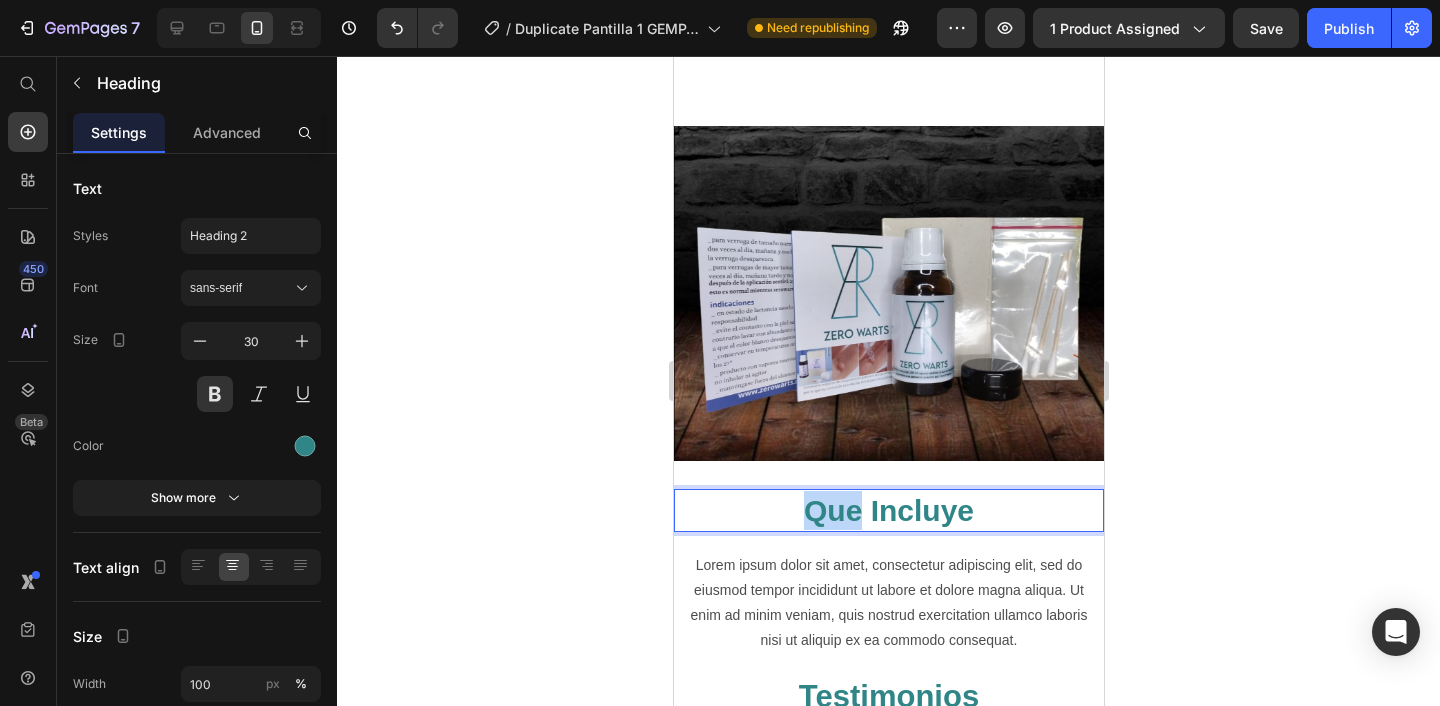 drag, startPoint x: 864, startPoint y: 525, endPoint x: 748, endPoint y: 521, distance: 116.06895 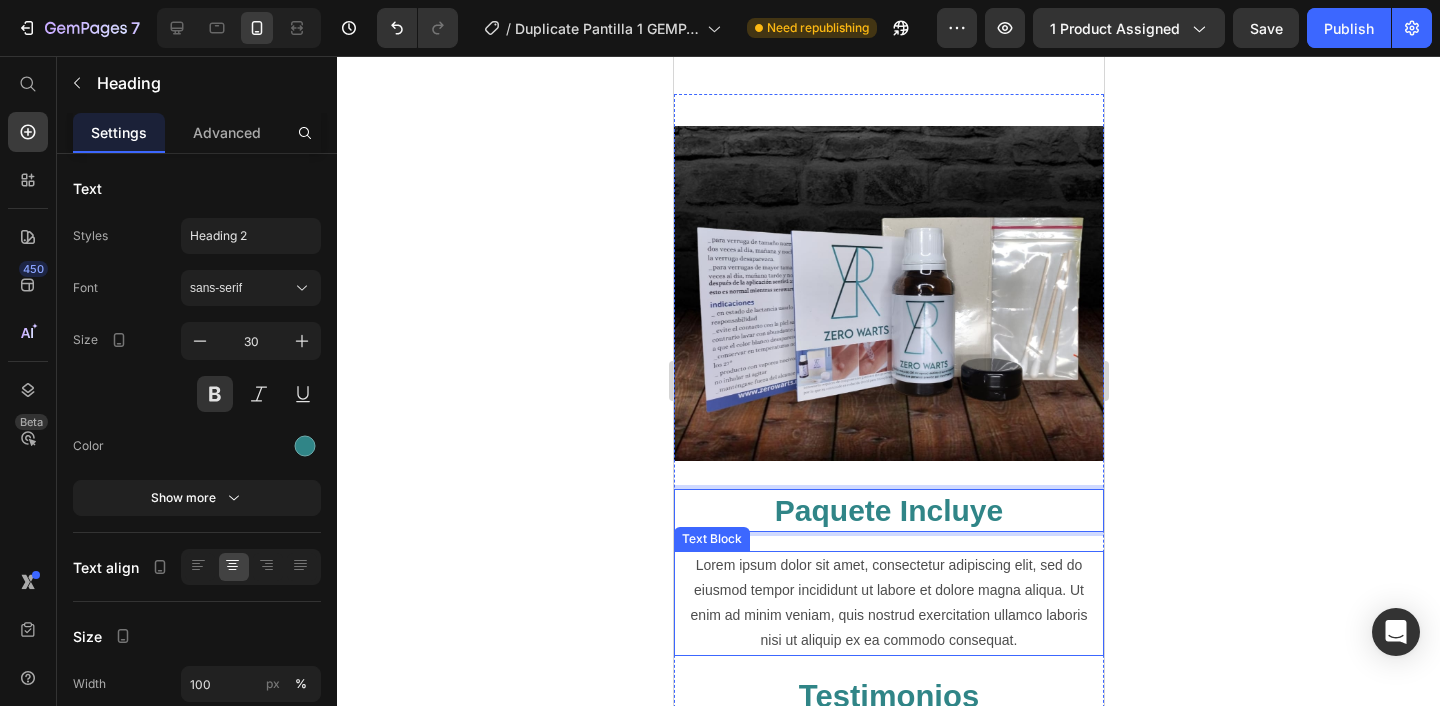 click on "Lorem ipsum dolor sit amet, consectetur adipiscing elit, sed do eiusmod tempor incididunt ut labore et dolore magna aliqua. Ut enim ad minim veniam, quis nostrud exercitation ullamco laboris nisi ut aliquip ex ea commodo consequat." at bounding box center (888, 603) 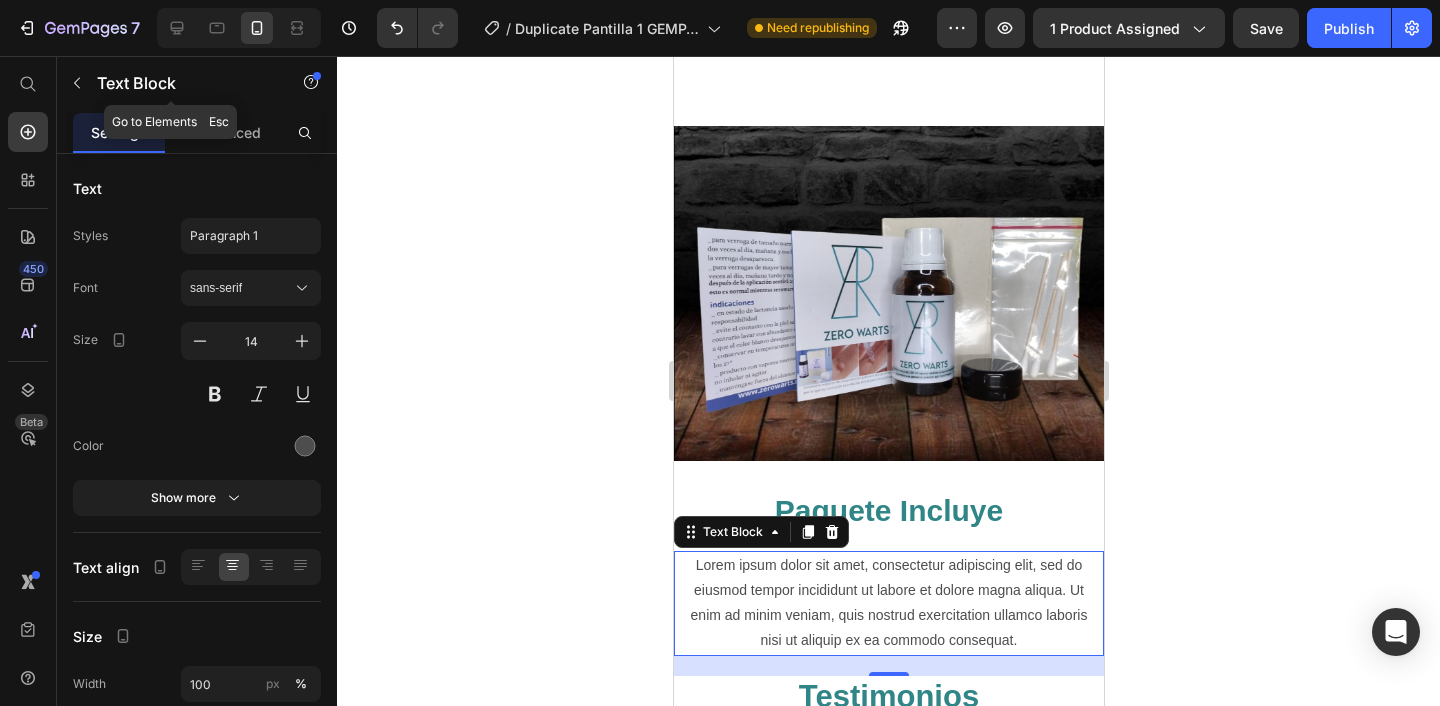 click at bounding box center [77, 83] 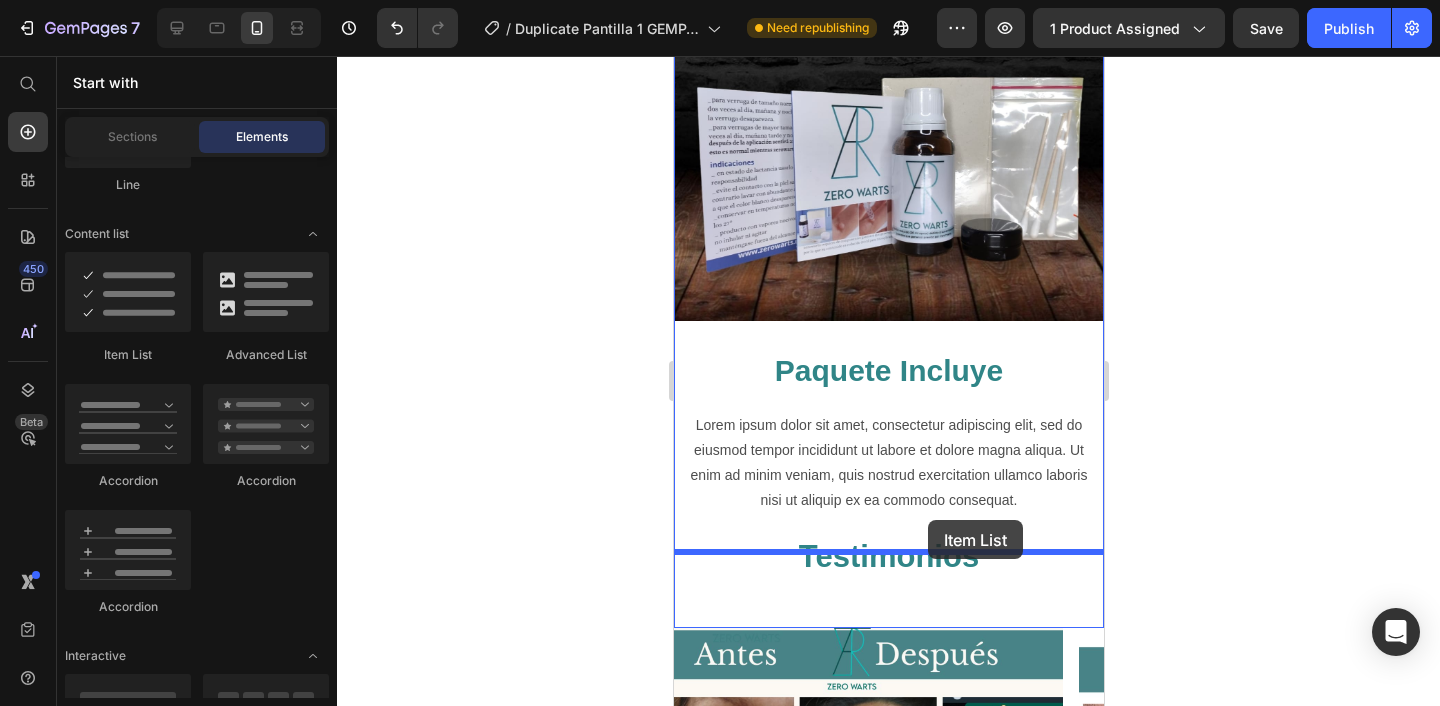 scroll, scrollTop: 3977, scrollLeft: 0, axis: vertical 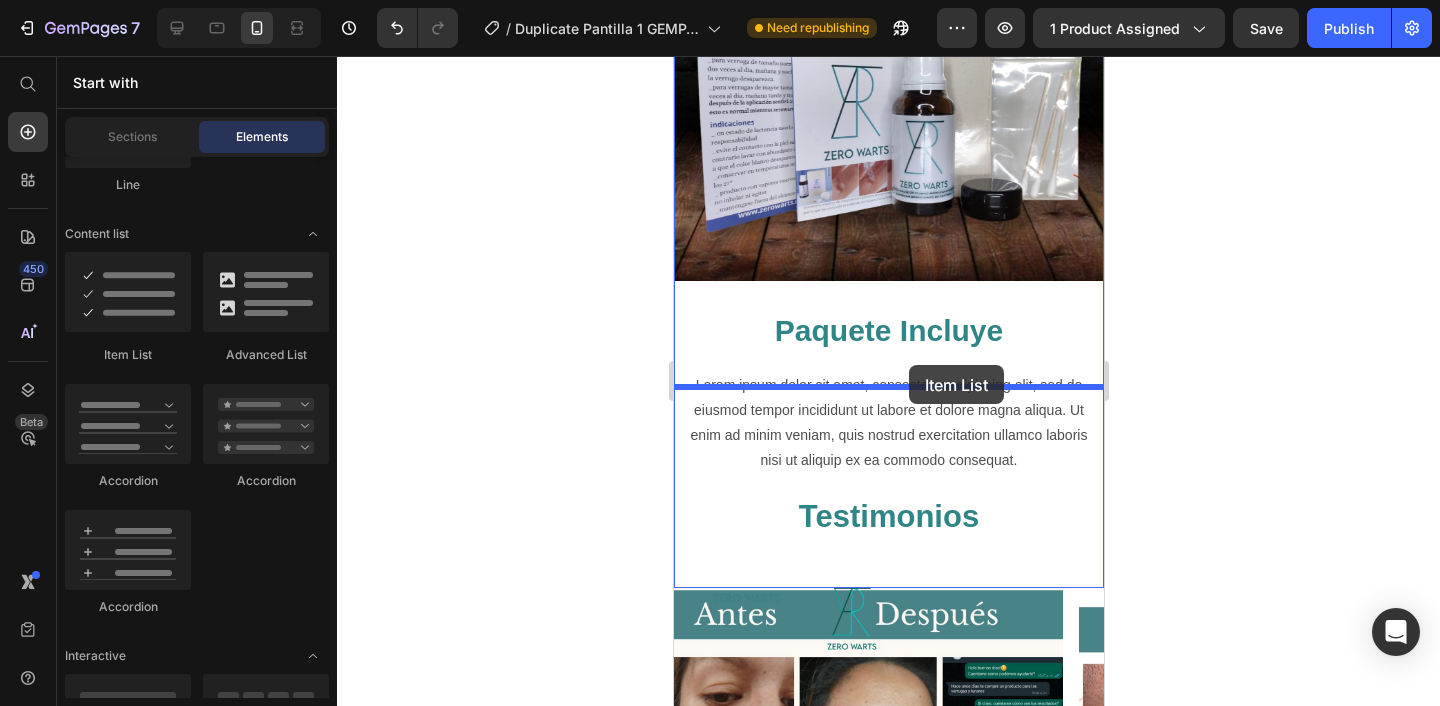 drag, startPoint x: 859, startPoint y: 389, endPoint x: 908, endPoint y: 365, distance: 54.56189 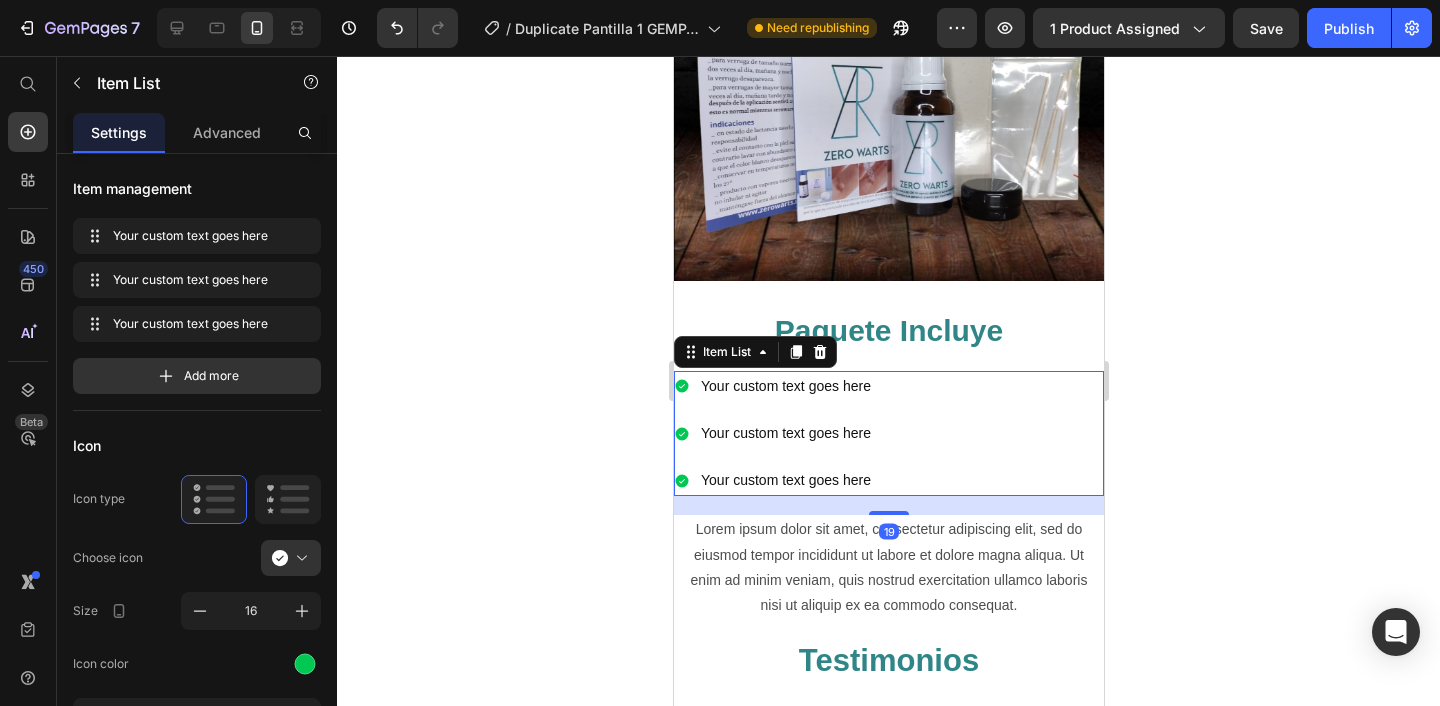 click on "Lorem ipsum dolor sit amet, consectetur adipiscing elit, sed do eiusmod tempor incididunt ut labore et dolore magna aliqua. Ut enim ad minim veniam, quis nostrud exercitation ullamco laboris nisi ut aliquip ex ea commodo consequat." at bounding box center (888, 567) 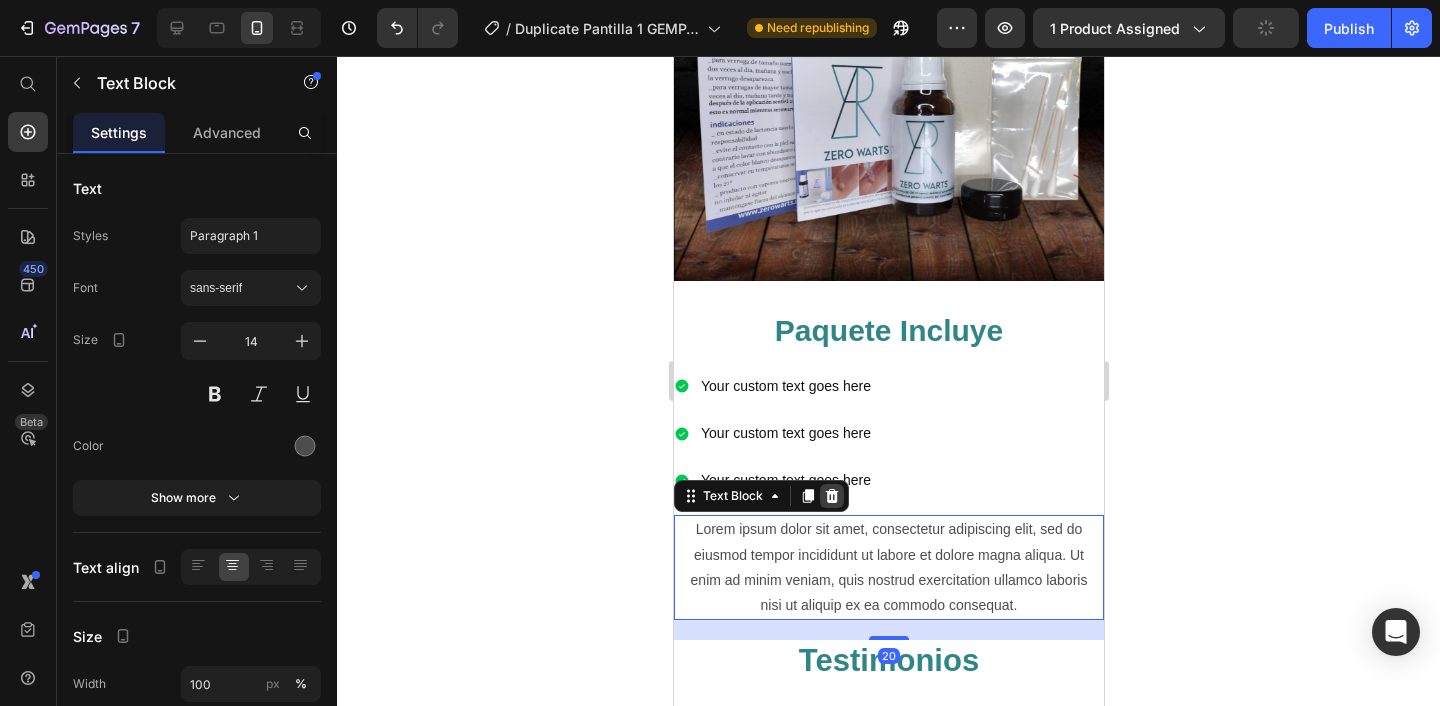 click 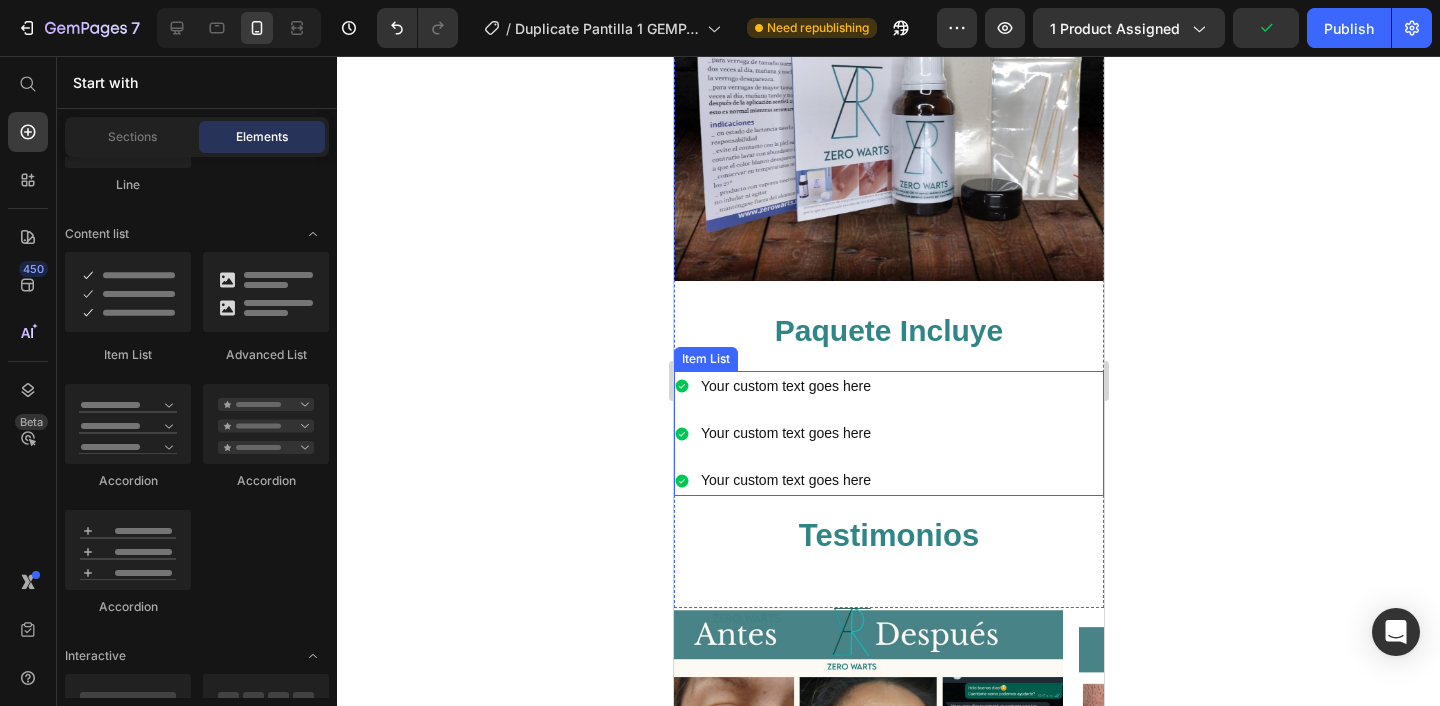 click on "Item List" at bounding box center [705, 359] 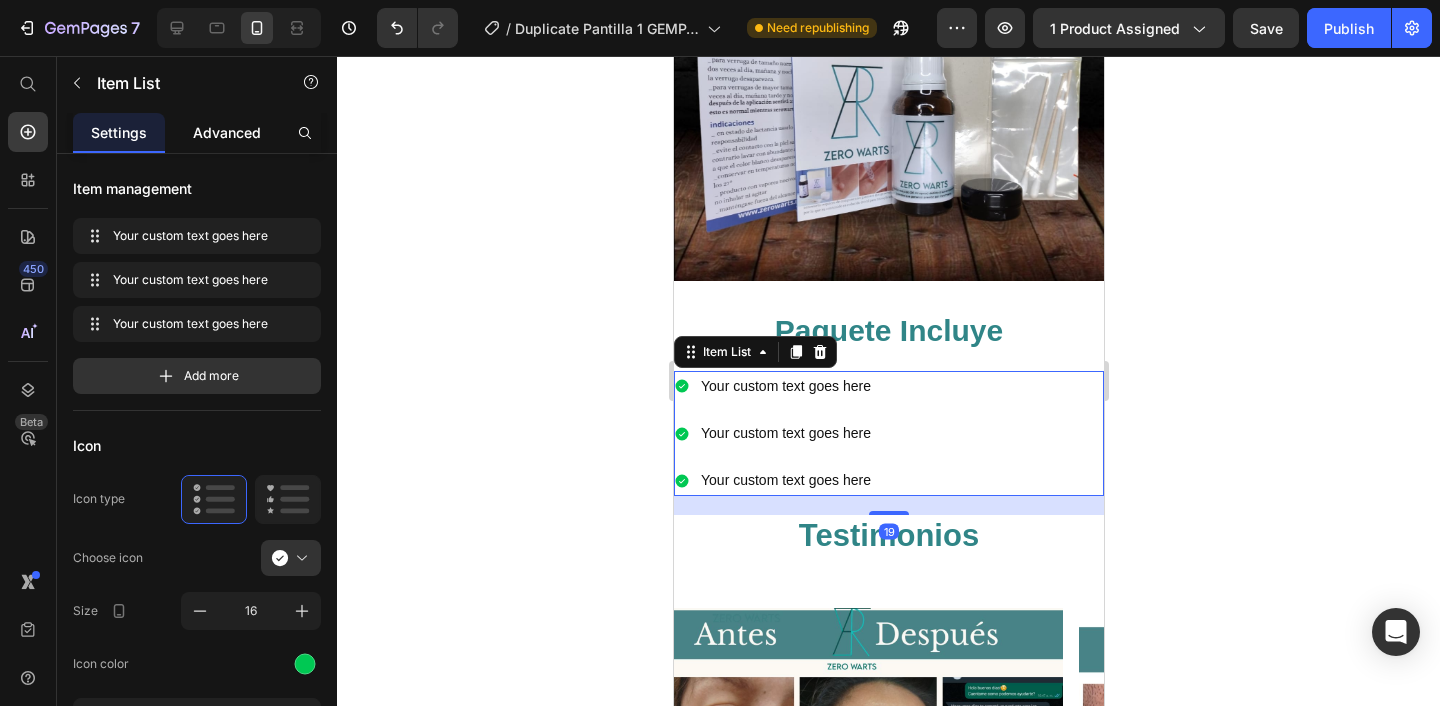 click on "Advanced" at bounding box center (227, 132) 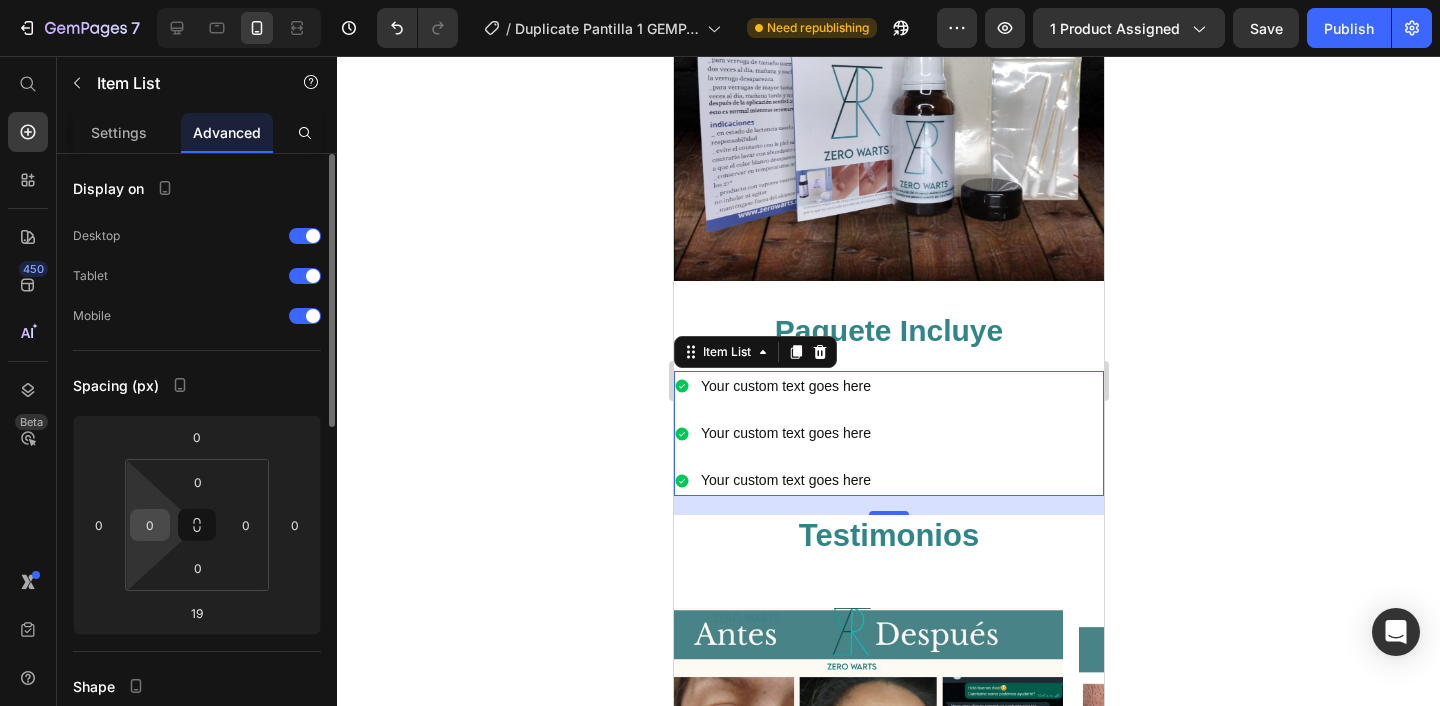 click on "0" at bounding box center (150, 525) 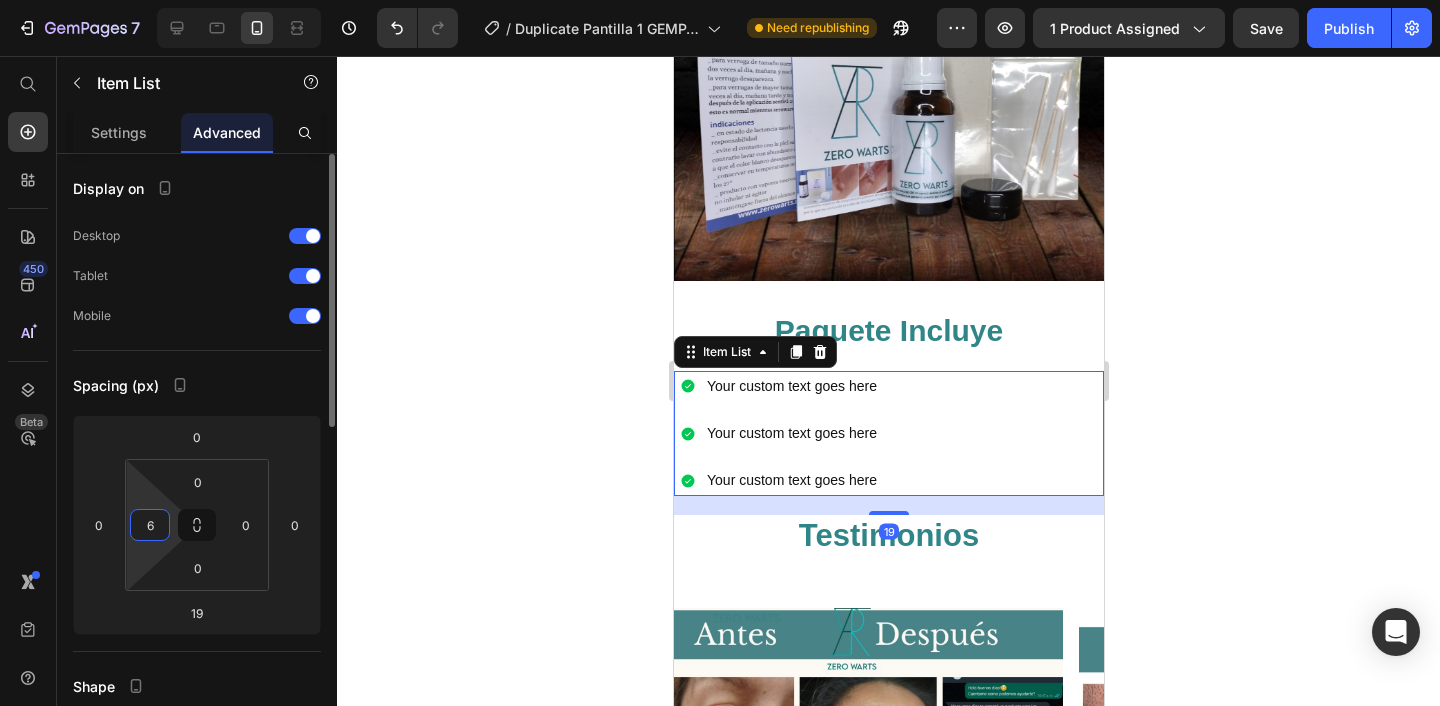 type on "60" 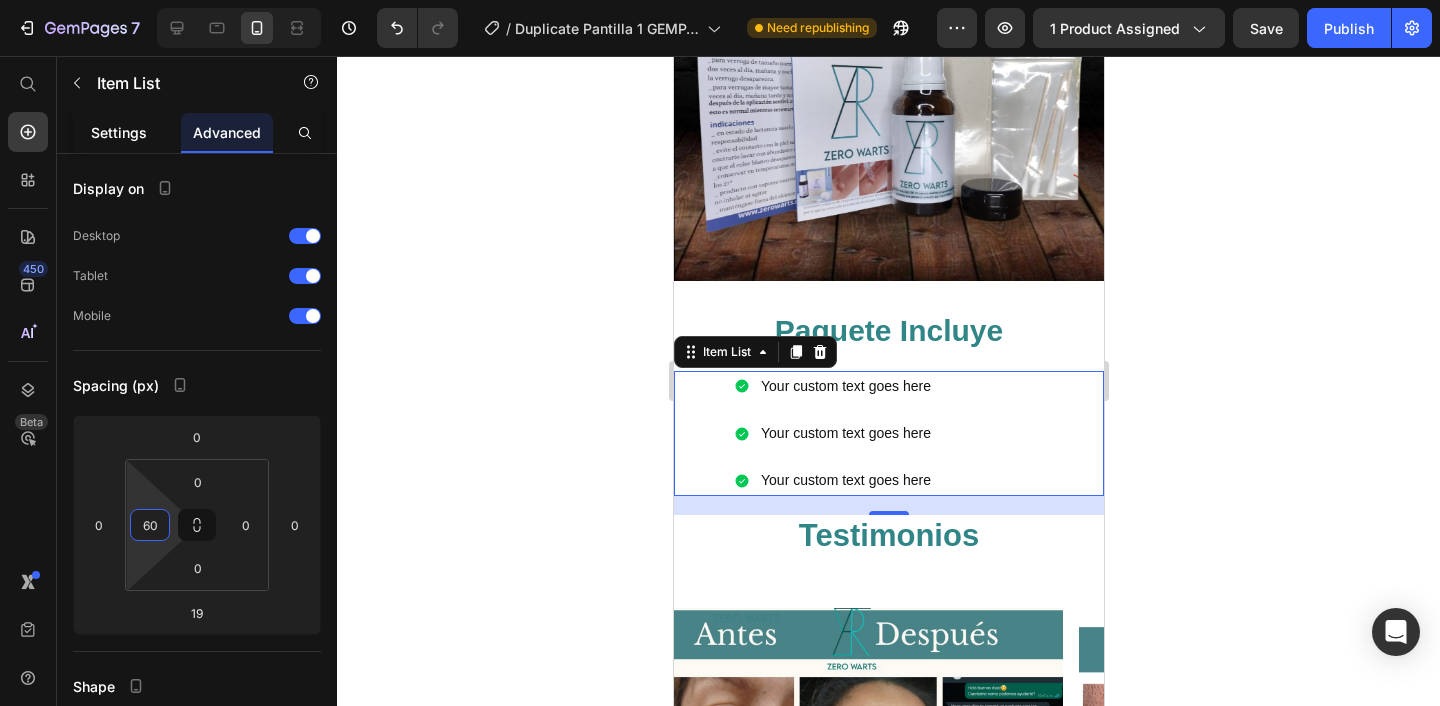 click on "Settings" 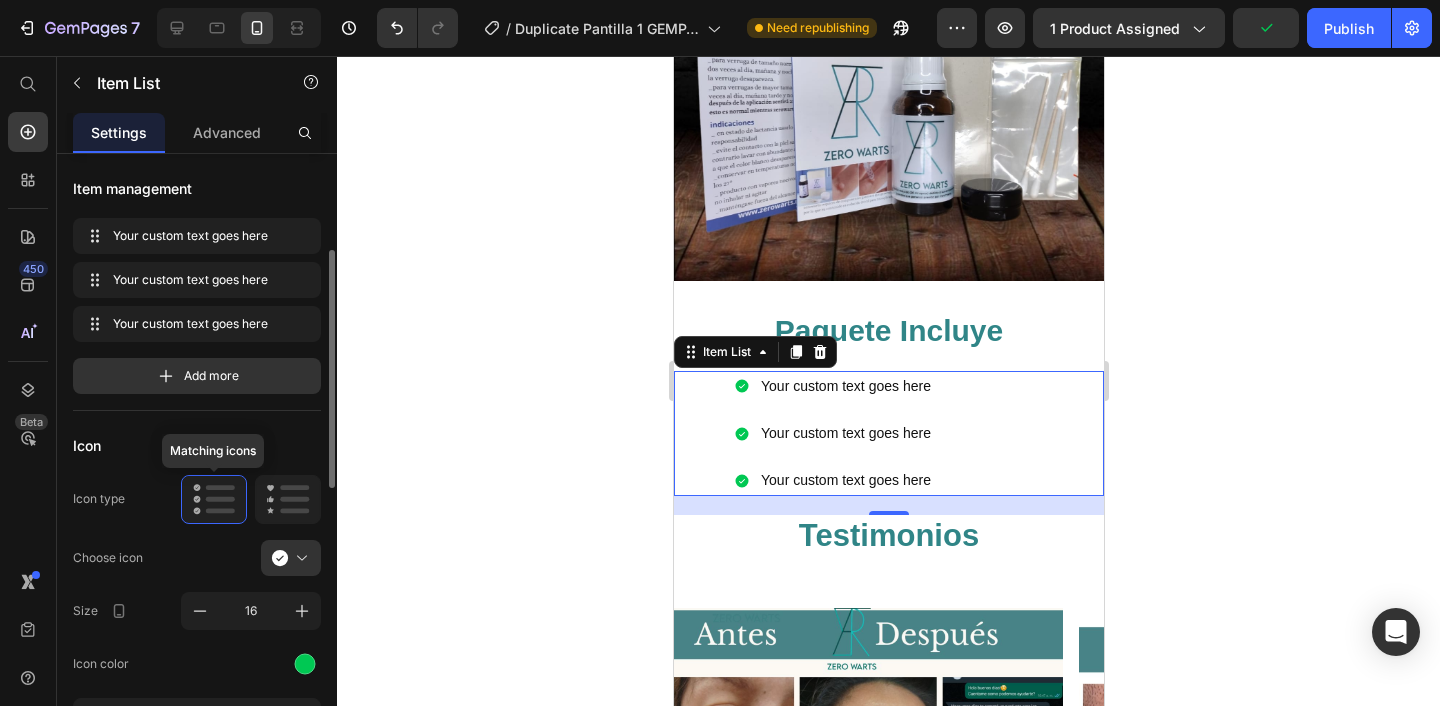 scroll, scrollTop: 149, scrollLeft: 0, axis: vertical 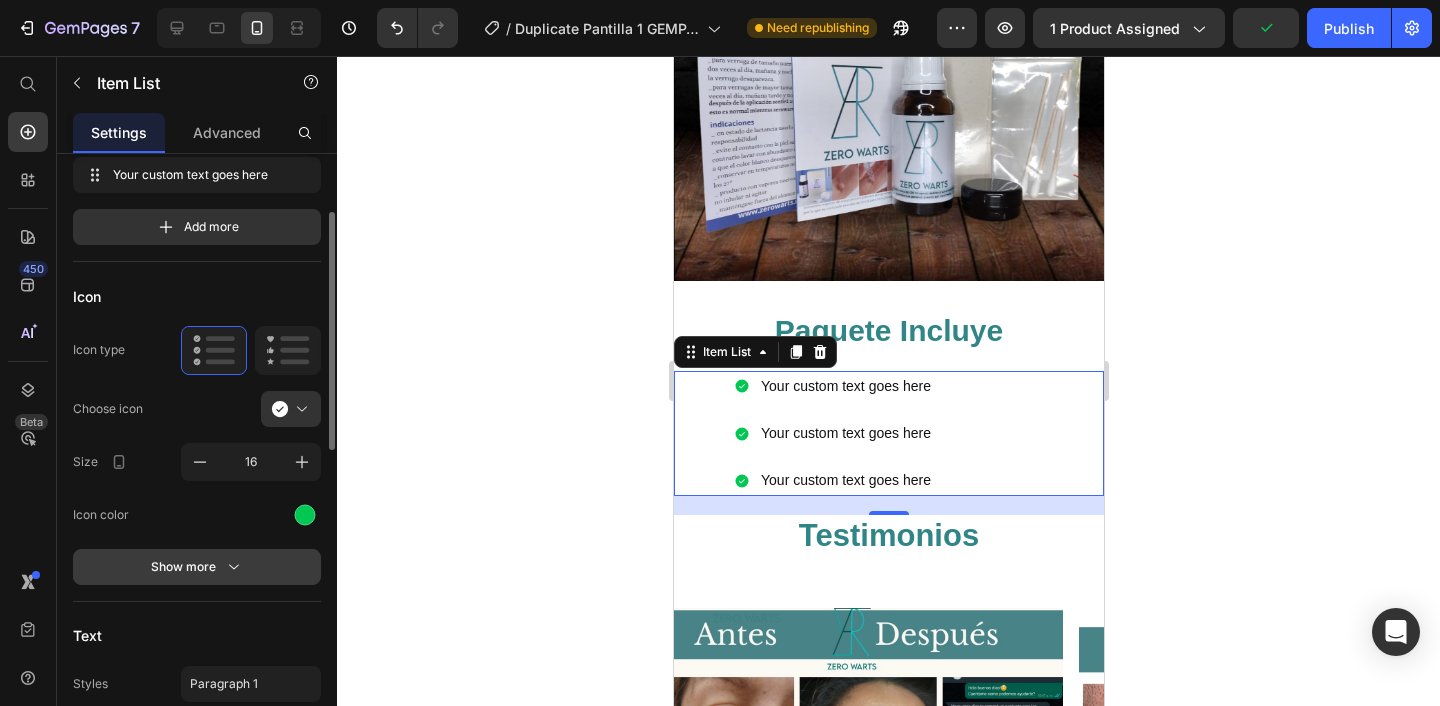 click on "Show more" at bounding box center (197, 567) 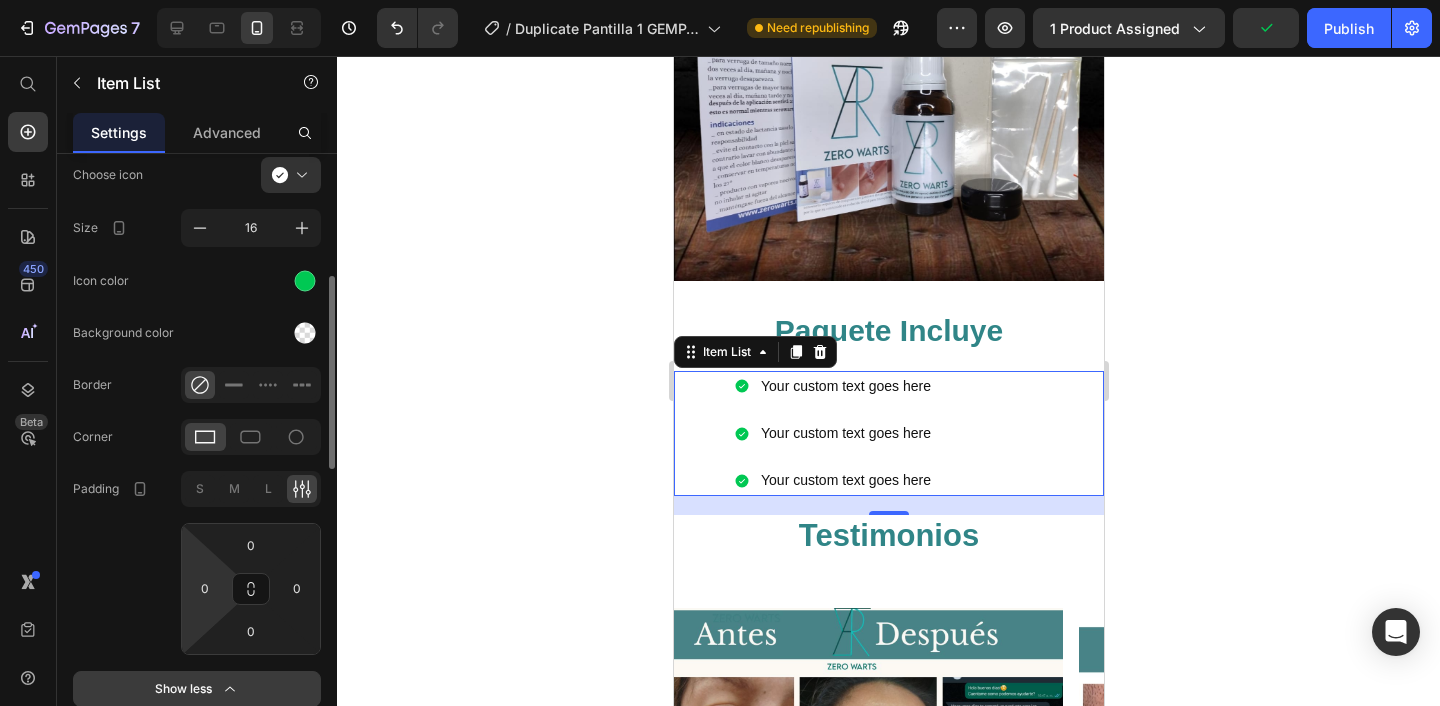 scroll, scrollTop: 420, scrollLeft: 0, axis: vertical 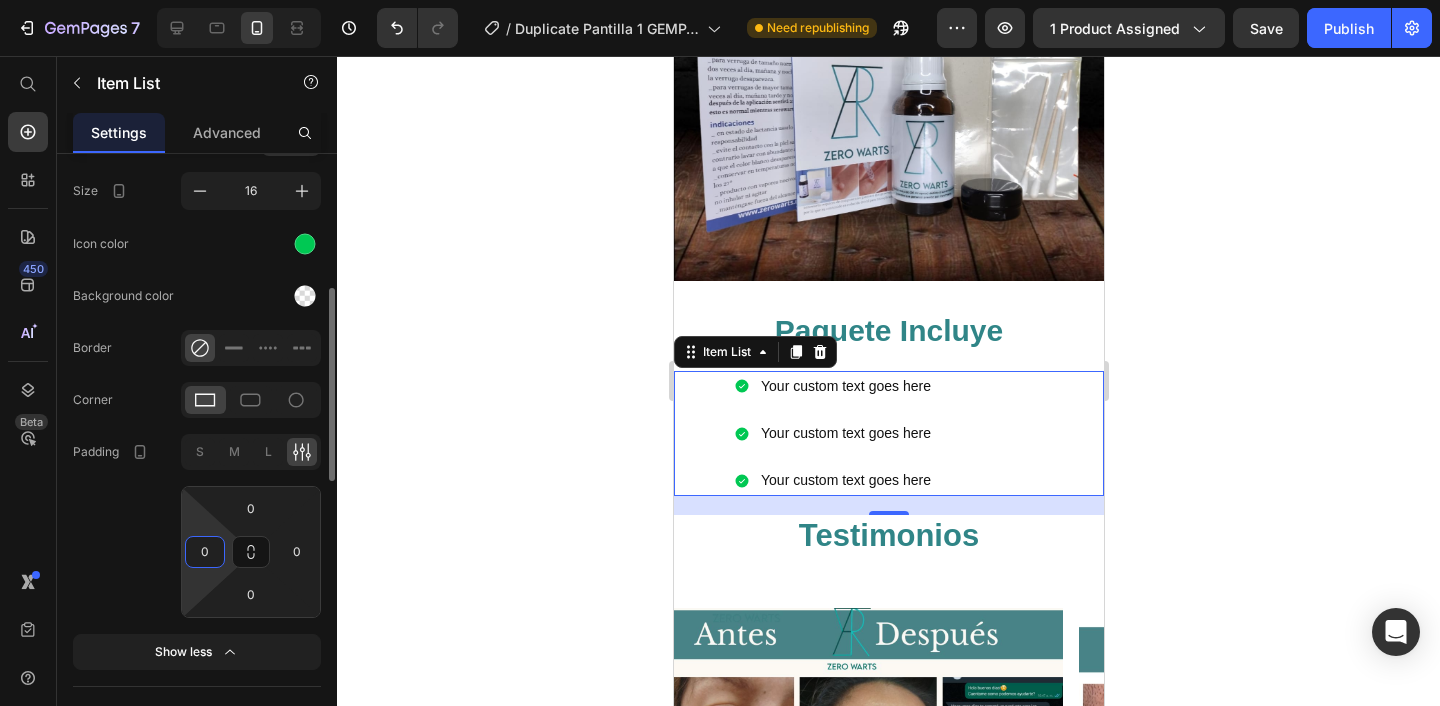 click on "0" at bounding box center (205, 552) 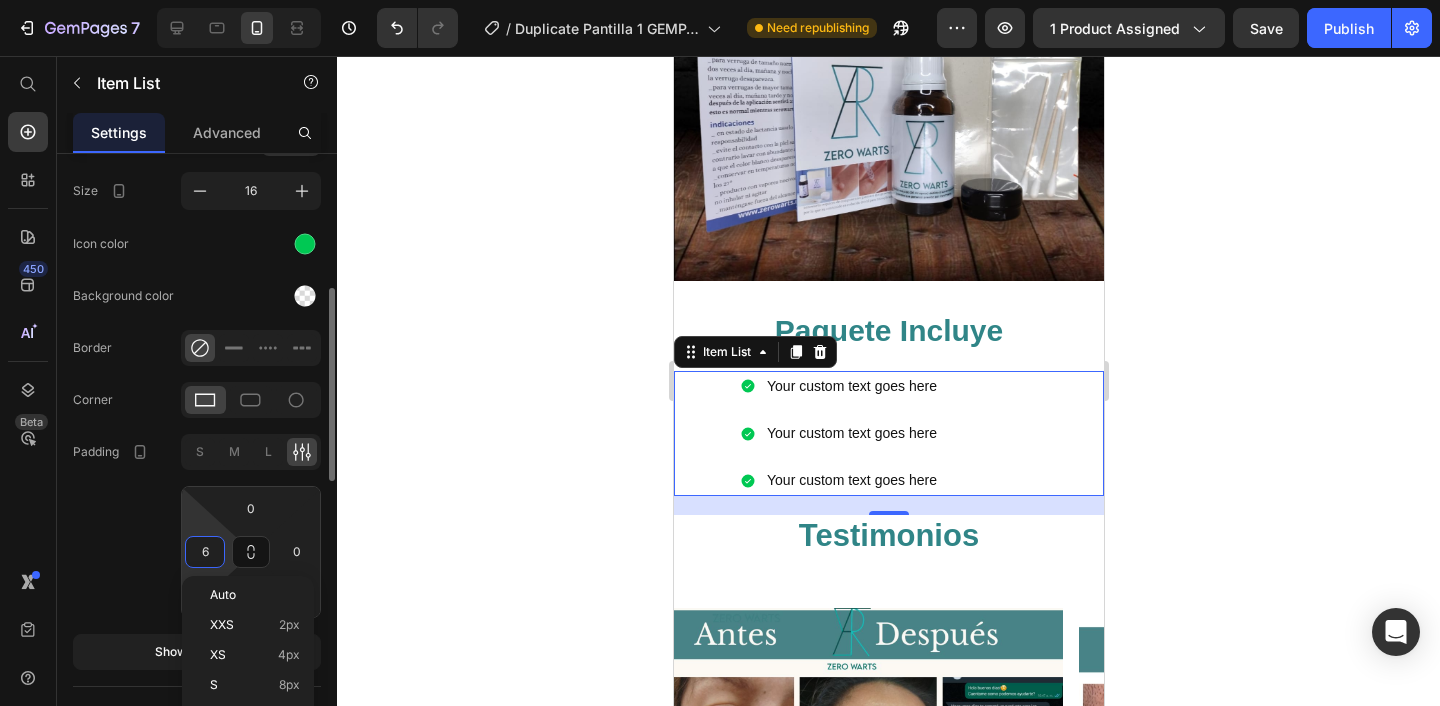 type on "60" 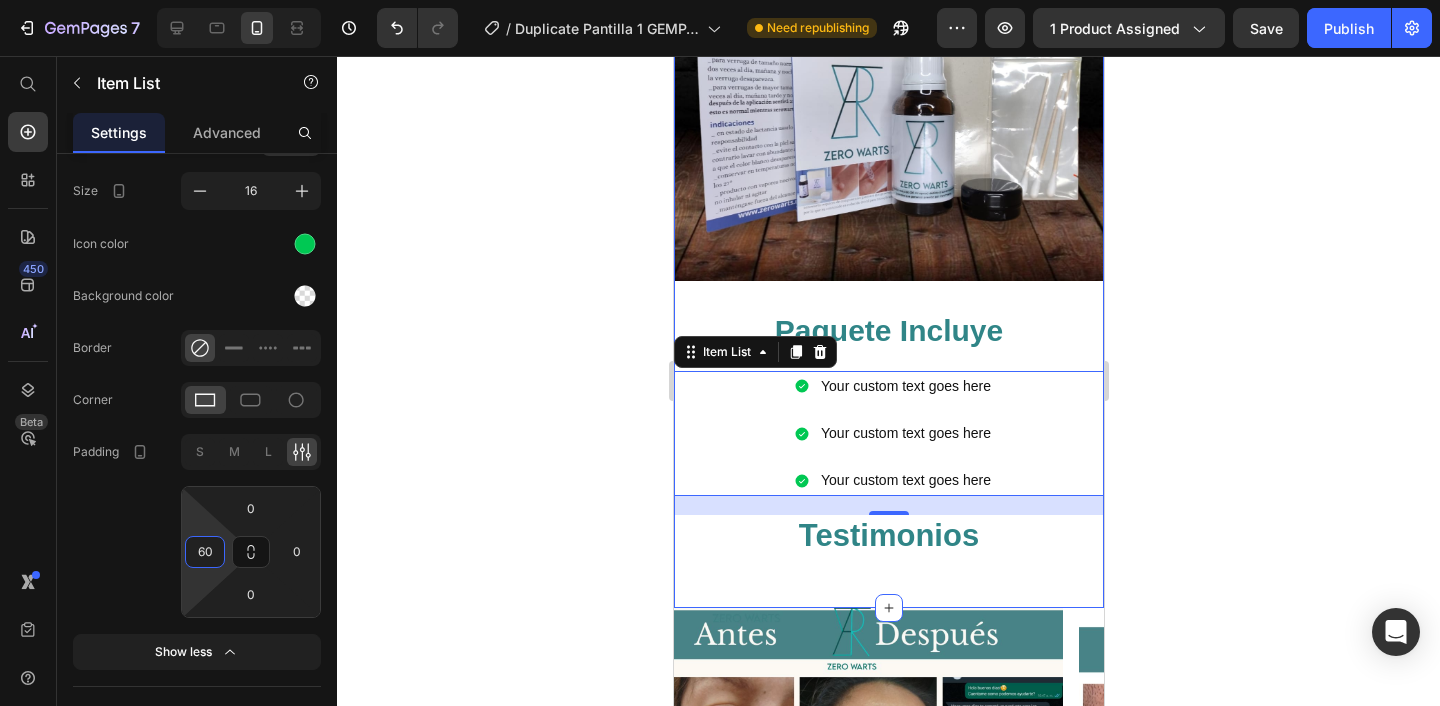 click 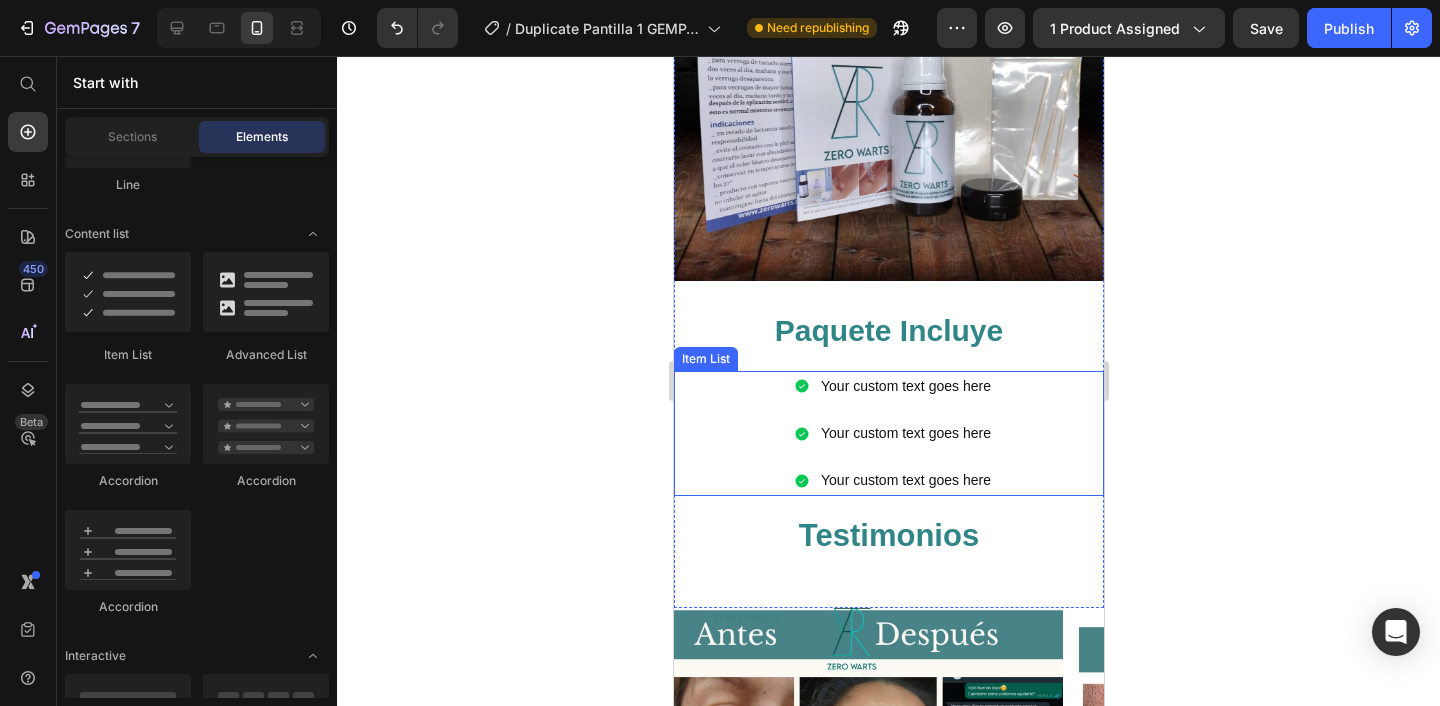 click on "Your custom text goes here" at bounding box center [905, 386] 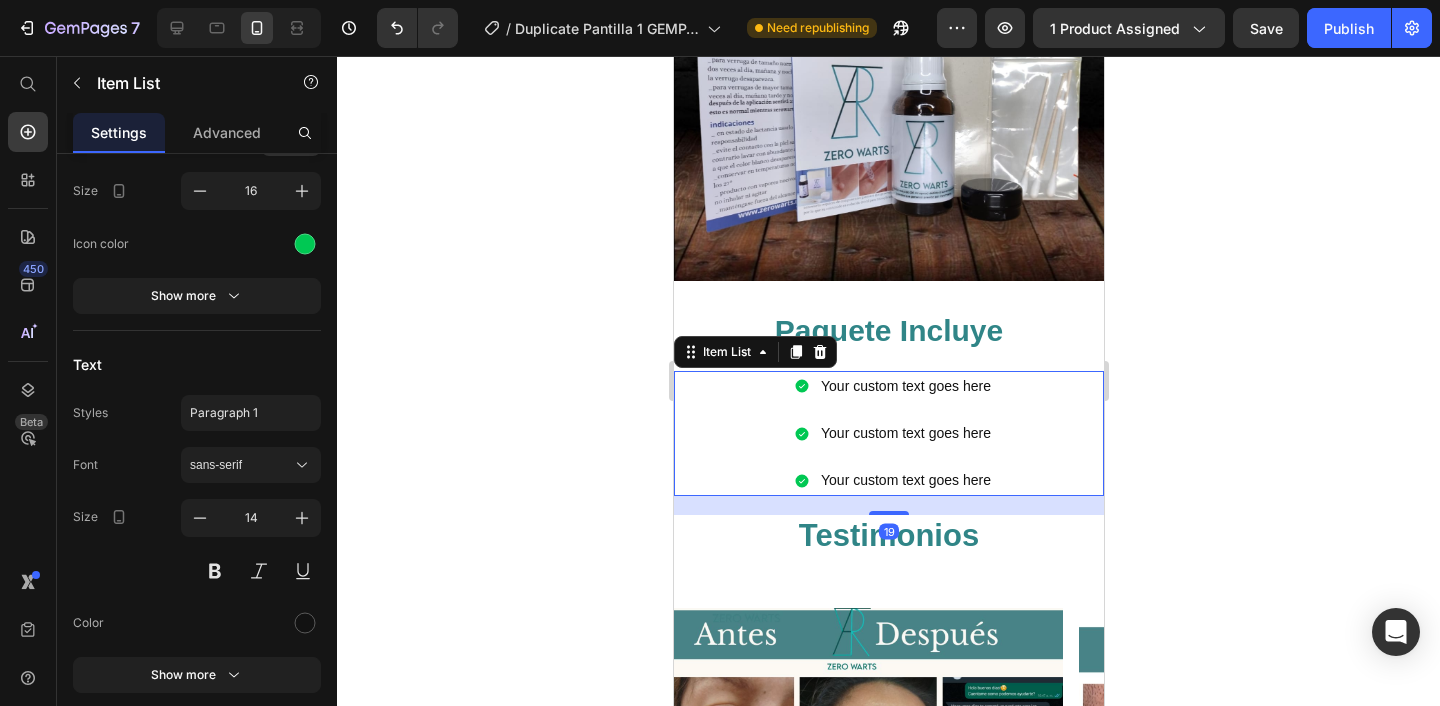 click 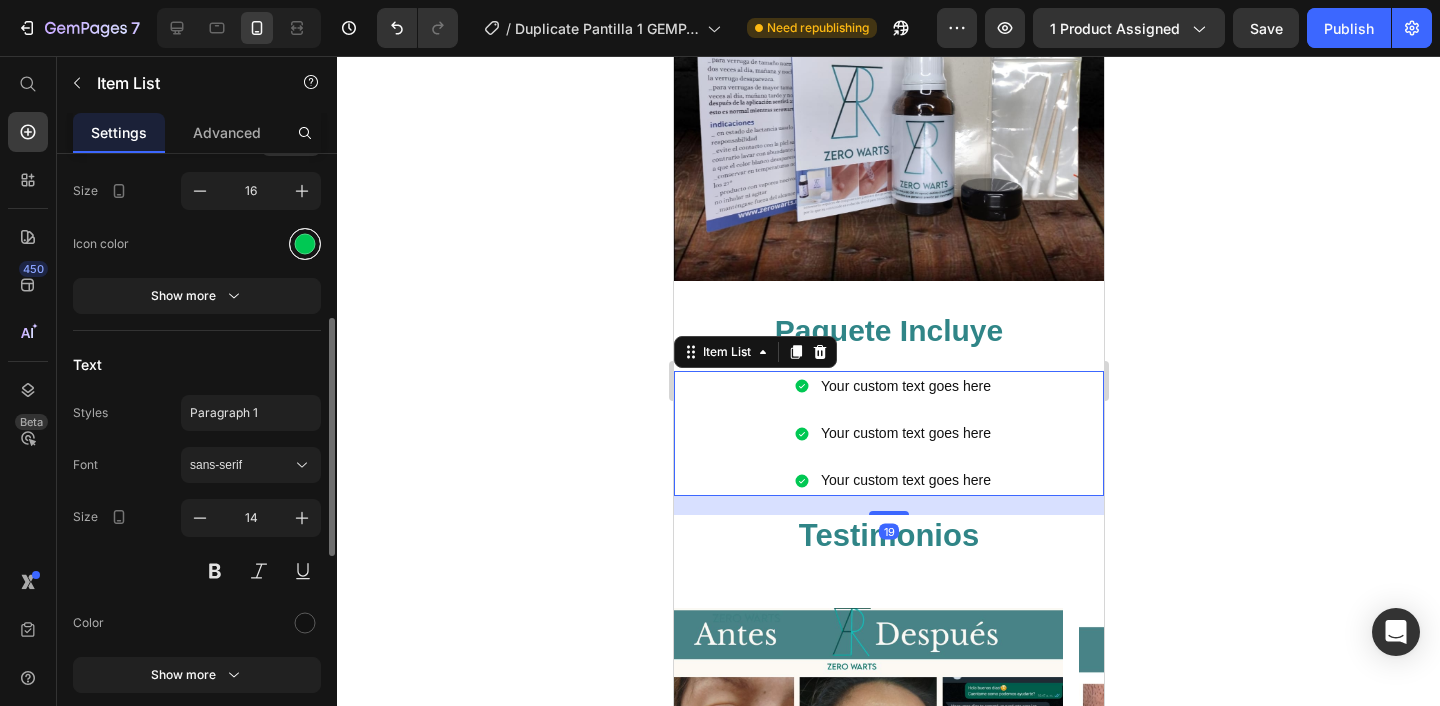 click at bounding box center [305, 243] 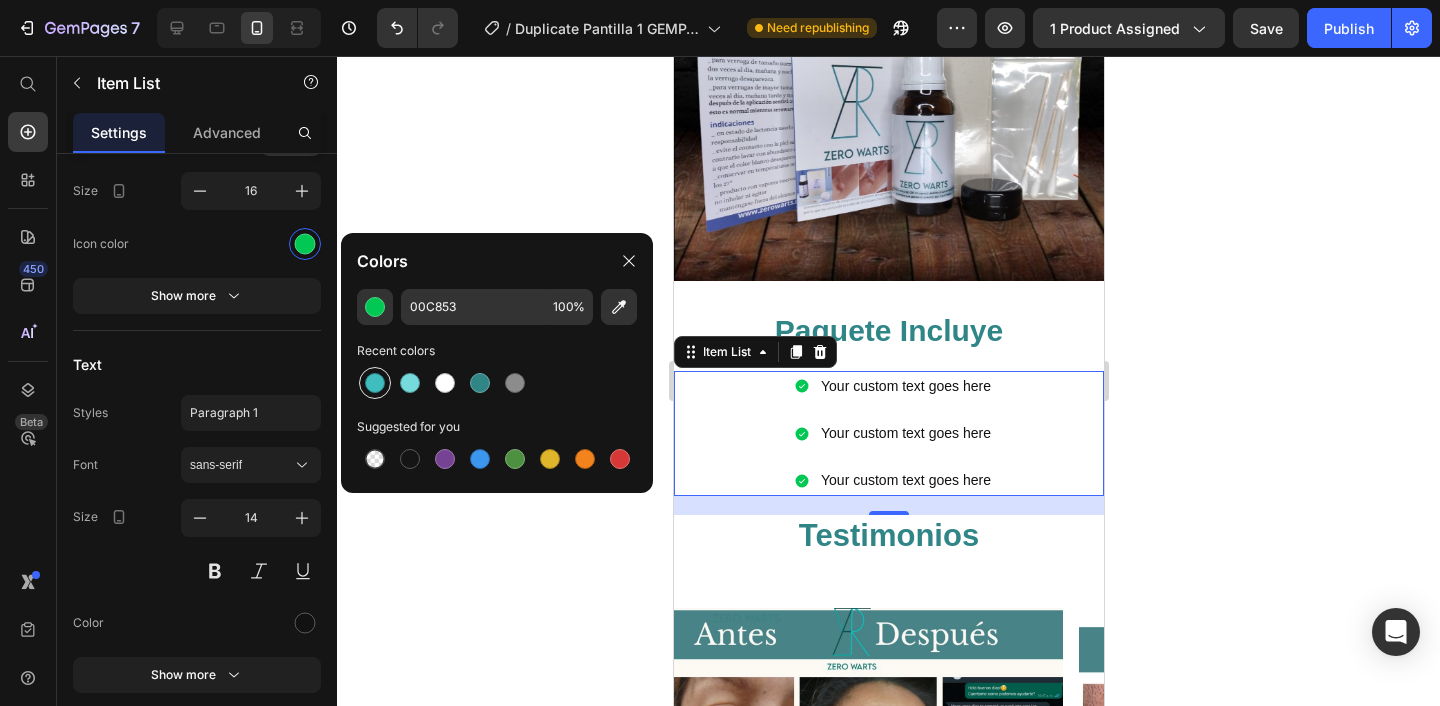 click at bounding box center [375, 383] 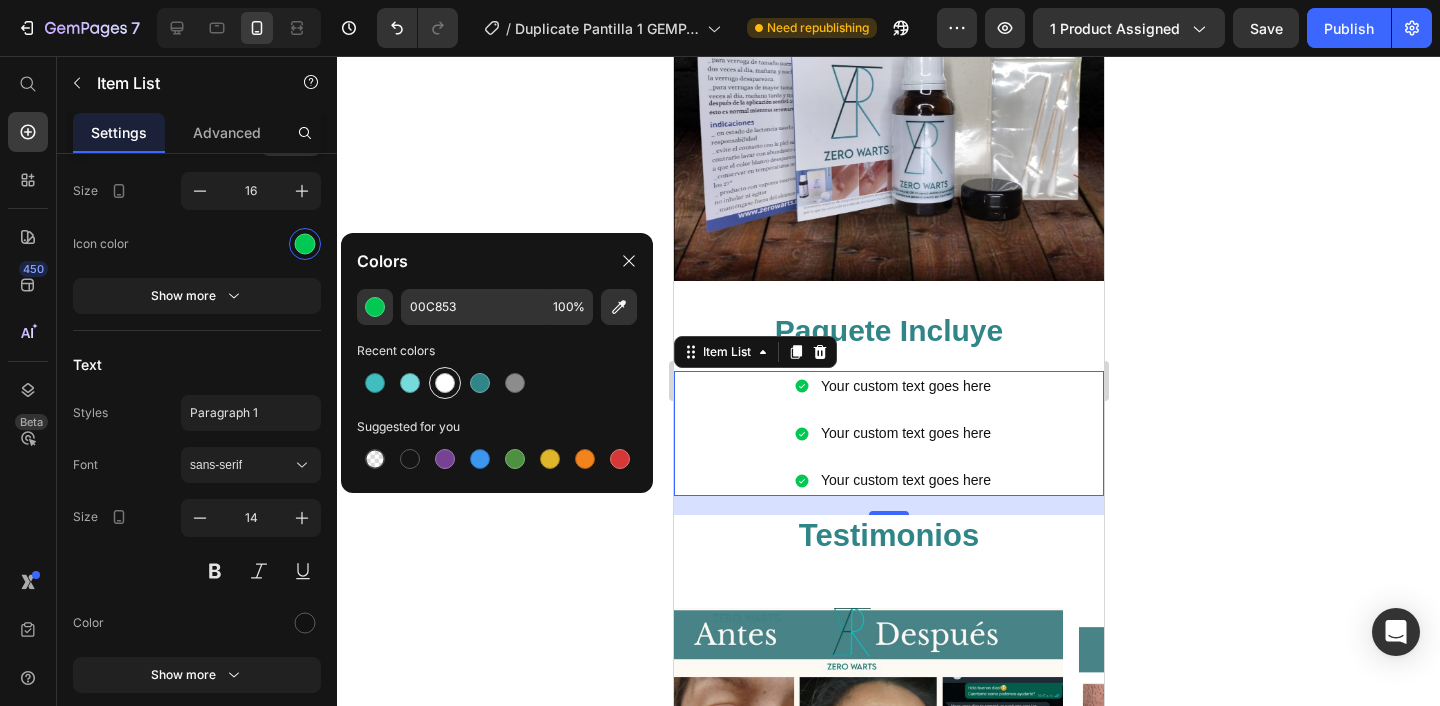 type on "40BDBF" 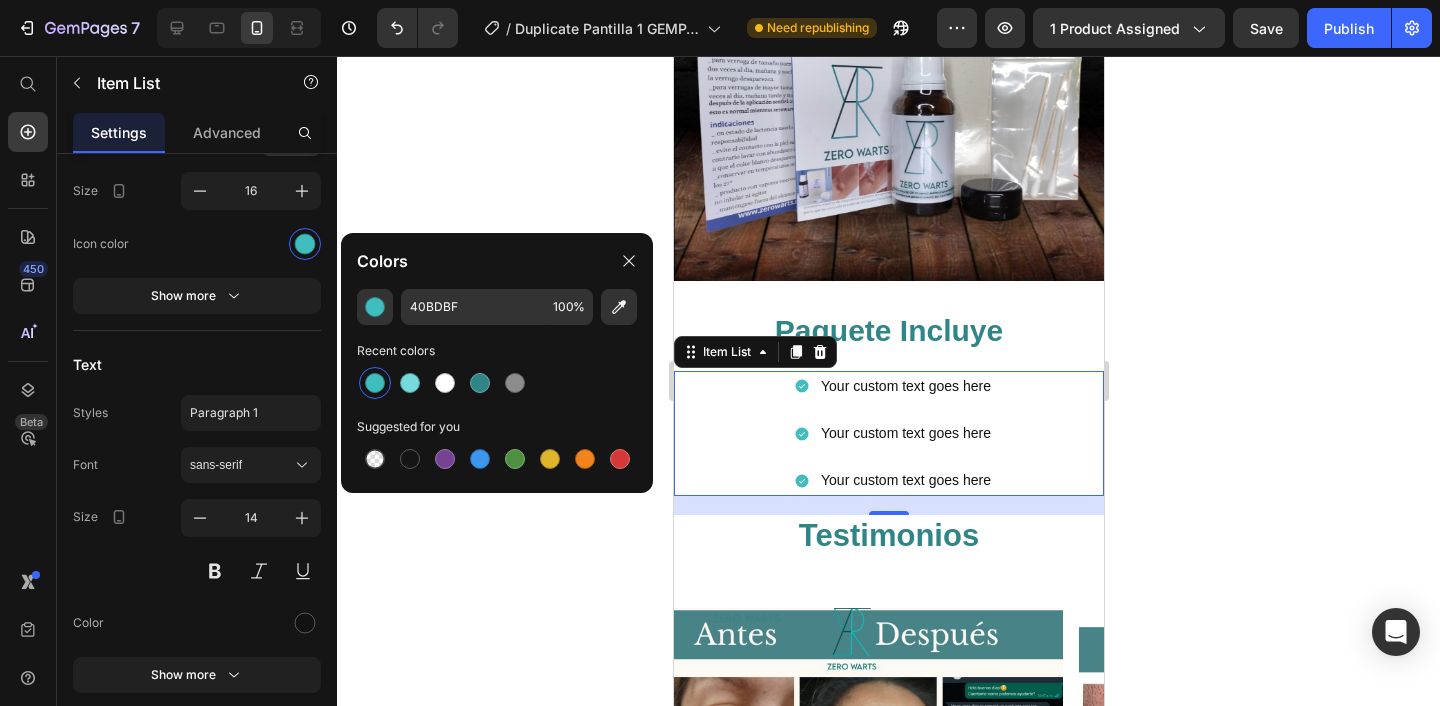 click on "Your custom text goes here" at bounding box center [905, 386] 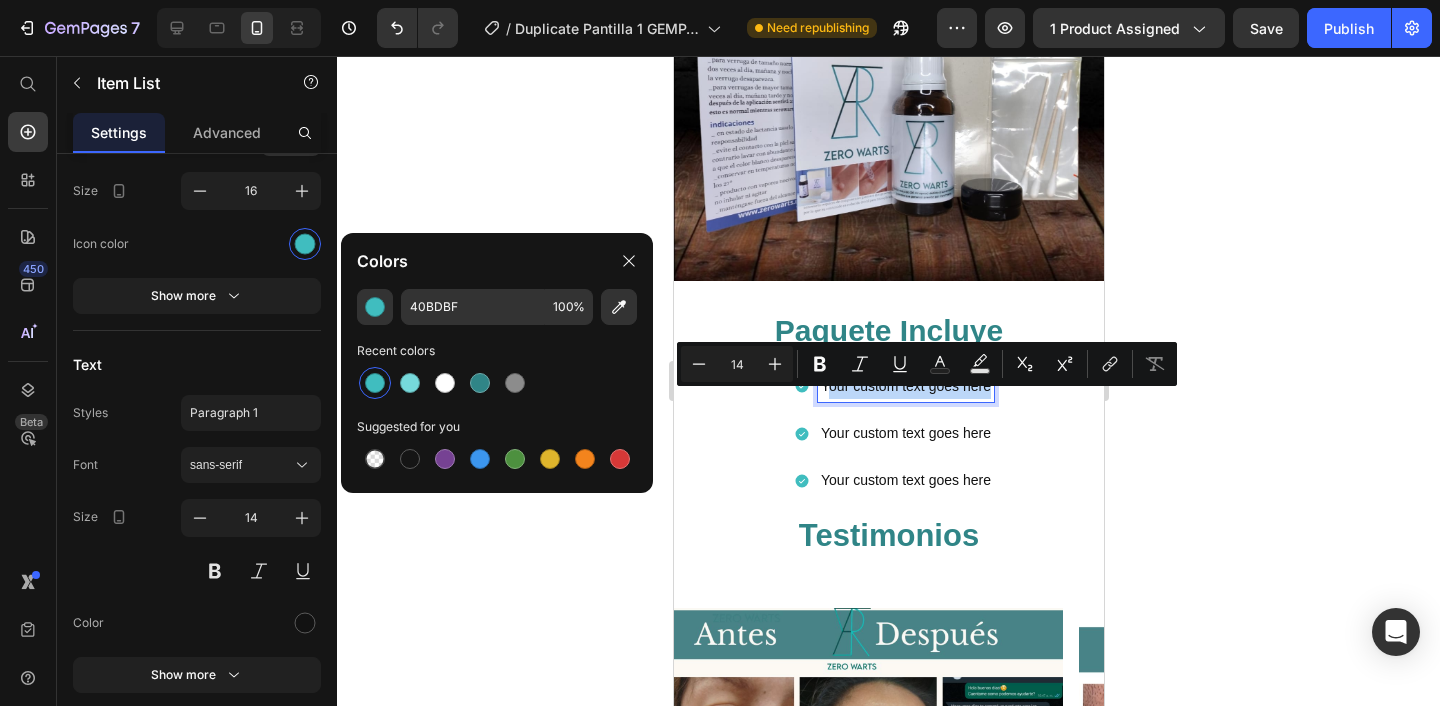 drag, startPoint x: 989, startPoint y: 404, endPoint x: 825, endPoint y: 404, distance: 164 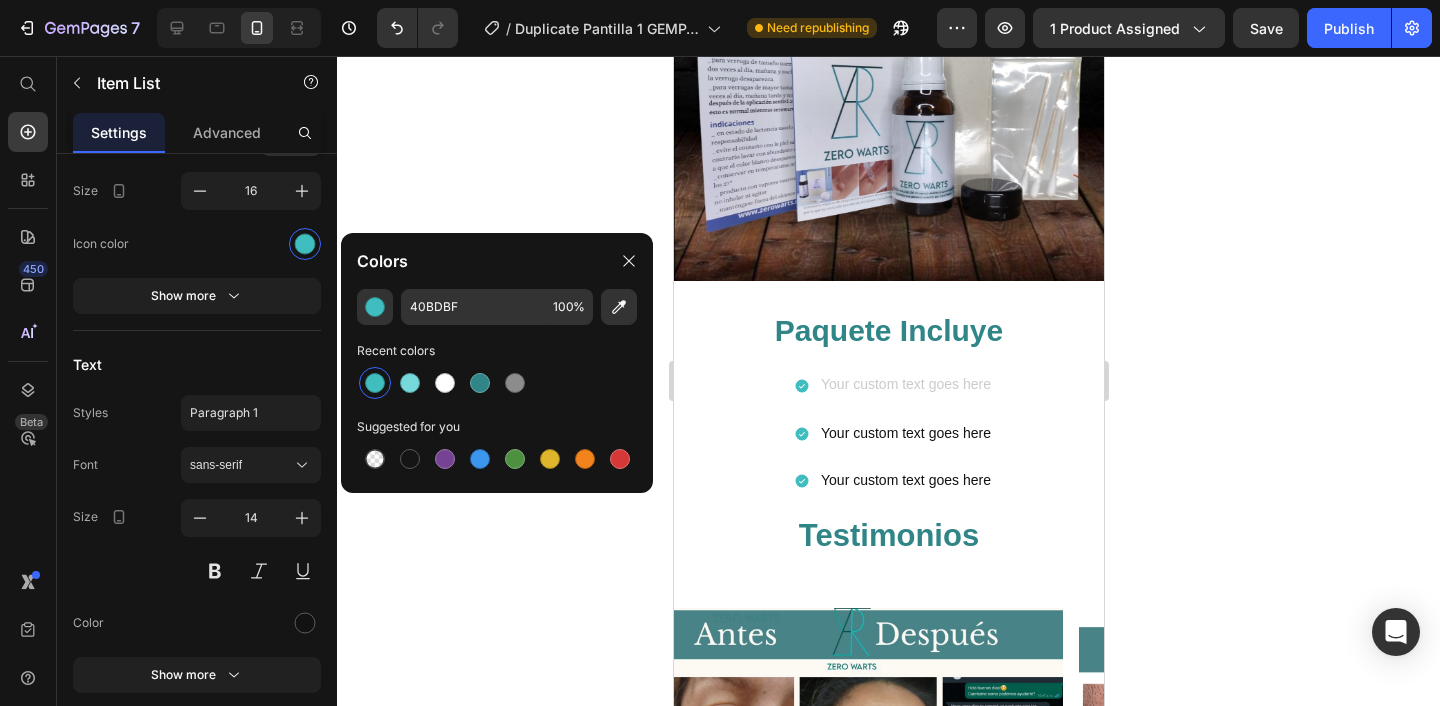 scroll, scrollTop: 3972, scrollLeft: 0, axis: vertical 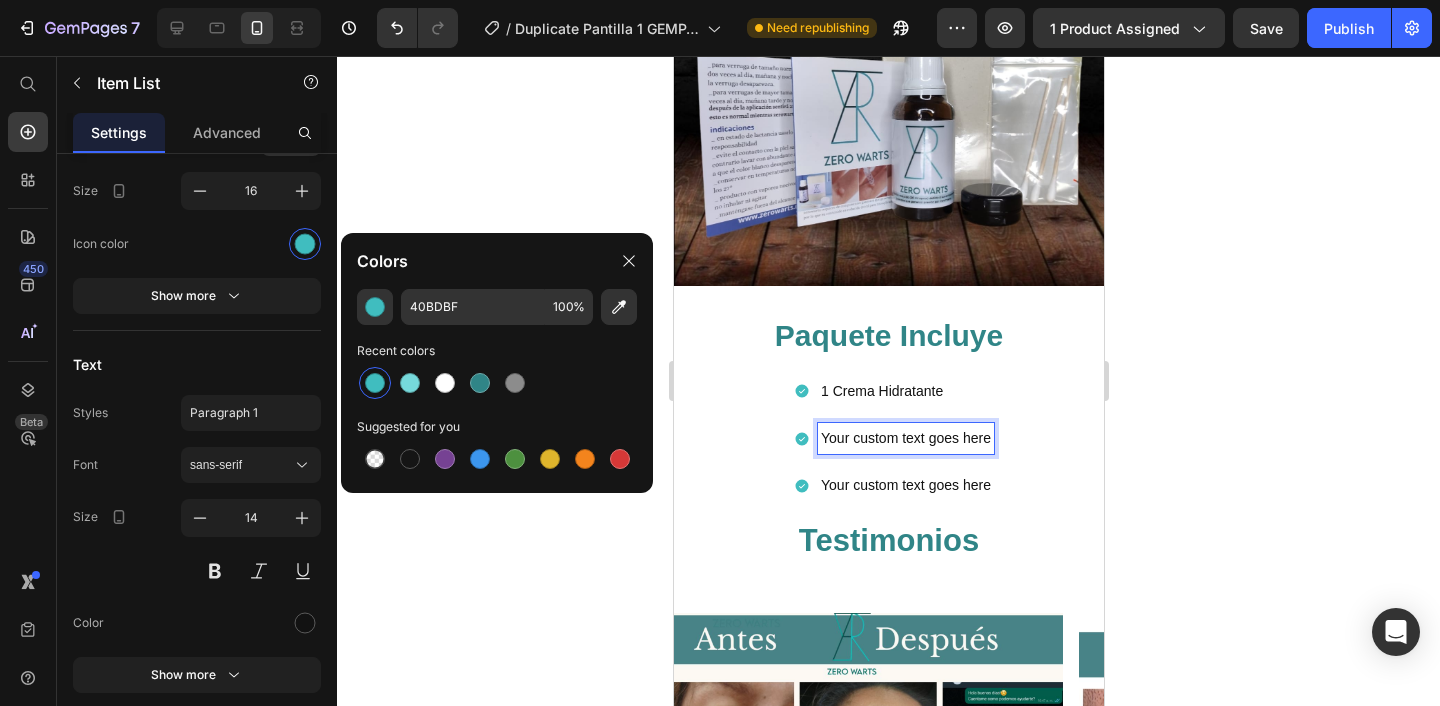 click on "Your custom text goes here" at bounding box center [905, 438] 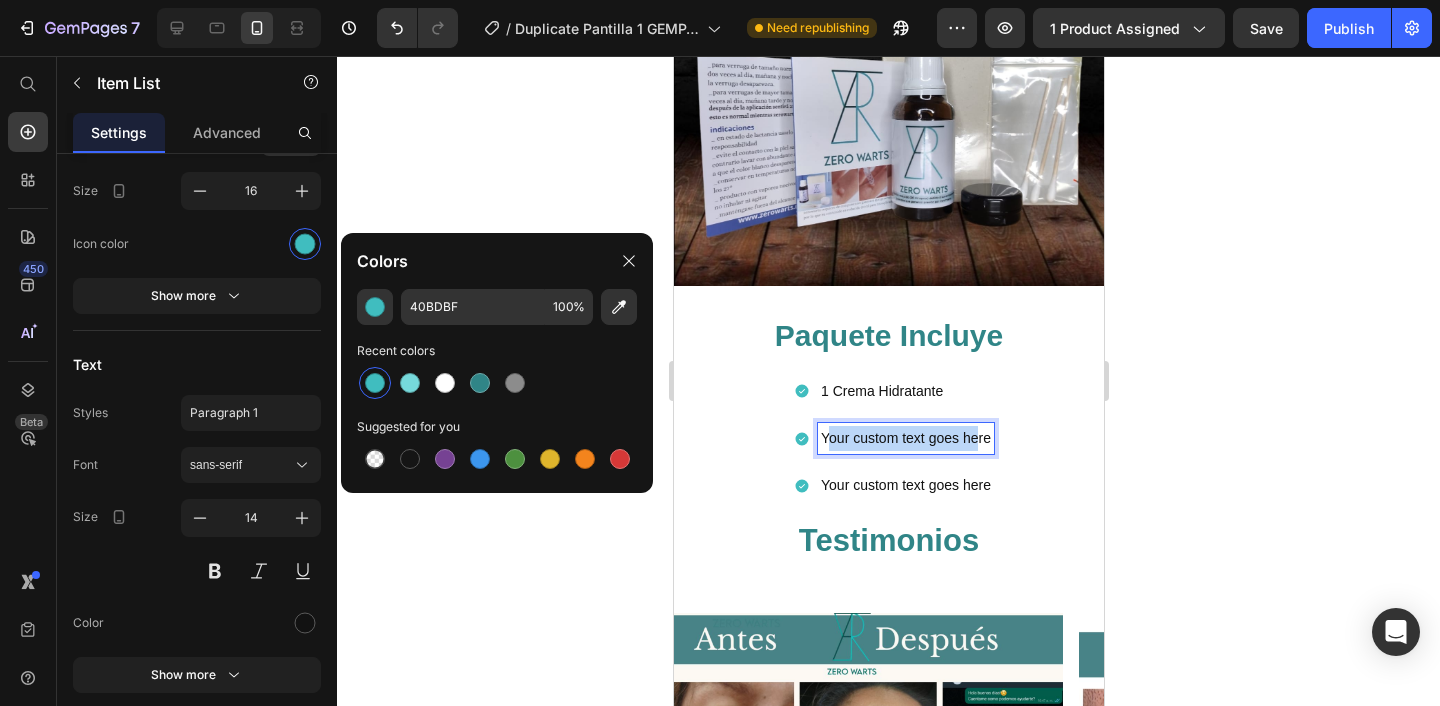 drag, startPoint x: 825, startPoint y: 451, endPoint x: 986, endPoint y: 454, distance: 161.02795 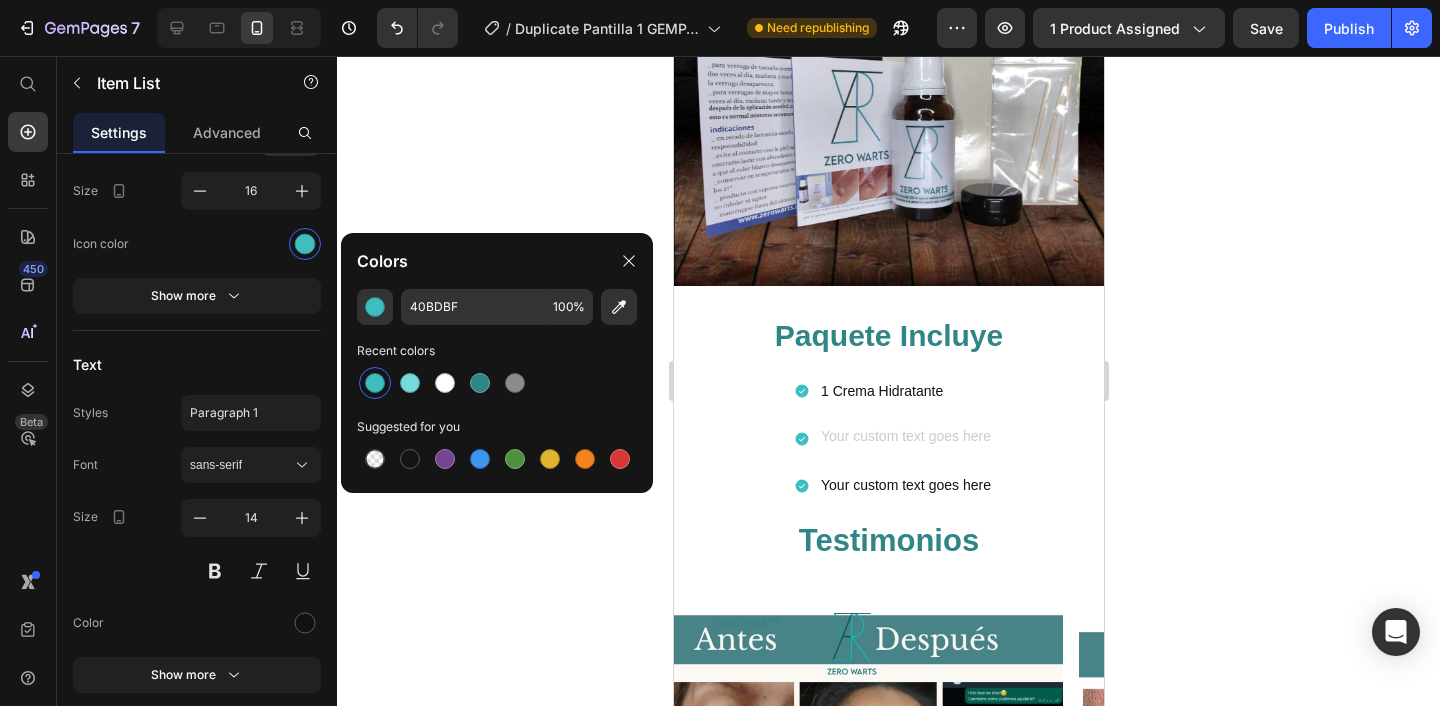 scroll, scrollTop: 3967, scrollLeft: 0, axis: vertical 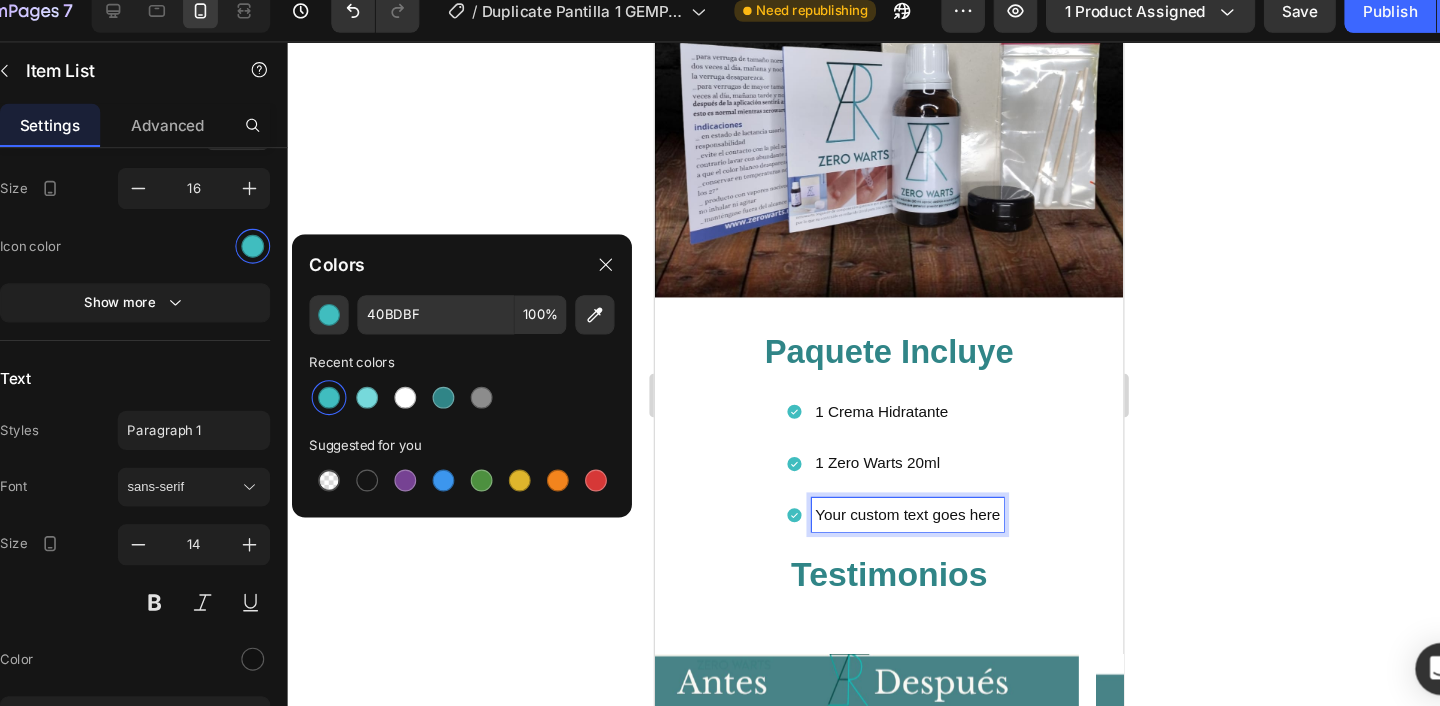 click on "Your custom text goes here" at bounding box center [886, 475] 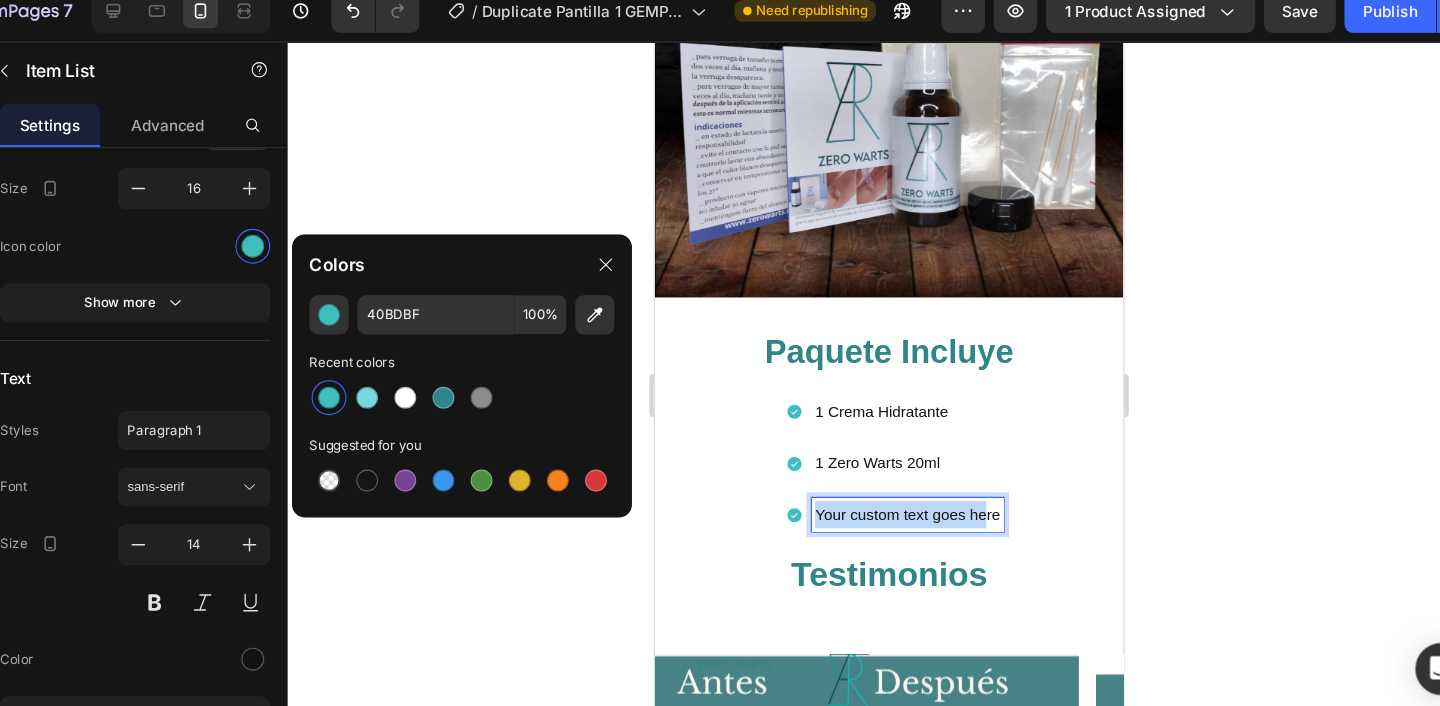 drag, startPoint x: 801, startPoint y: 495, endPoint x: 980, endPoint y: 495, distance: 179 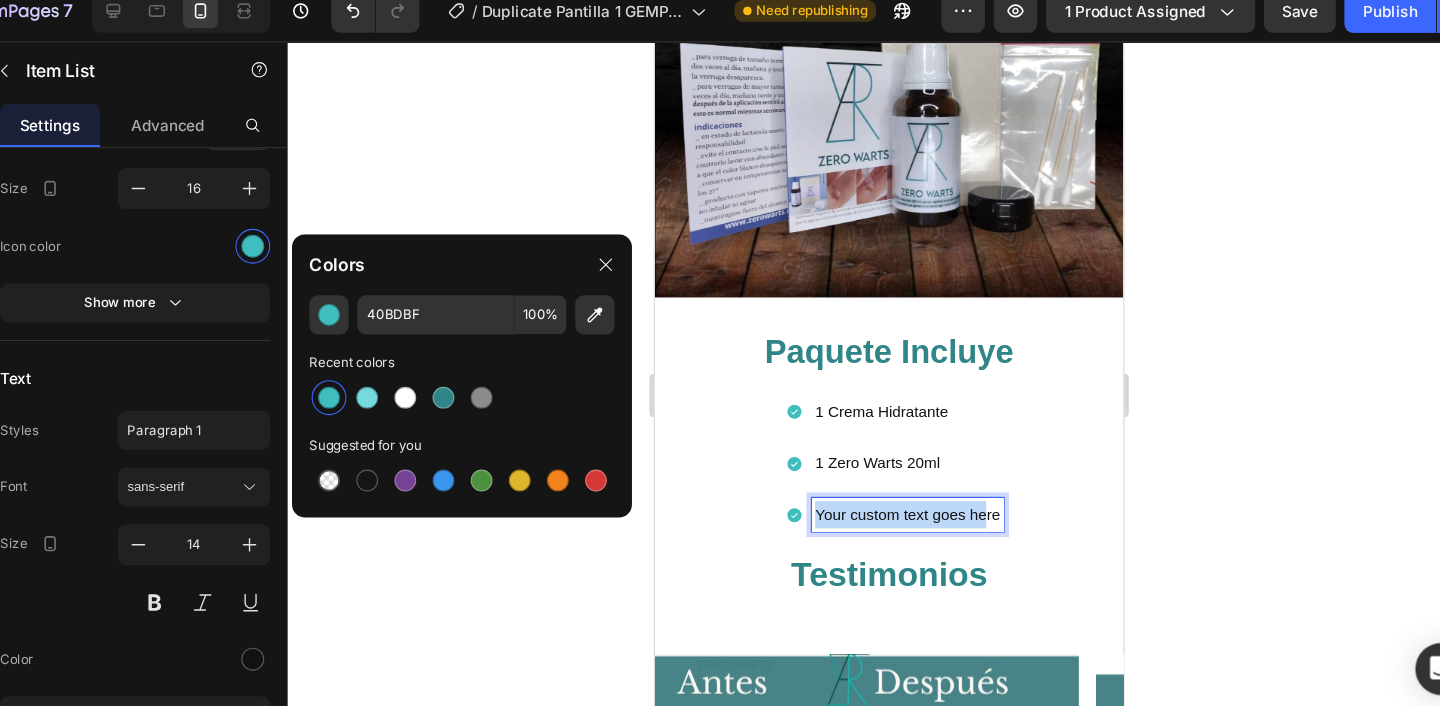 click on "[NUMBER] Crema Hidratante [NUMBER] Zero Warts [NUMBER]ml  Your custom text goes here" at bounding box center [899, 429] 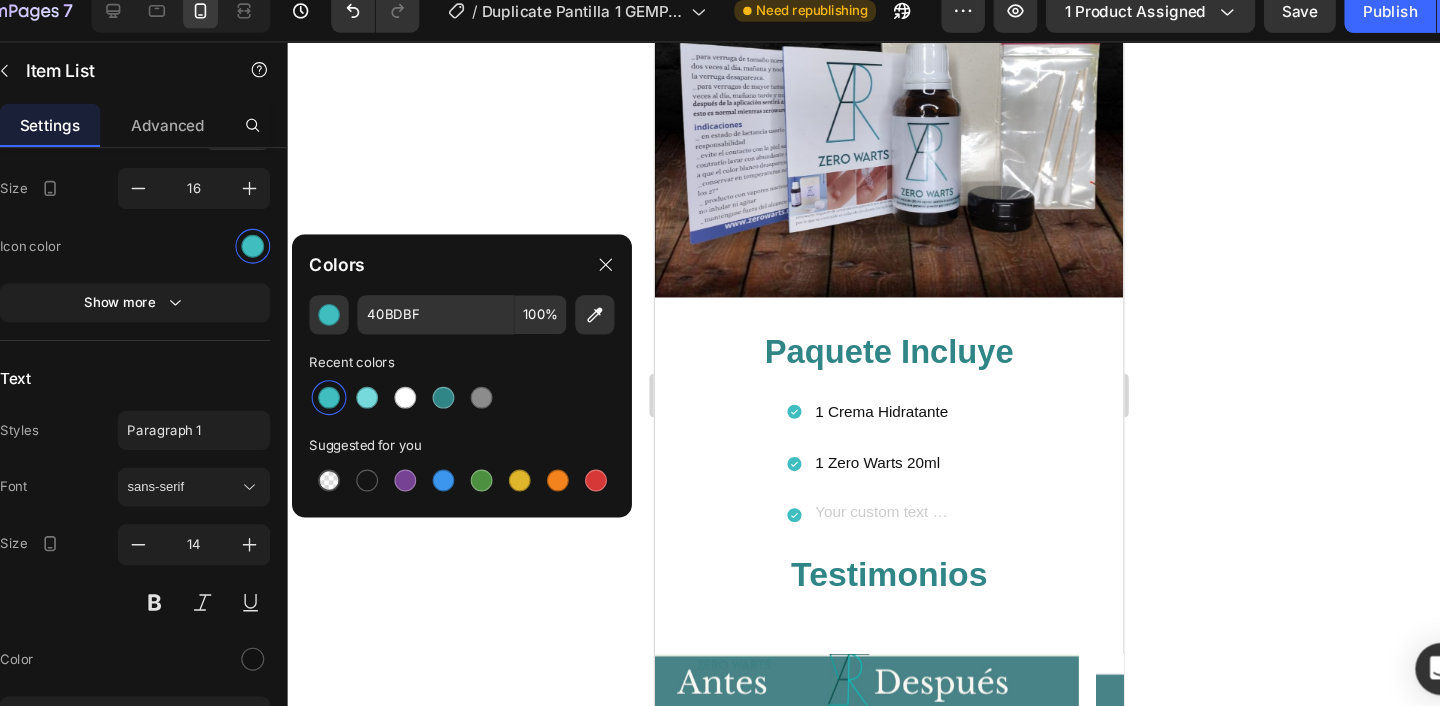 scroll, scrollTop: 3962, scrollLeft: 0, axis: vertical 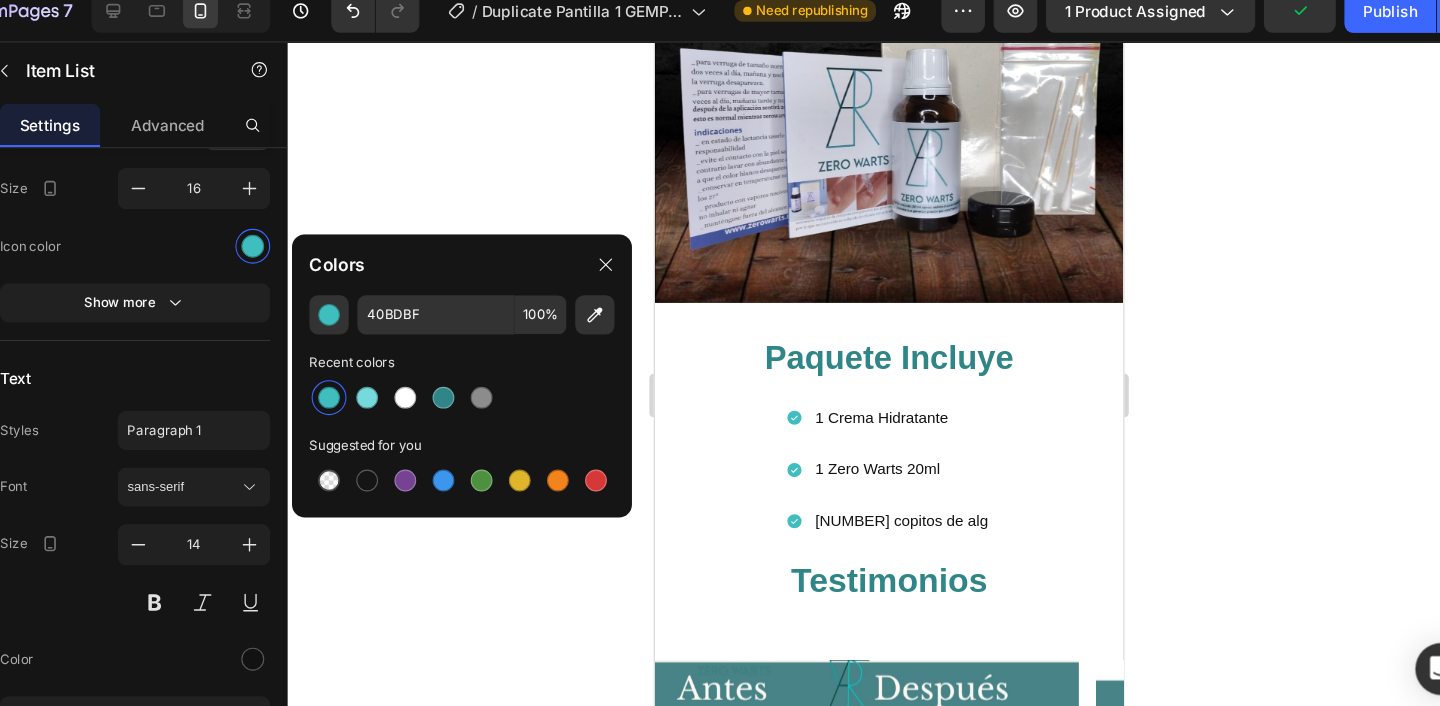 type 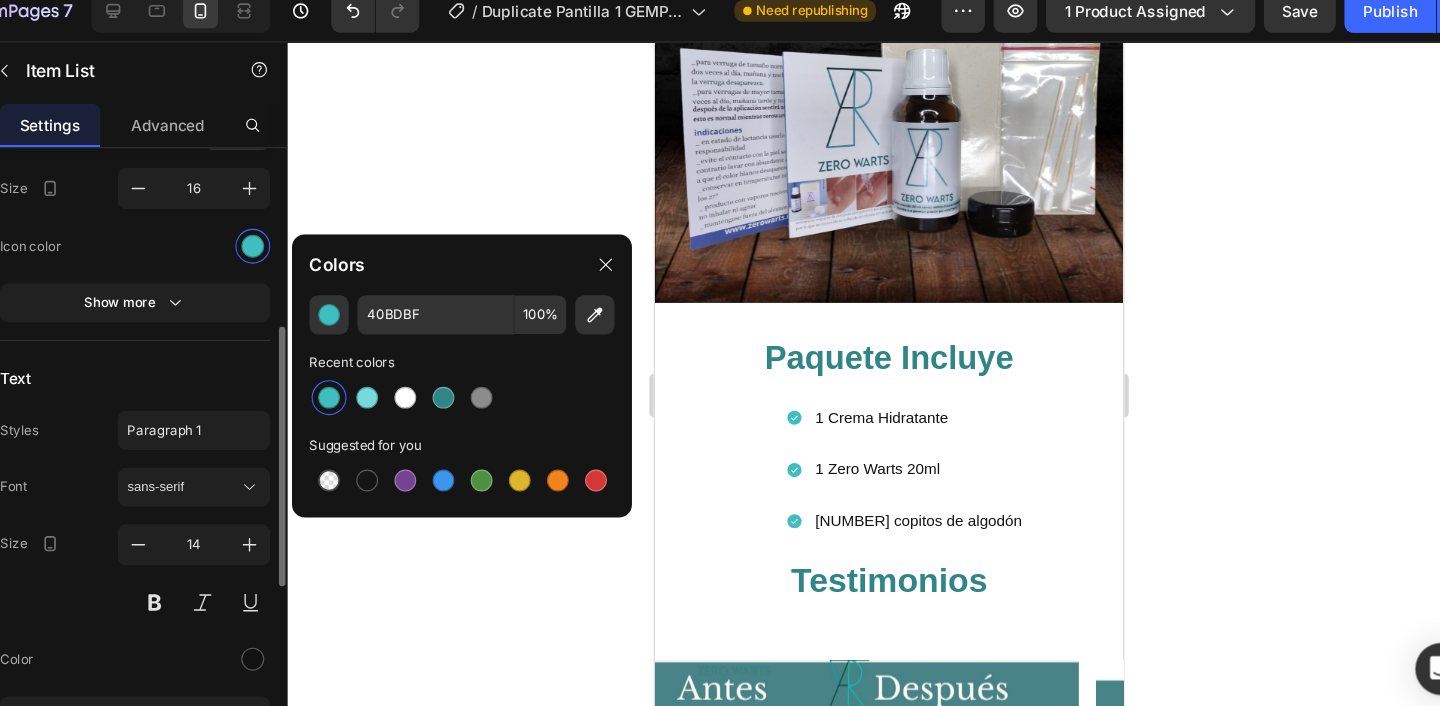click on "Icon color" 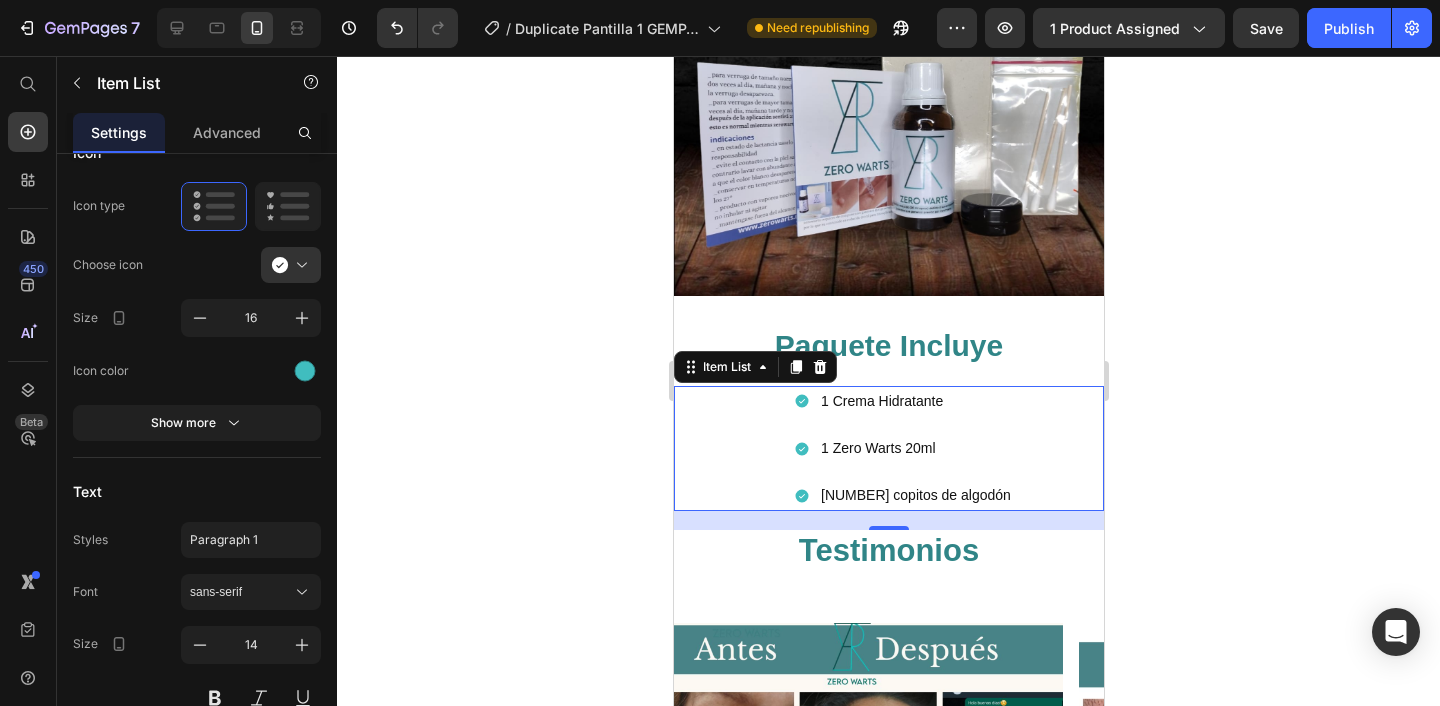 scroll, scrollTop: 0, scrollLeft: 0, axis: both 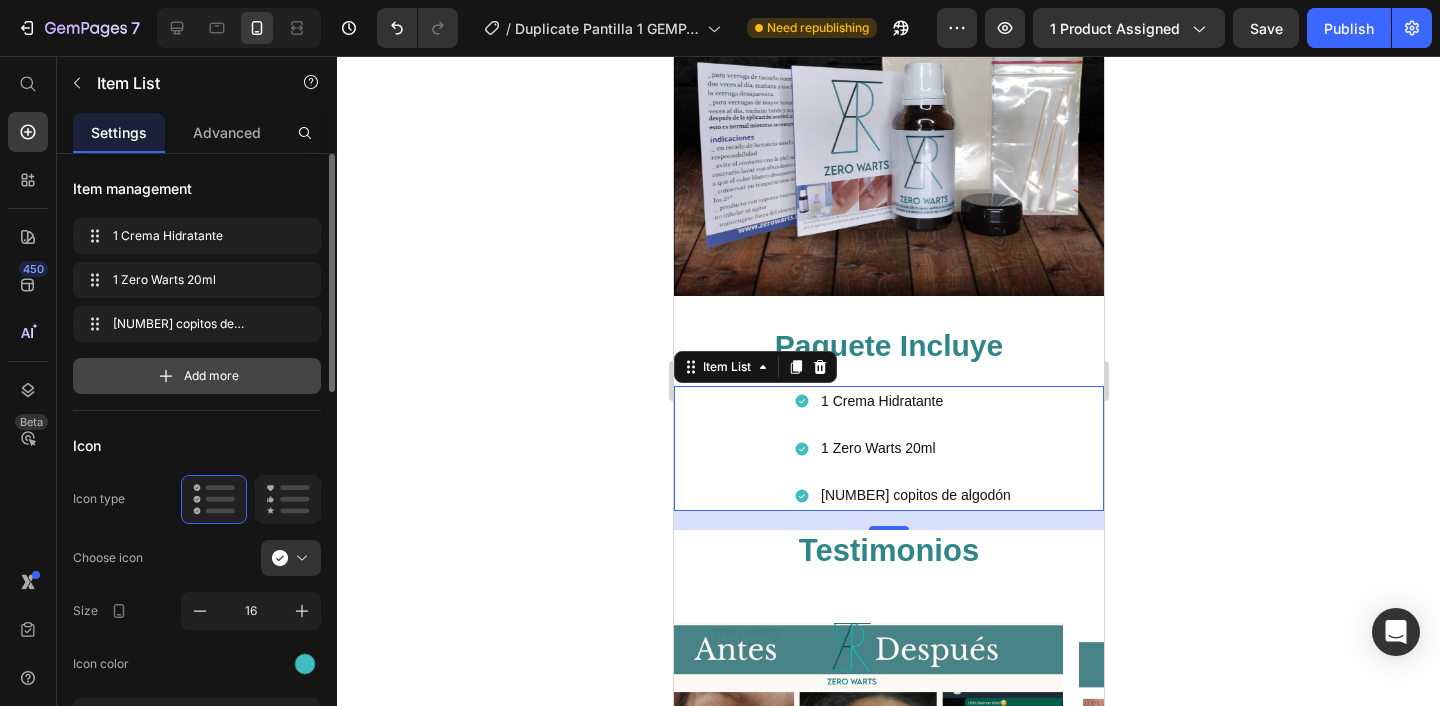 click on "Add more" at bounding box center [197, 376] 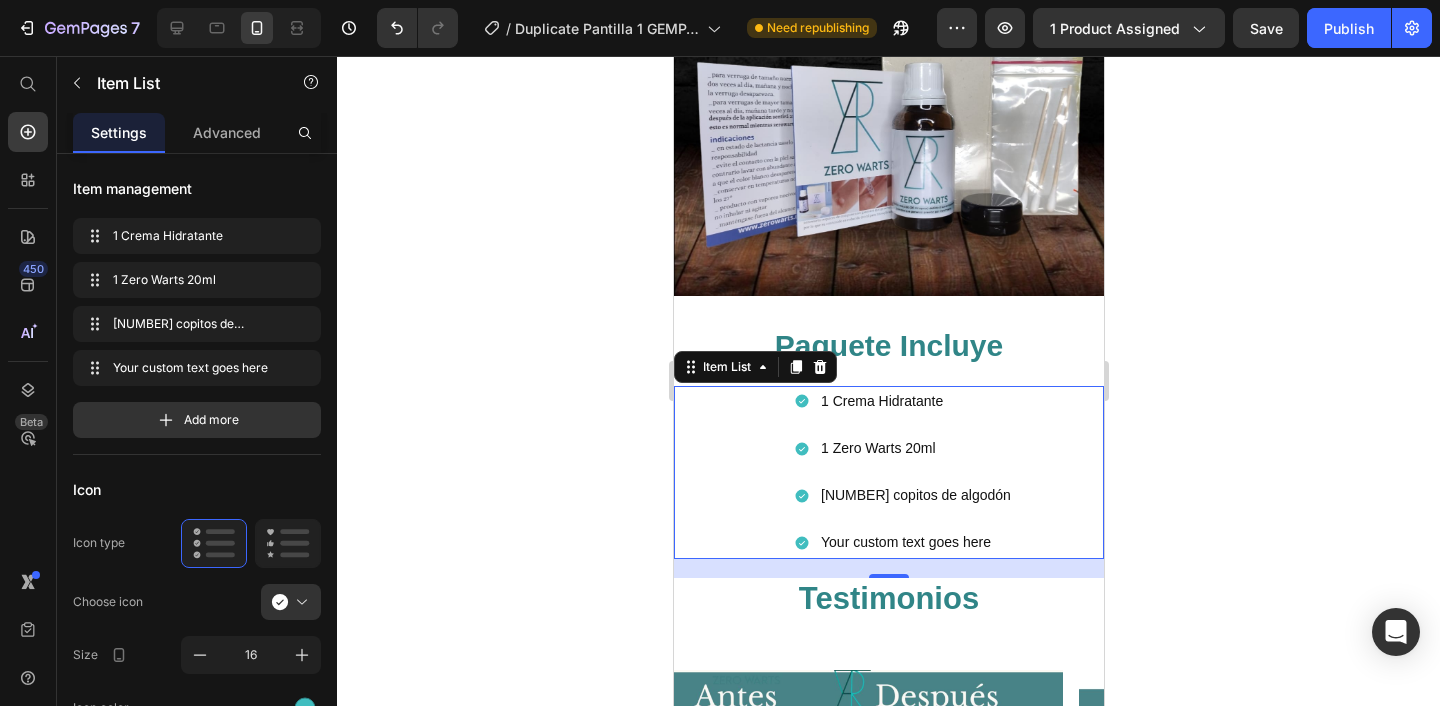 click on "Your custom text goes here" at bounding box center (915, 542) 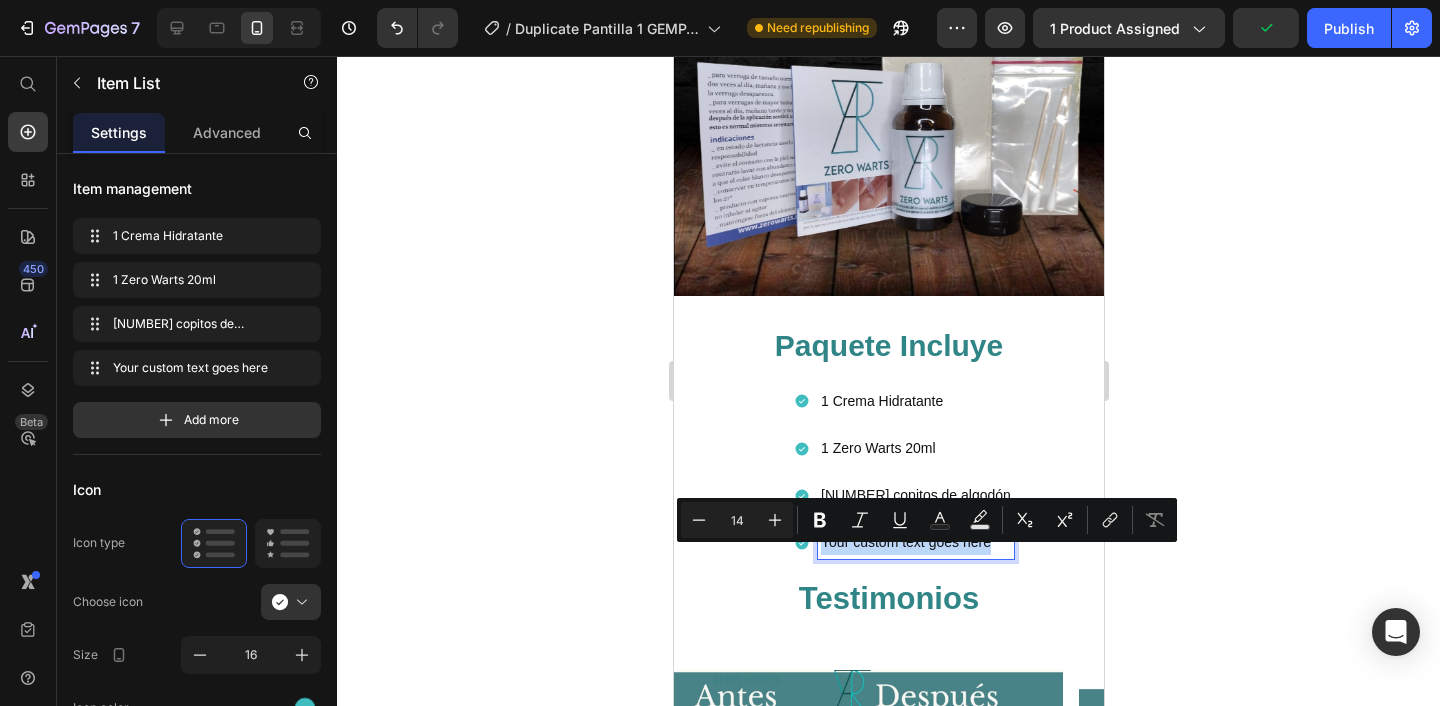 drag, startPoint x: 986, startPoint y: 561, endPoint x: 822, endPoint y: 560, distance: 164.00305 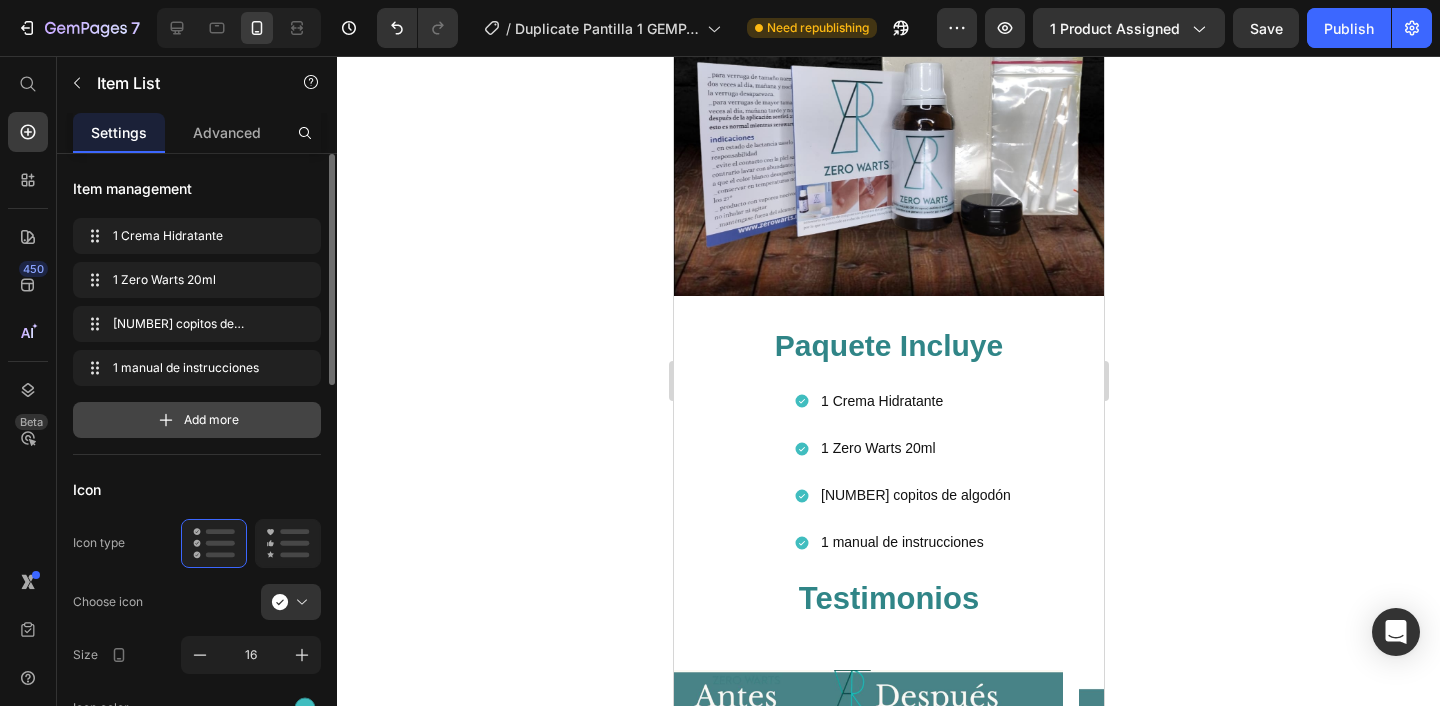 click on "Add more" at bounding box center (197, 420) 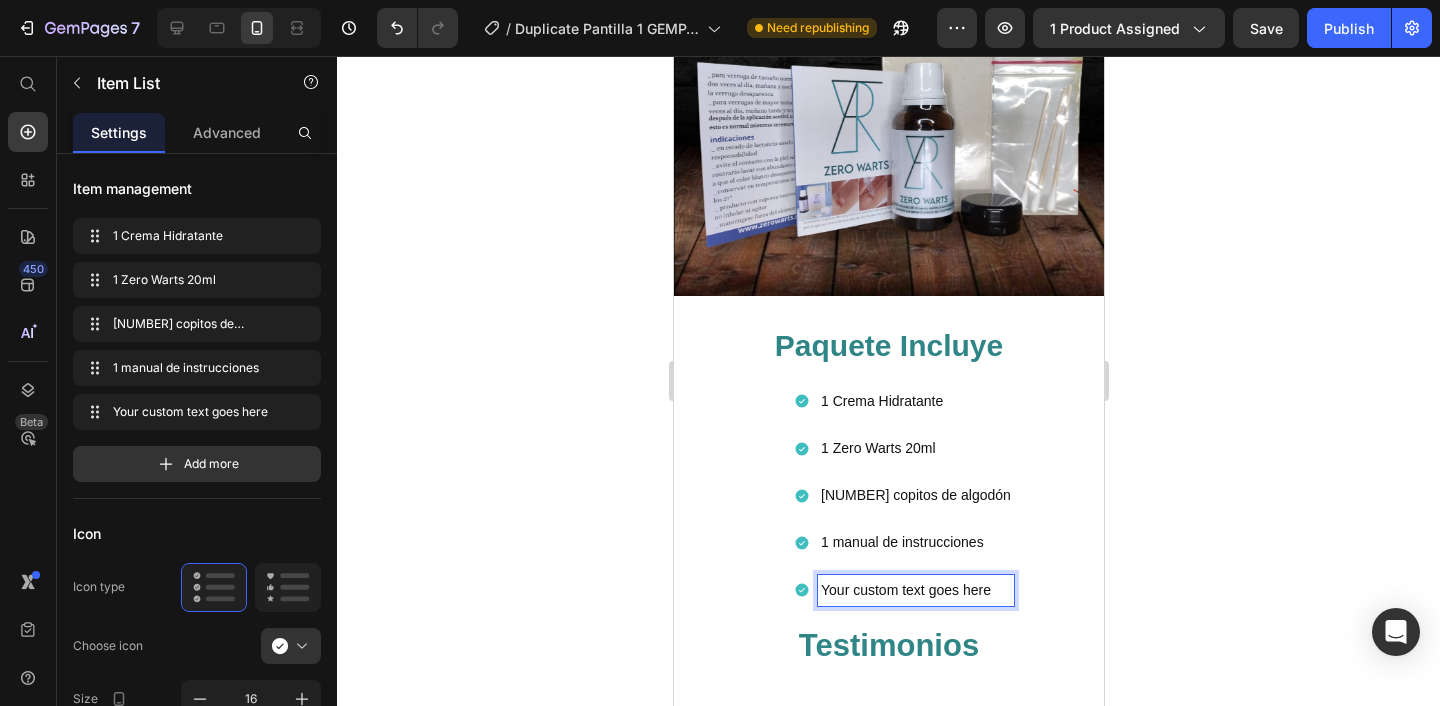 click on "Your custom text goes here" at bounding box center (915, 590) 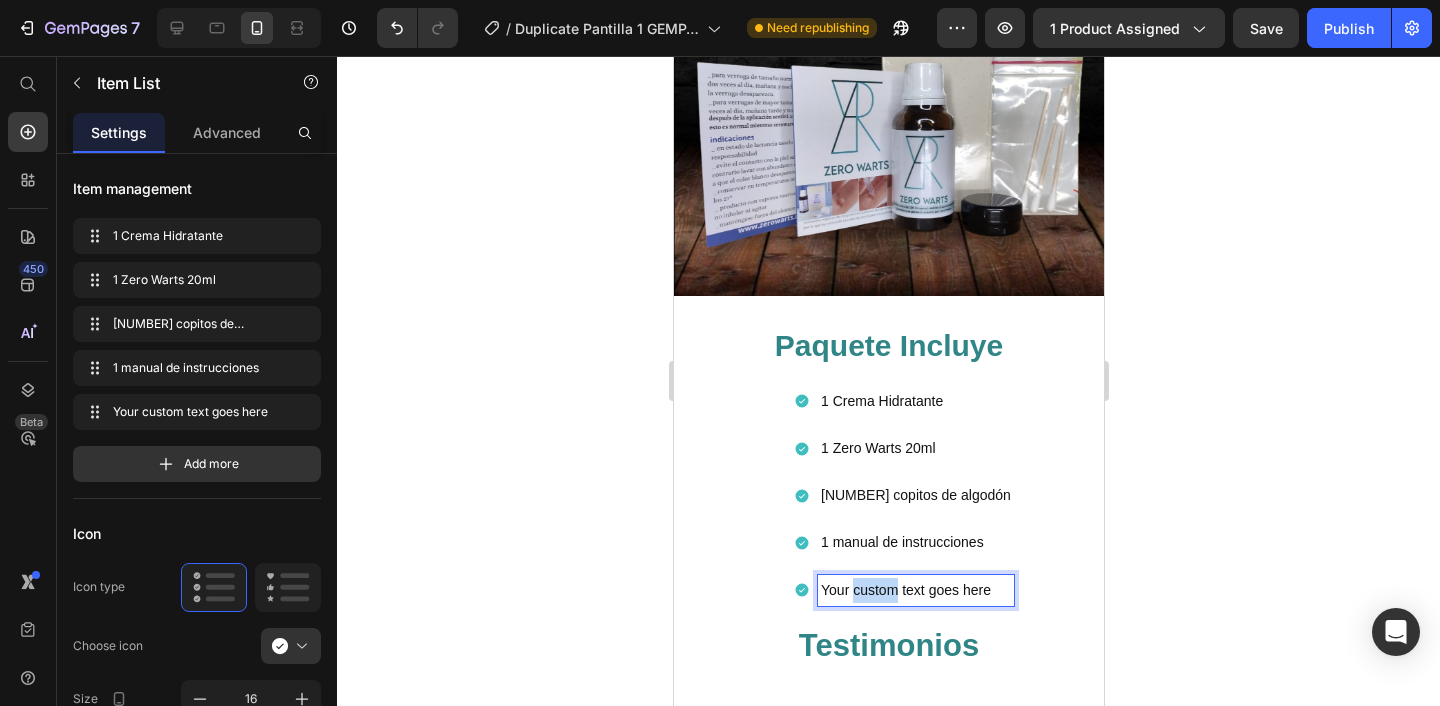 click on "Your custom text goes here" at bounding box center [915, 590] 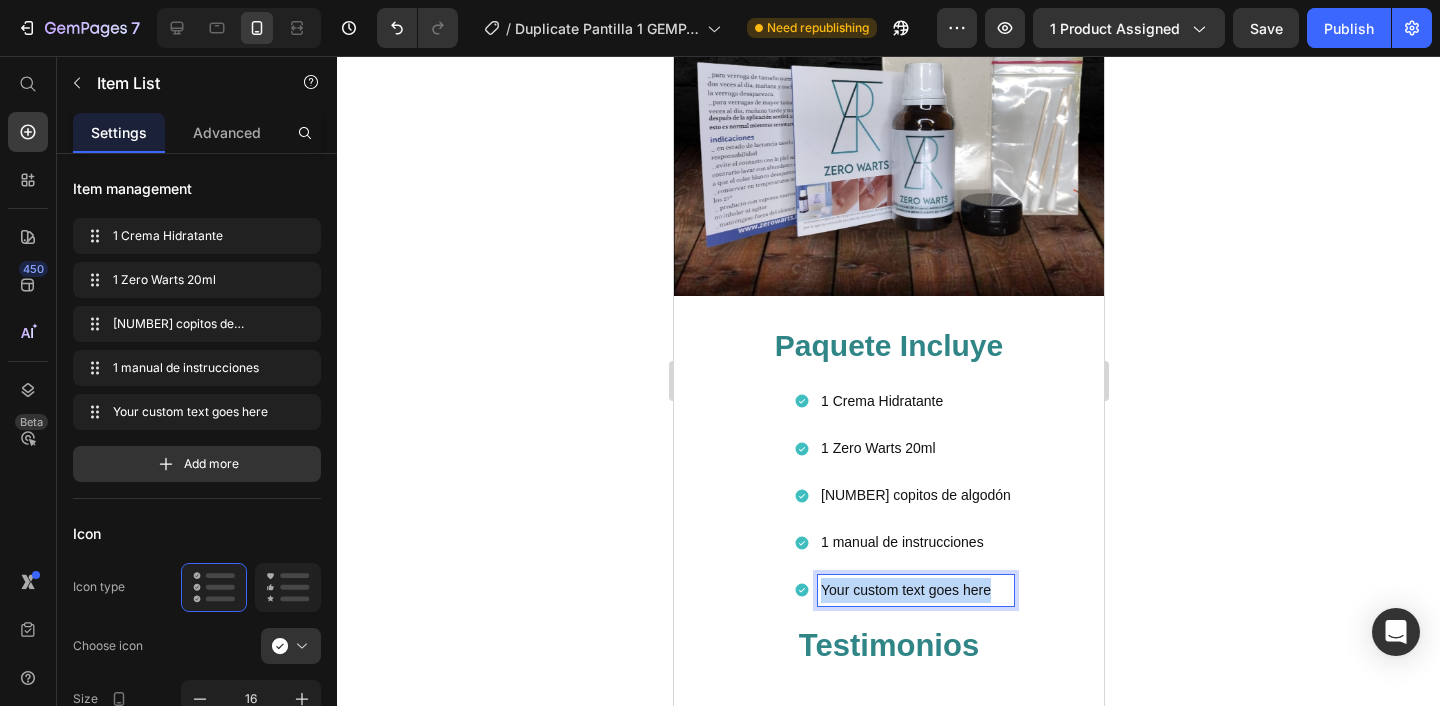 click on "Your custom text goes here" at bounding box center (915, 590) 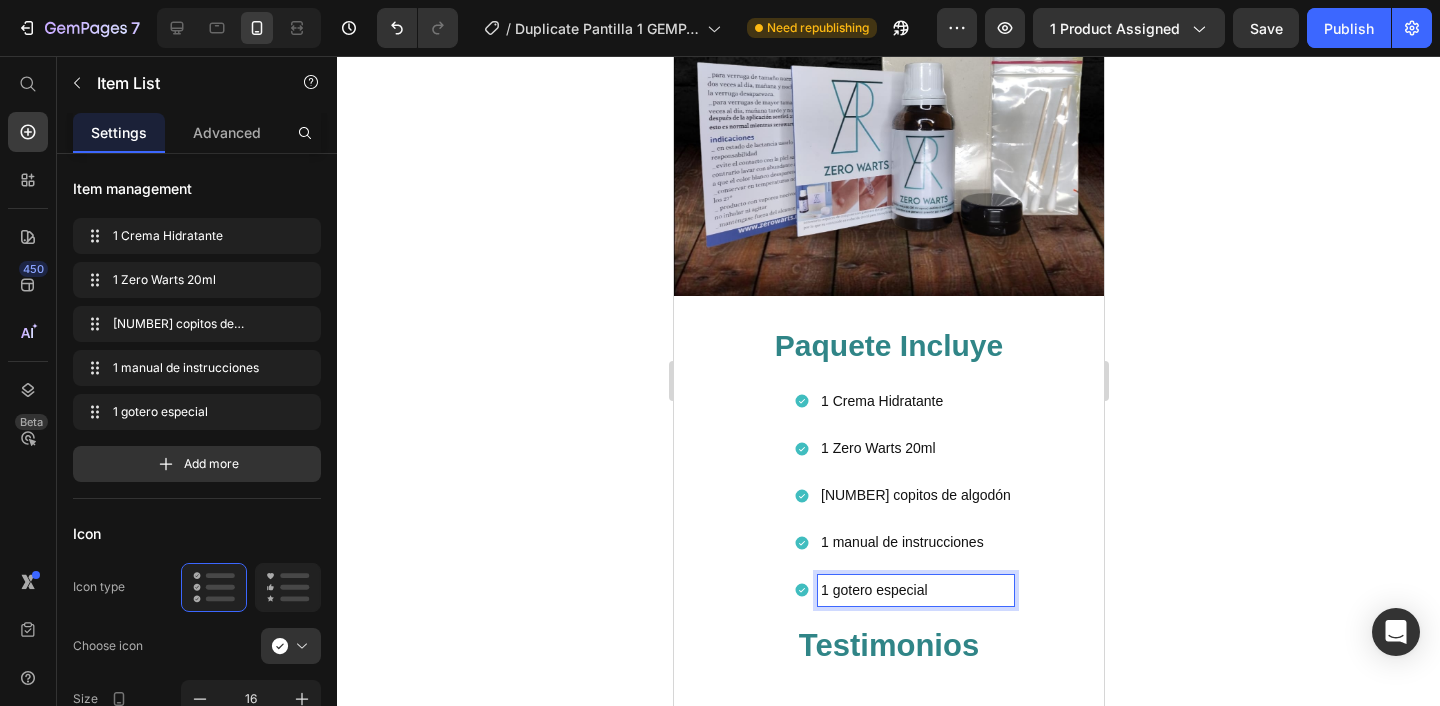 click on "[NUMBER] copitos de algodón" at bounding box center [915, 495] 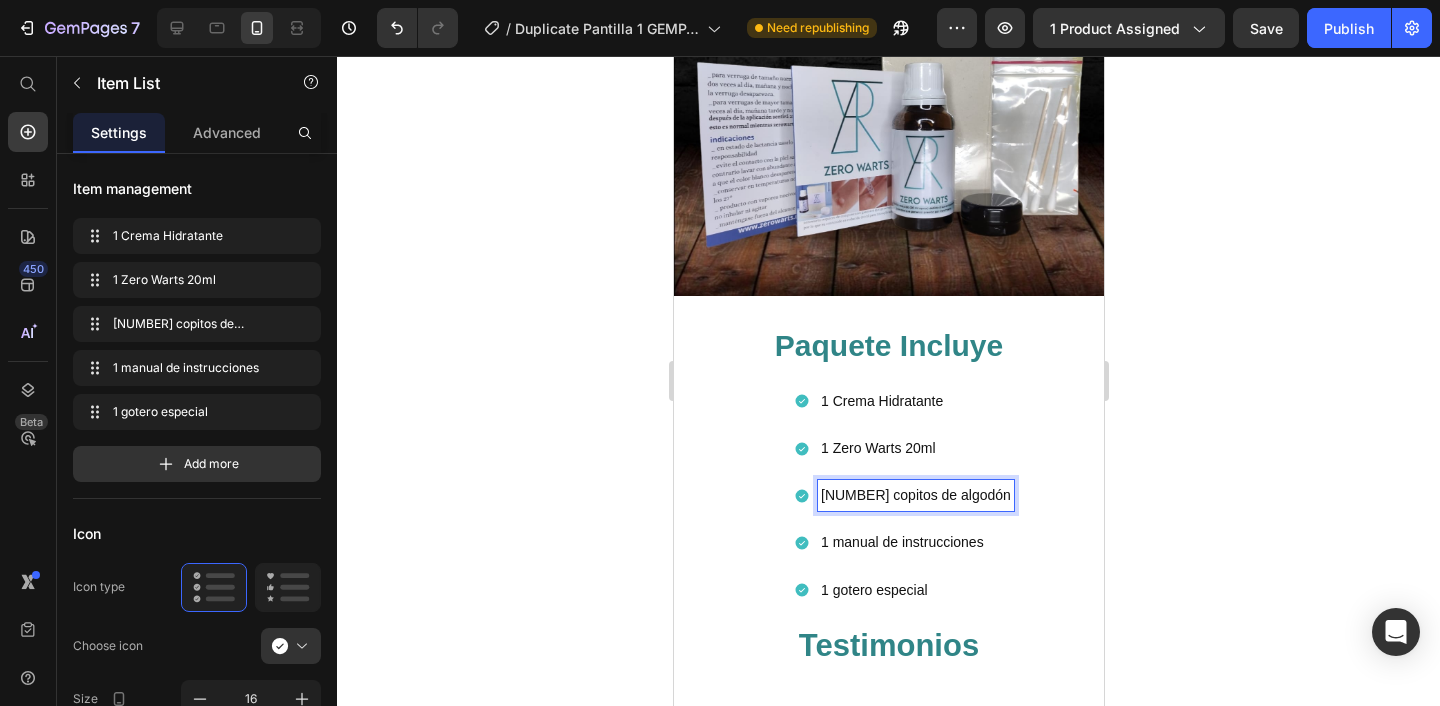 click on "[NUMBER] copitos de algodón" at bounding box center [915, 495] 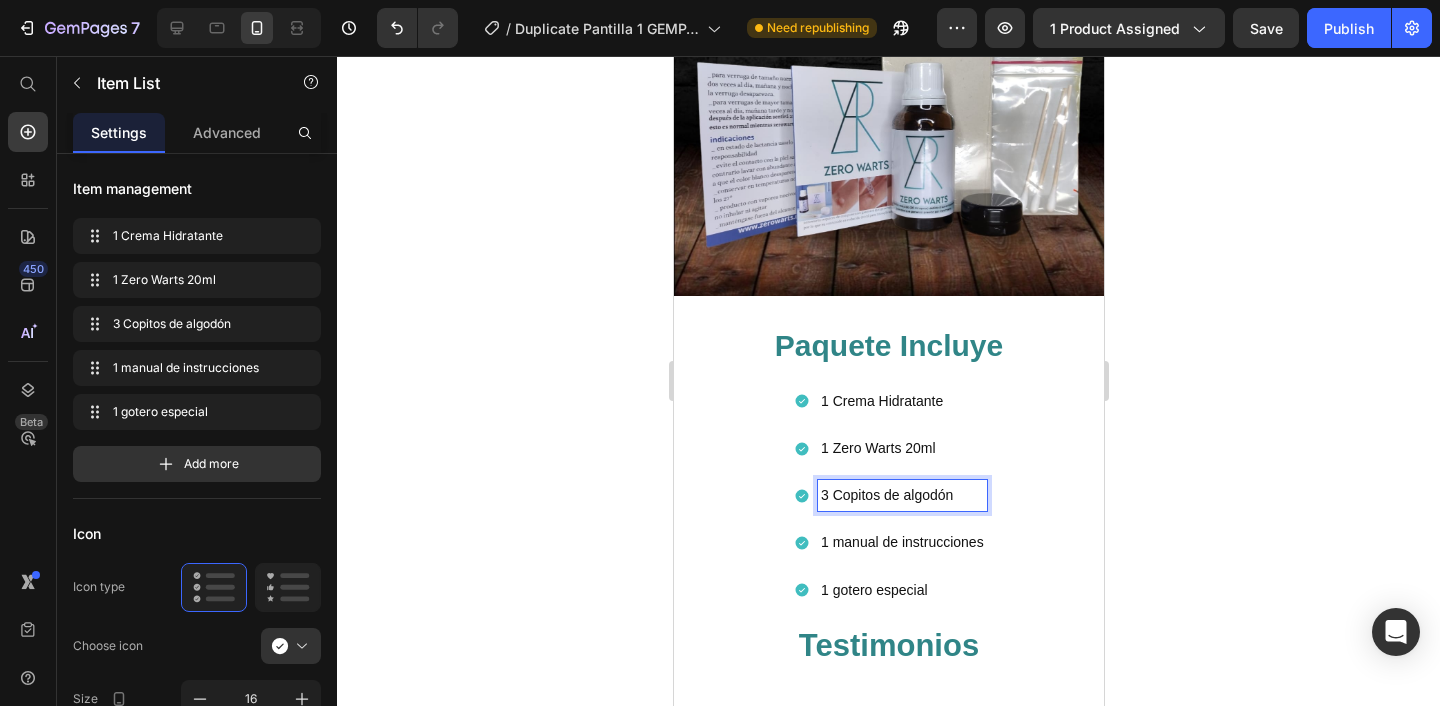 click on "1 manual de instrucciones" at bounding box center (901, 542) 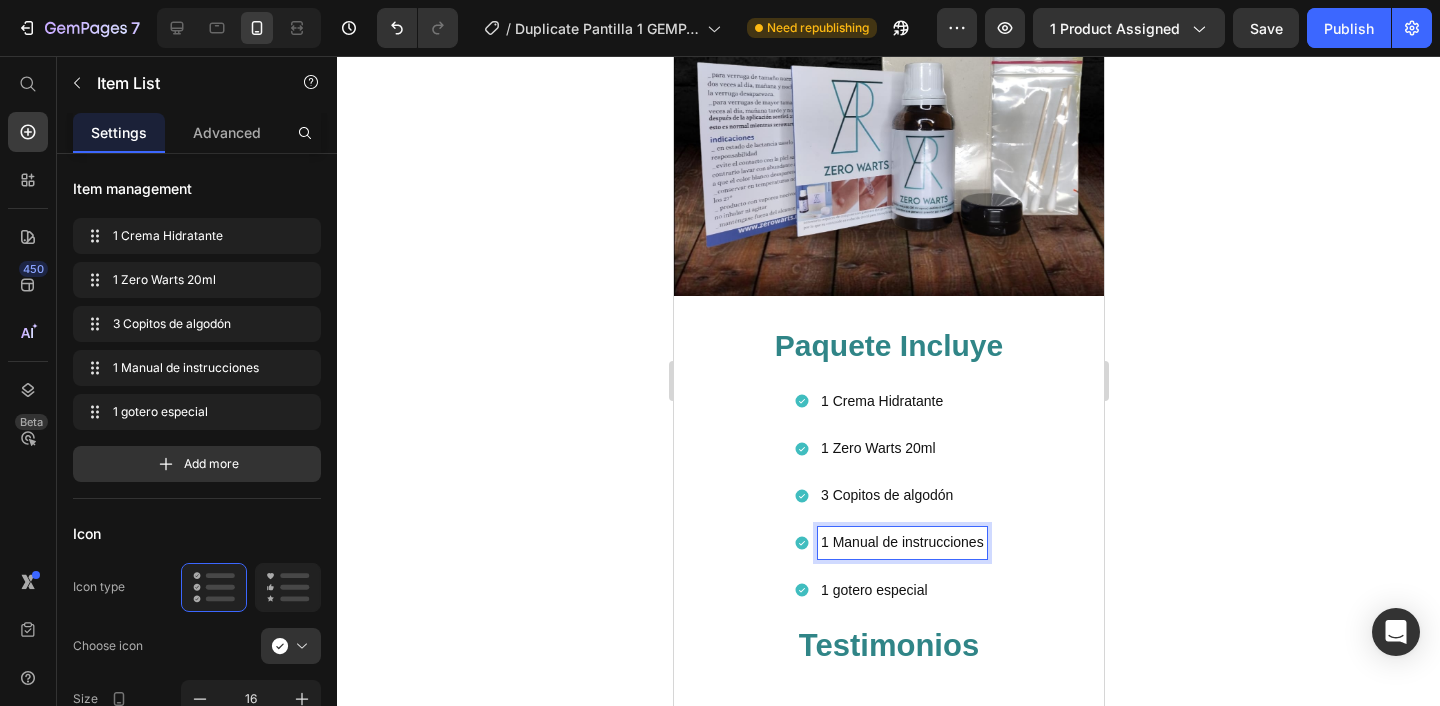 click on "1 gotero especial" at bounding box center [901, 590] 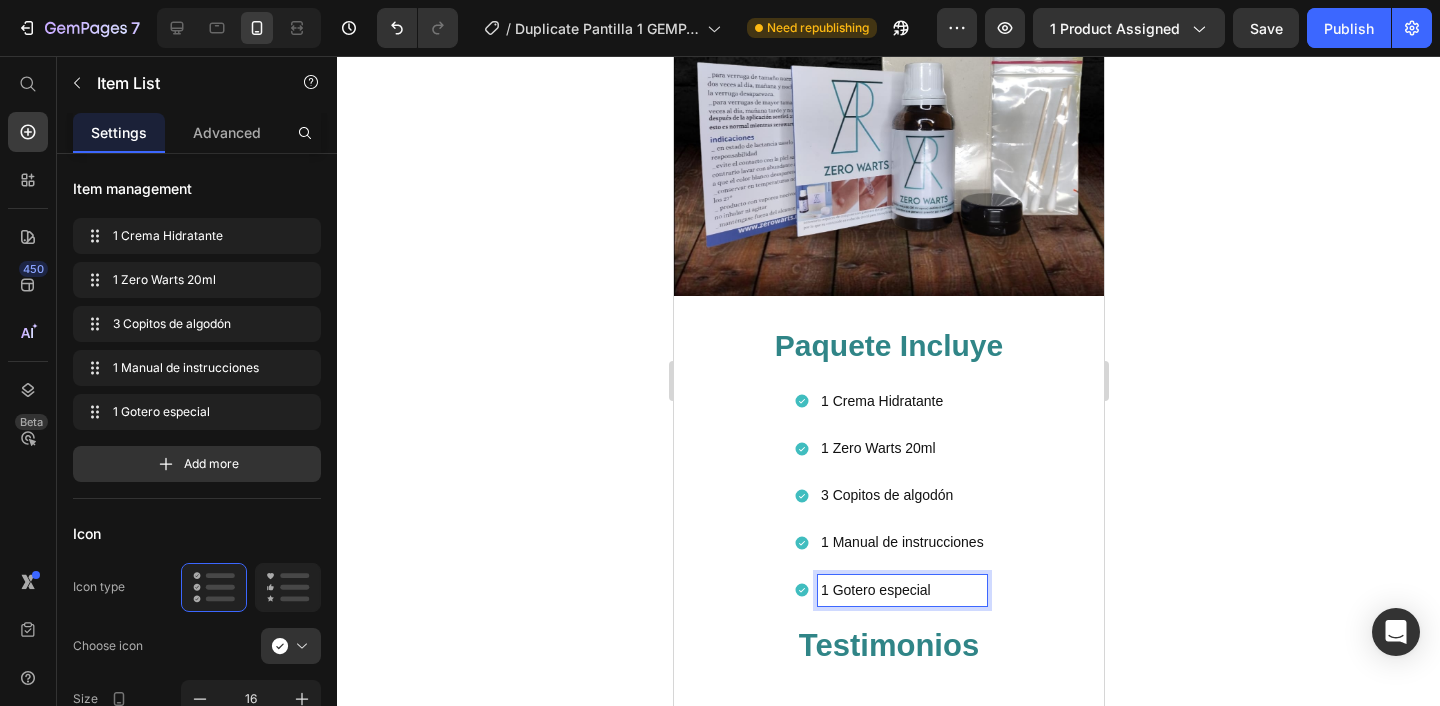 click on "1 Crema Hidratante 1 Zero Warts 20ml  3 Copitos de algodón 1 Manual de instrucciones 1 Gotero especial" at bounding box center [918, 496] 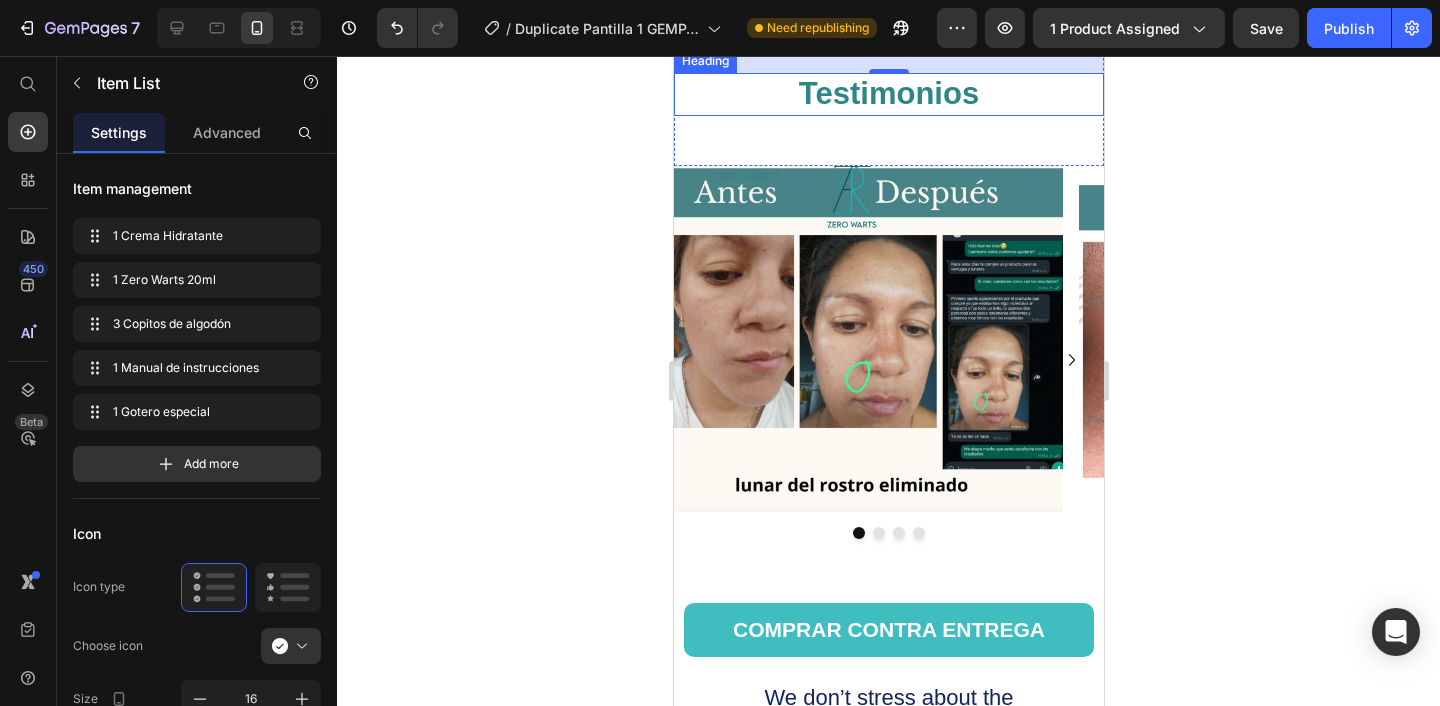 scroll, scrollTop: 4538, scrollLeft: 0, axis: vertical 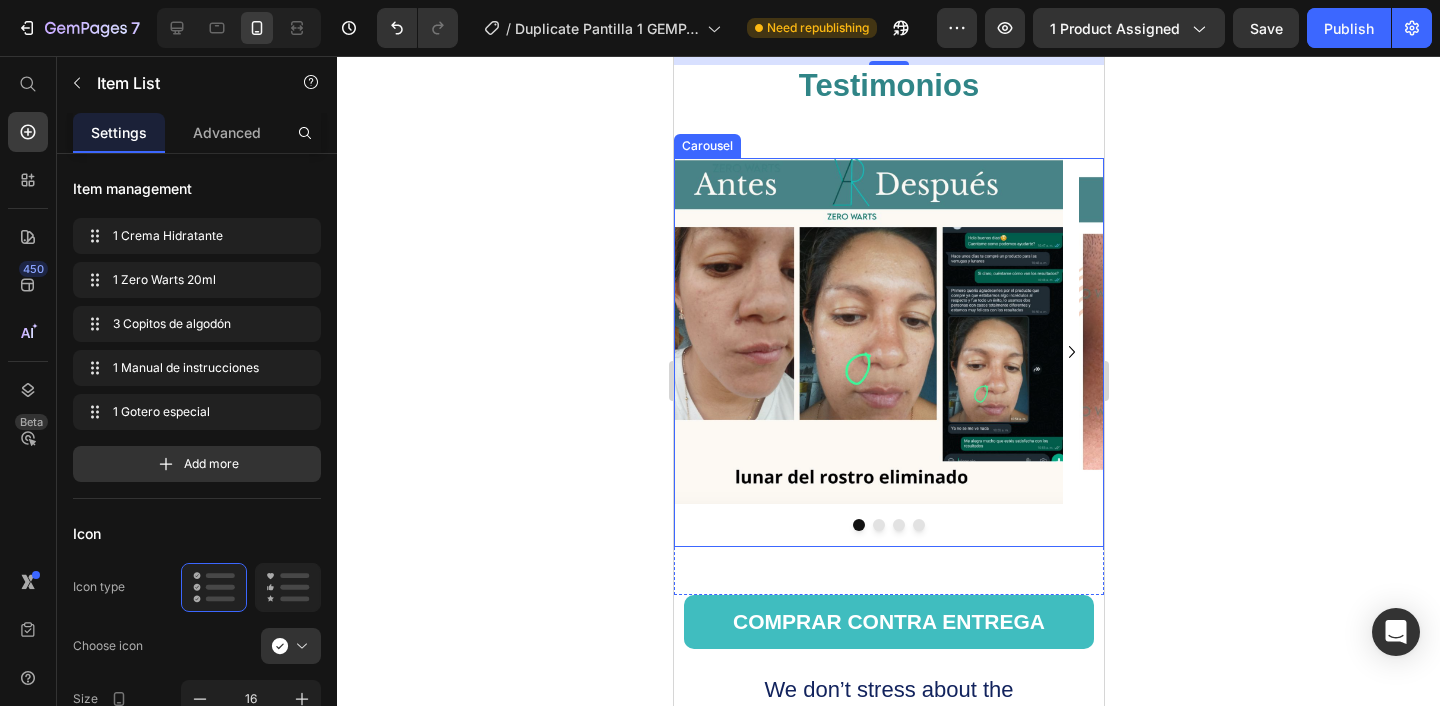click at bounding box center [878, 525] 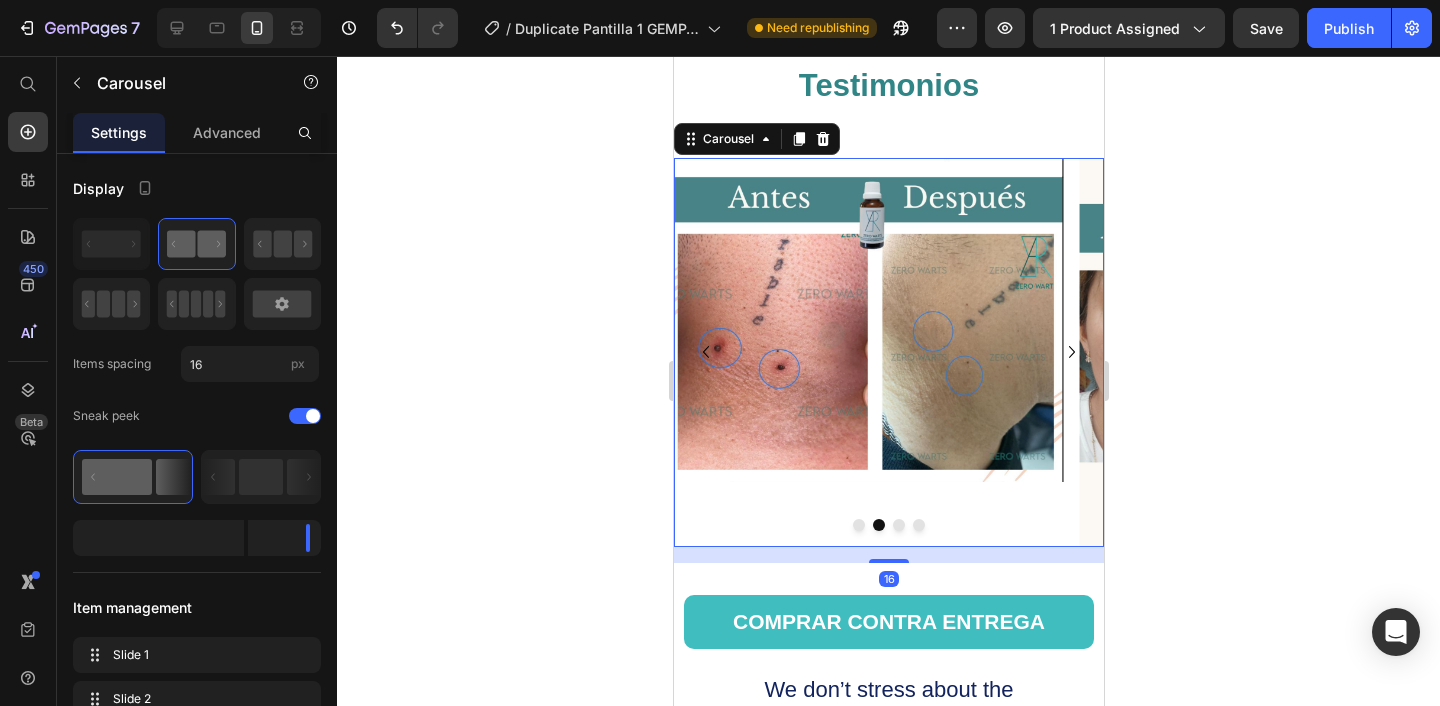 click at bounding box center [898, 525] 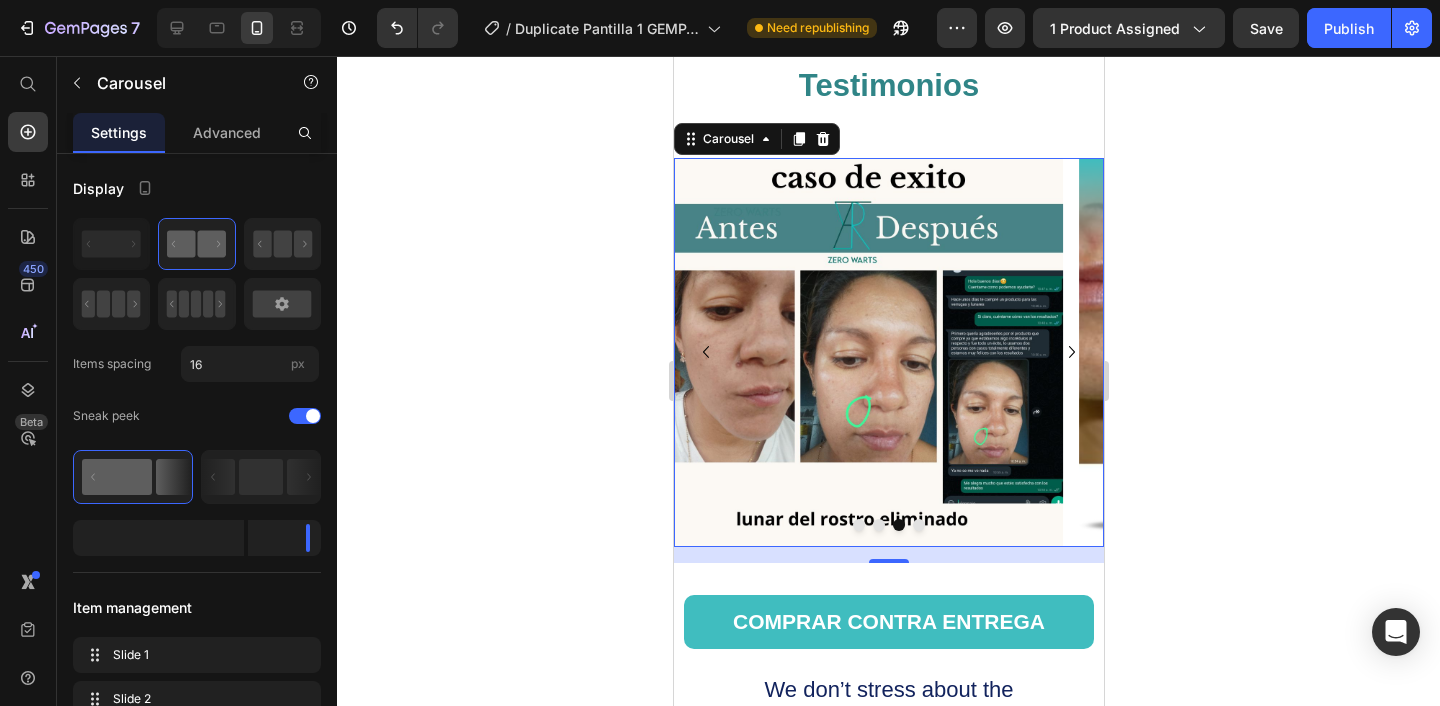 click at bounding box center (918, 525) 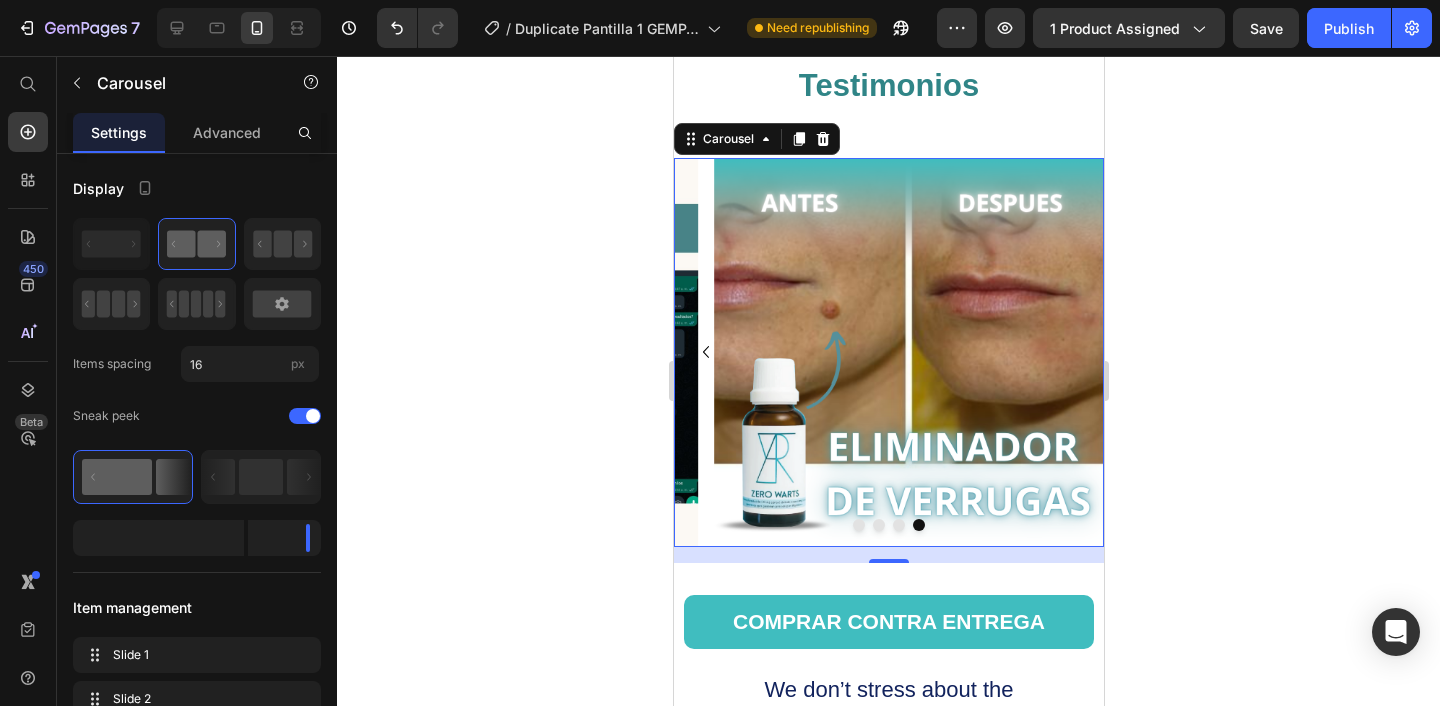 click at bounding box center (898, 525) 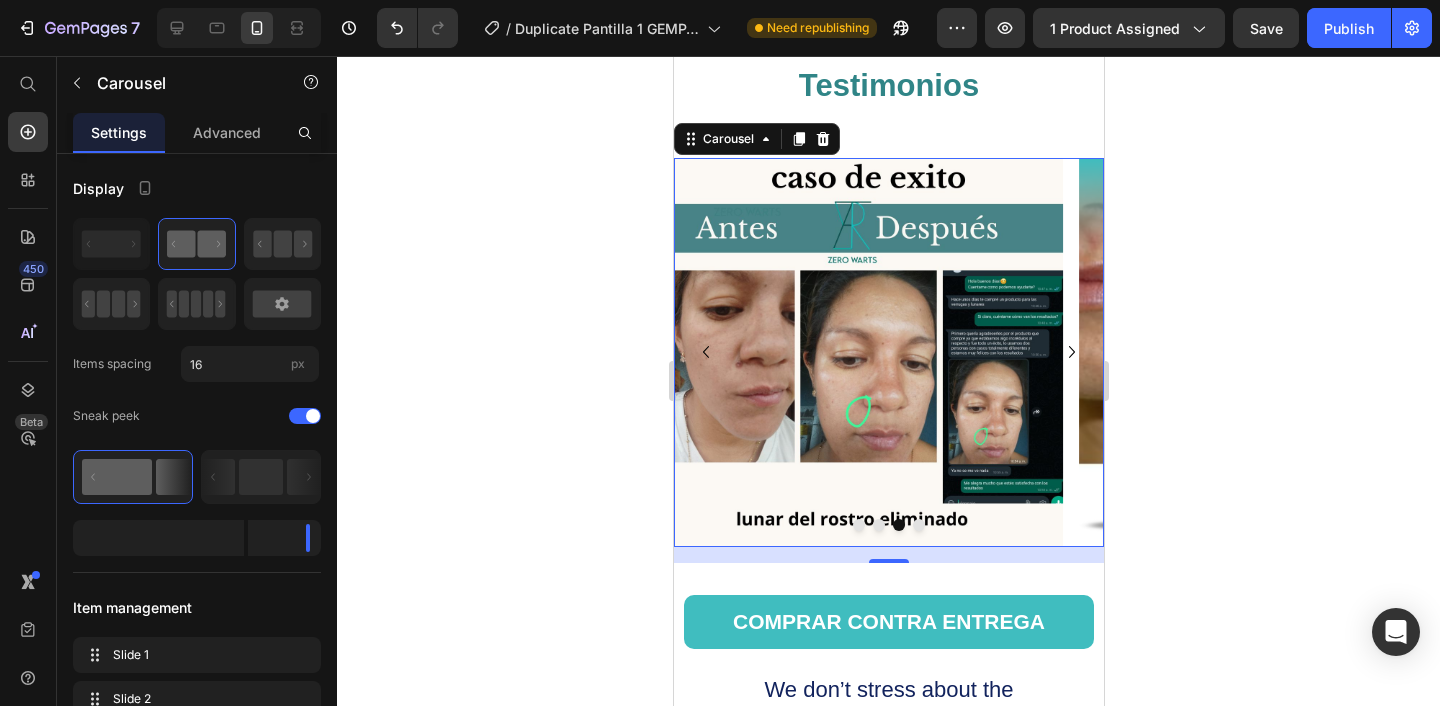 click at bounding box center [878, 525] 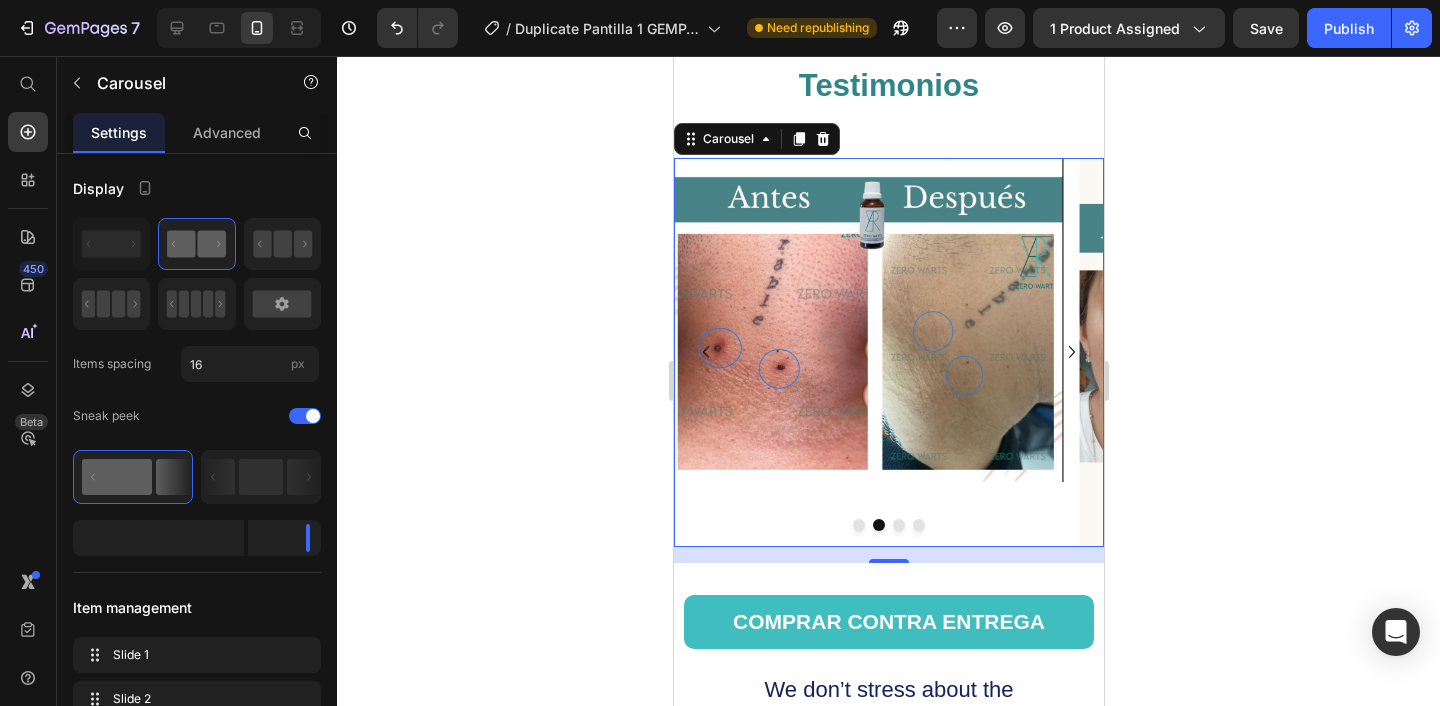 click at bounding box center (858, 525) 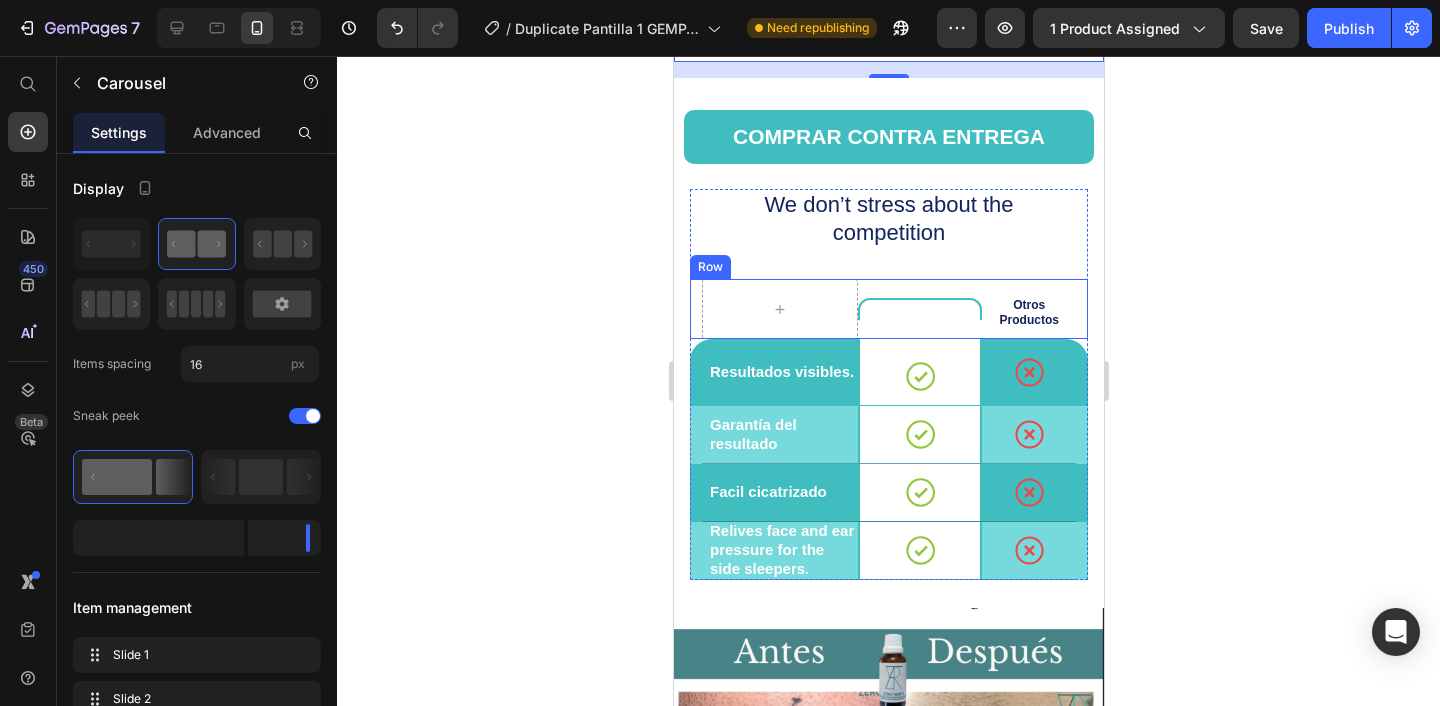 scroll, scrollTop: 4879, scrollLeft: 0, axis: vertical 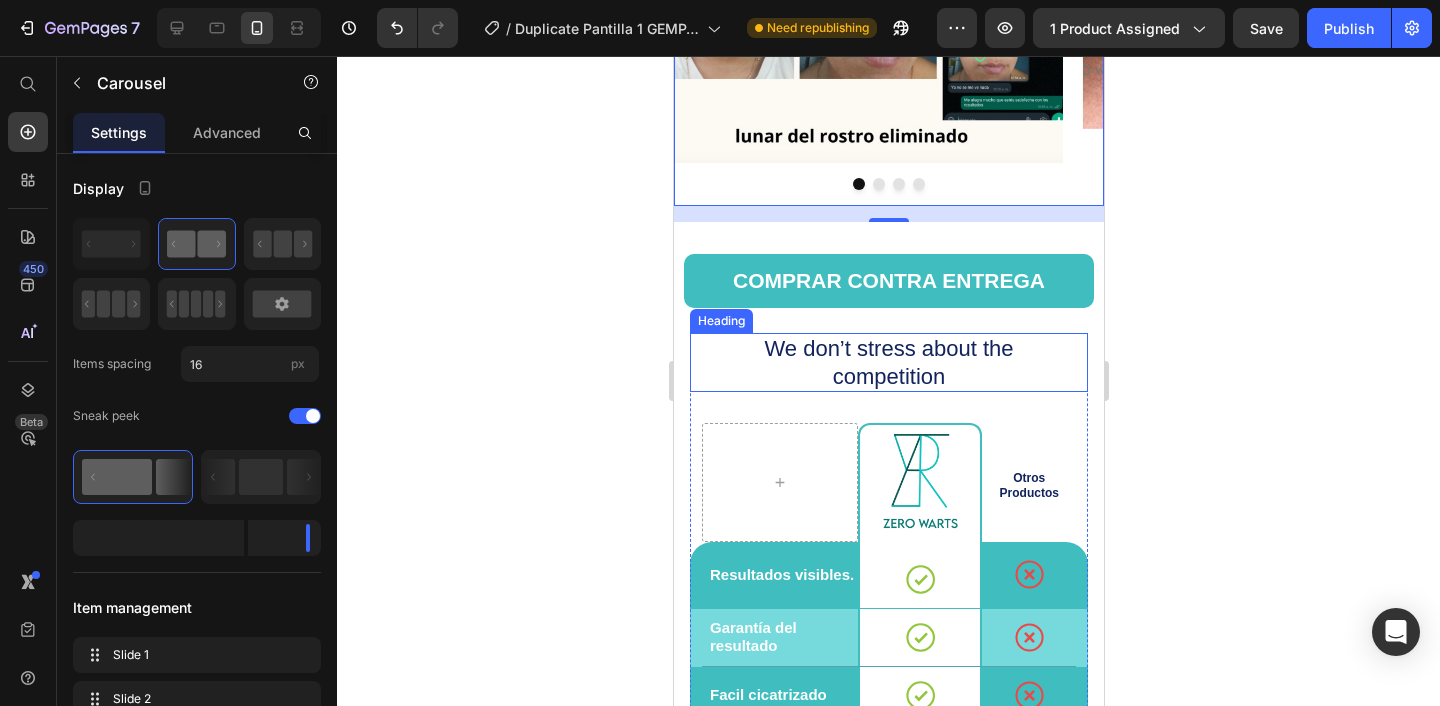 click on "We don’t stress about the competition" at bounding box center (888, 362) 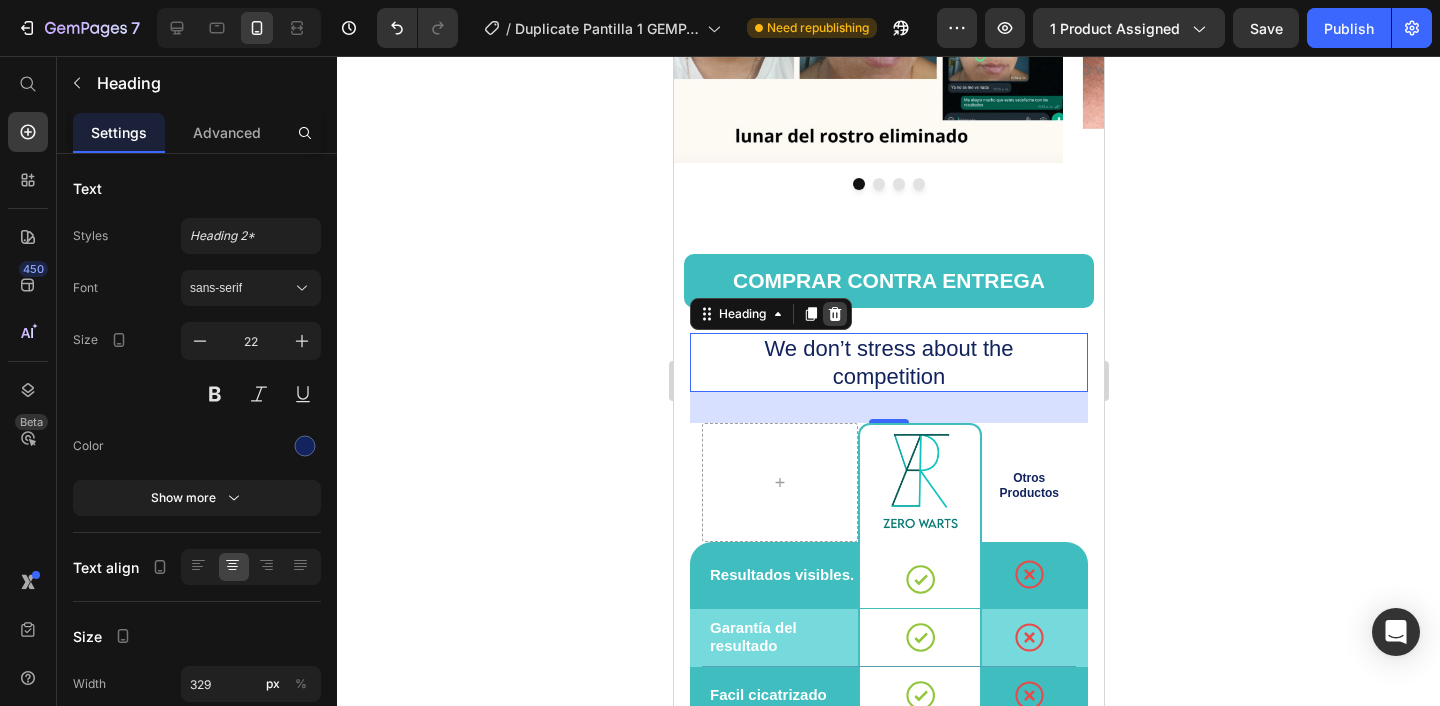 click 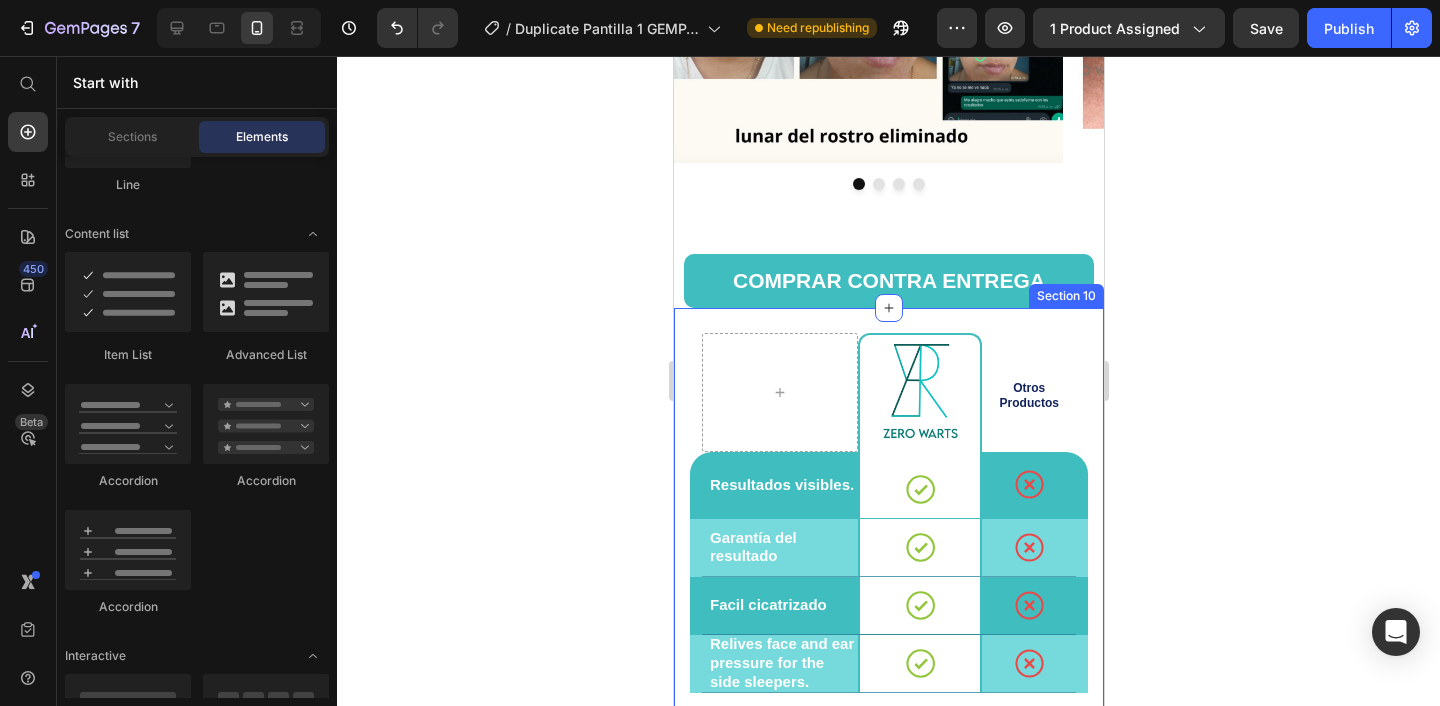 click on "Image Row Otros Productos Text Block Row Resultados visibles. Text Block
Icon Row
Icon Row Row Garantía del resultado Text Block
Icon Row
Icon Row Row Facil cicatrizado Text Block
Icon Row
Icon Row Row Relives face and ear pressure for the side sleepers. Text Block
Icon Row
Icon Row Row Row Section 10" at bounding box center [888, 514] 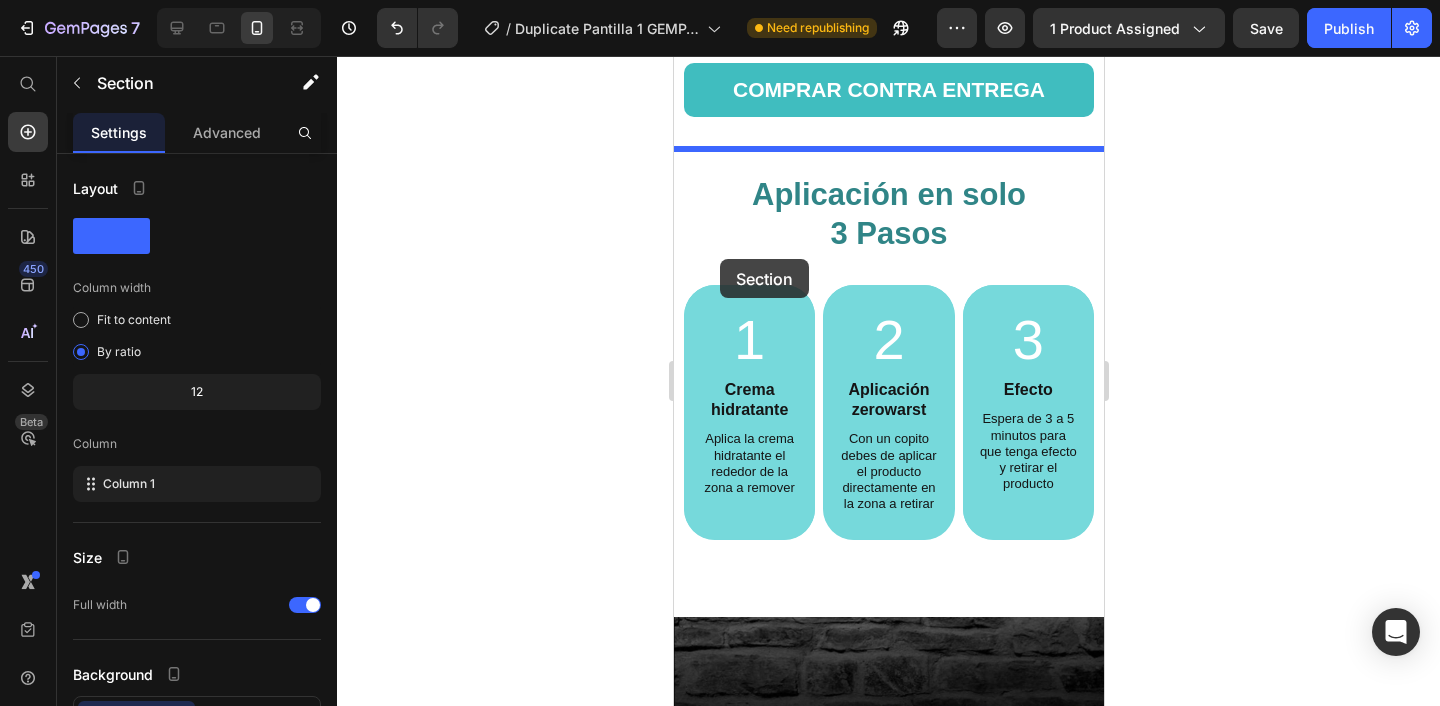 scroll, scrollTop: 3266, scrollLeft: 0, axis: vertical 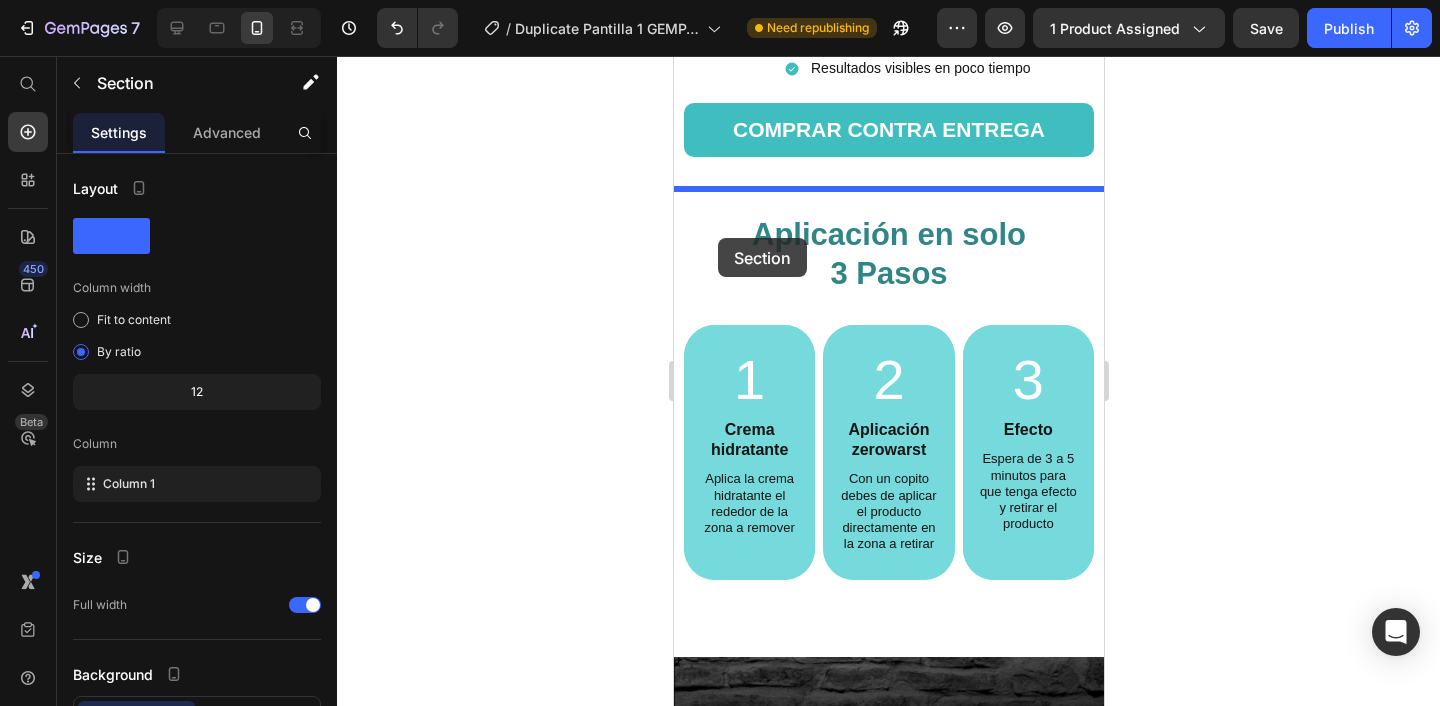 drag, startPoint x: 701, startPoint y: 293, endPoint x: 716, endPoint y: 231, distance: 63.788715 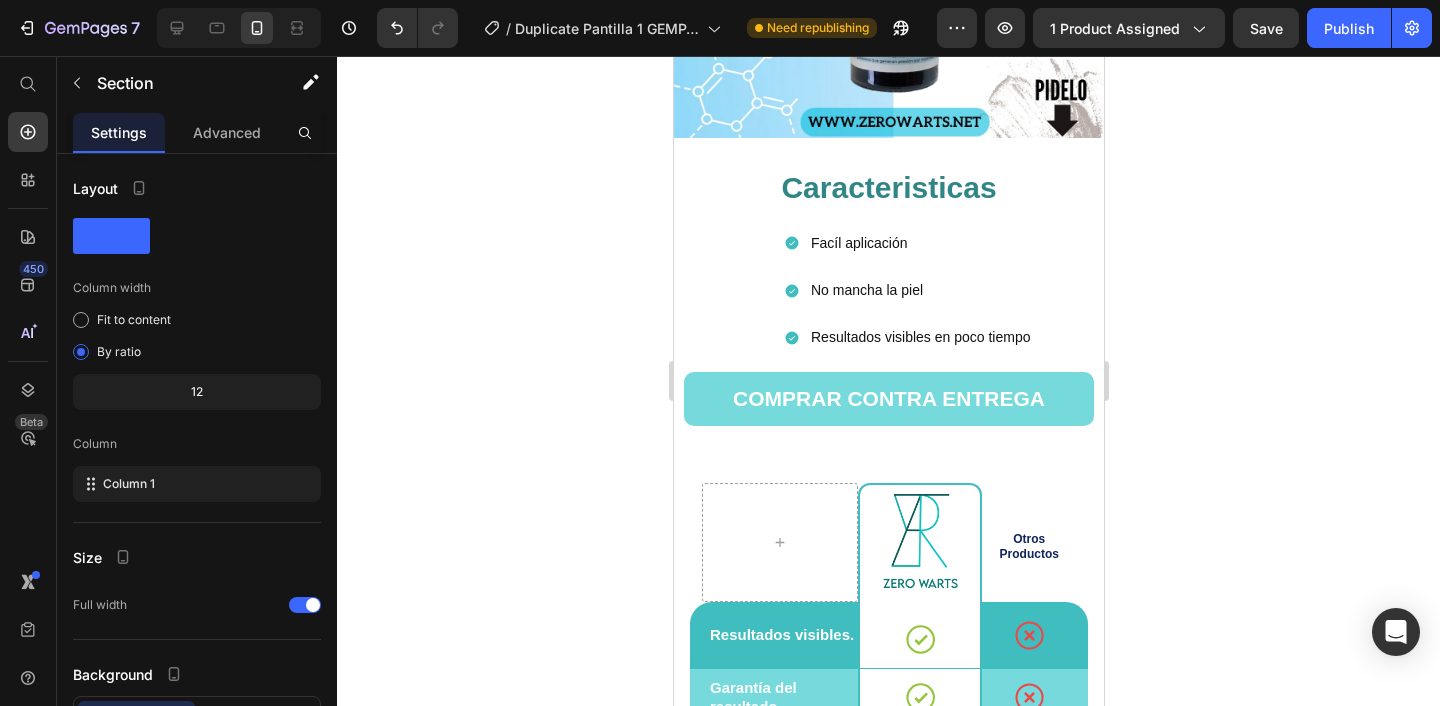 scroll, scrollTop: 3031, scrollLeft: 0, axis: vertical 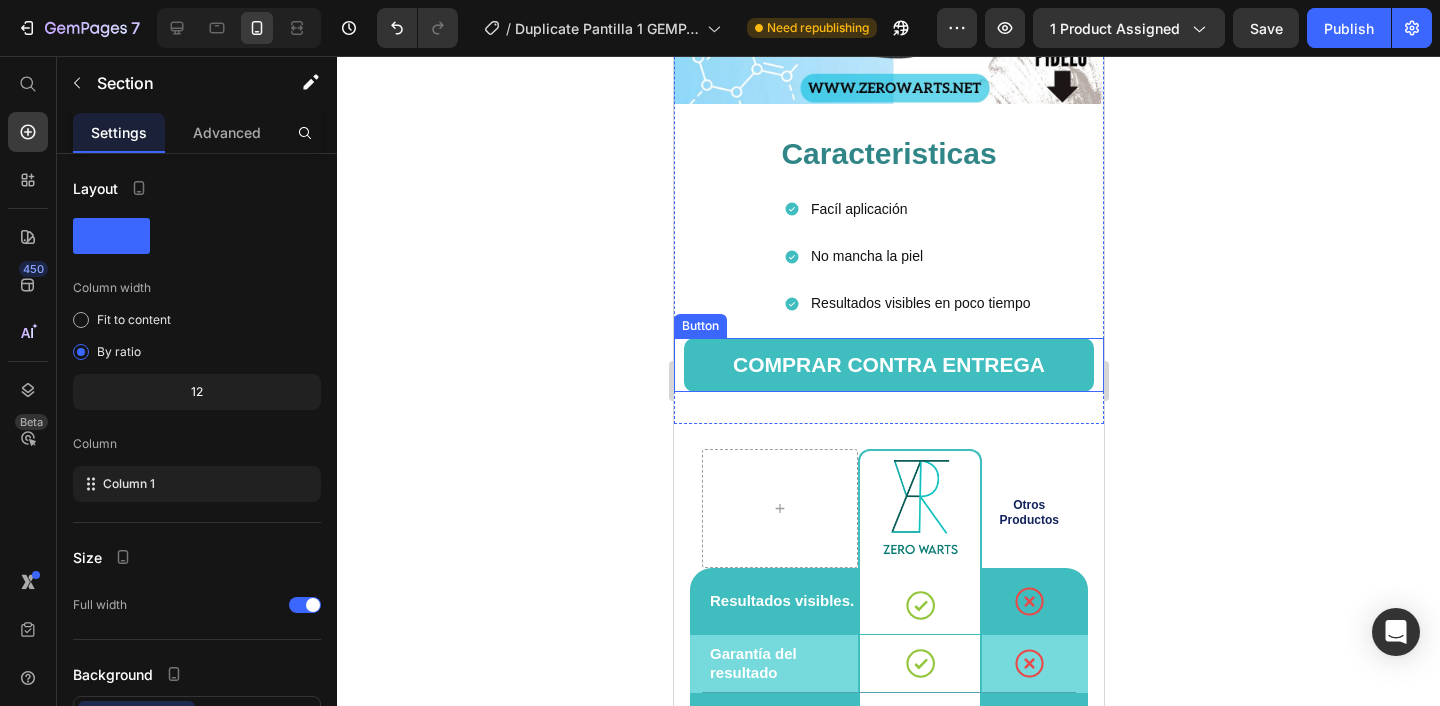 click on "Button" at bounding box center [699, 326] 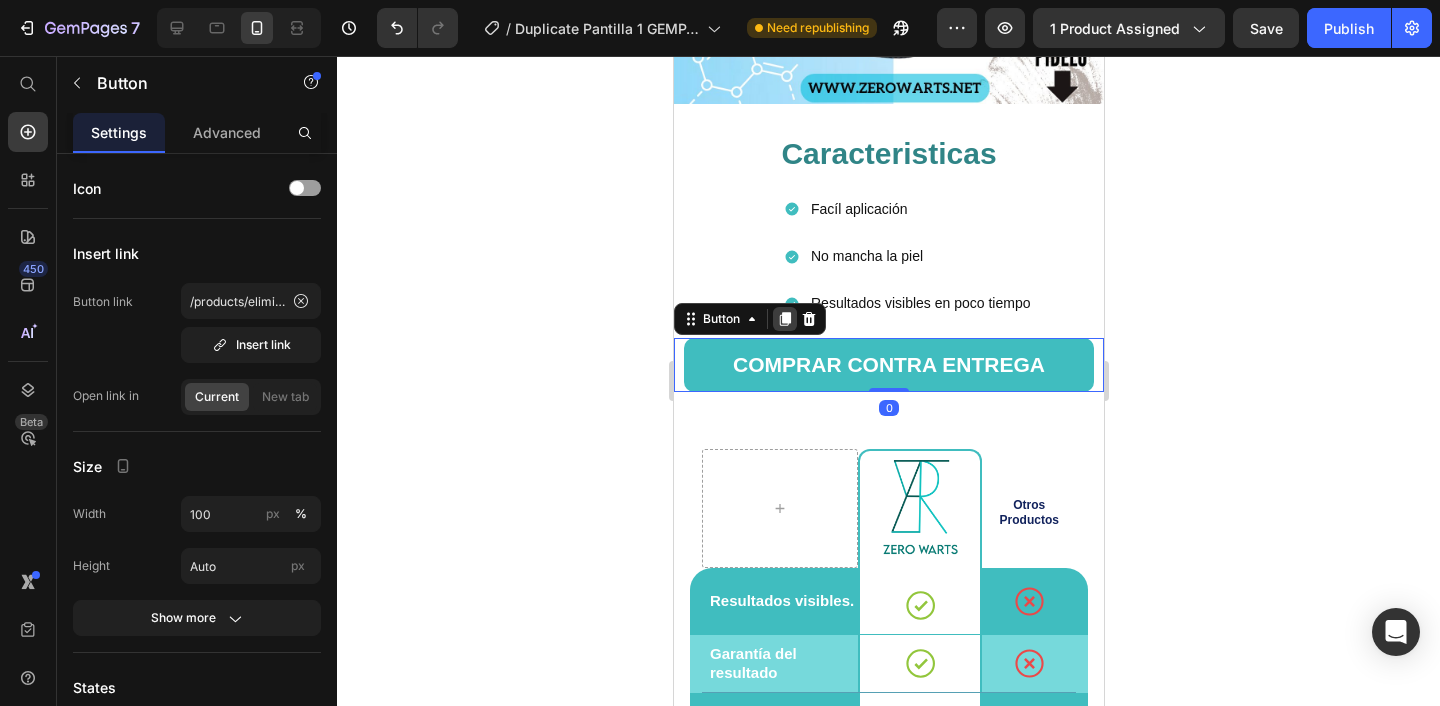 click 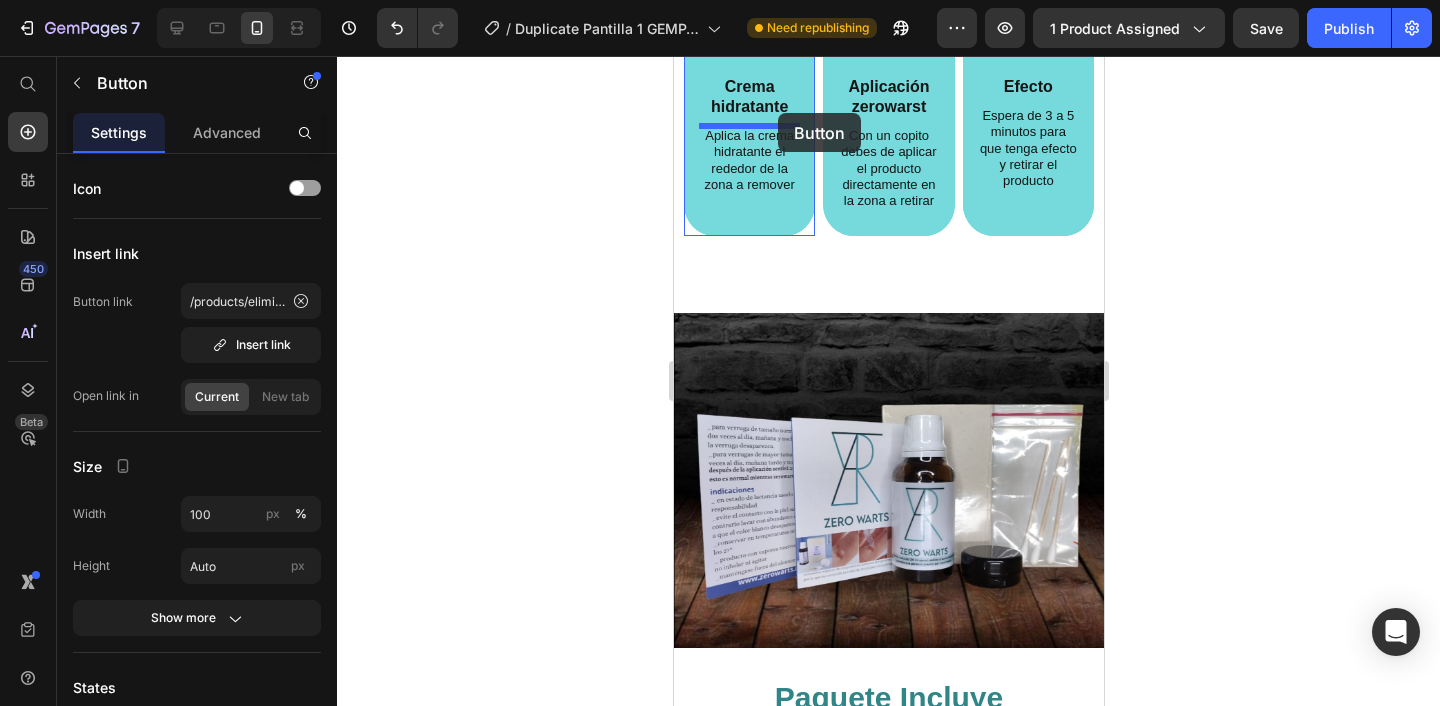 scroll, scrollTop: 4027, scrollLeft: 0, axis: vertical 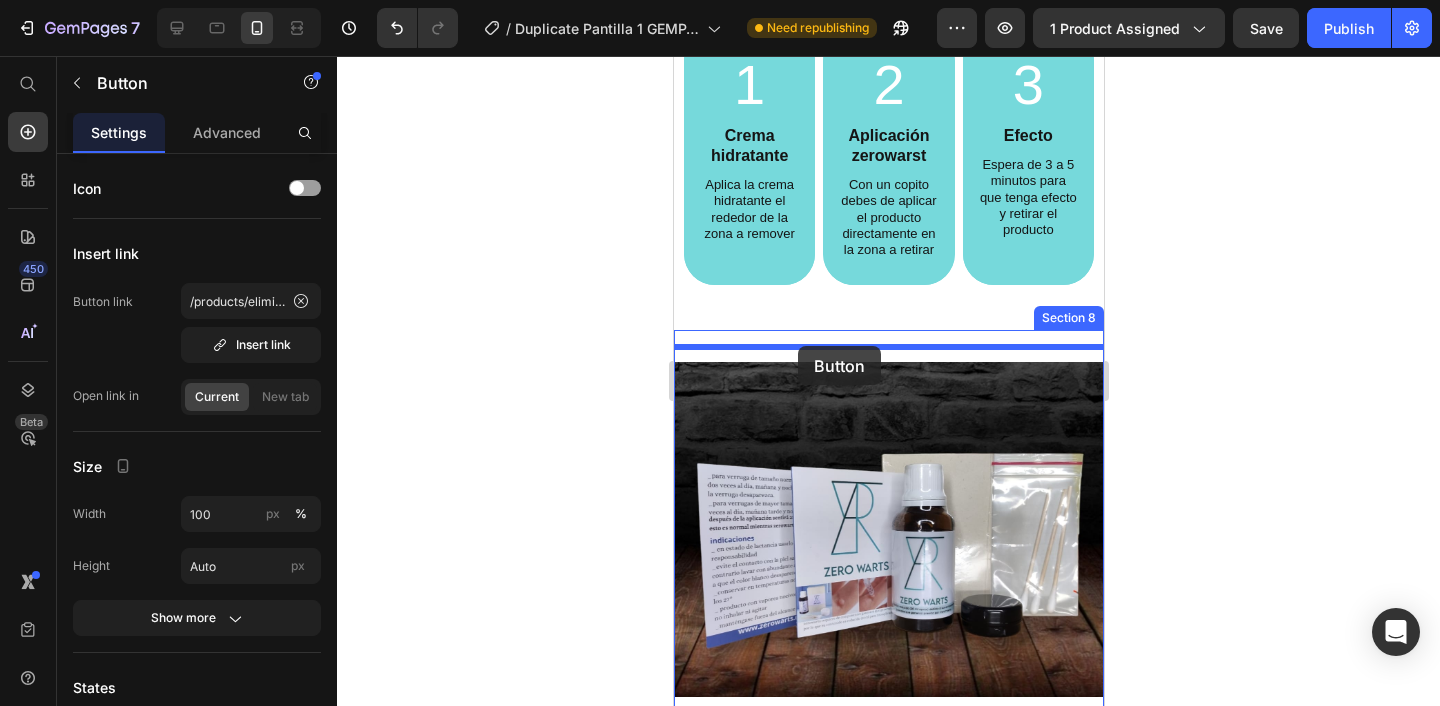 drag, startPoint x: 697, startPoint y: 371, endPoint x: 798, endPoint y: 347, distance: 103.81233 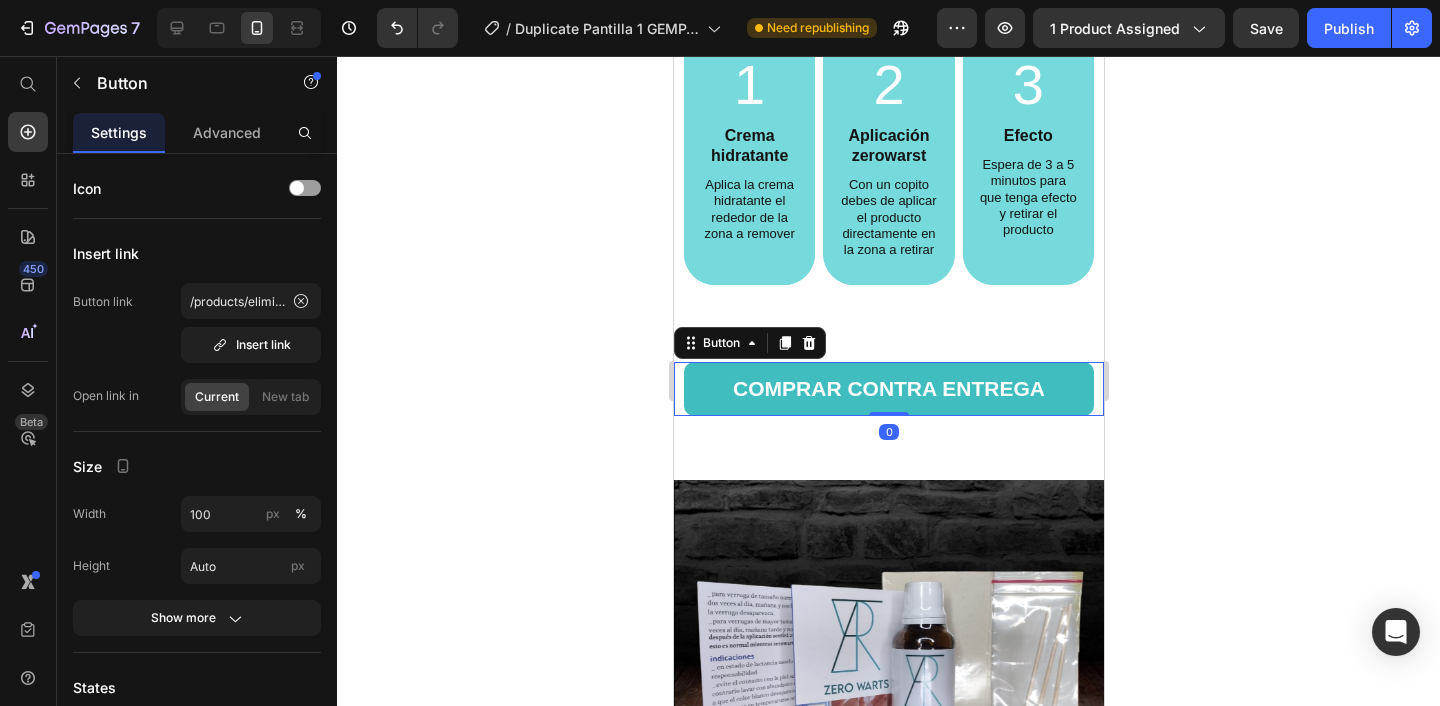 click 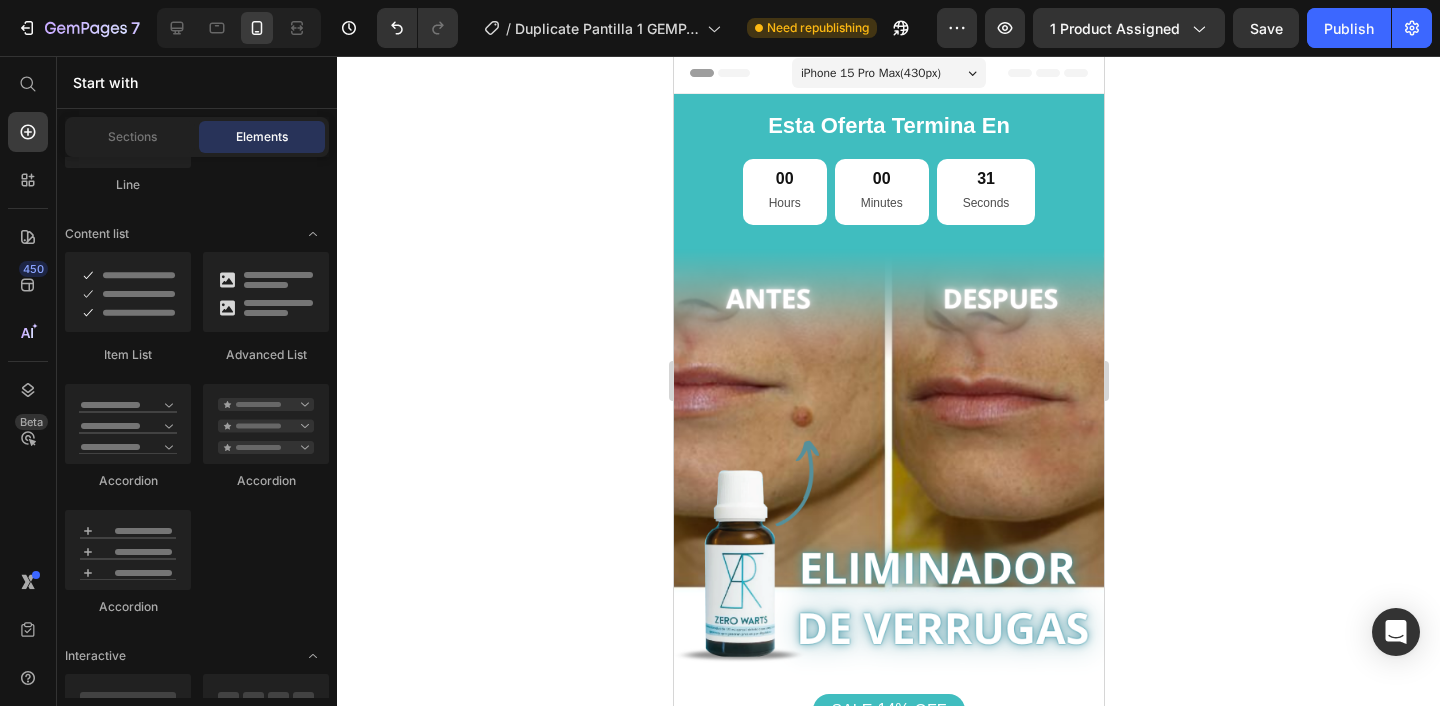 scroll, scrollTop: 0, scrollLeft: 0, axis: both 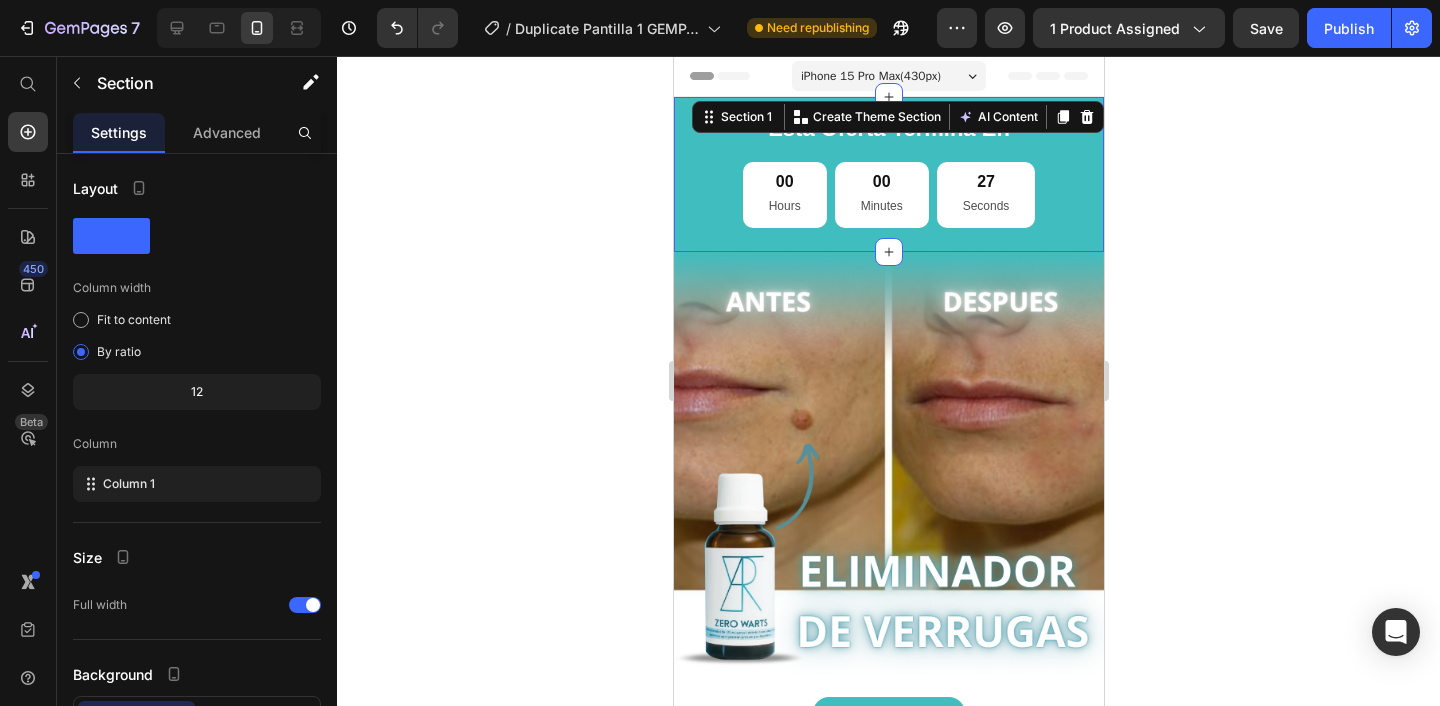 click on "Esta Oferta Termina En Heading [NUMBER] Hours [NUMBER] Minutes [NUMBER] Seconds Countdown Timer Section [NUMBER]   You can create reusable sections Create Theme Section AI Content Write with GemAI What would you like to describe here? Tone and Voice Persuasive Product Elimina verrugas causadas por el VPH en zona genital Show more Generate" at bounding box center (888, 174) 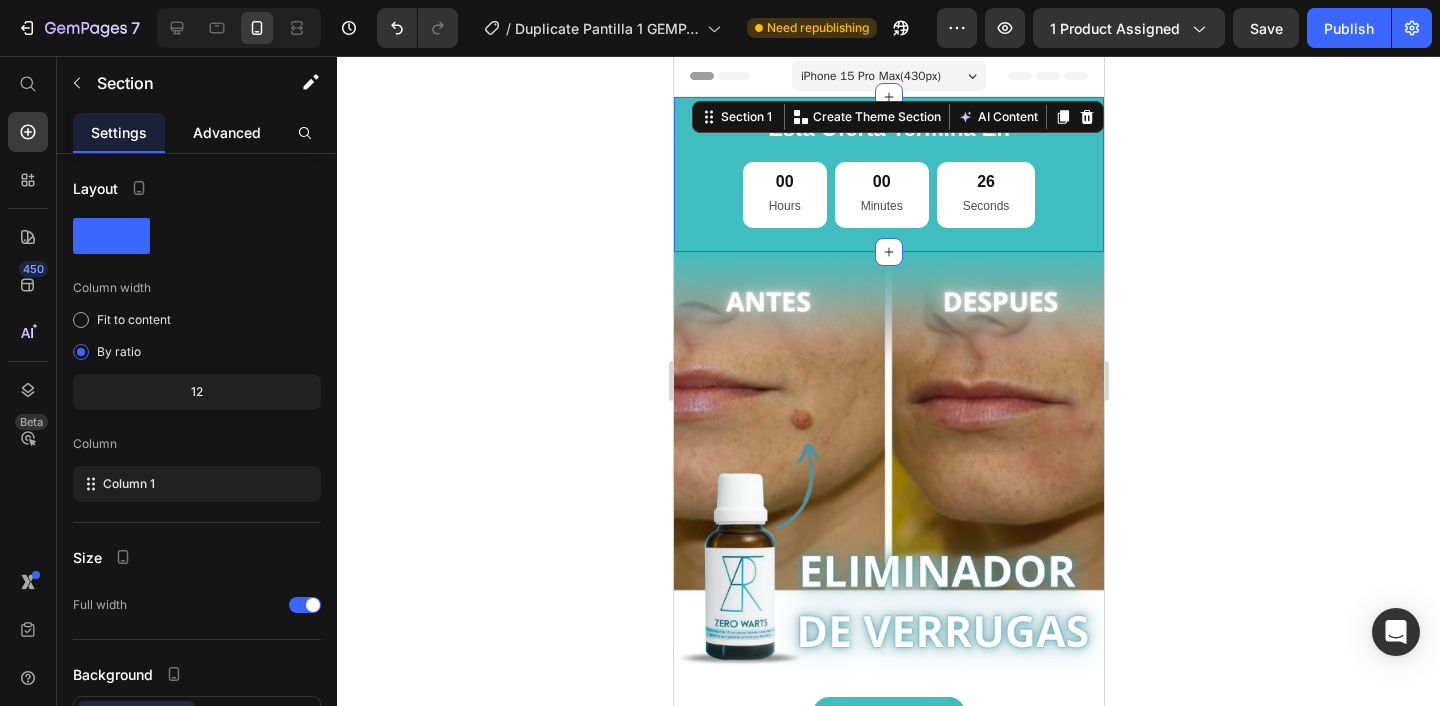 click on "Advanced" at bounding box center (227, 132) 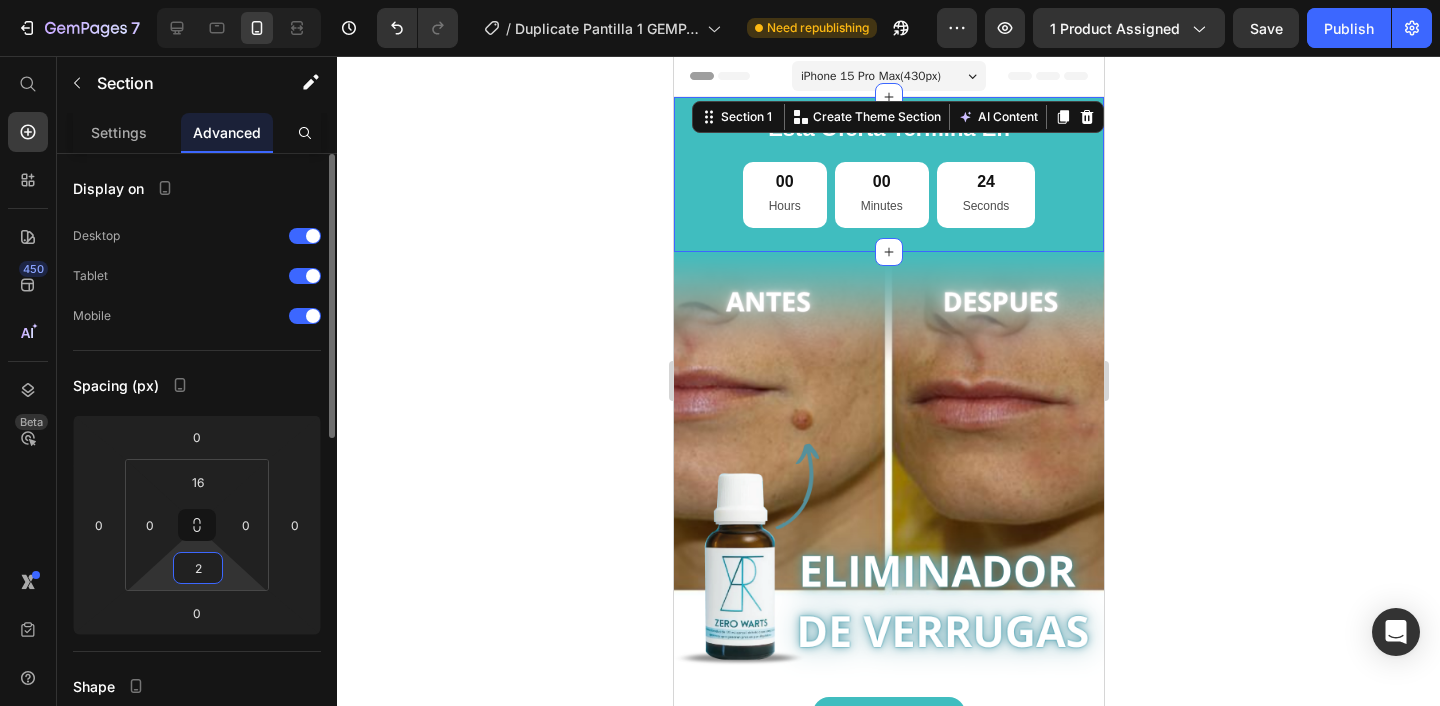 click on "2" at bounding box center [198, 568] 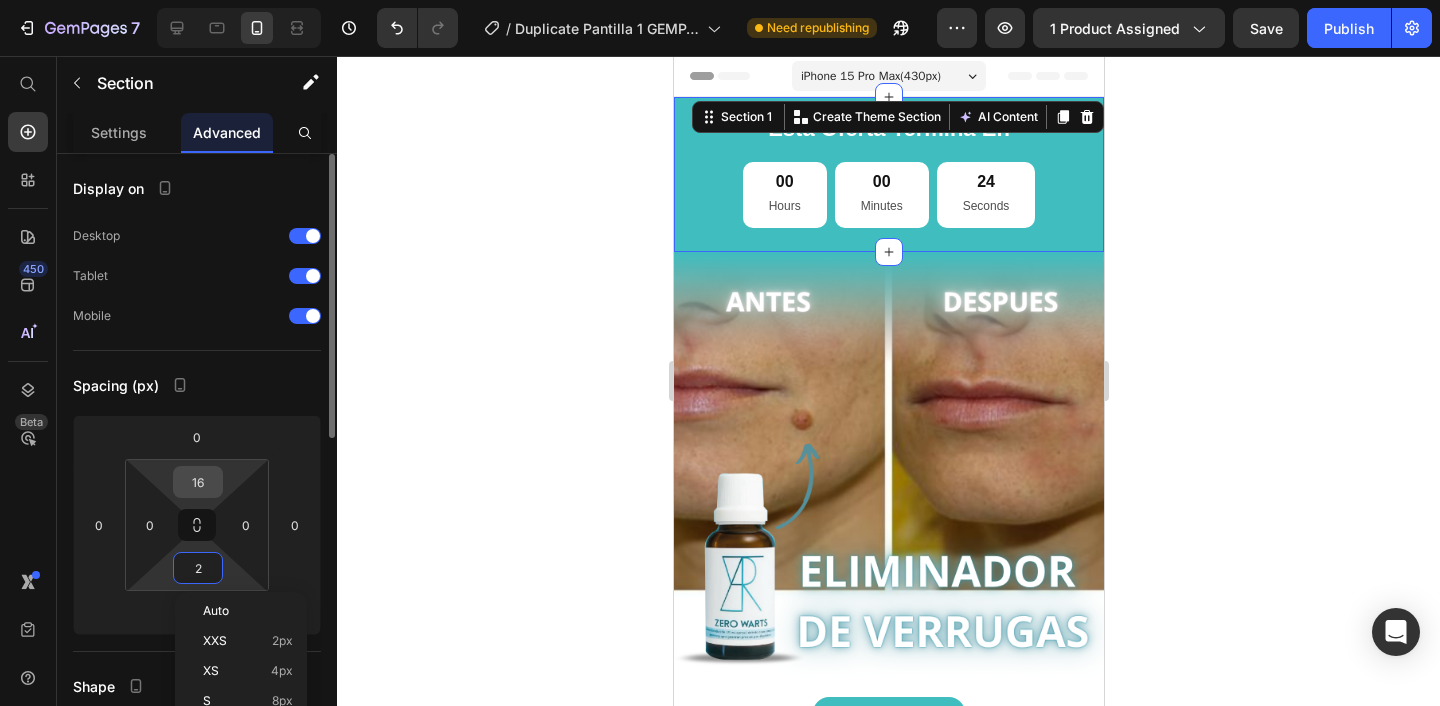 click on "16" at bounding box center (198, 482) 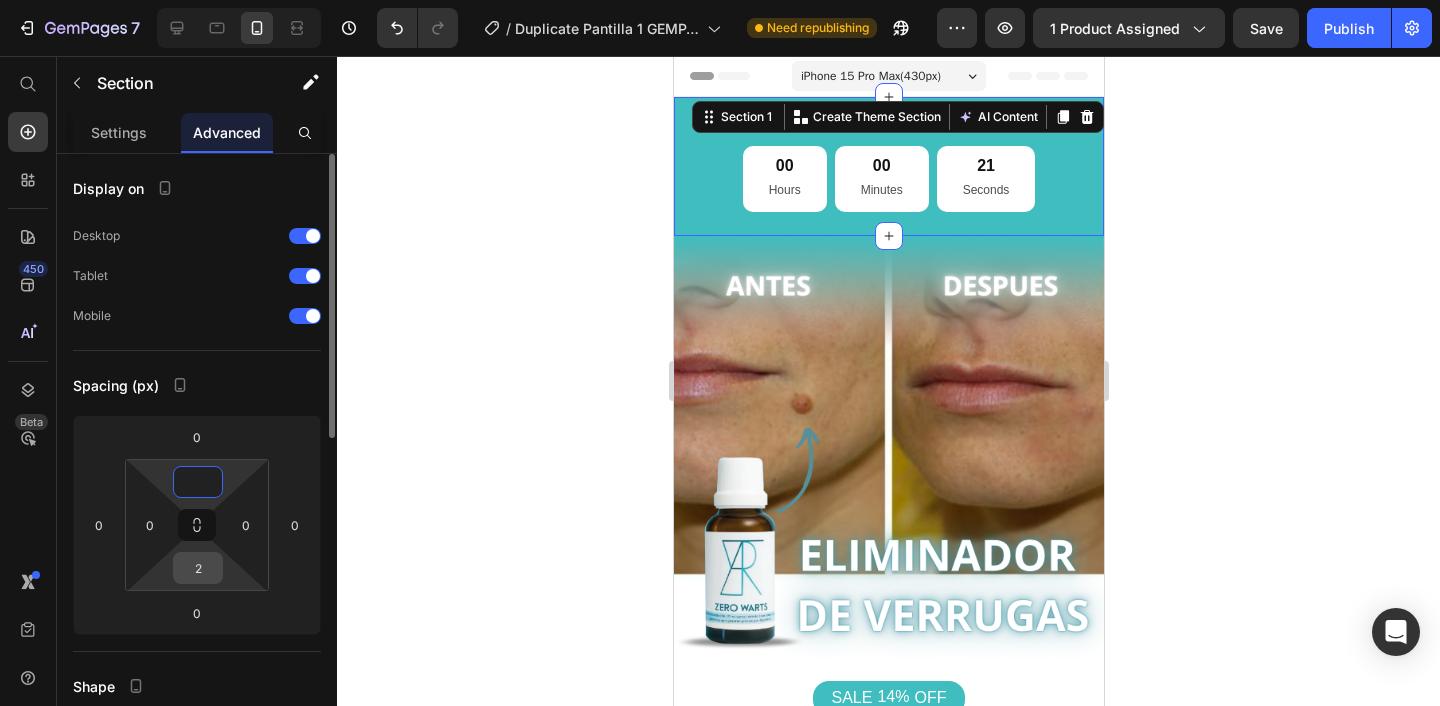 type on "0" 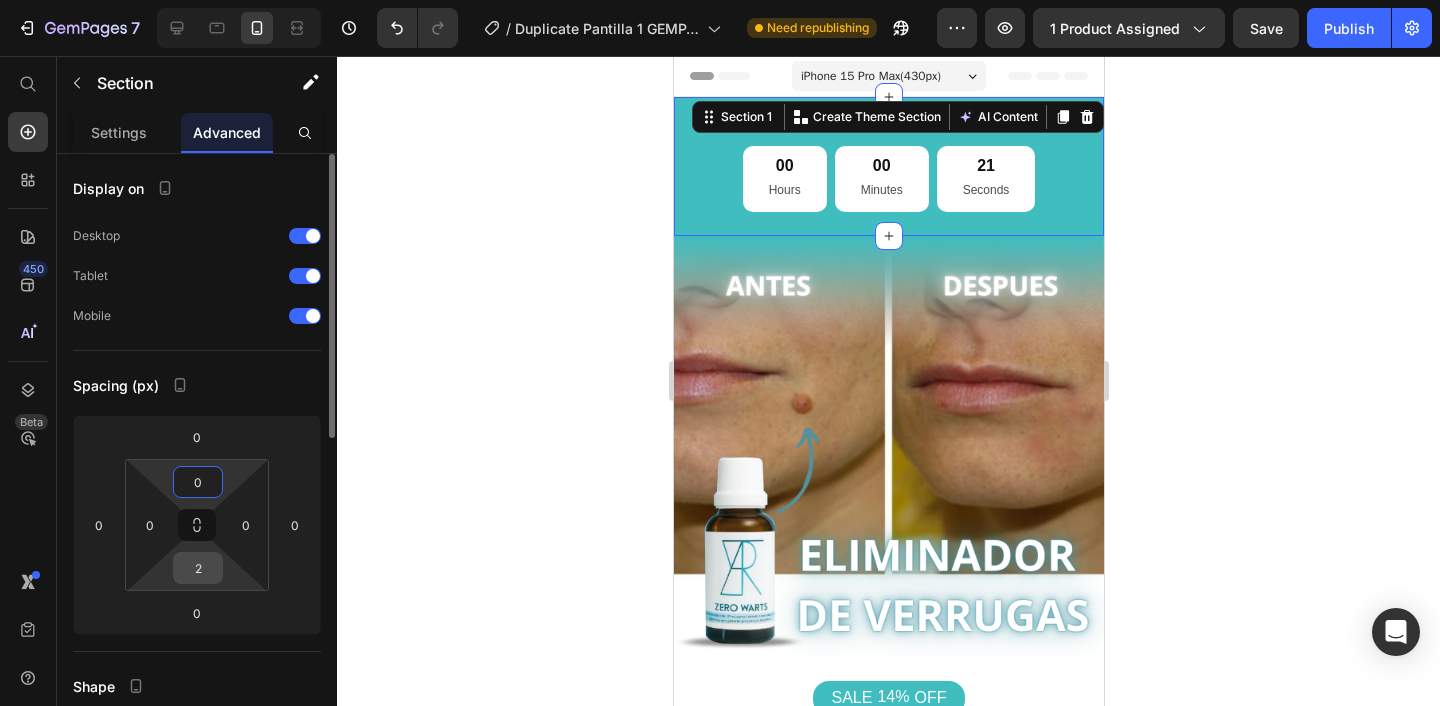 click on "2" at bounding box center [198, 568] 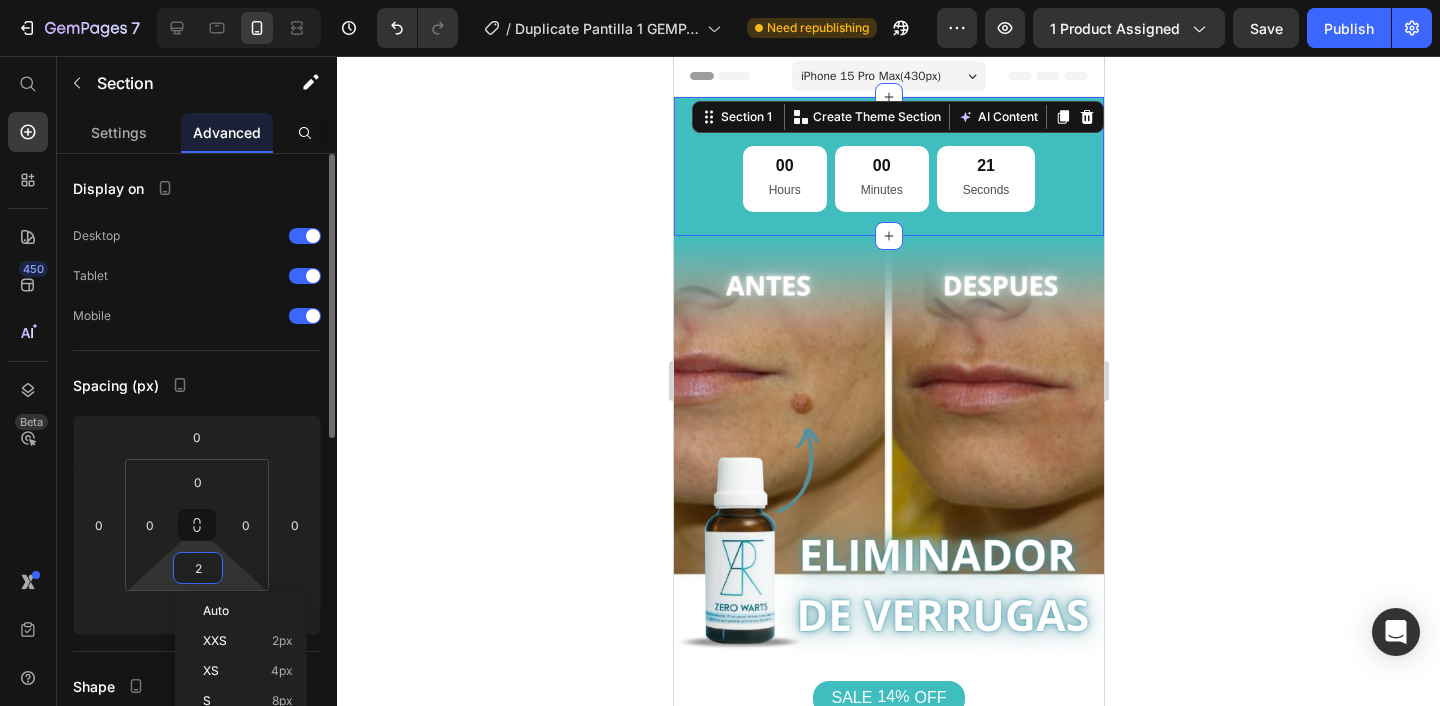 type 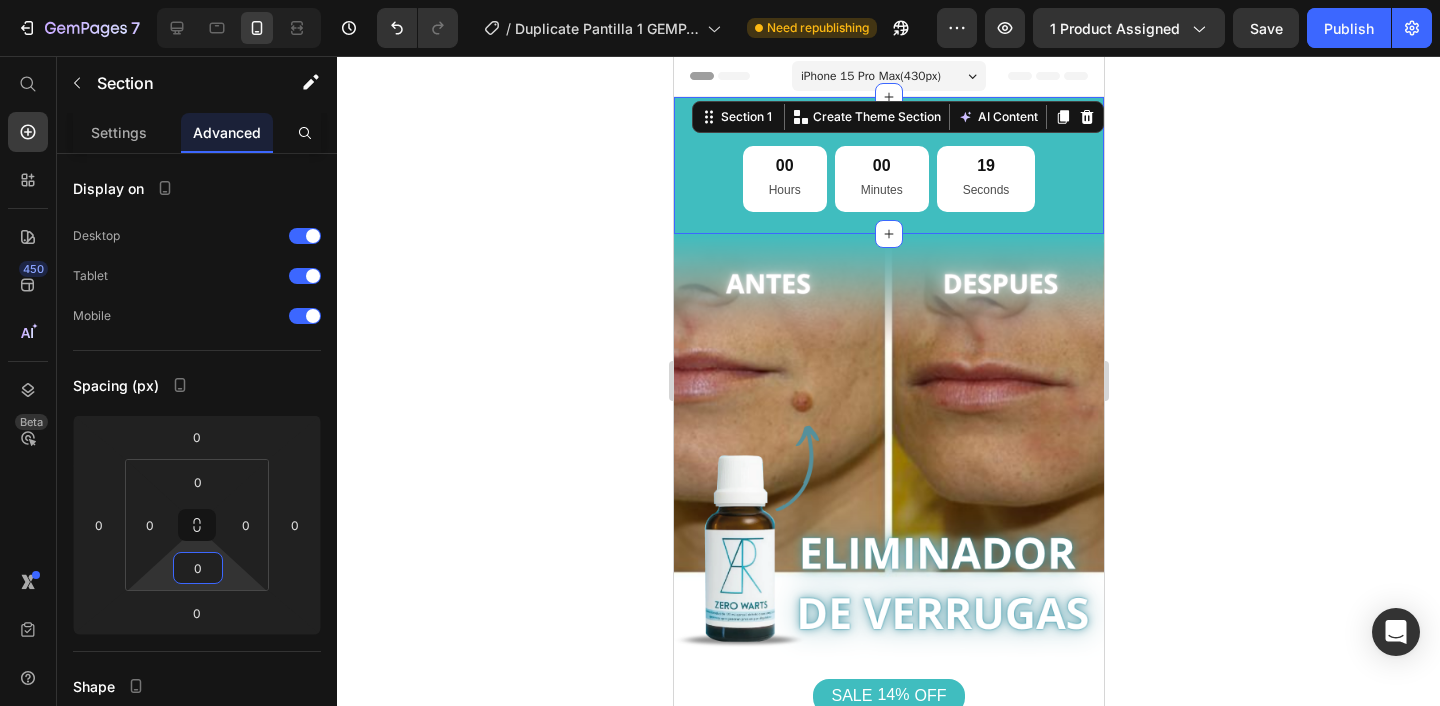 click 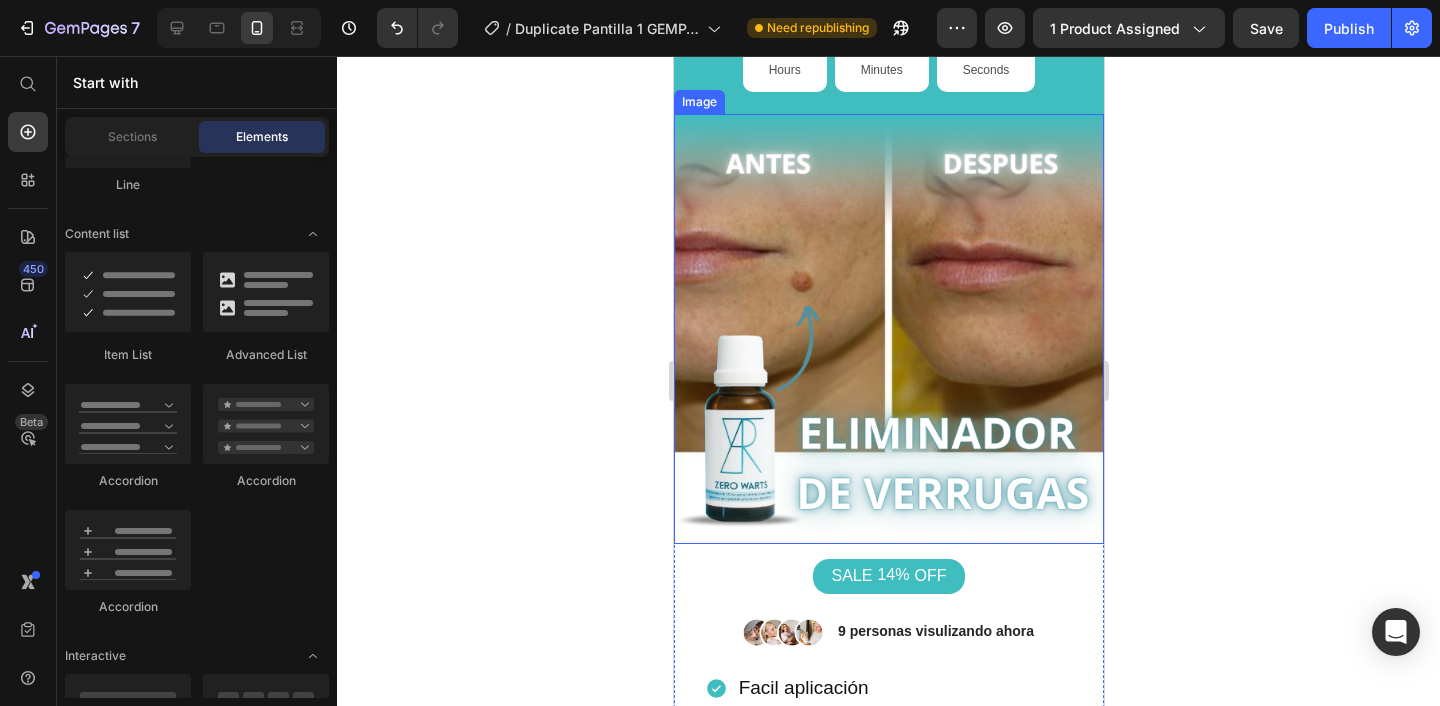 scroll, scrollTop: 213, scrollLeft: 0, axis: vertical 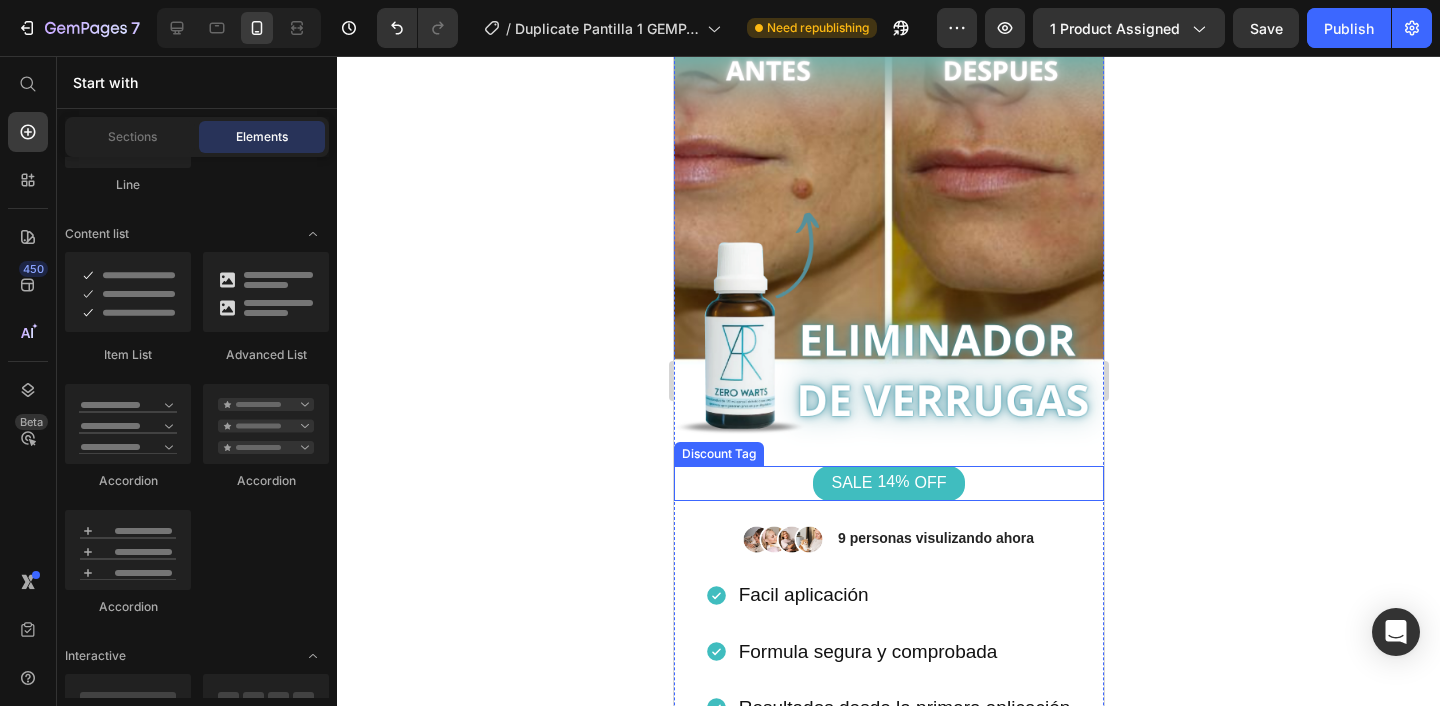 click on "SALE [PERCENTAGE]% OFF" at bounding box center [888, 483] 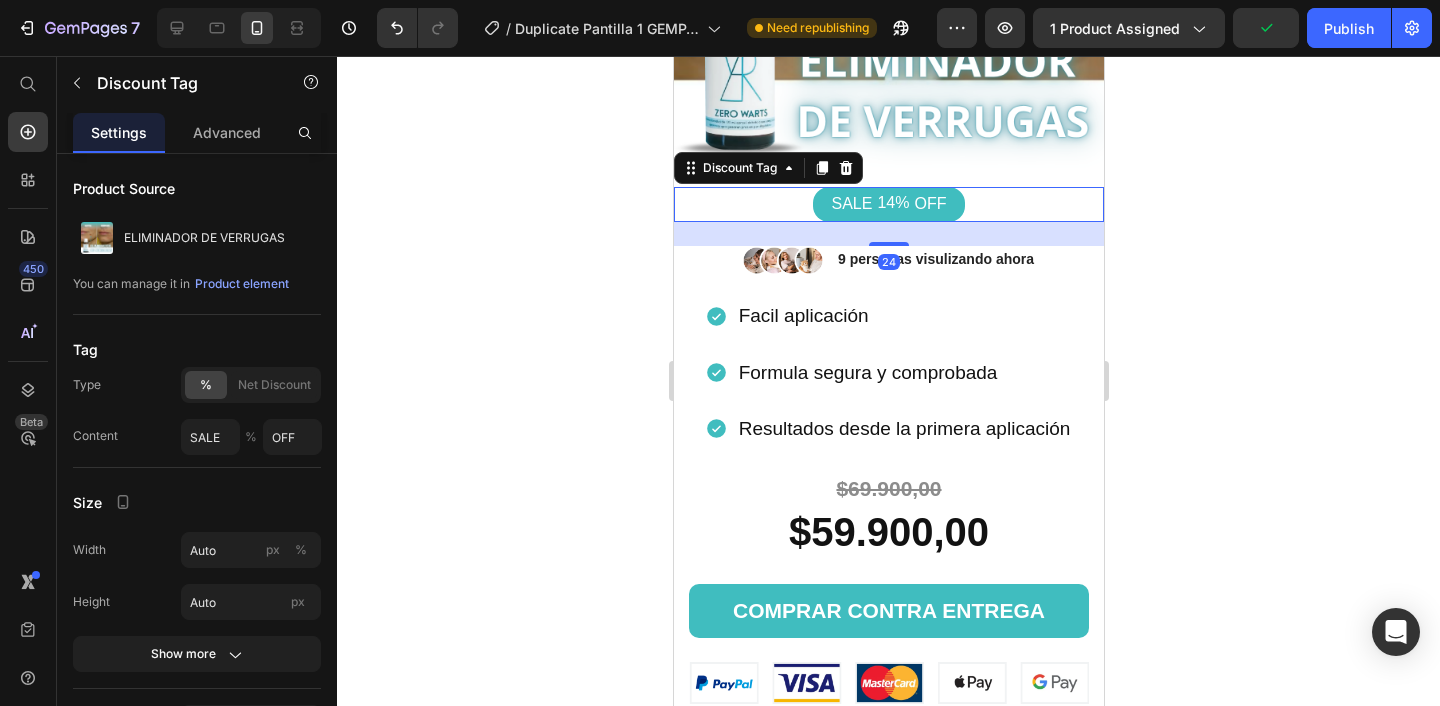 scroll, scrollTop: 497, scrollLeft: 0, axis: vertical 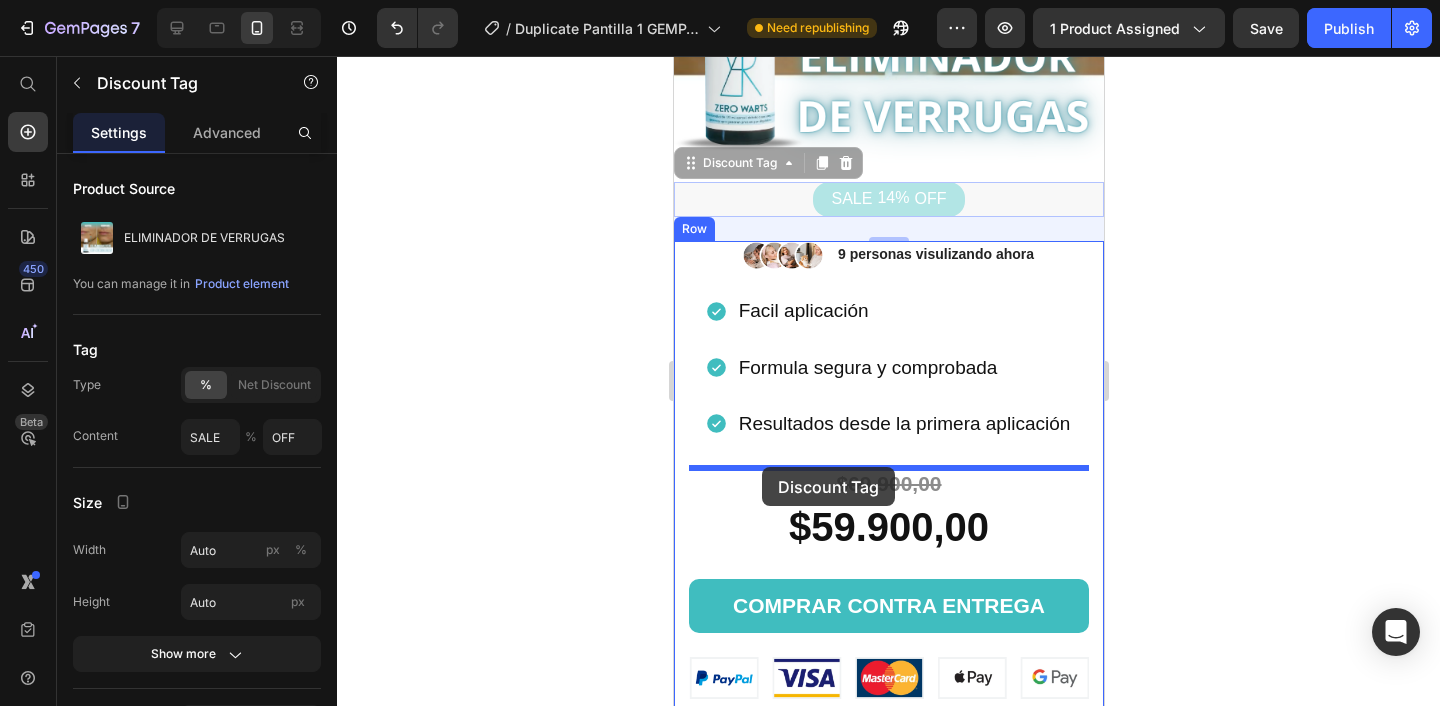 drag, startPoint x: 723, startPoint y: 168, endPoint x: 761, endPoint y: 467, distance: 301.40503 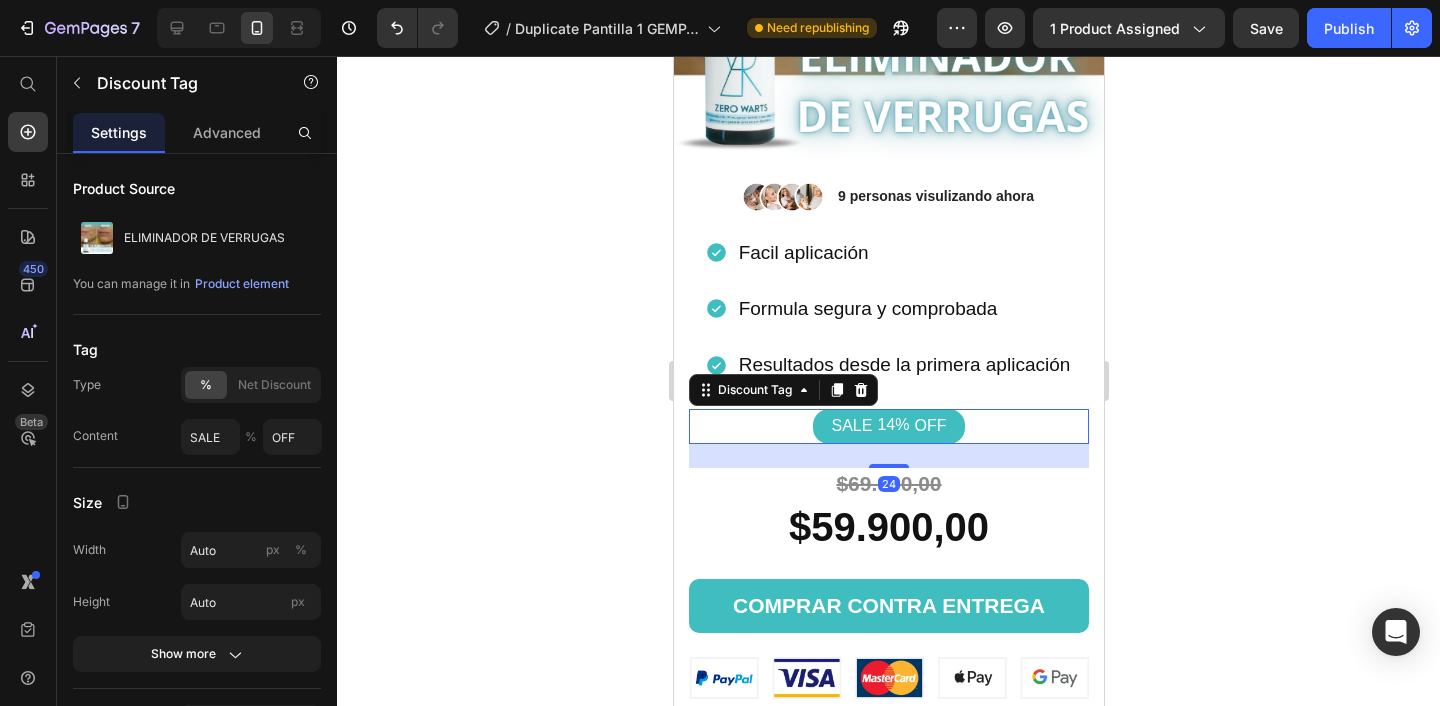 click 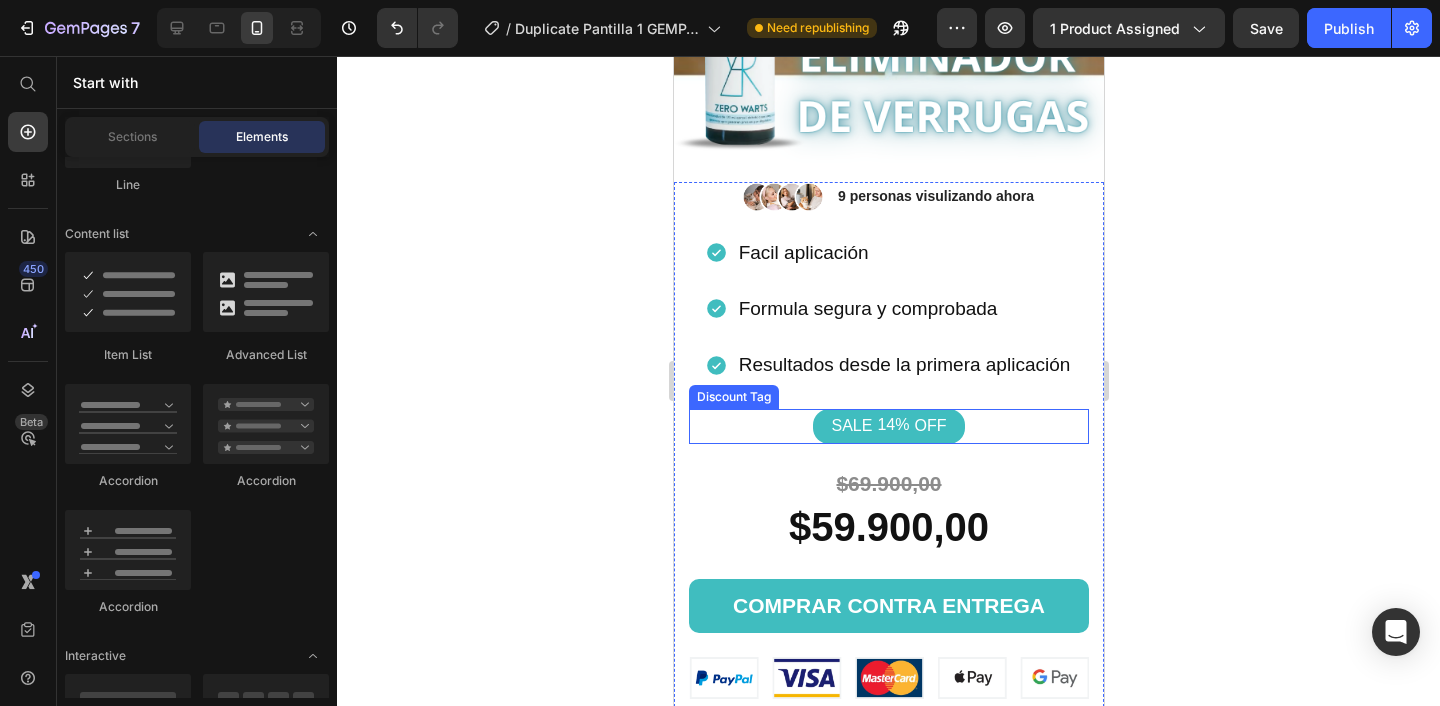 click on "14%" at bounding box center [892, 425] 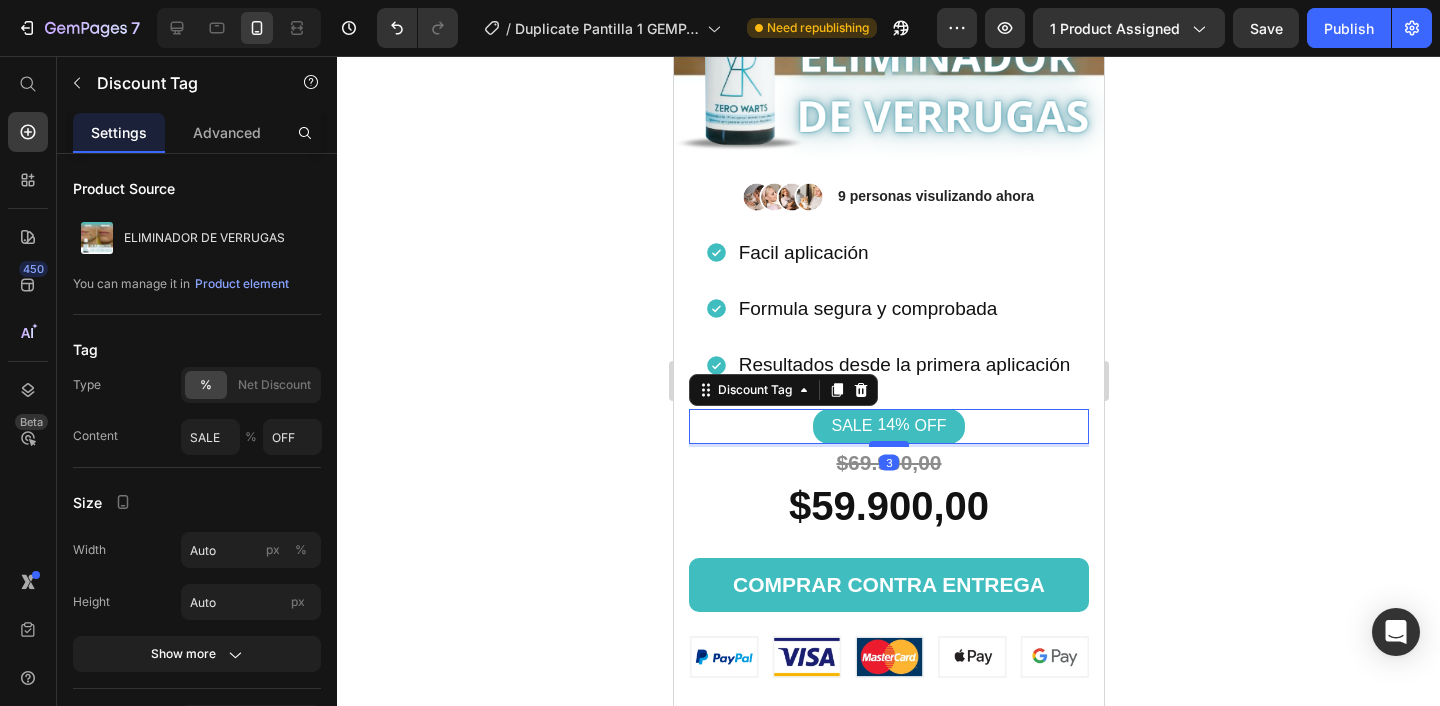 drag, startPoint x: 888, startPoint y: 464, endPoint x: 889, endPoint y: 443, distance: 21.023796 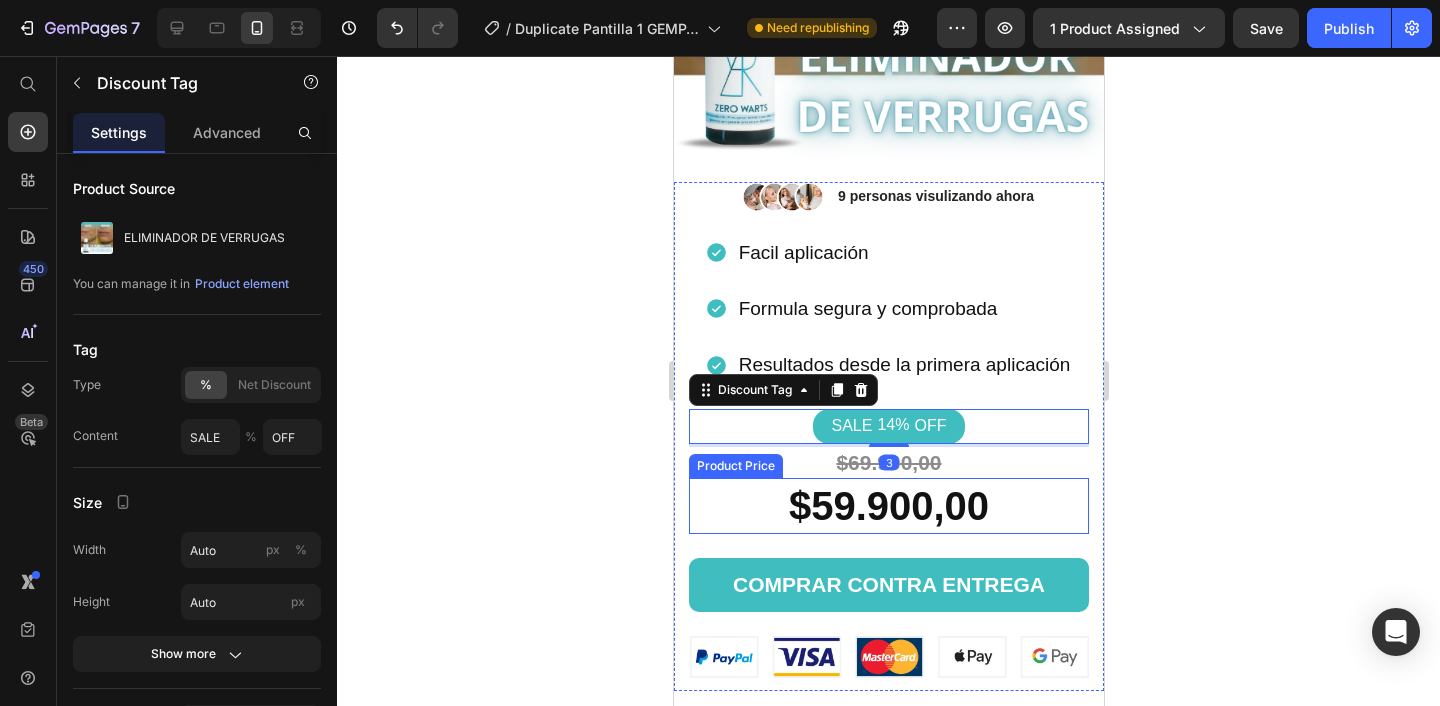 click on "$59.900,00" at bounding box center (888, 506) 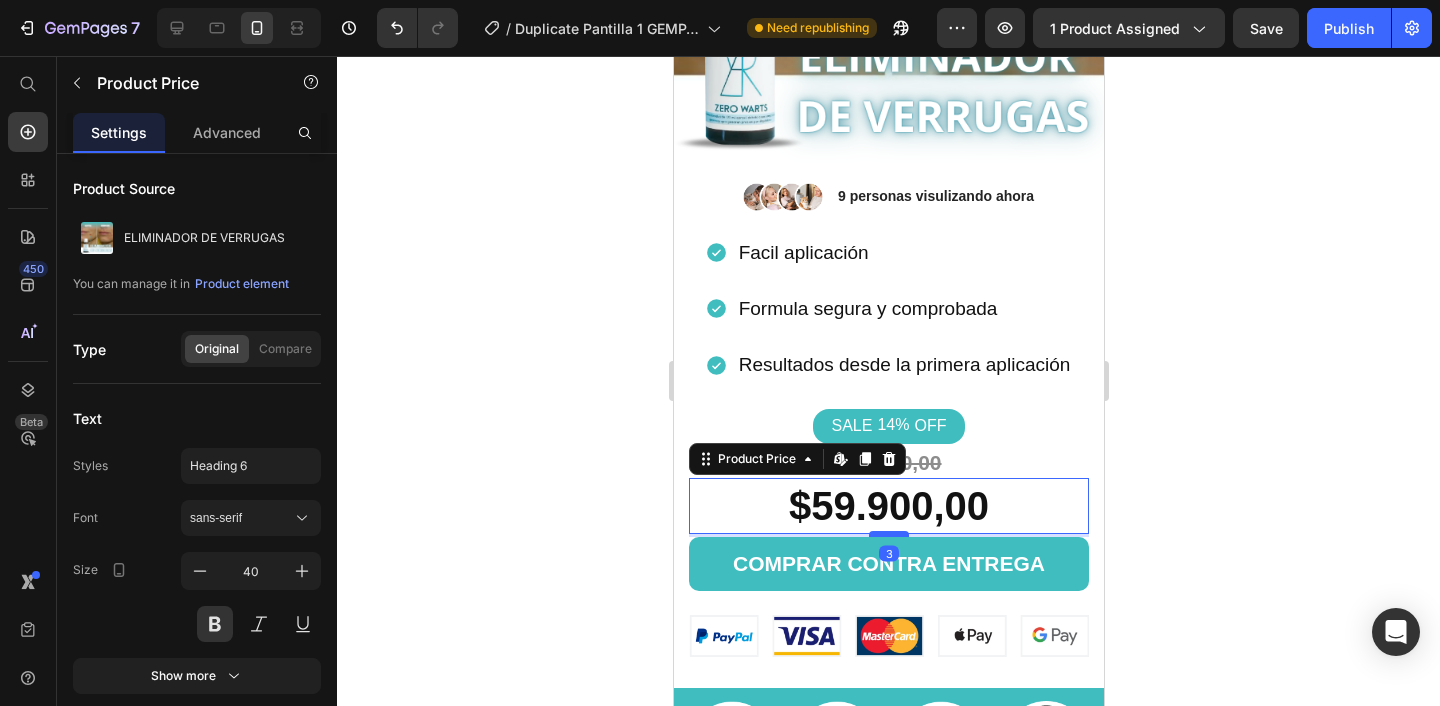 drag, startPoint x: 890, startPoint y: 554, endPoint x: 891, endPoint y: 533, distance: 21.023796 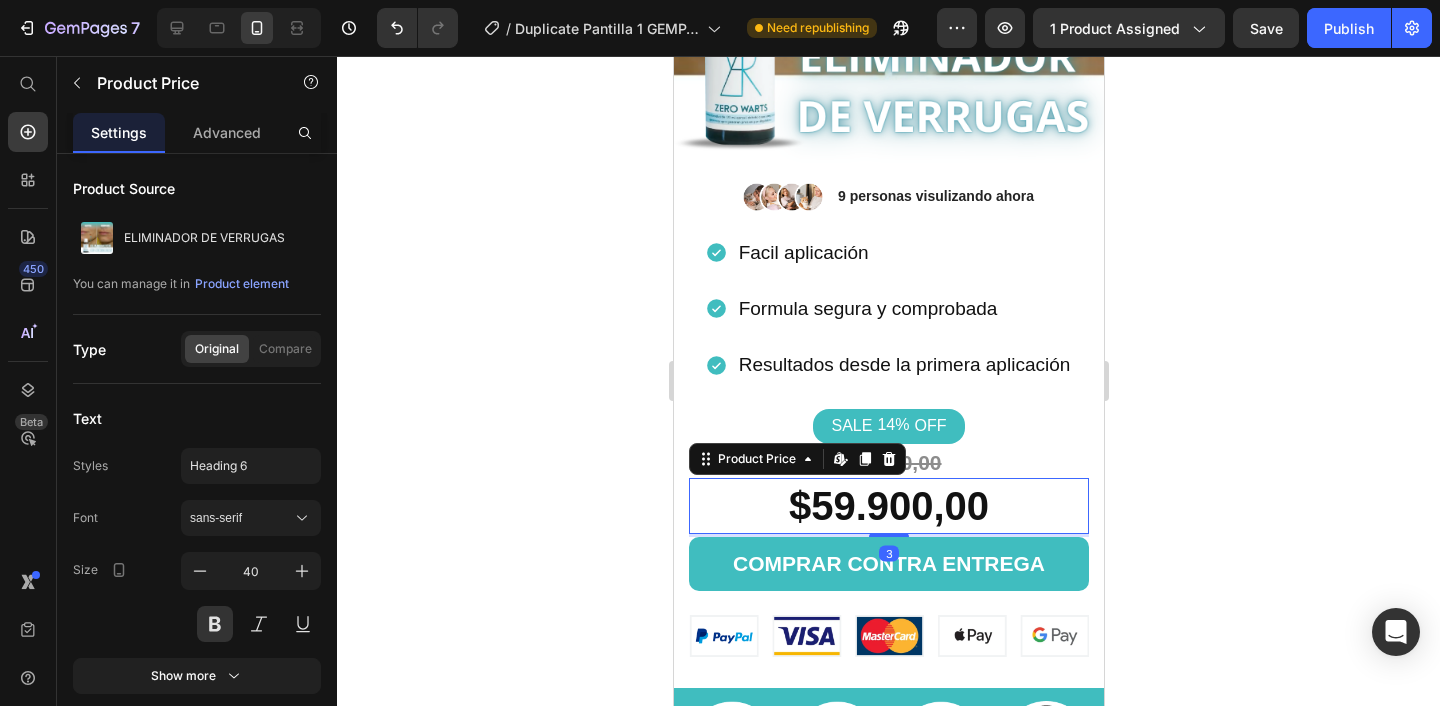 drag, startPoint x: 1224, startPoint y: 479, endPoint x: 1201, endPoint y: 479, distance: 23 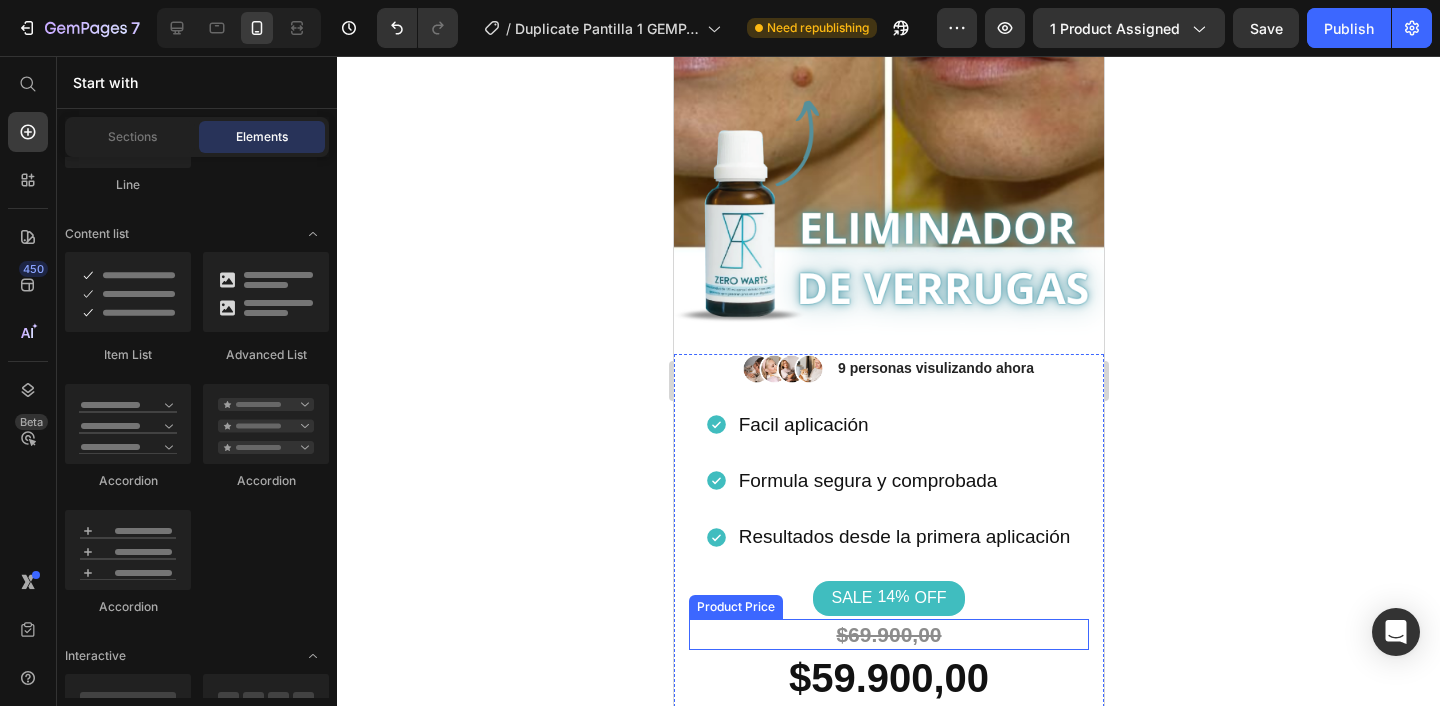 scroll, scrollTop: 284, scrollLeft: 0, axis: vertical 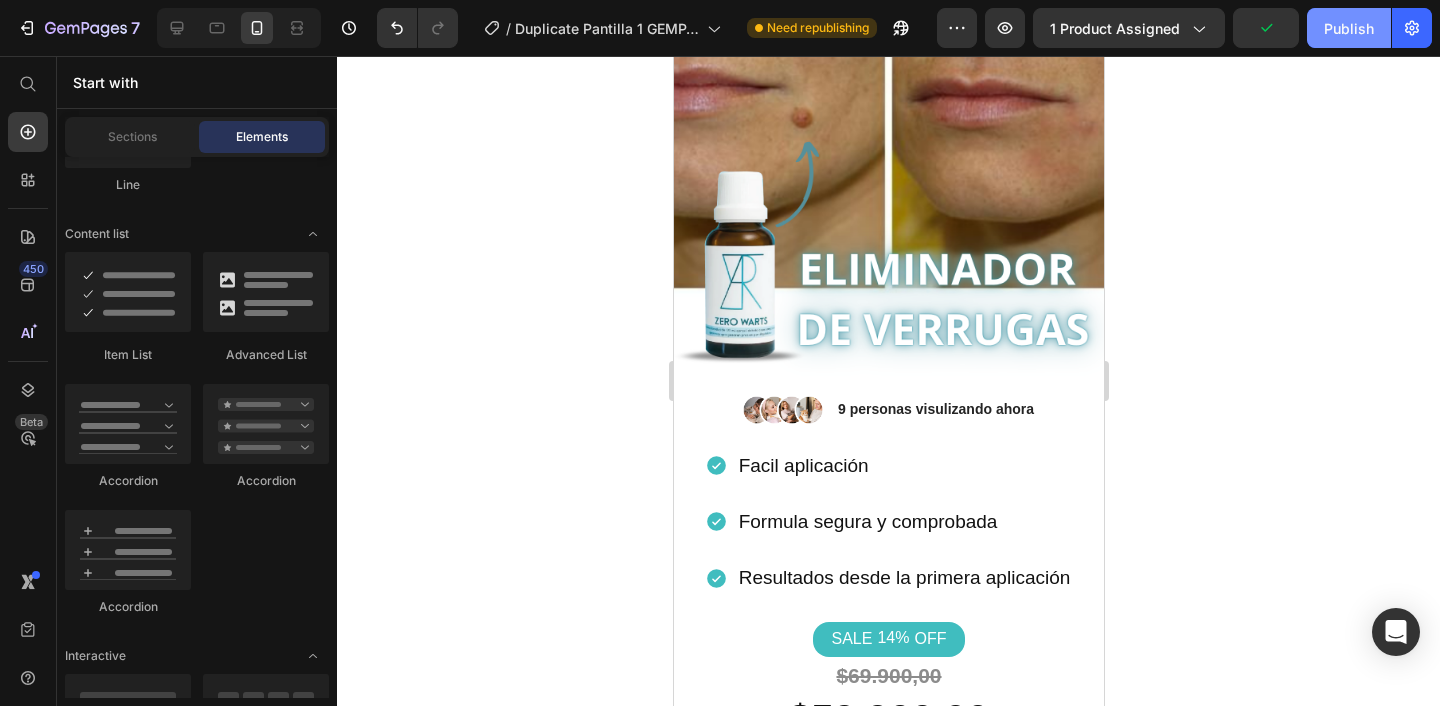 click on "Publish" at bounding box center [1349, 28] 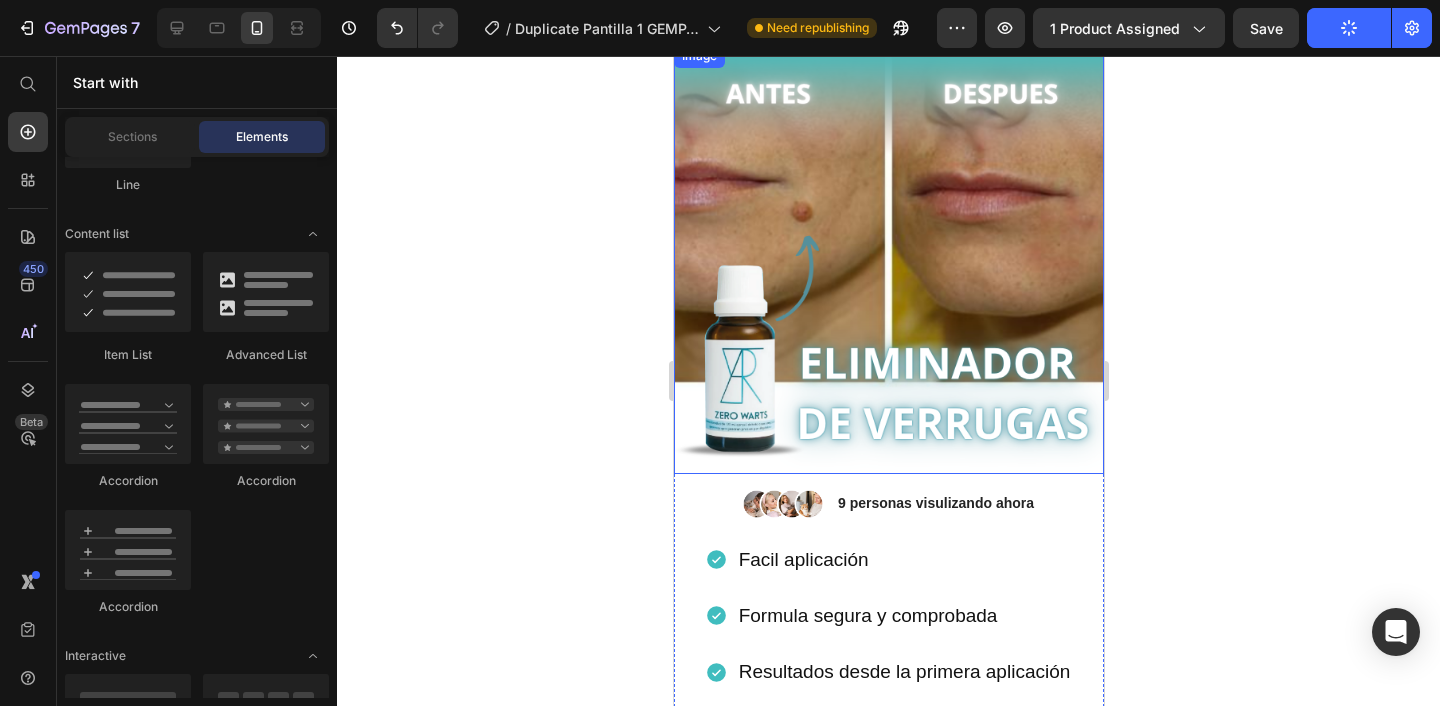 scroll, scrollTop: 223, scrollLeft: 0, axis: vertical 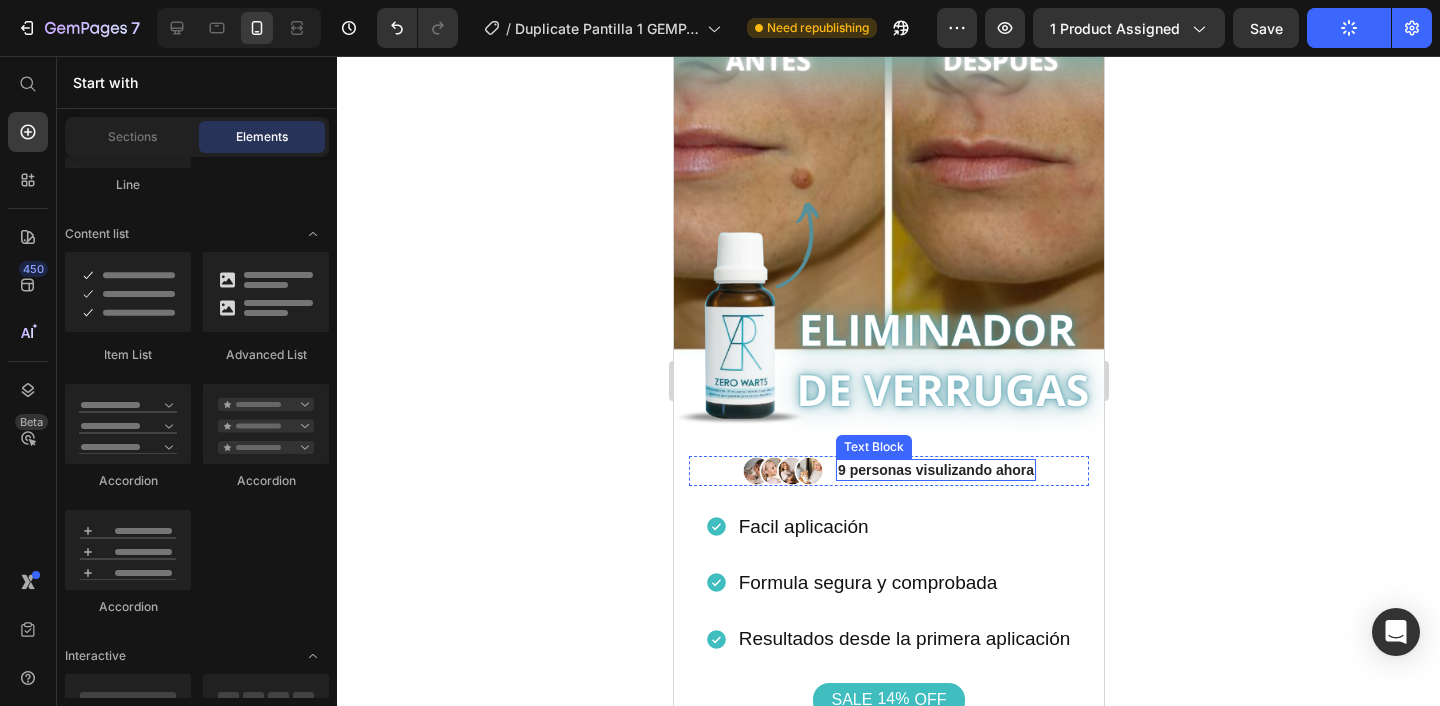 click at bounding box center (782, 471) 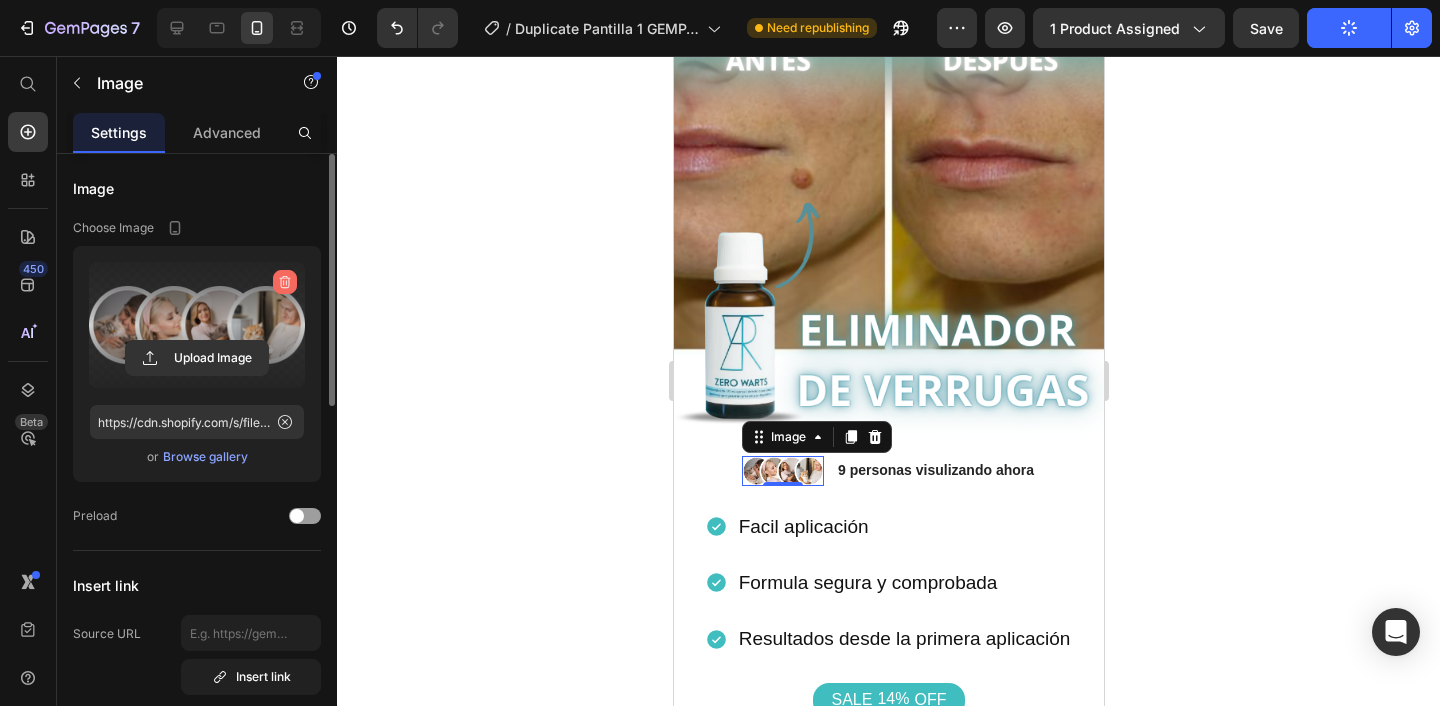 click 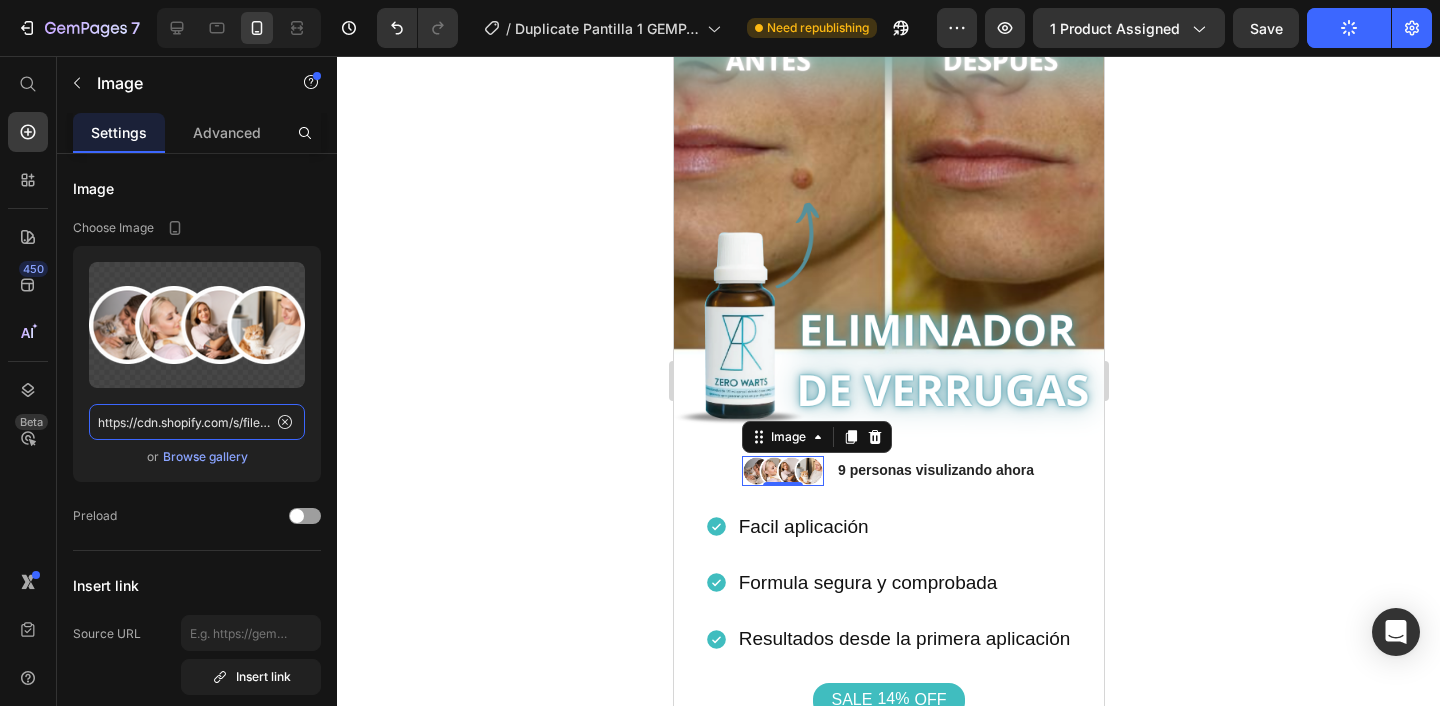 type 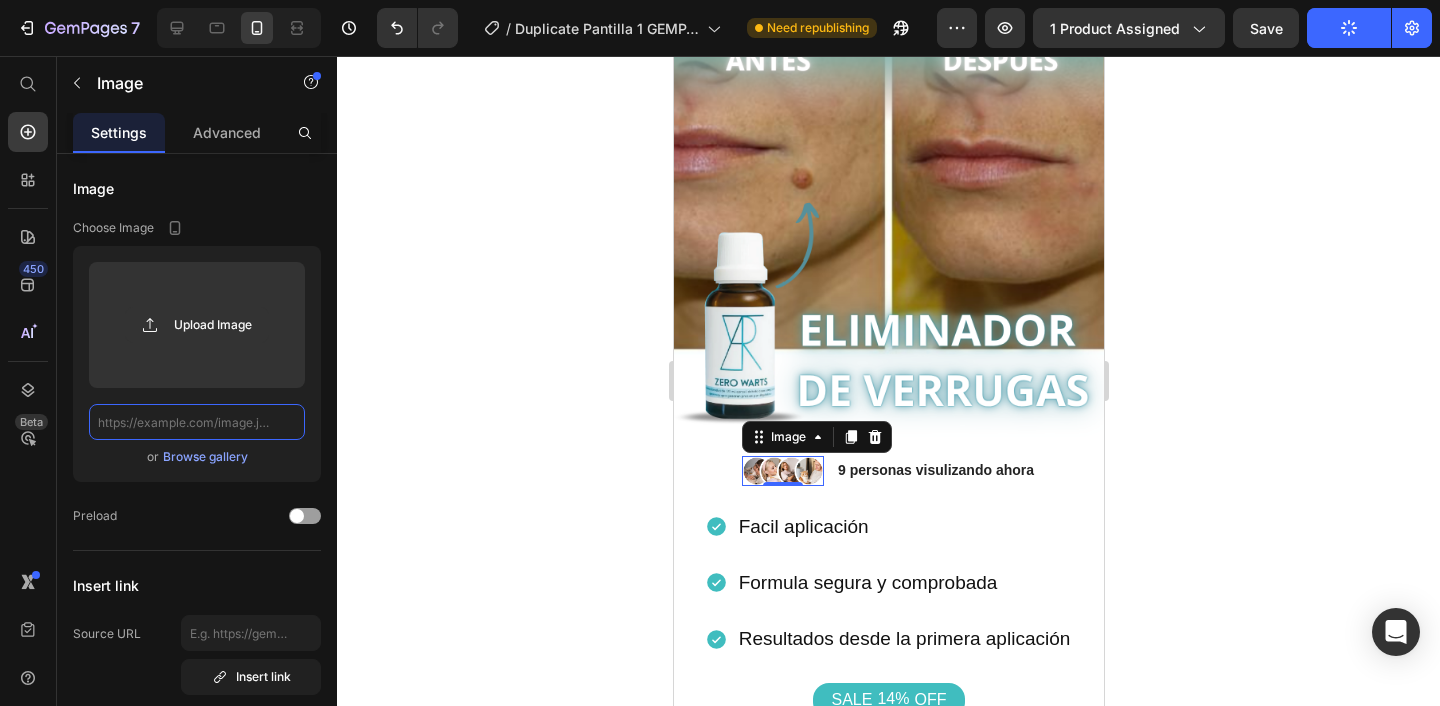 scroll, scrollTop: 0, scrollLeft: 0, axis: both 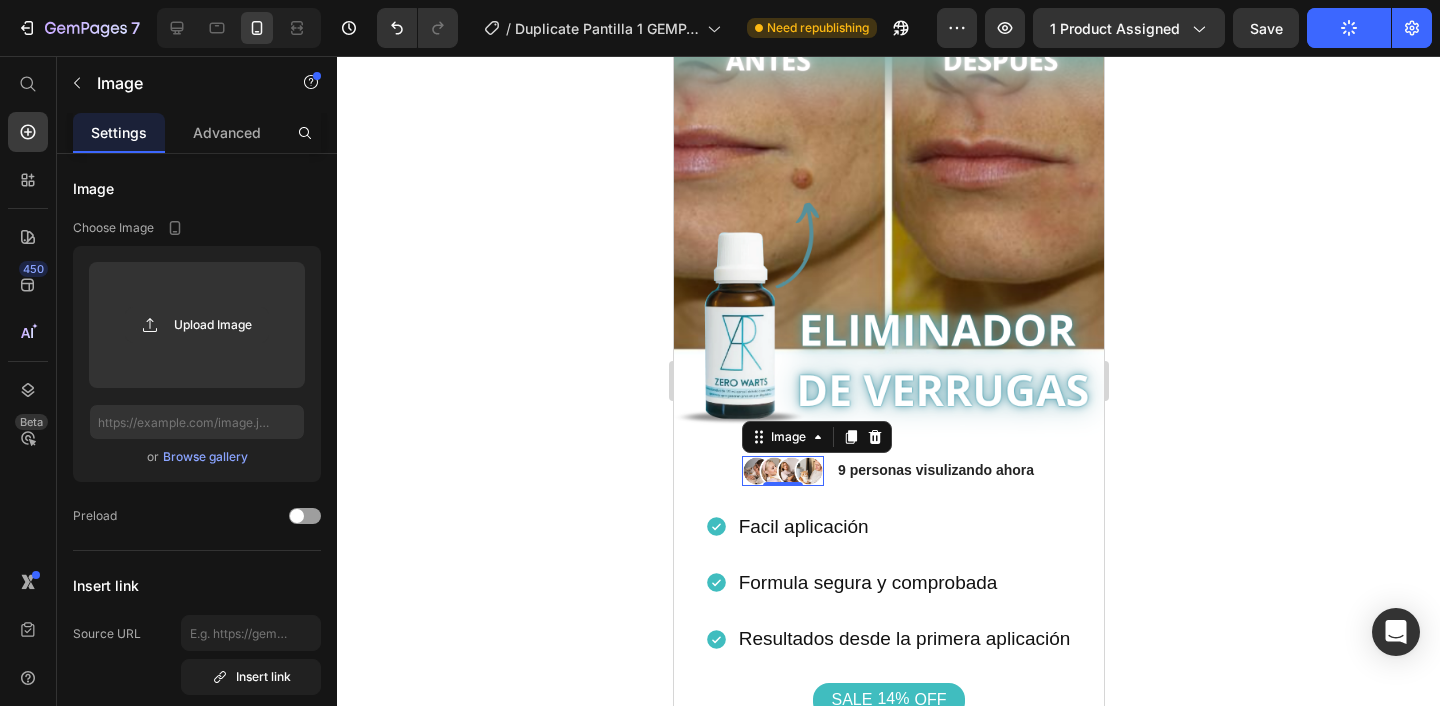click 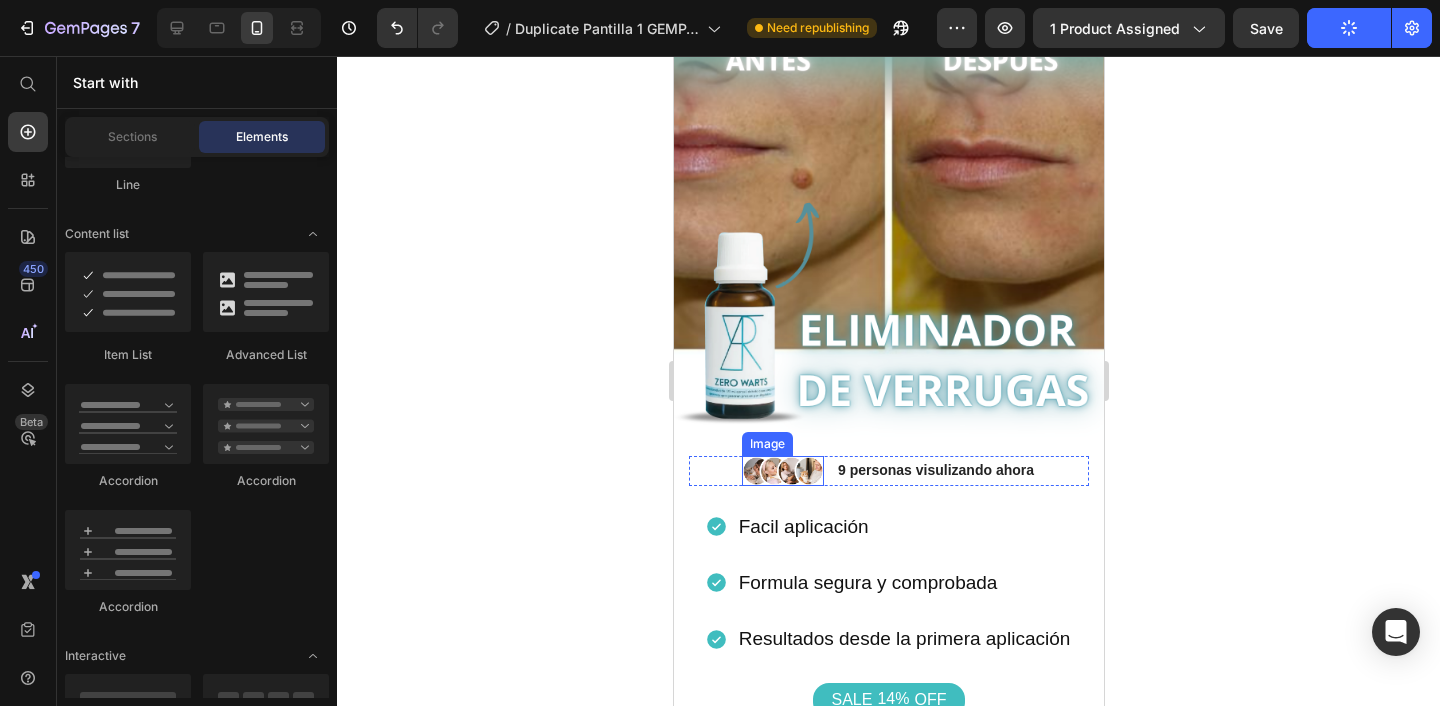 click at bounding box center (782, 471) 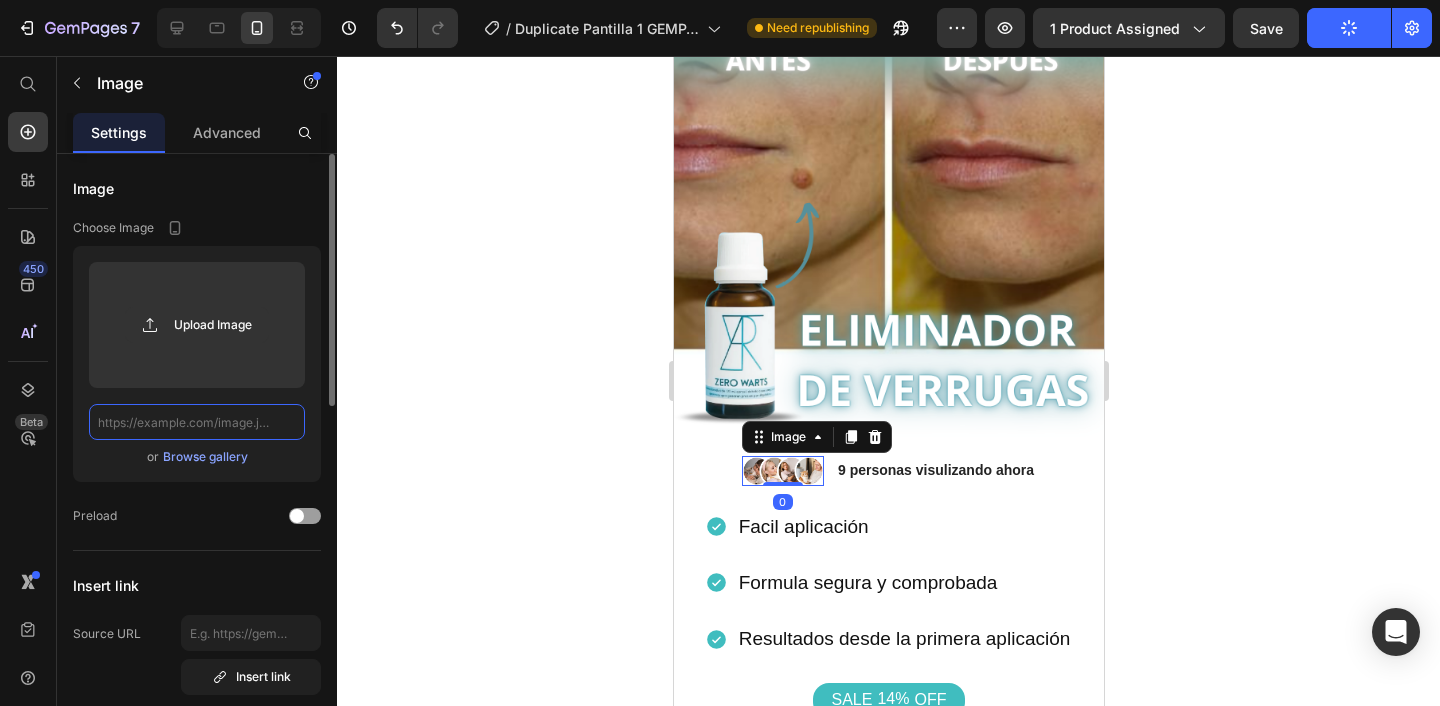click 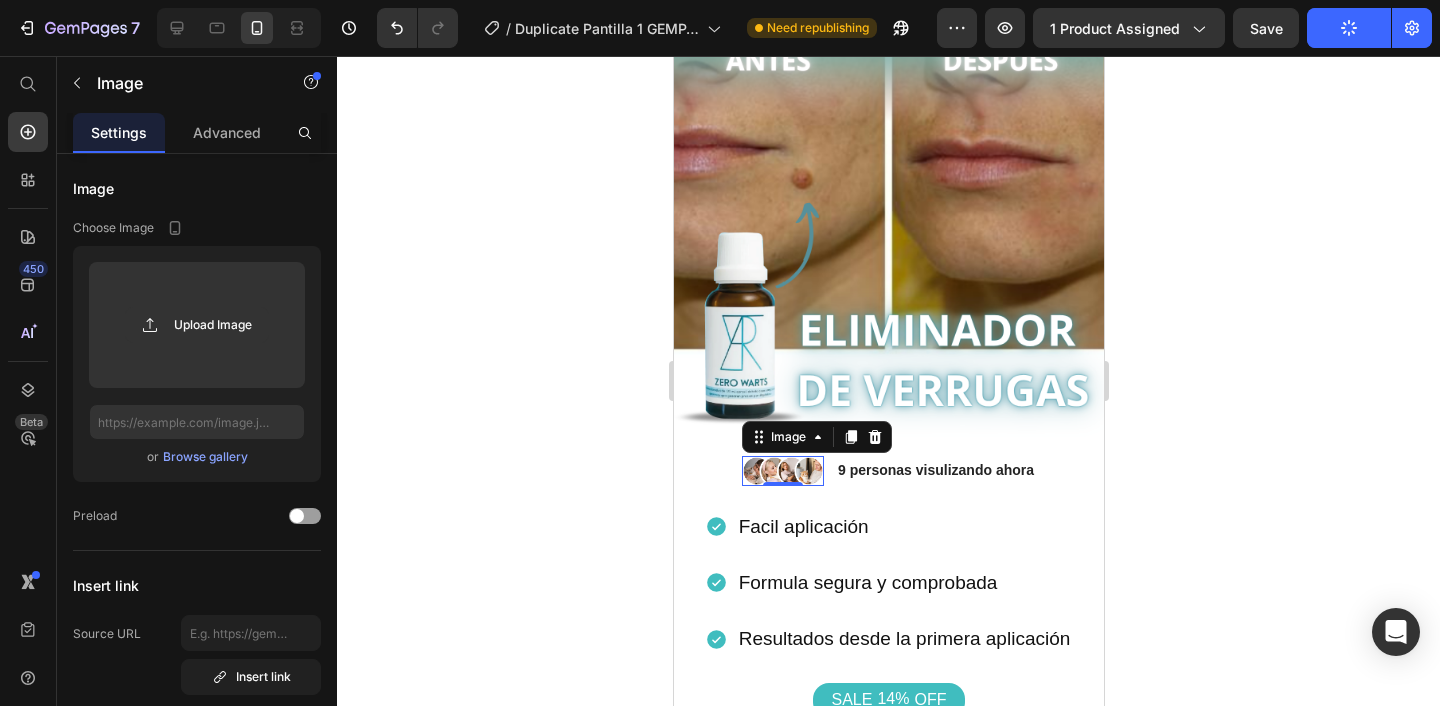 click 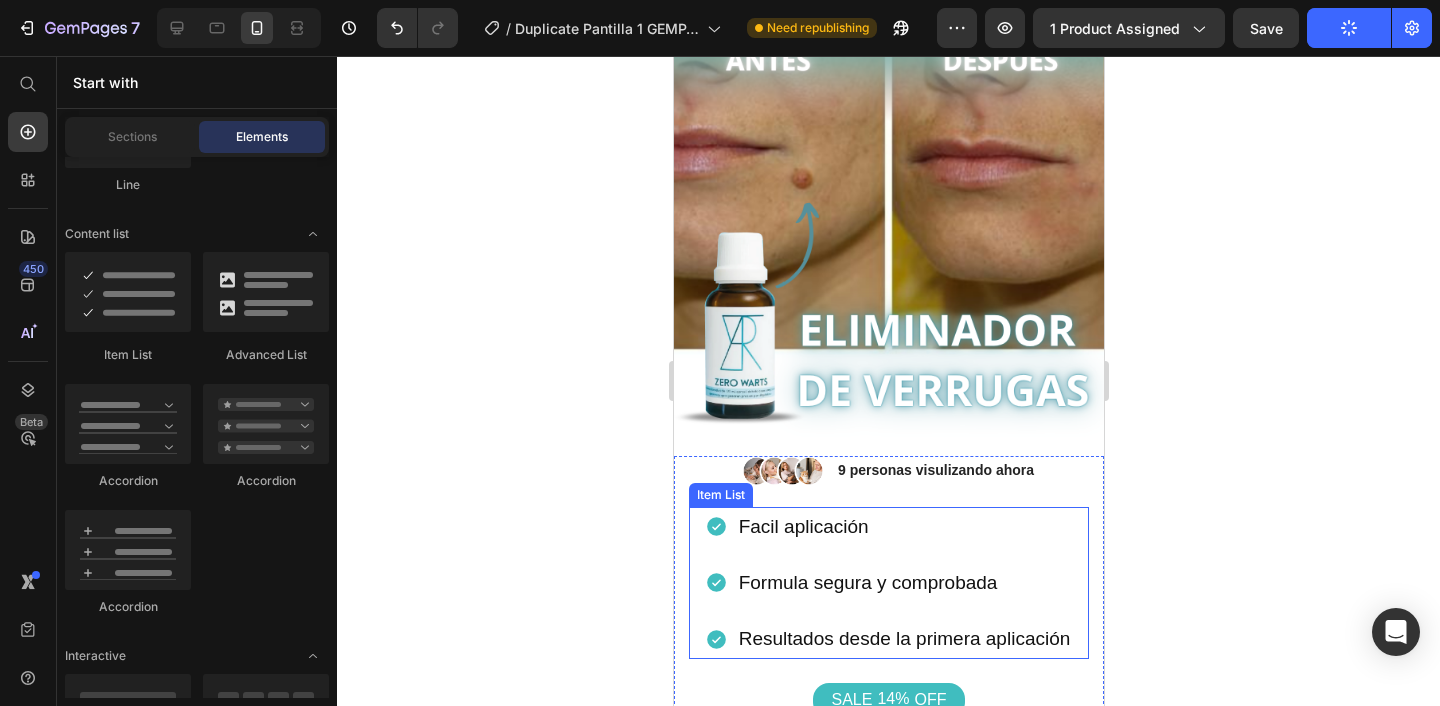 scroll, scrollTop: 253, scrollLeft: 0, axis: vertical 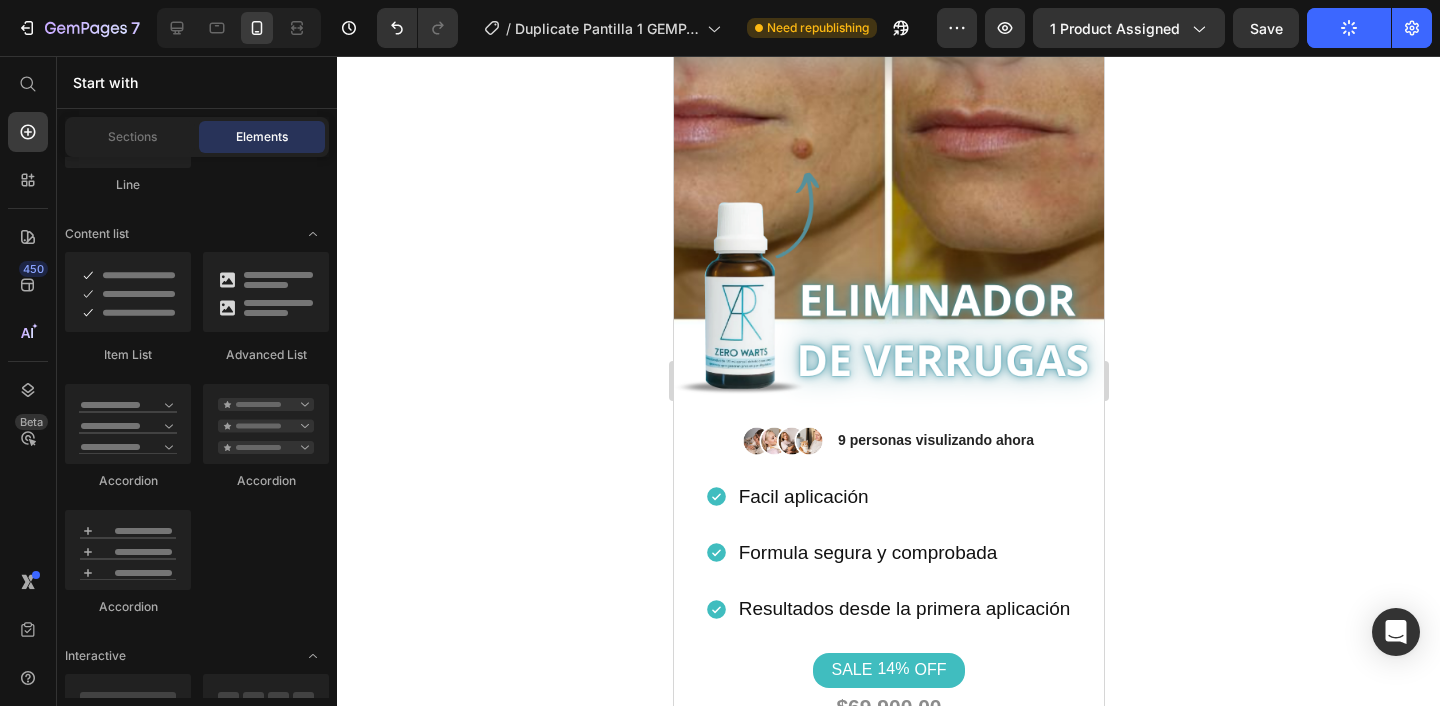click on "Publish" 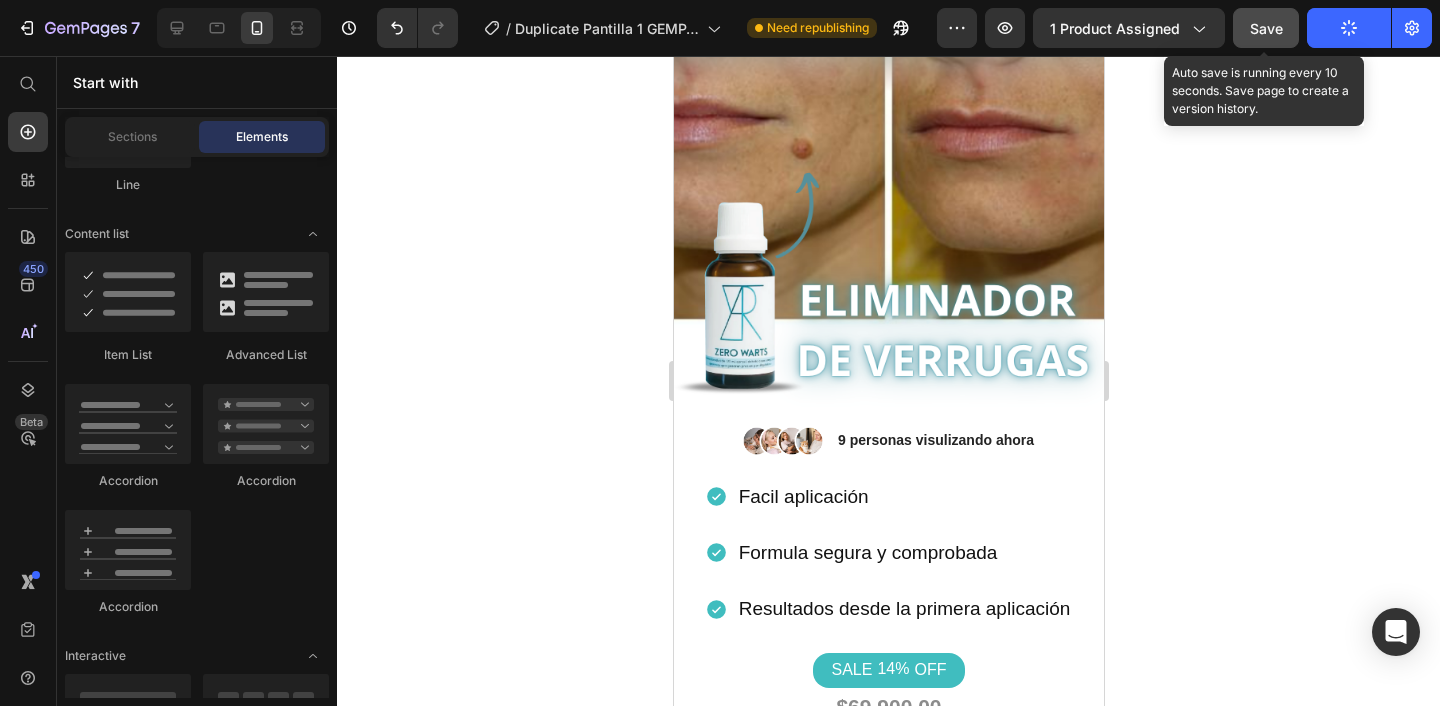 click on "Save" at bounding box center (1266, 28) 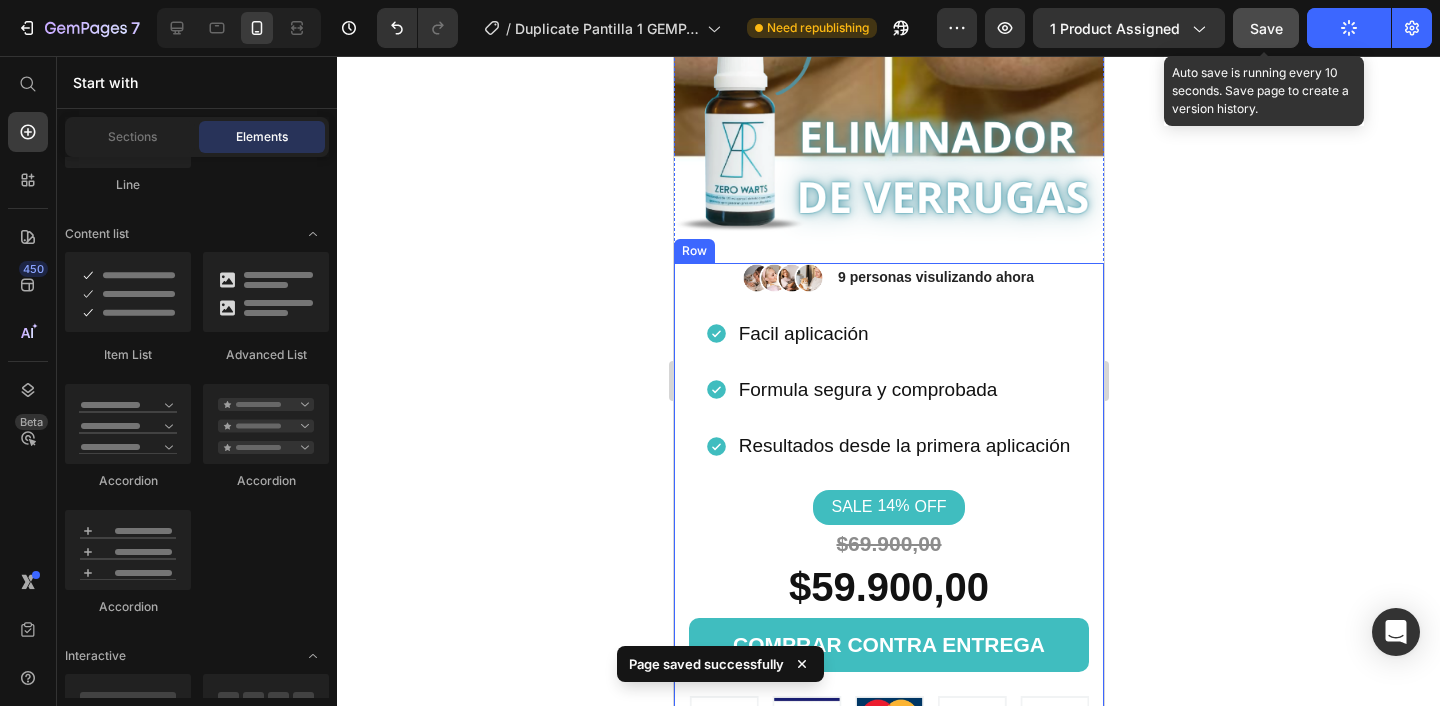 scroll, scrollTop: 419, scrollLeft: 0, axis: vertical 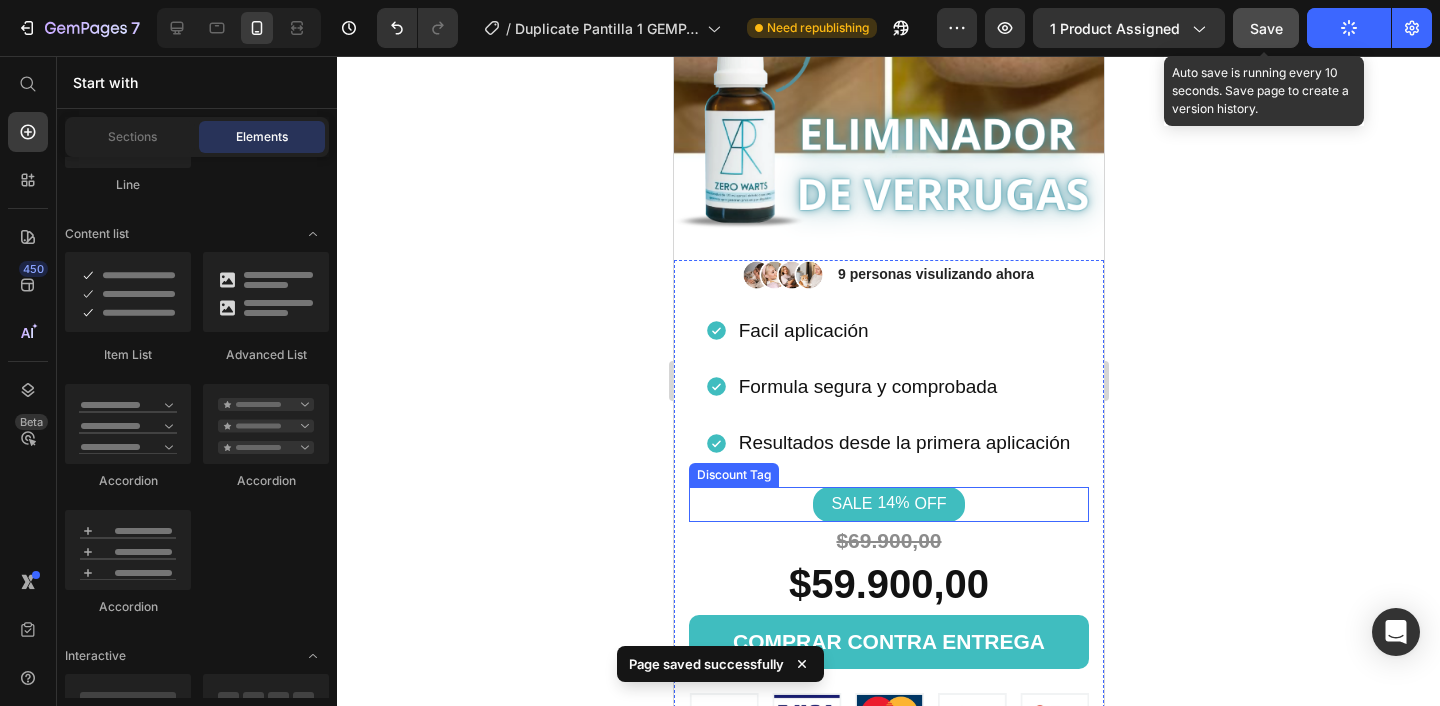 click on "SALE" at bounding box center [851, 504] 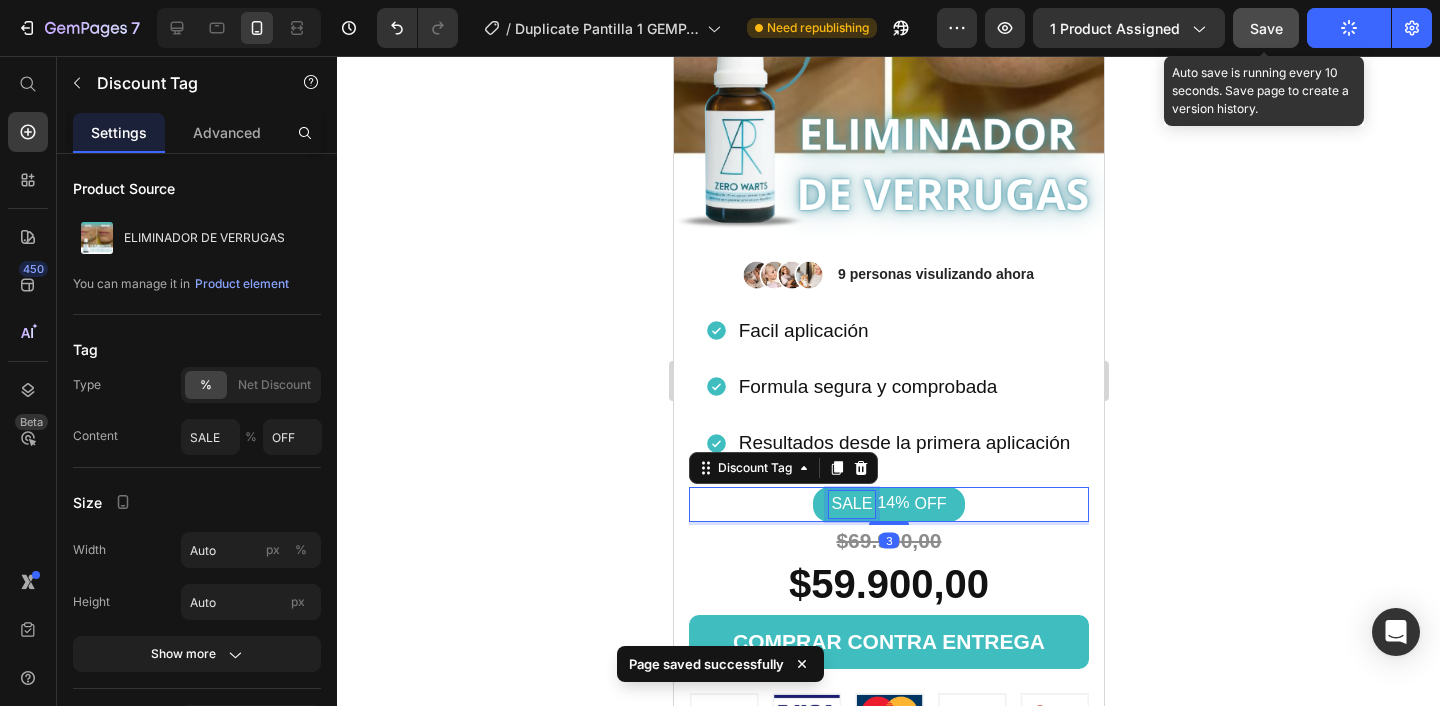 click on "SALE" at bounding box center [851, 504] 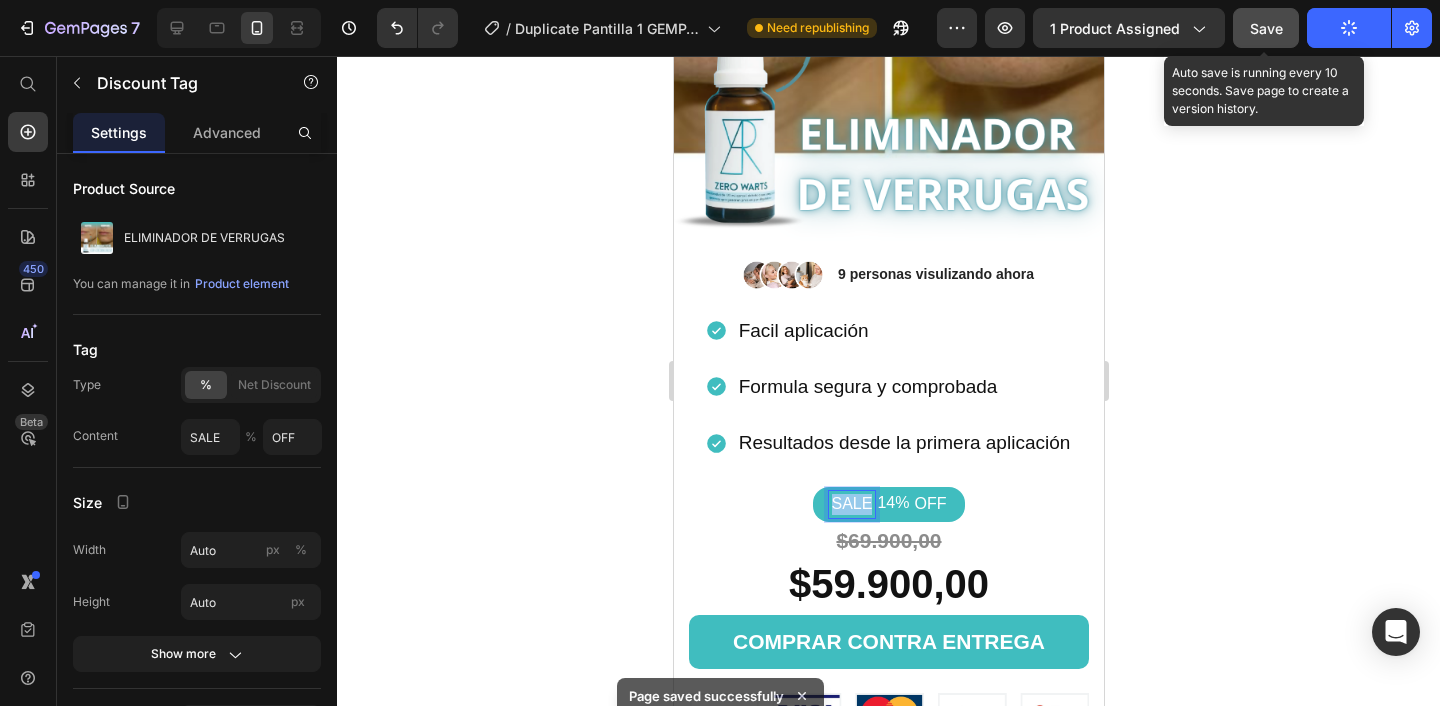 drag, startPoint x: 869, startPoint y: 503, endPoint x: 830, endPoint y: 504, distance: 39.012817 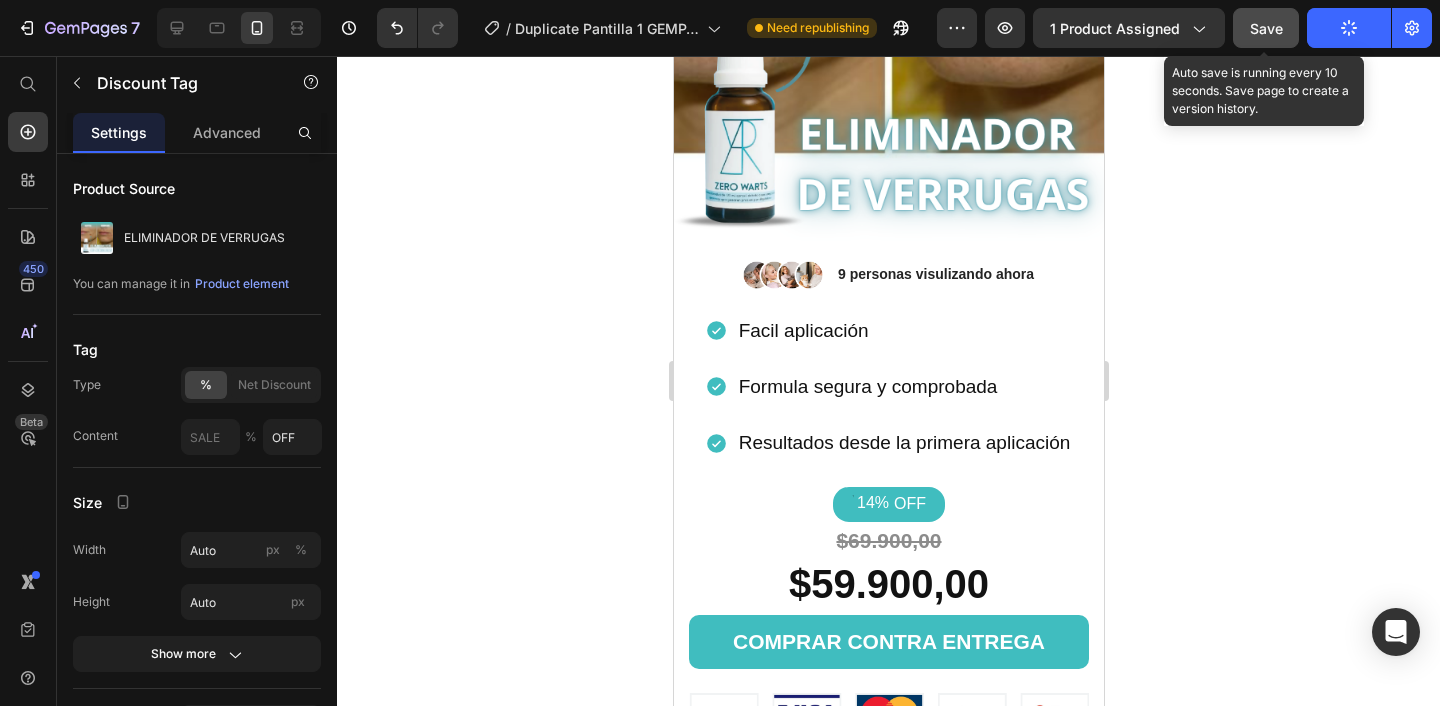 click on "14%" at bounding box center [872, 503] 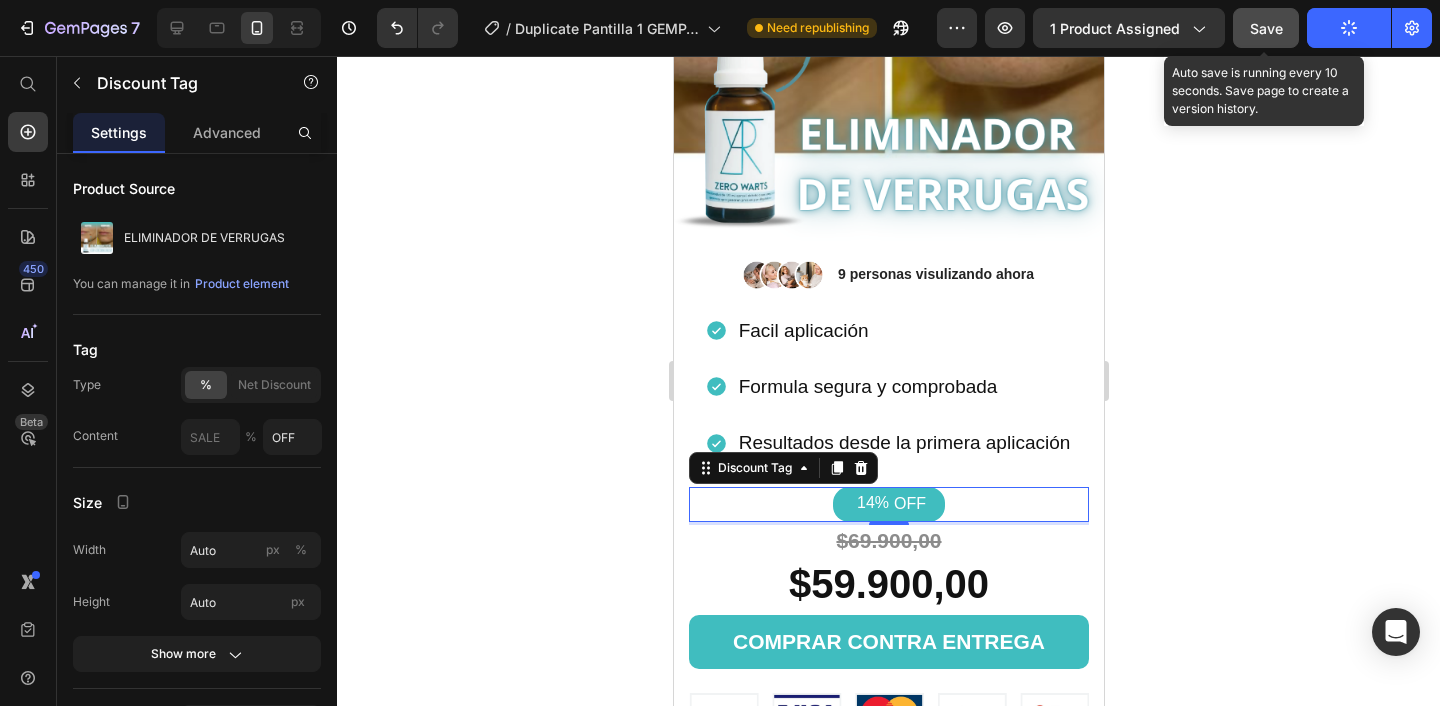 click on "OFF" at bounding box center (909, 504) 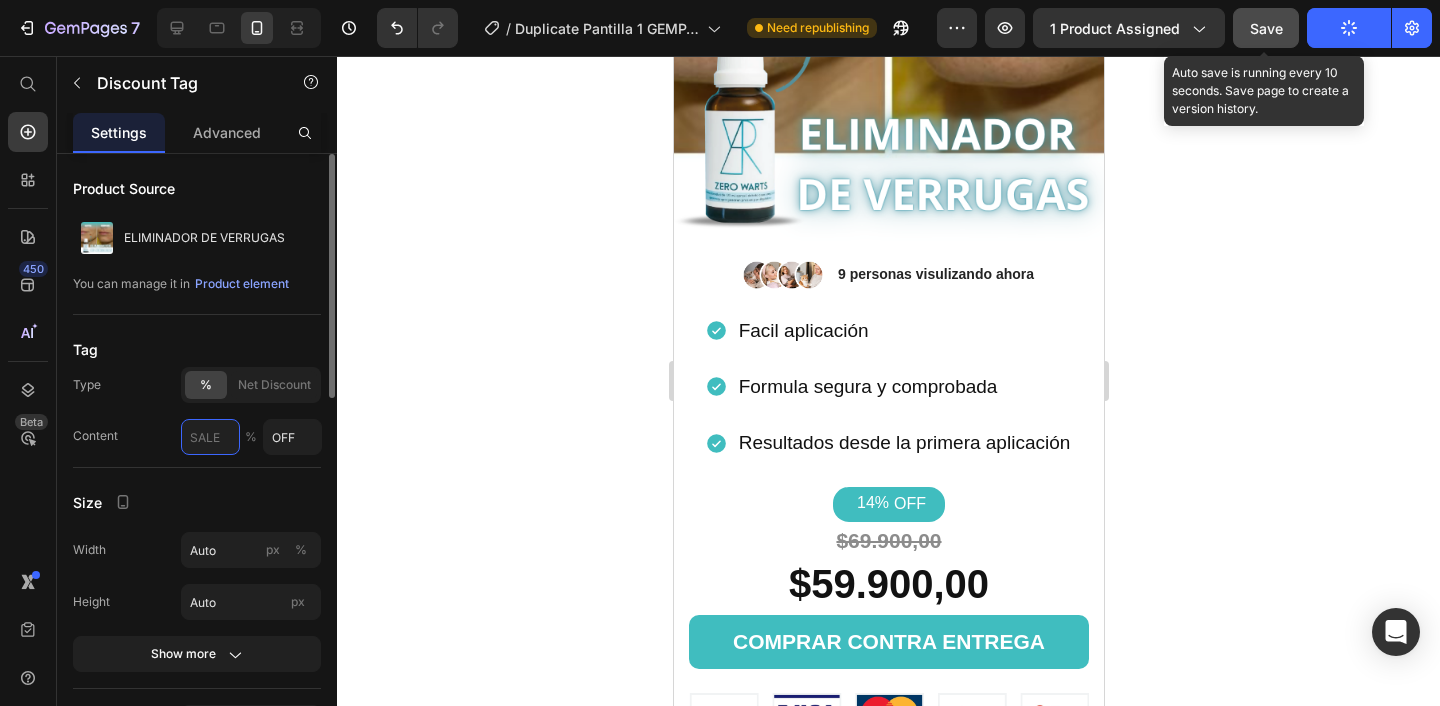click at bounding box center (210, 437) 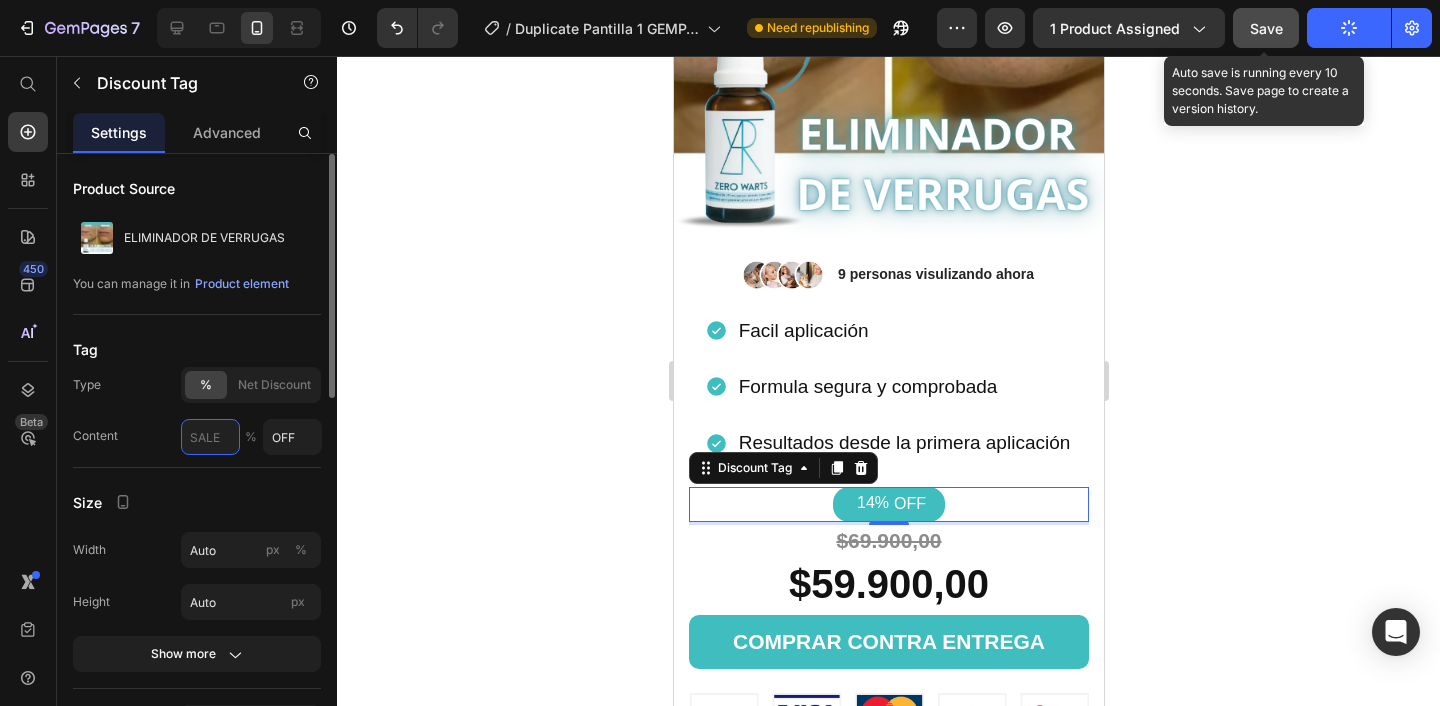 type on "S" 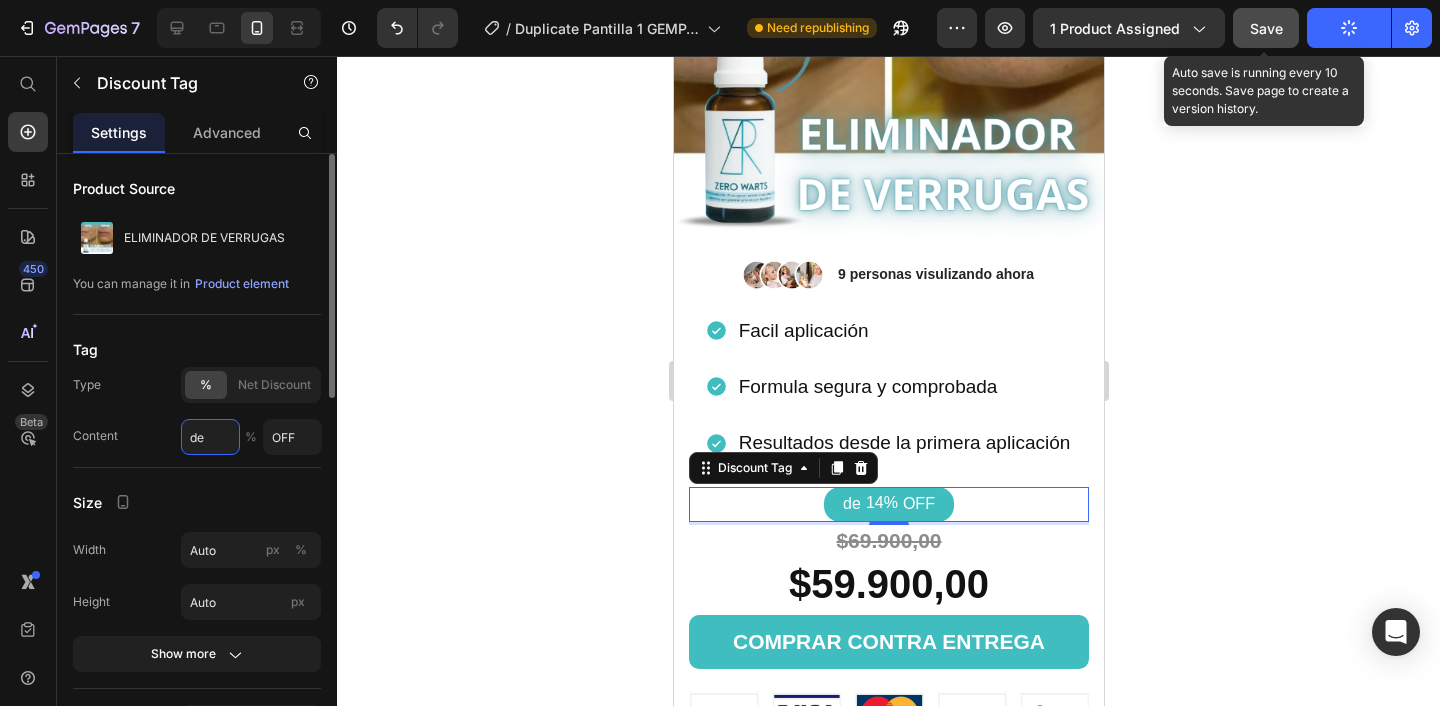 type on "d" 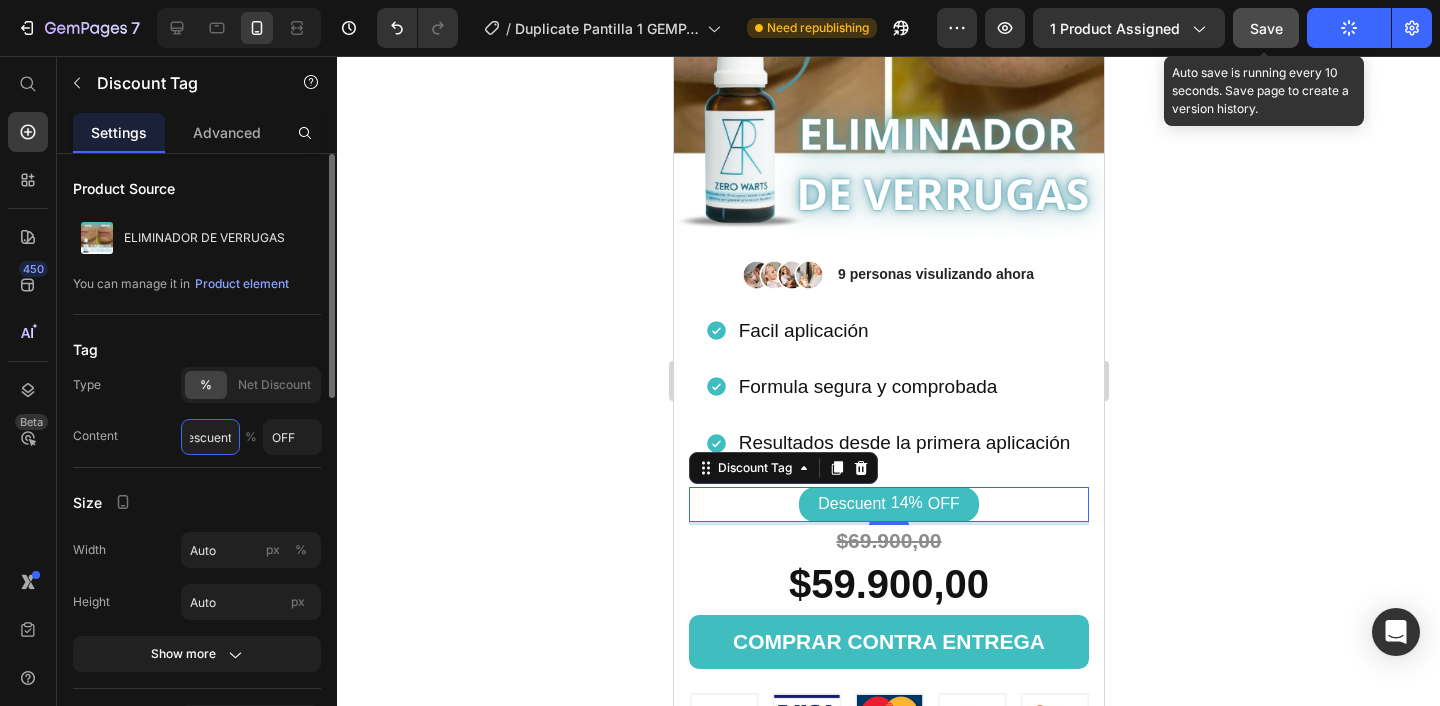type on "Descuento" 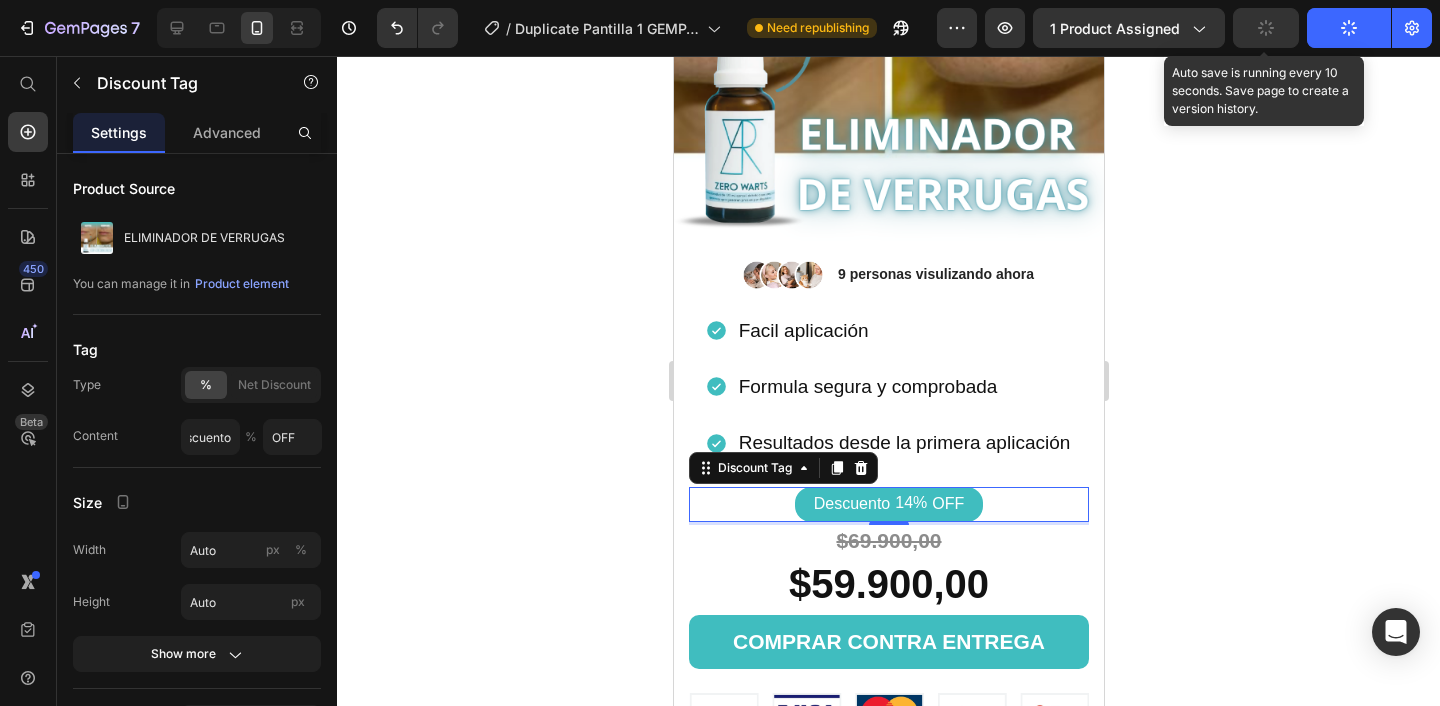 click 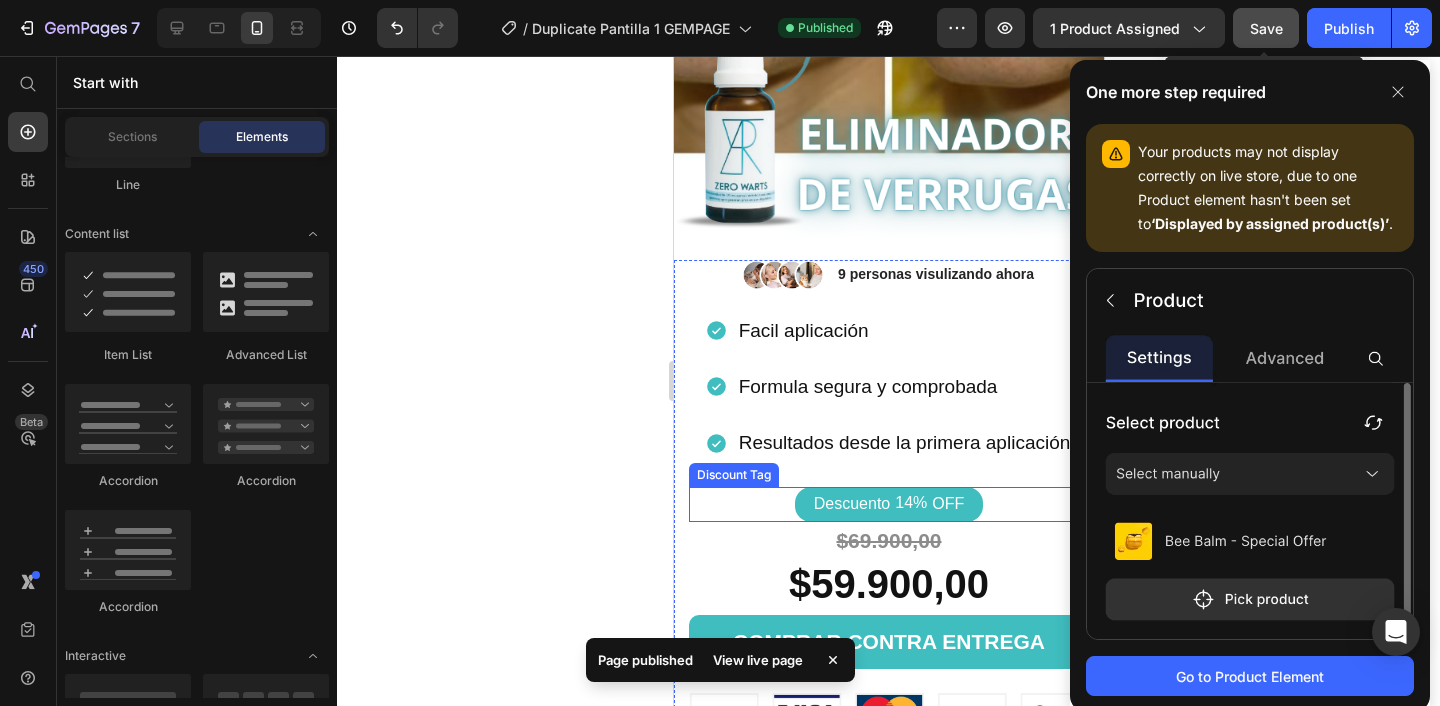 click on "14%" at bounding box center [910, 503] 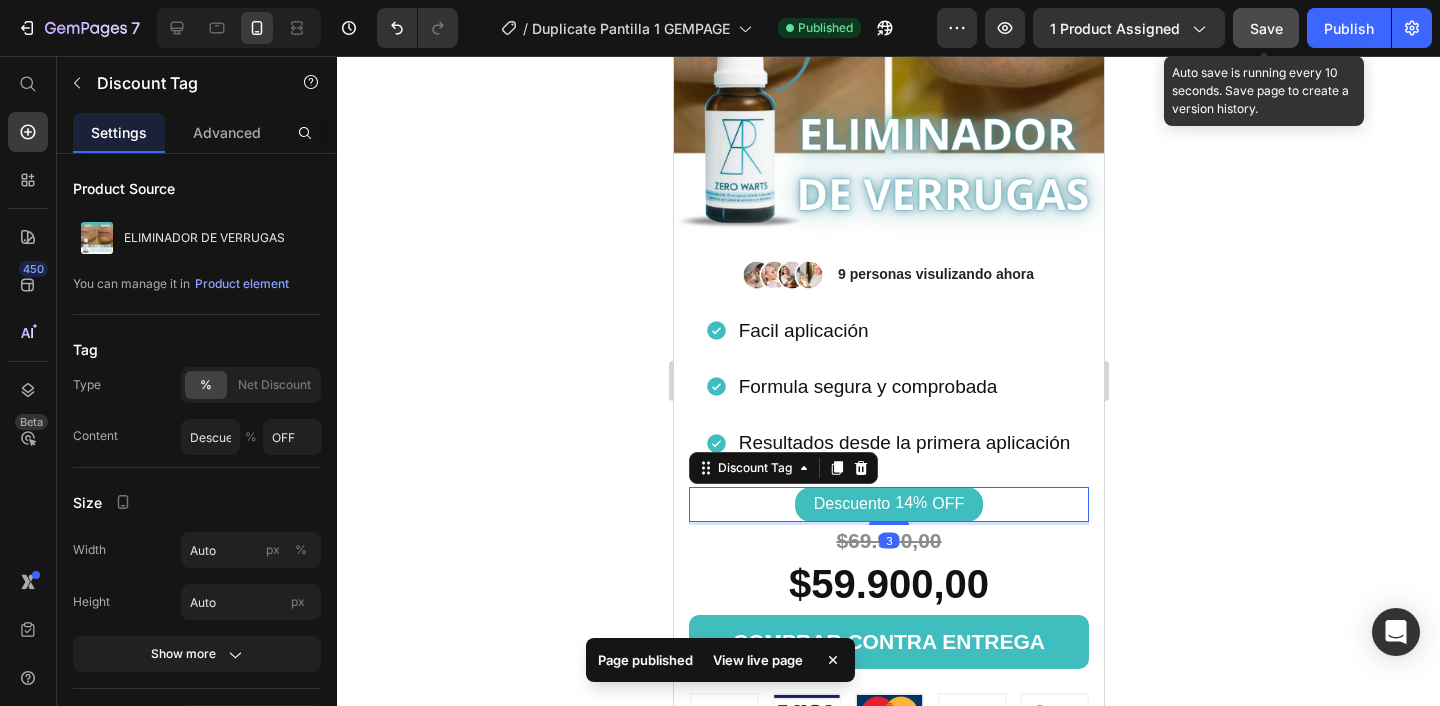 click on "Save" at bounding box center [1266, 28] 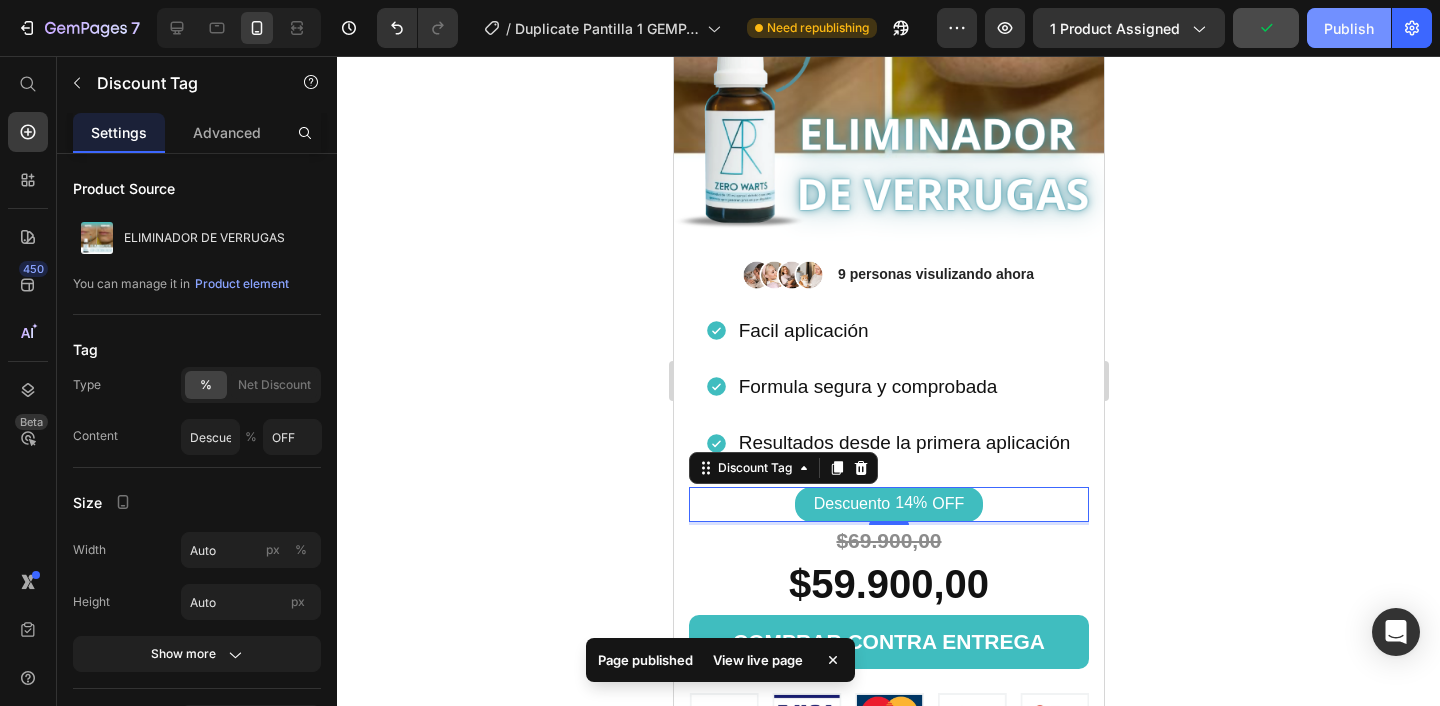 click on "Publish" 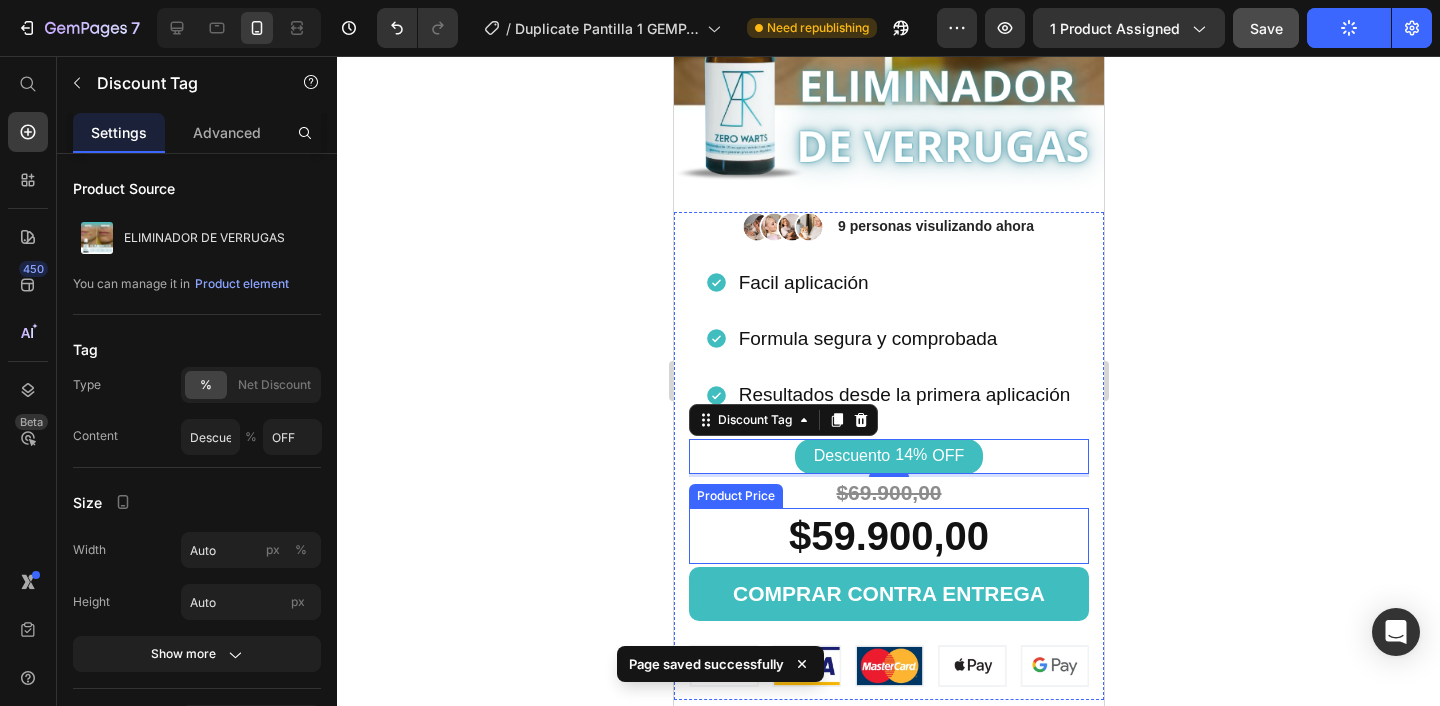 scroll, scrollTop: 503, scrollLeft: 0, axis: vertical 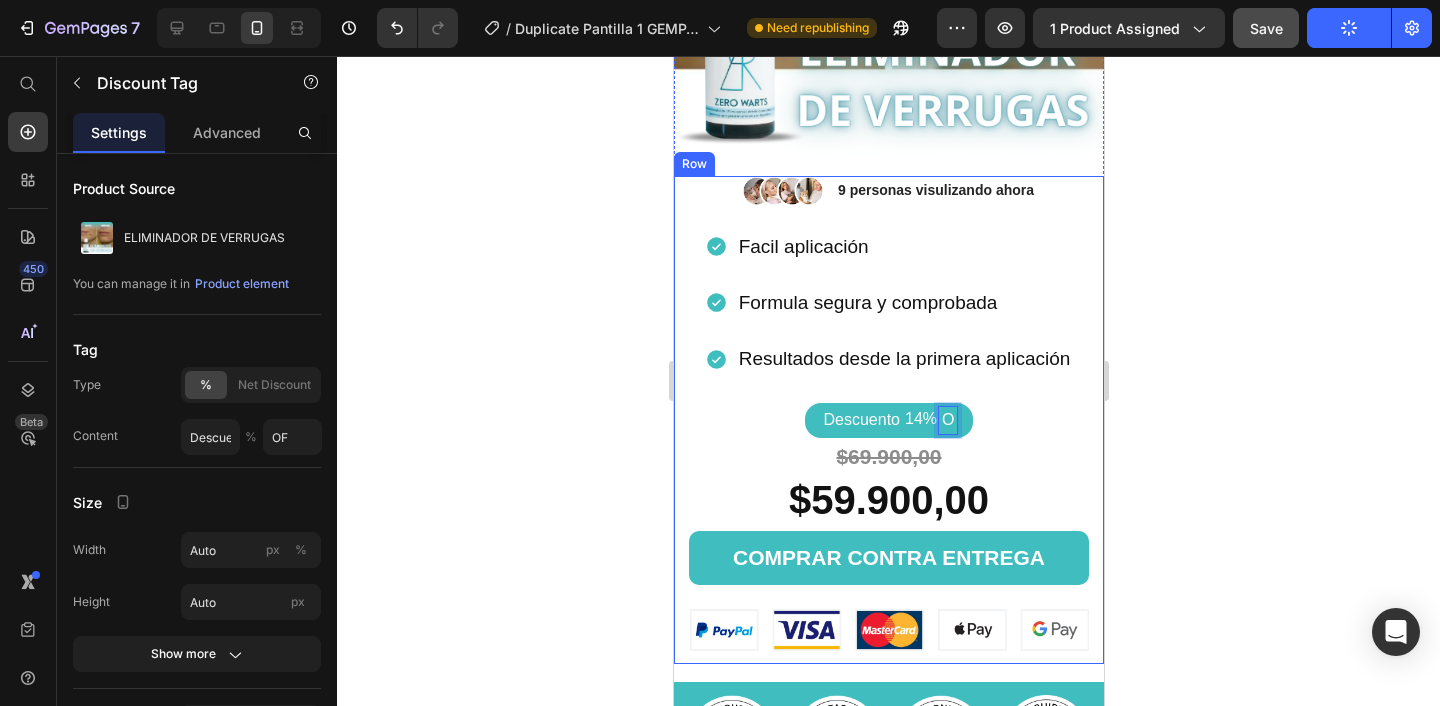 type on "O" 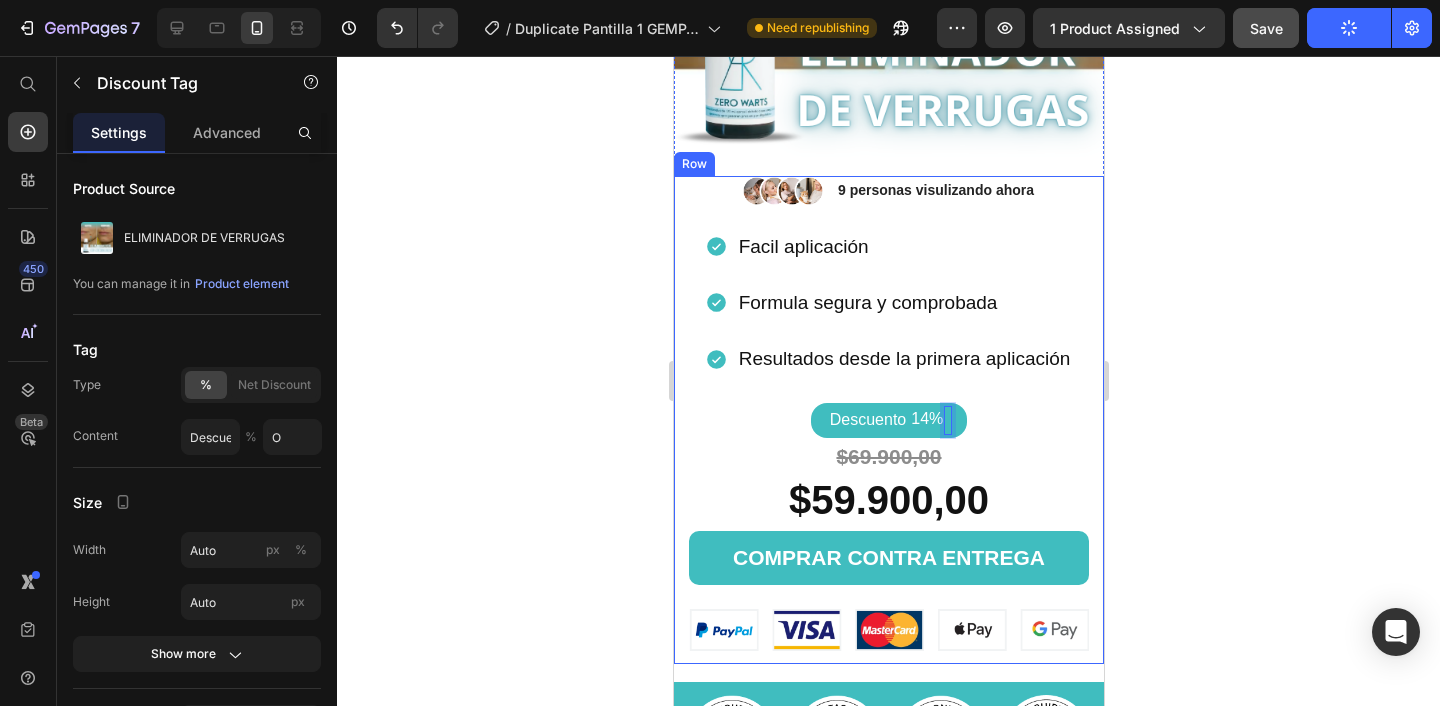 type 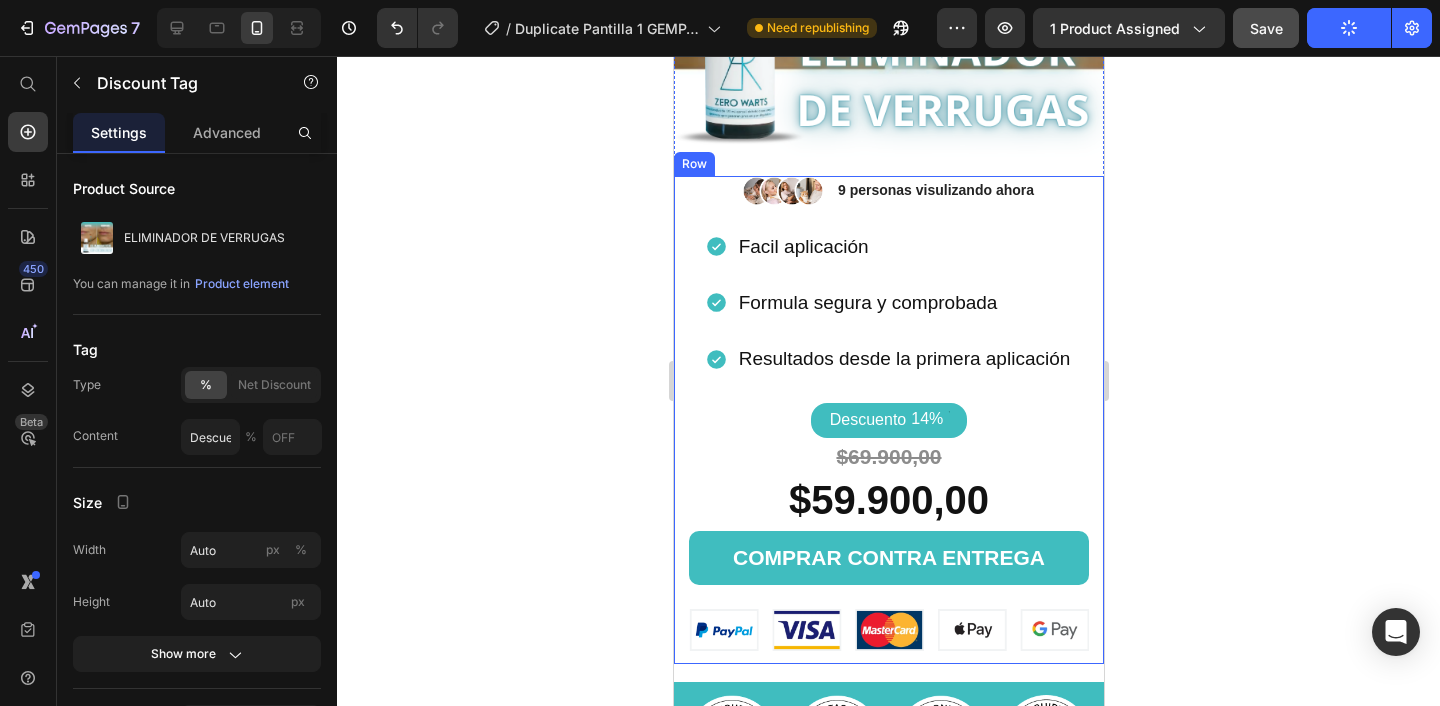 click 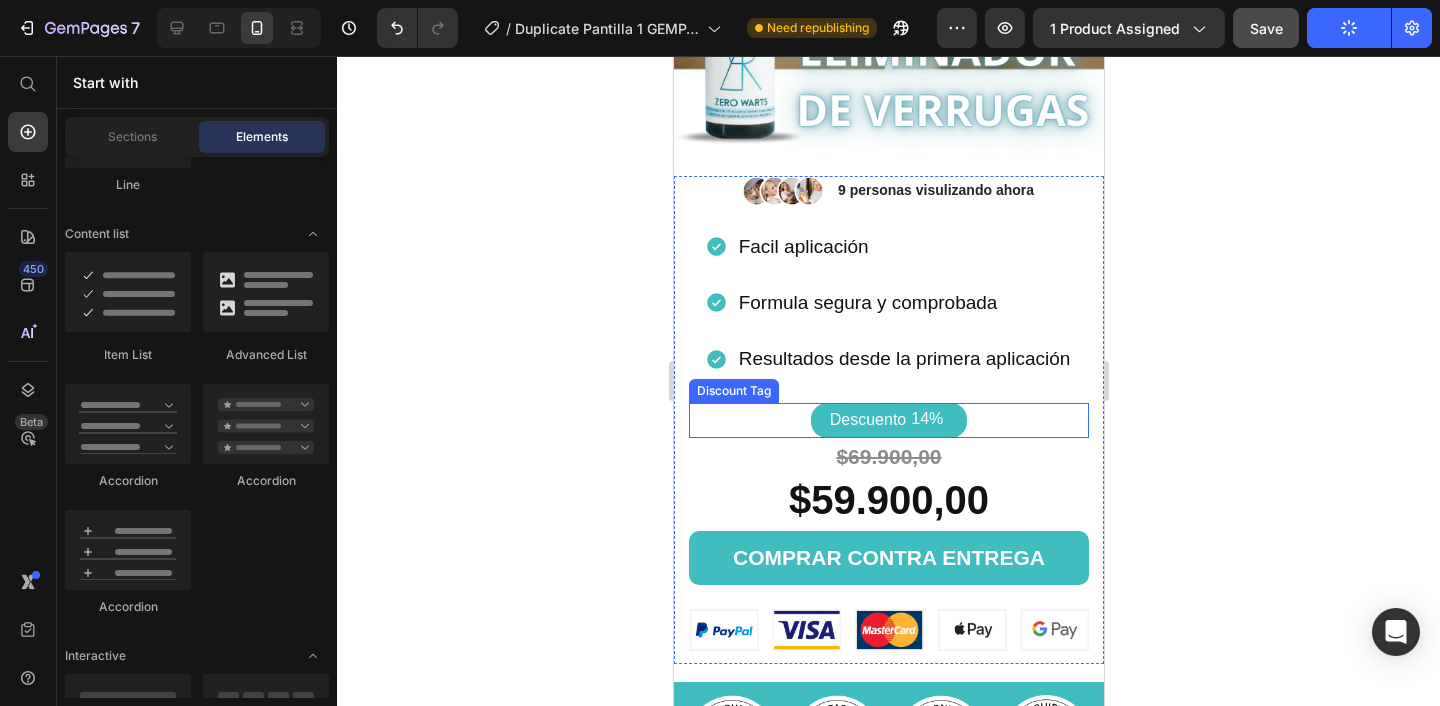 click on "Descuento" at bounding box center (867, 420) 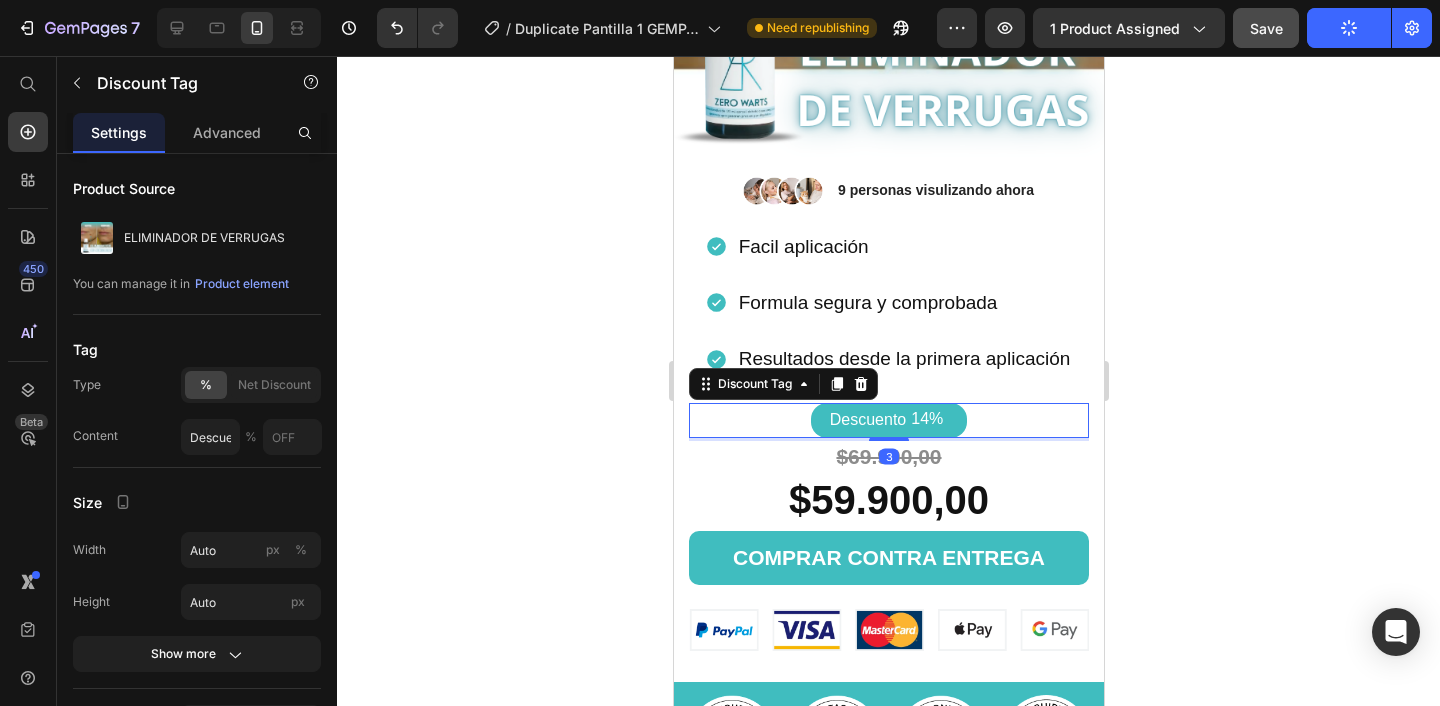 click on "Descuento" at bounding box center [867, 420] 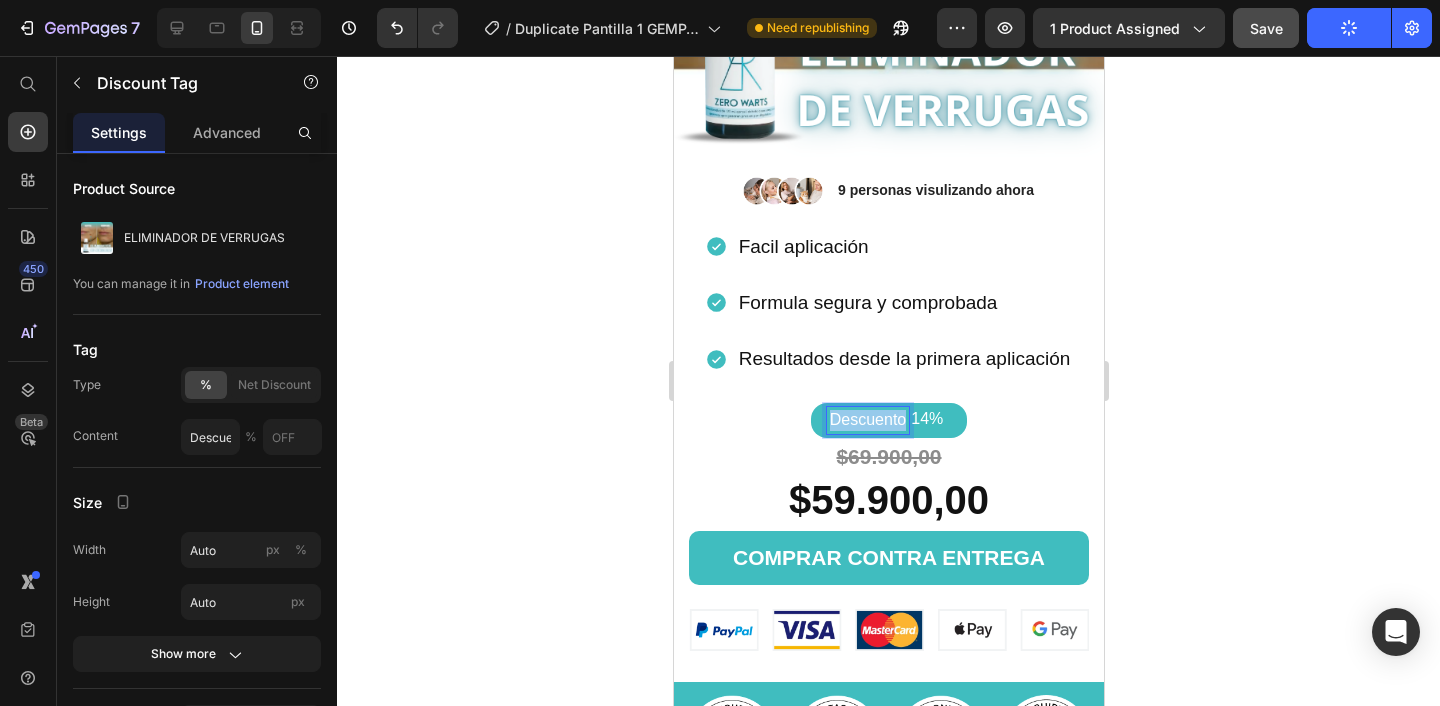 drag, startPoint x: 903, startPoint y: 419, endPoint x: 826, endPoint y: 419, distance: 77 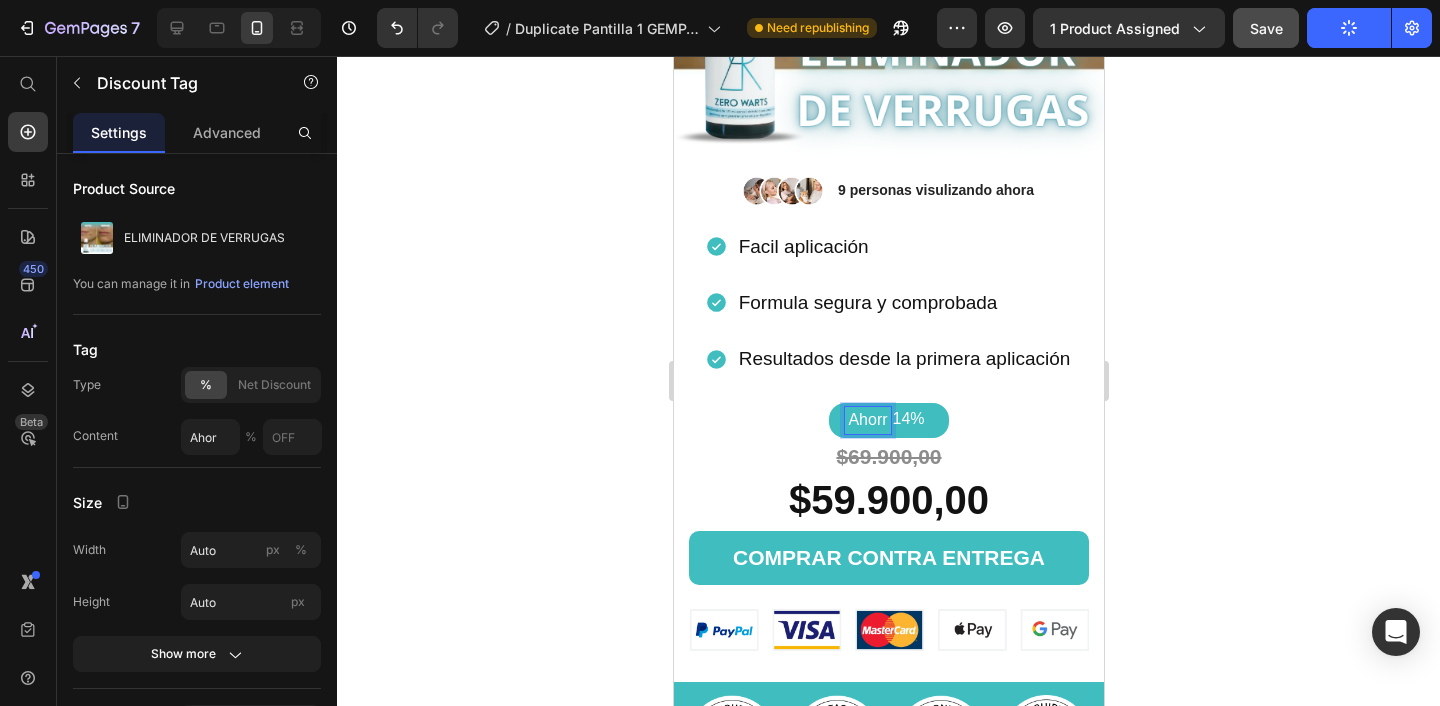 type on "Ahorra" 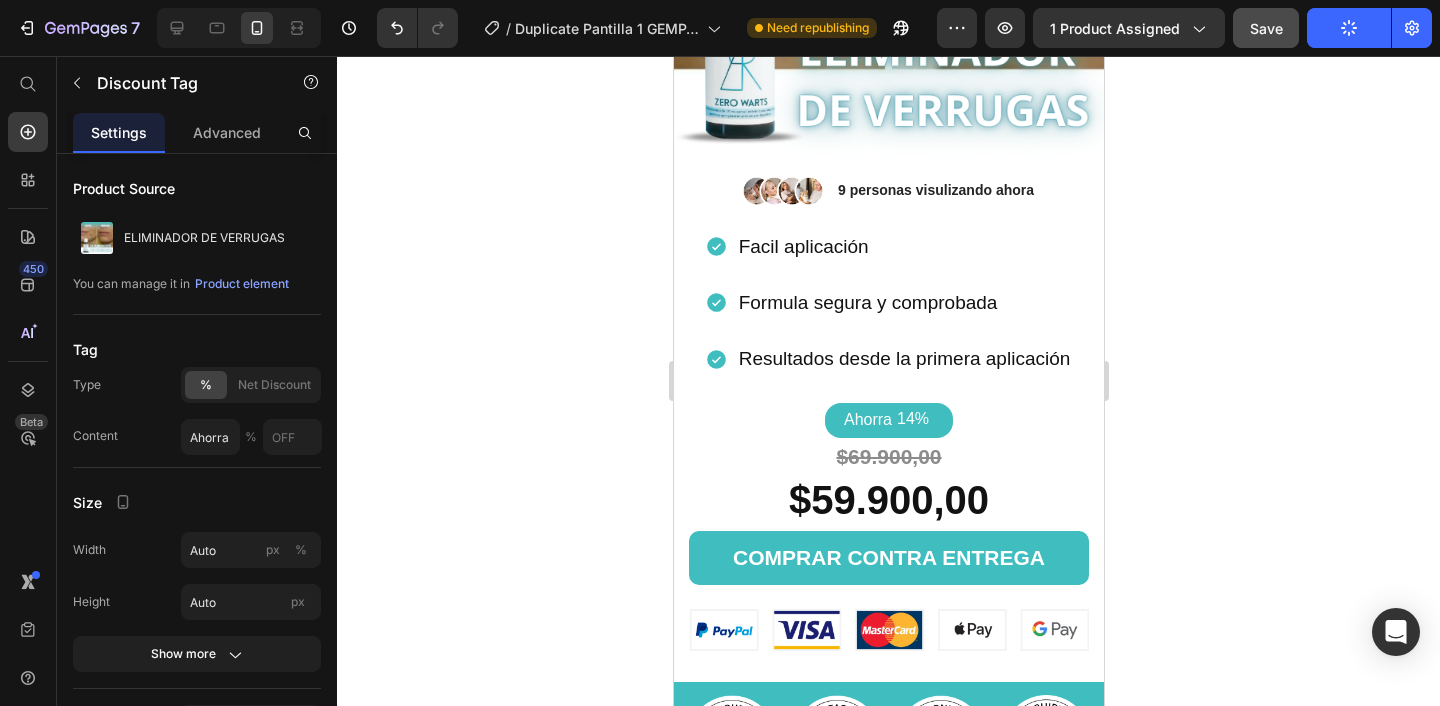 click 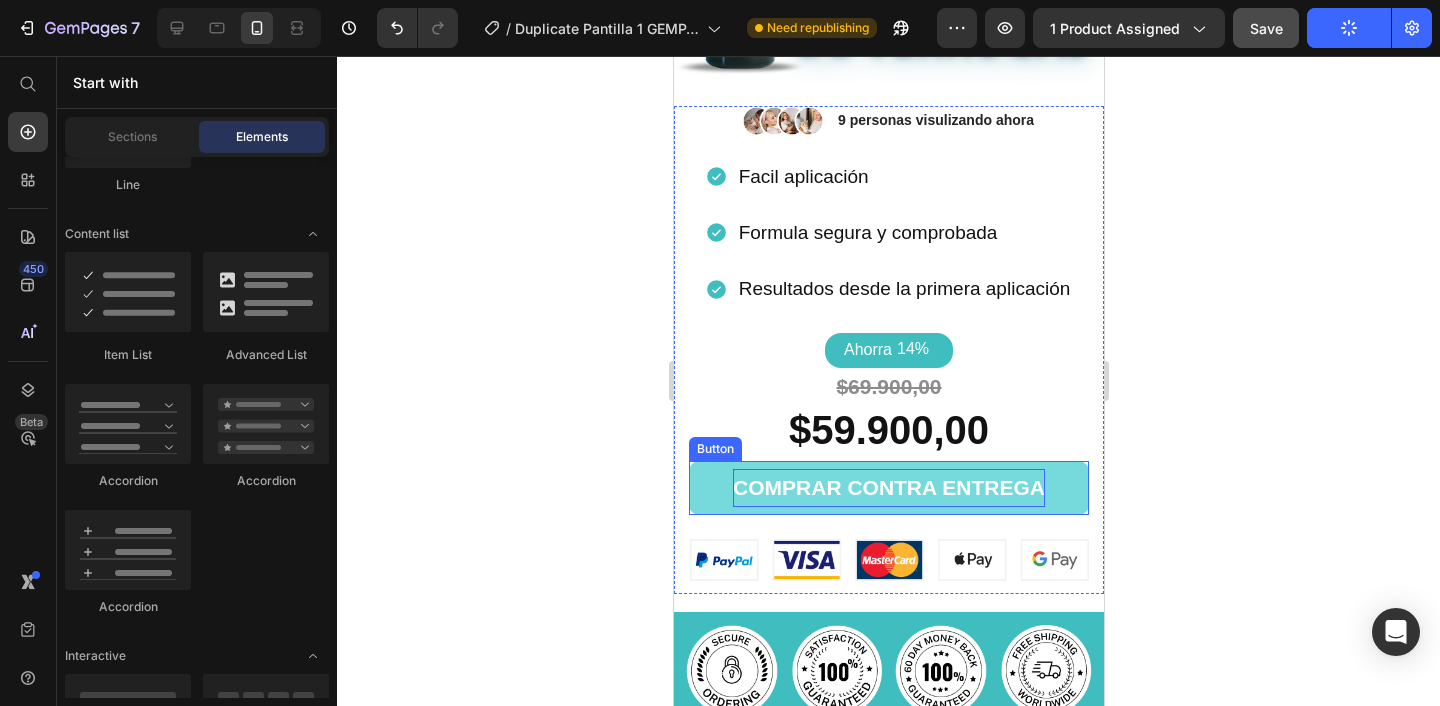 scroll, scrollTop: 577, scrollLeft: 0, axis: vertical 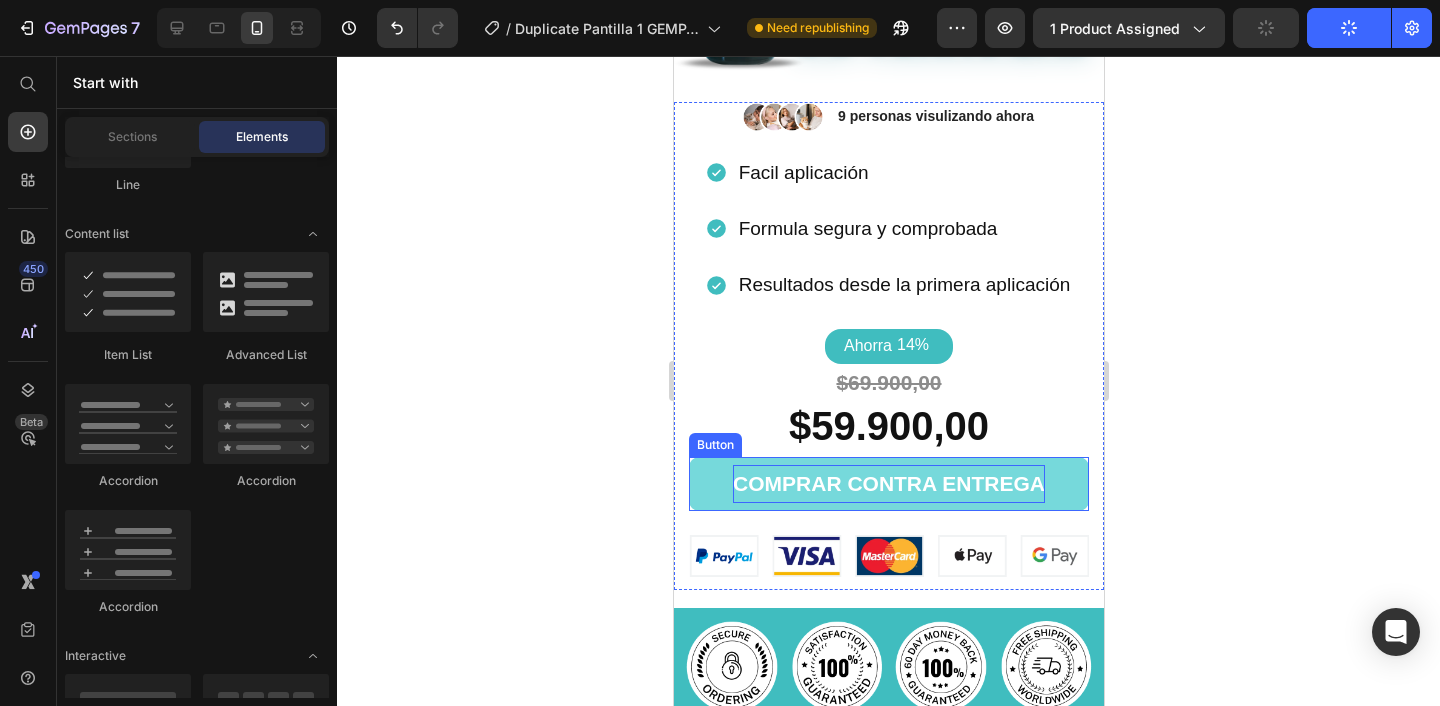 click on "COMPRAR CONTRA ENTREGA" at bounding box center (888, 484) 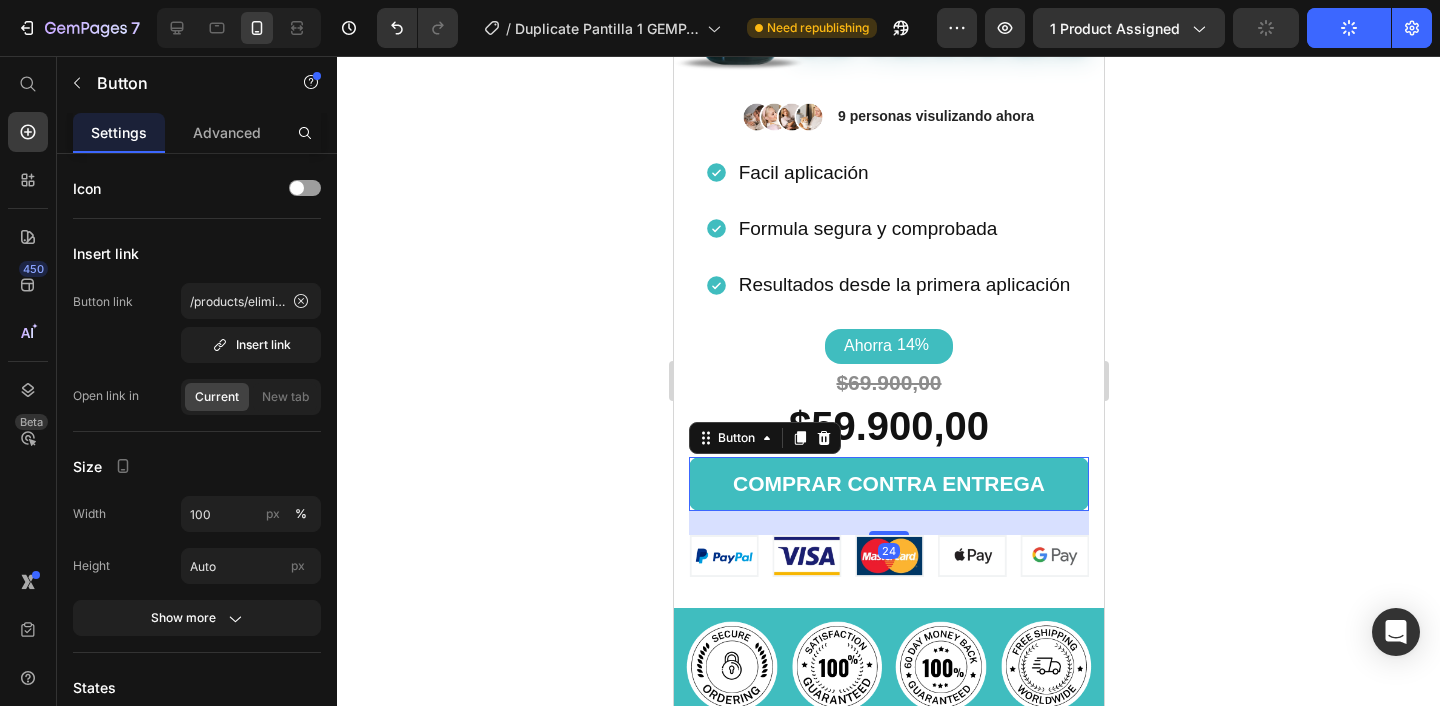 click 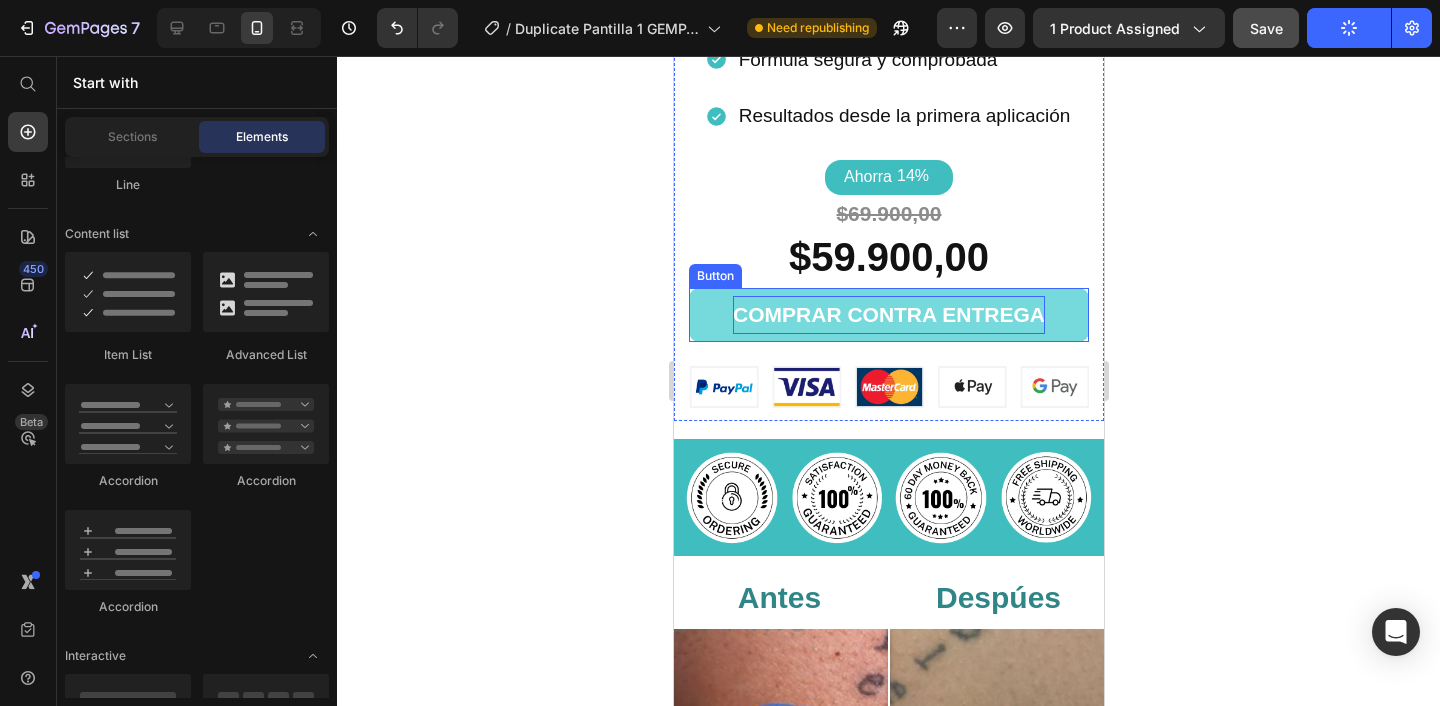 scroll, scrollTop: 913, scrollLeft: 0, axis: vertical 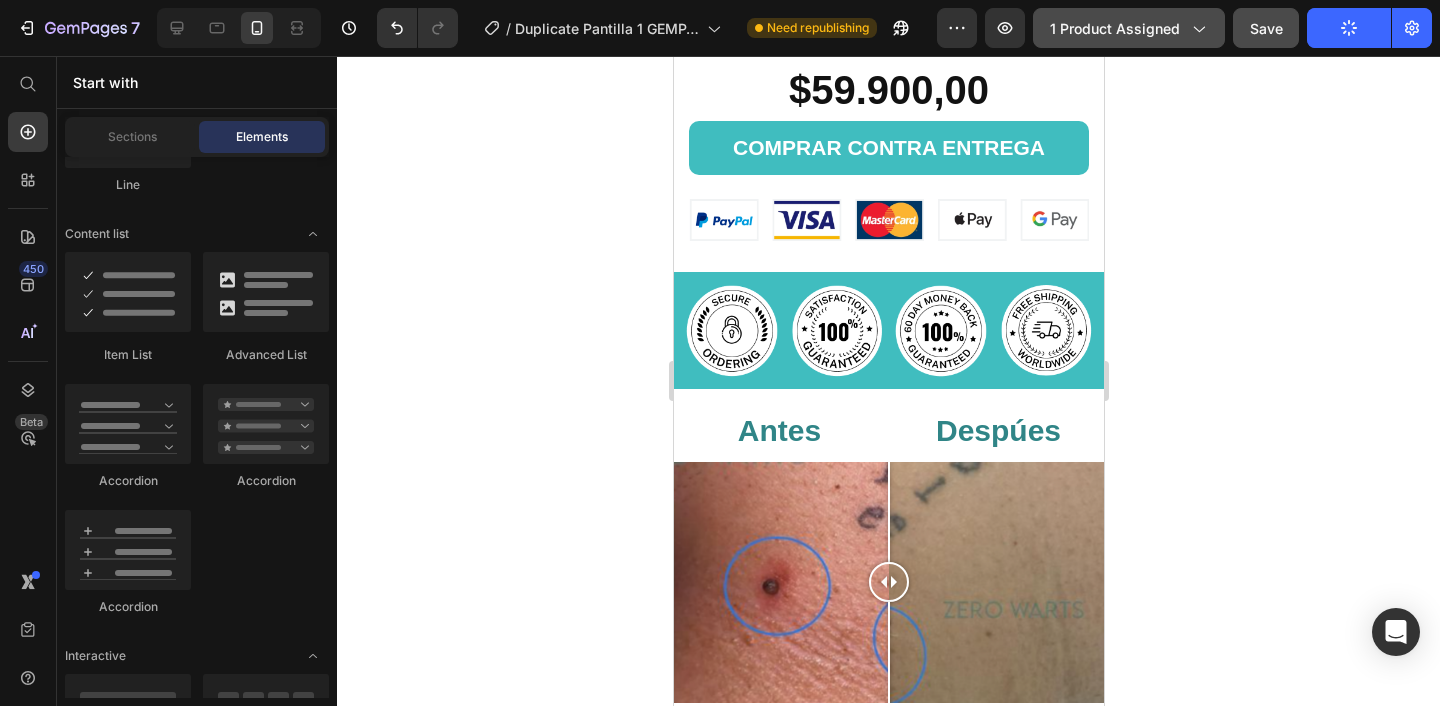 click on "1 product assigned" 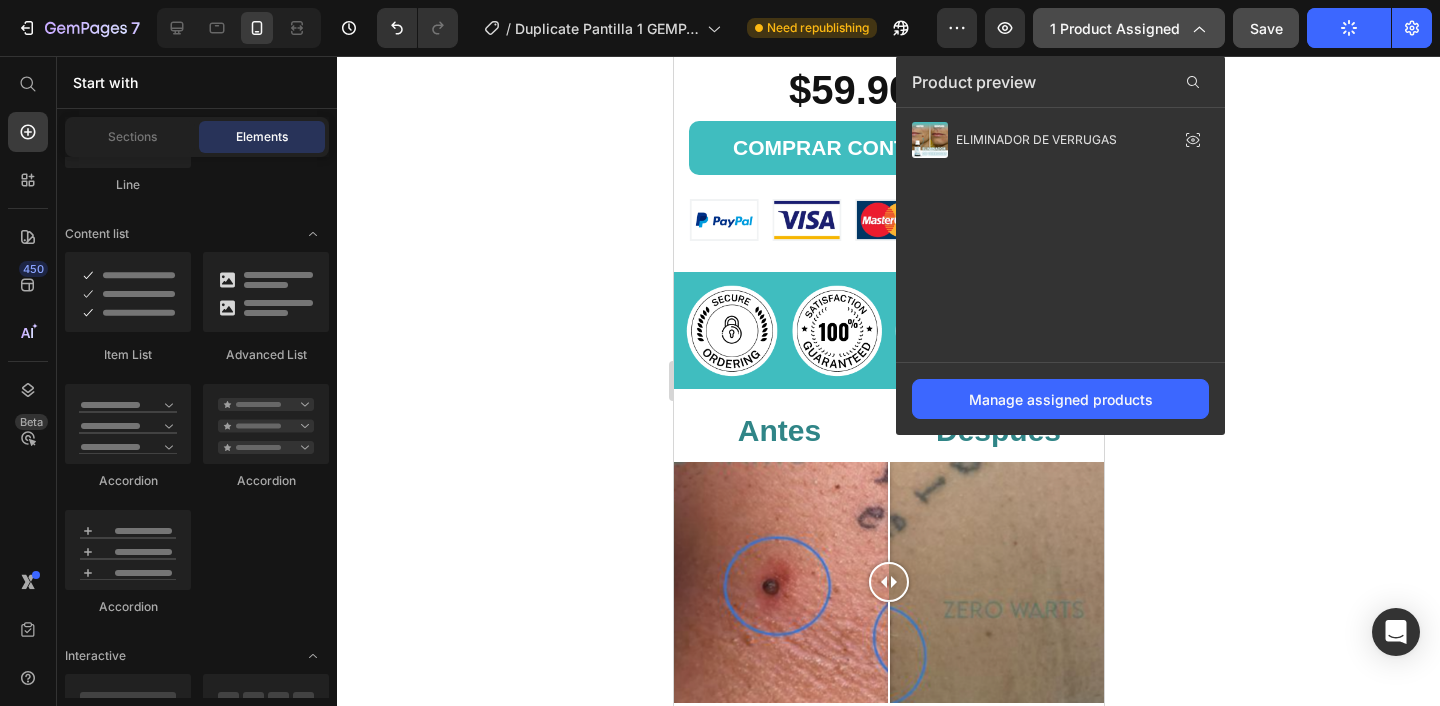 click on "1 product assigned" 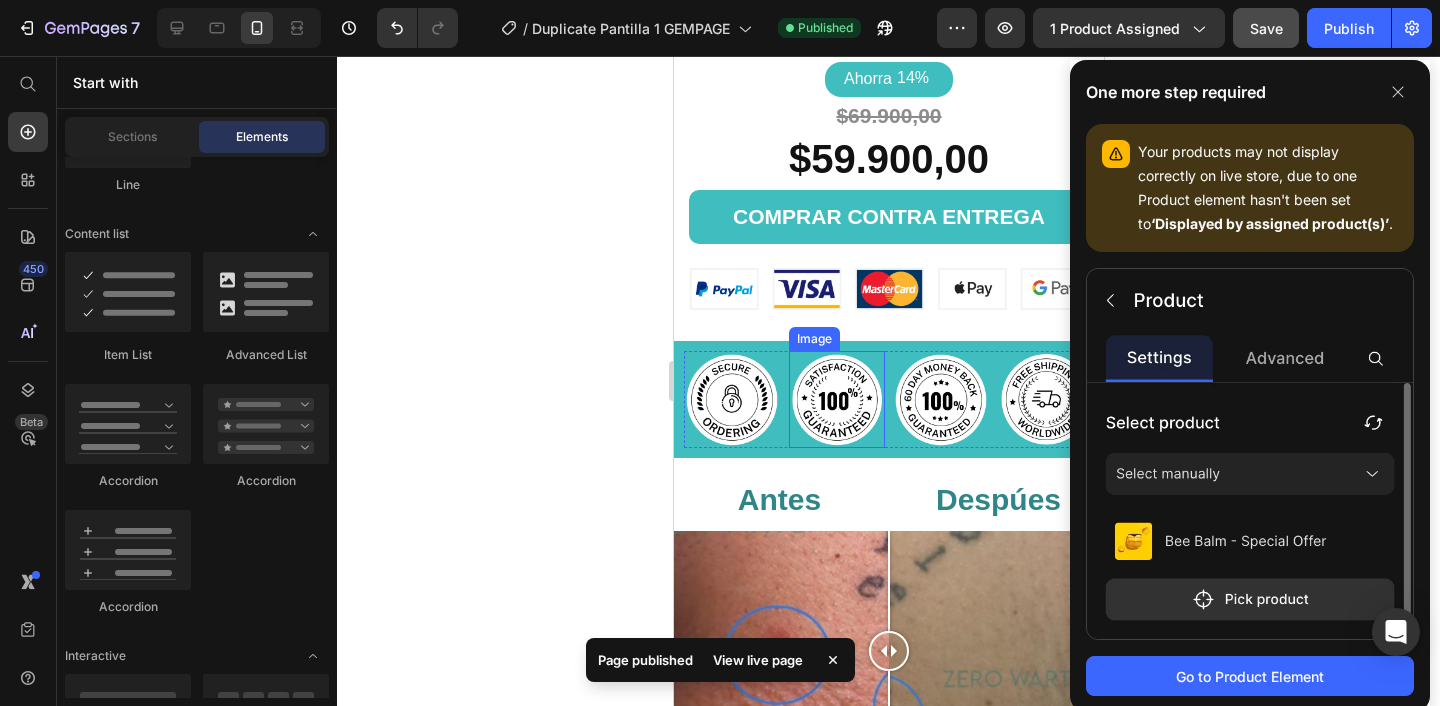scroll, scrollTop: 876, scrollLeft: 0, axis: vertical 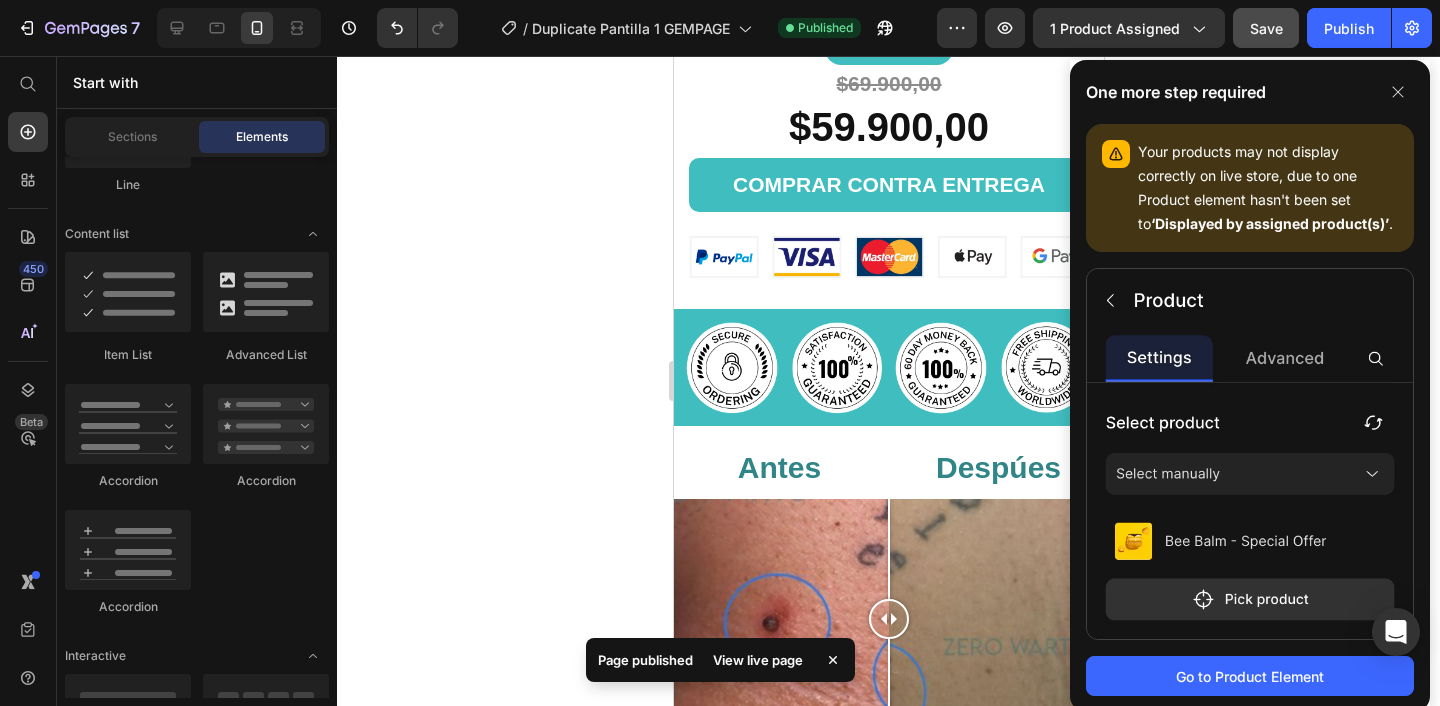 click 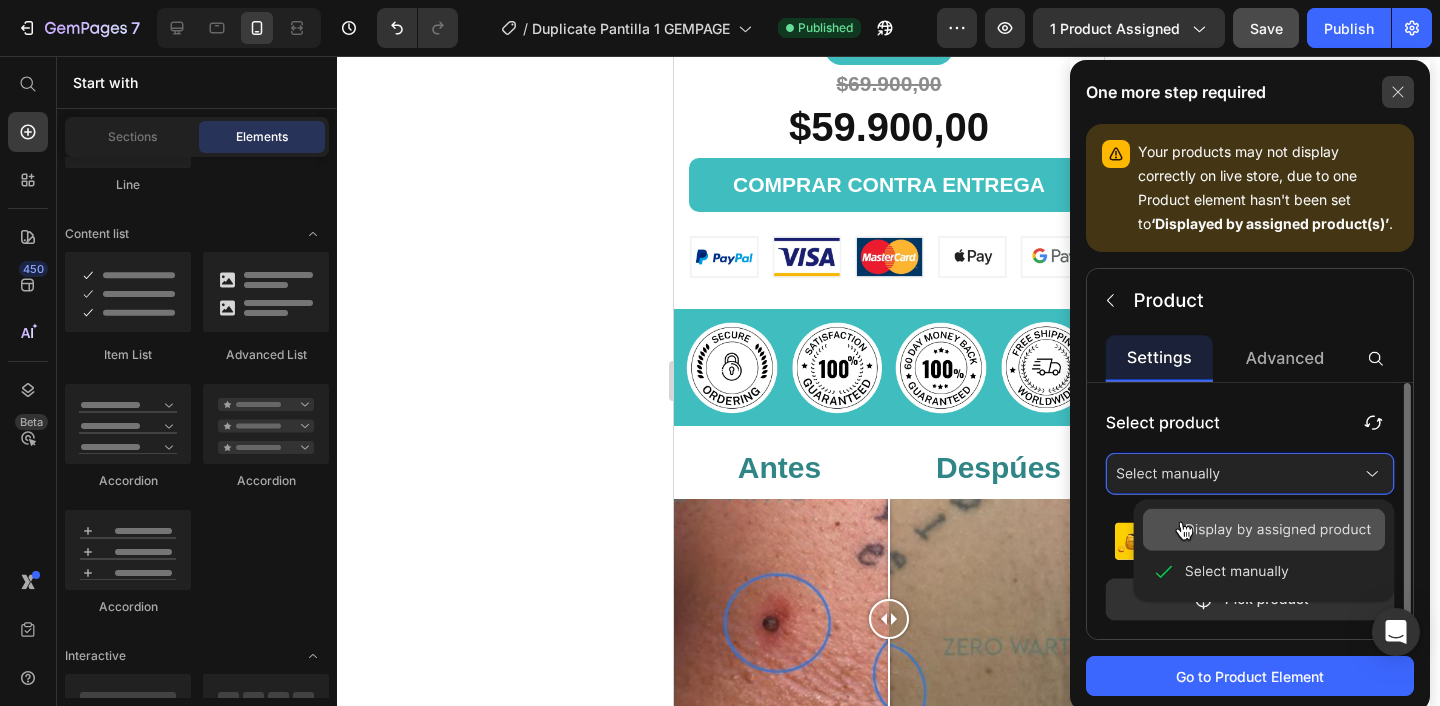 click 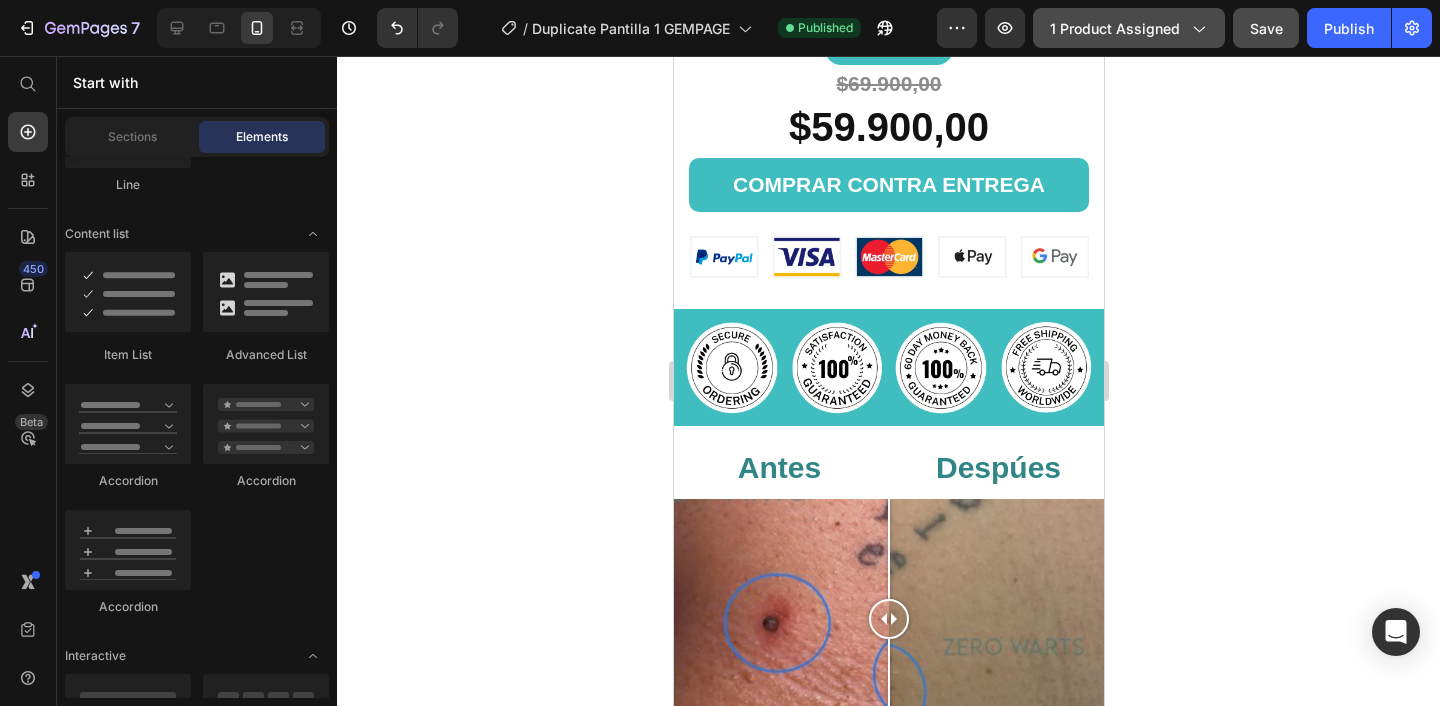 click on "1 product assigned" 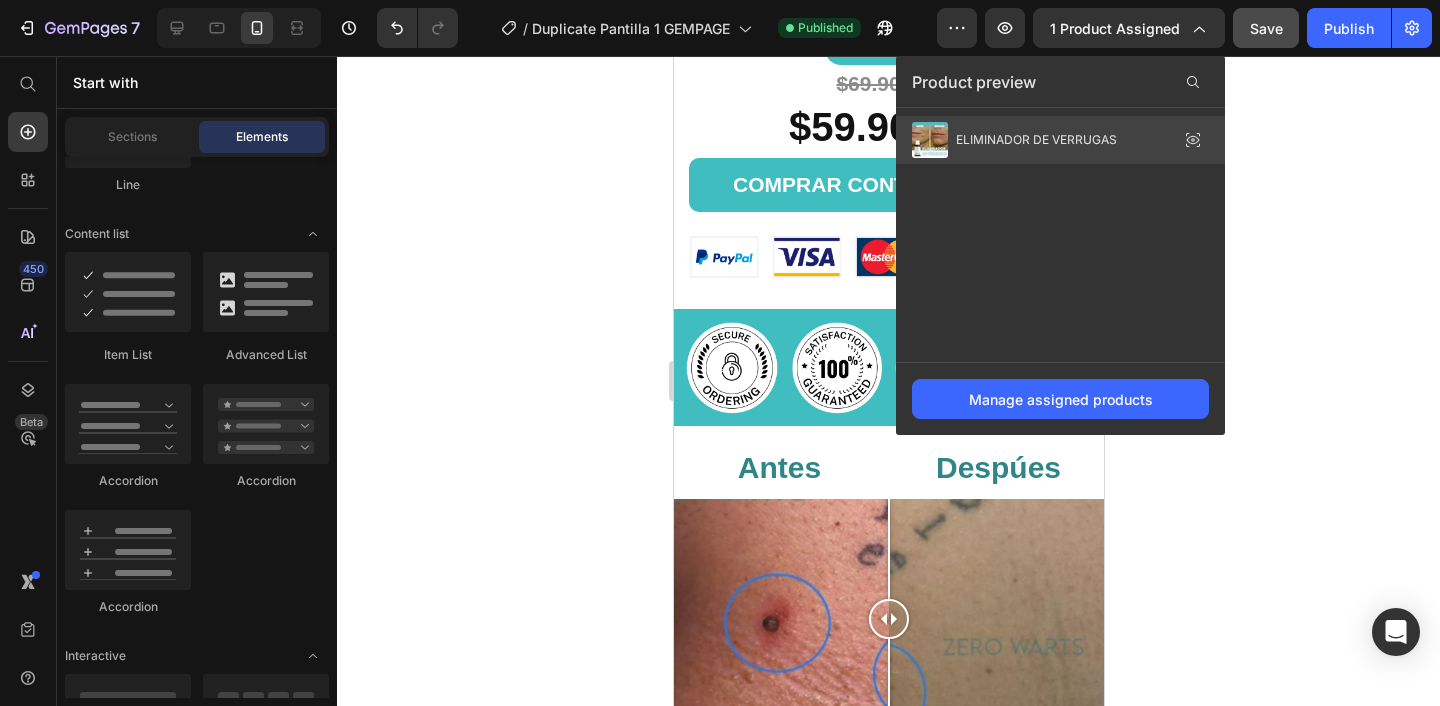click on "ELIMINADOR DE VERRUGAS" at bounding box center [1036, 140] 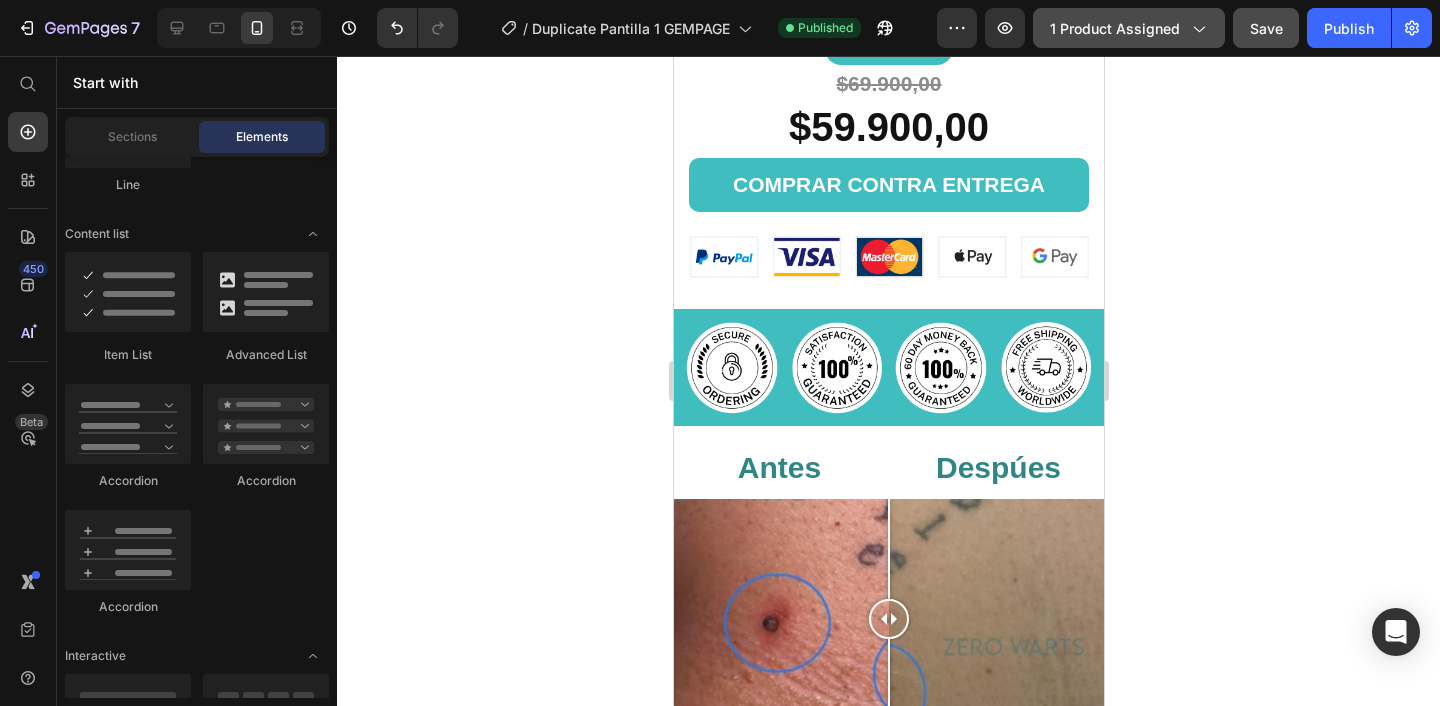 click on "1 product assigned" at bounding box center [1129, 28] 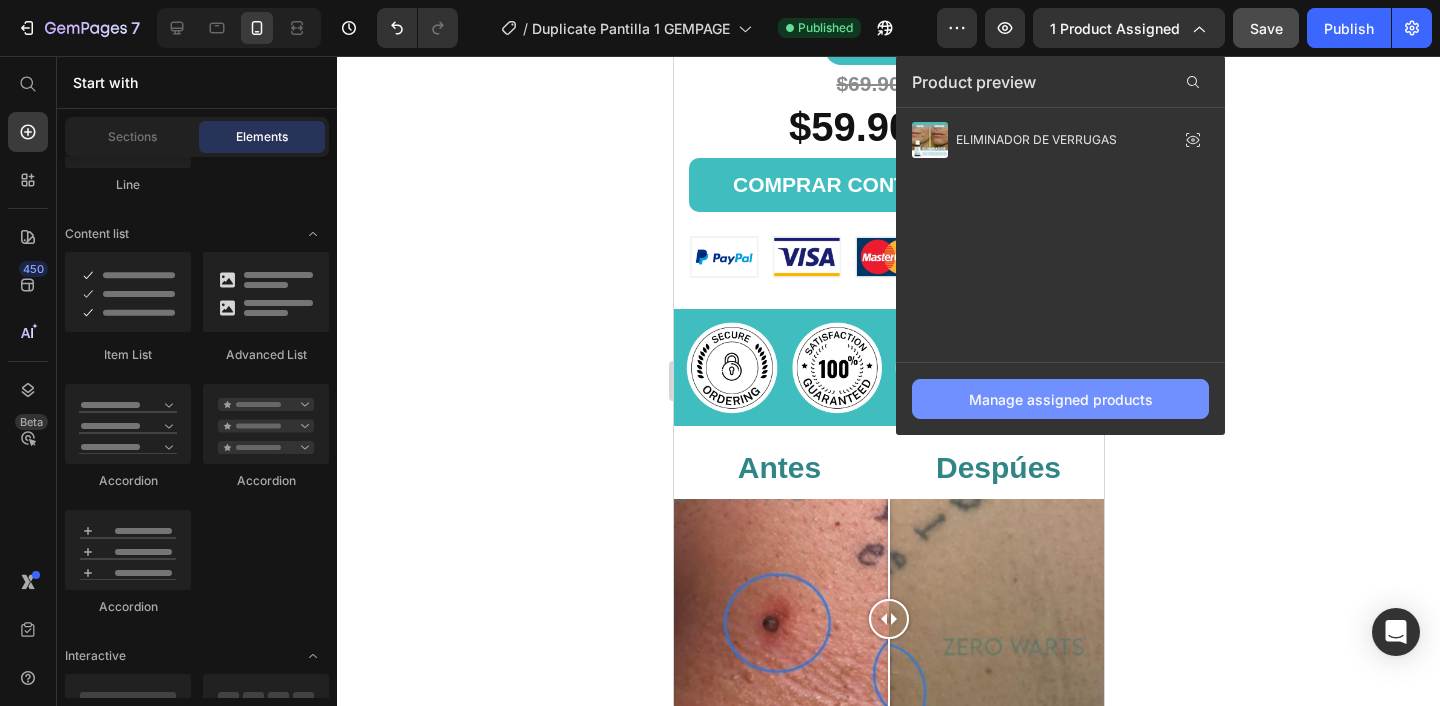 click on "Manage assigned products" at bounding box center (1060, 399) 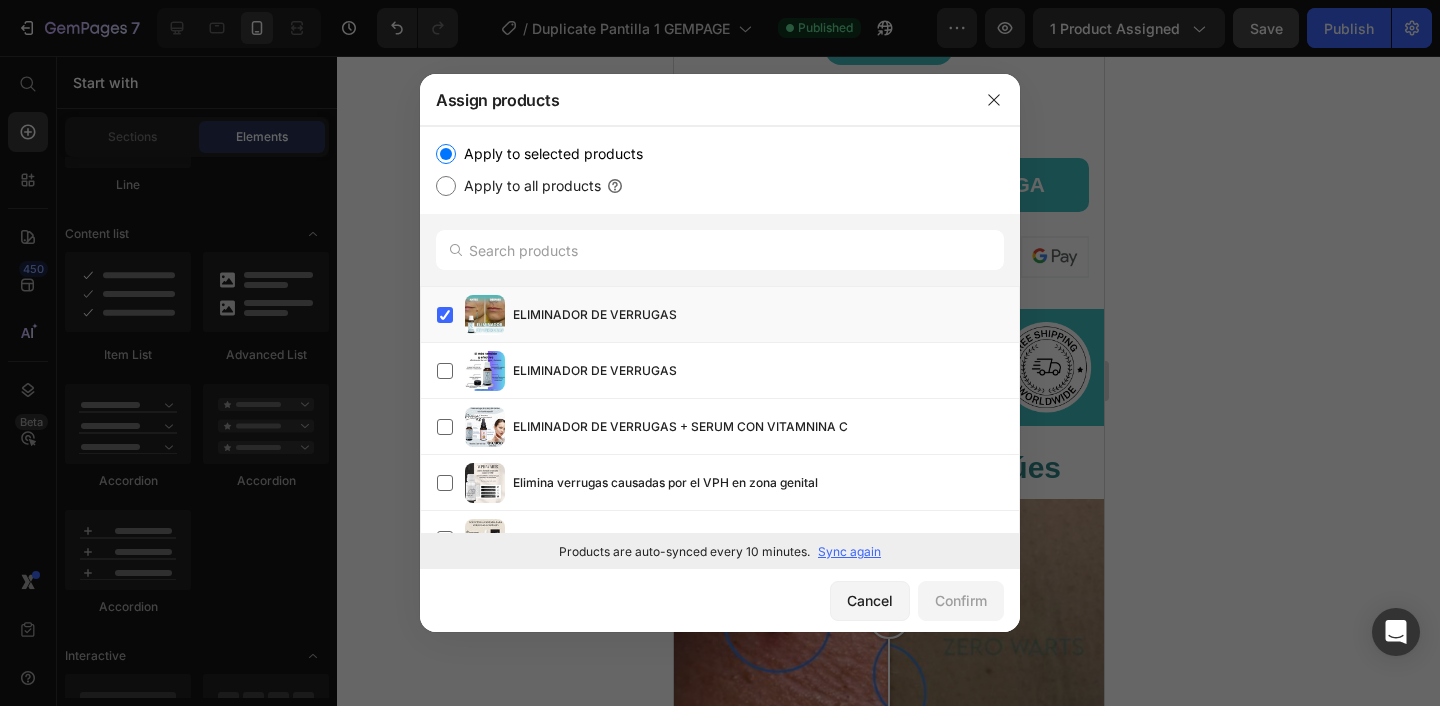 click on "Apply to all products" at bounding box center [528, 186] 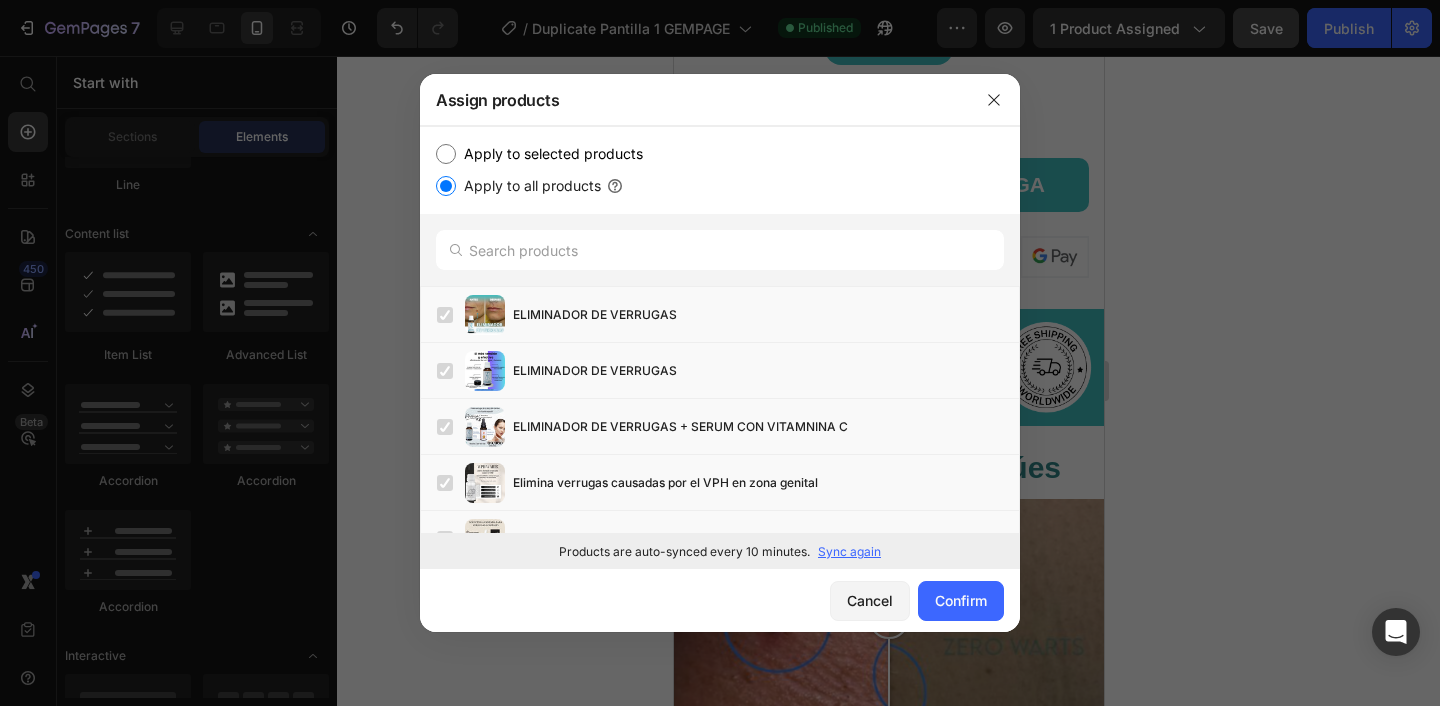 click on "Apply to selected products" at bounding box center [549, 154] 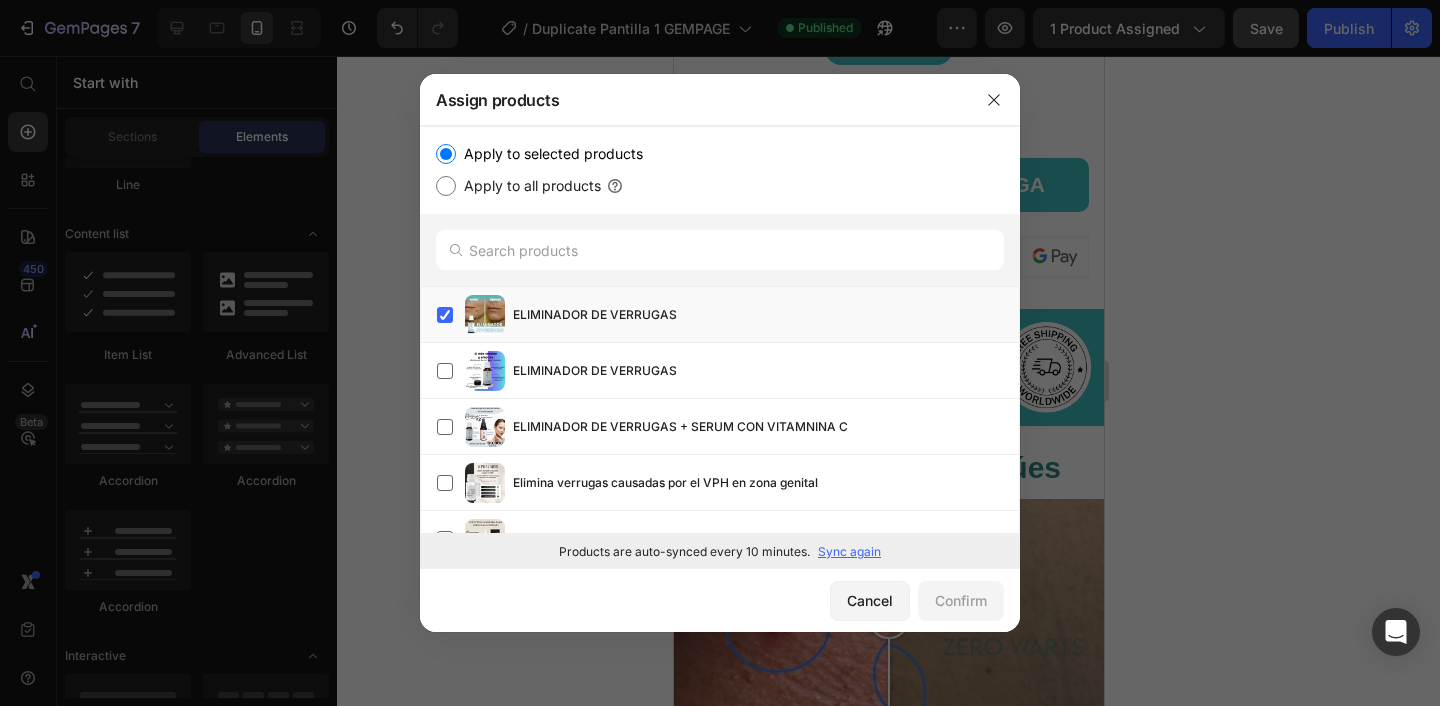 drag, startPoint x: 315, startPoint y: 25, endPoint x: 989, endPoint y: 80, distance: 676.24036 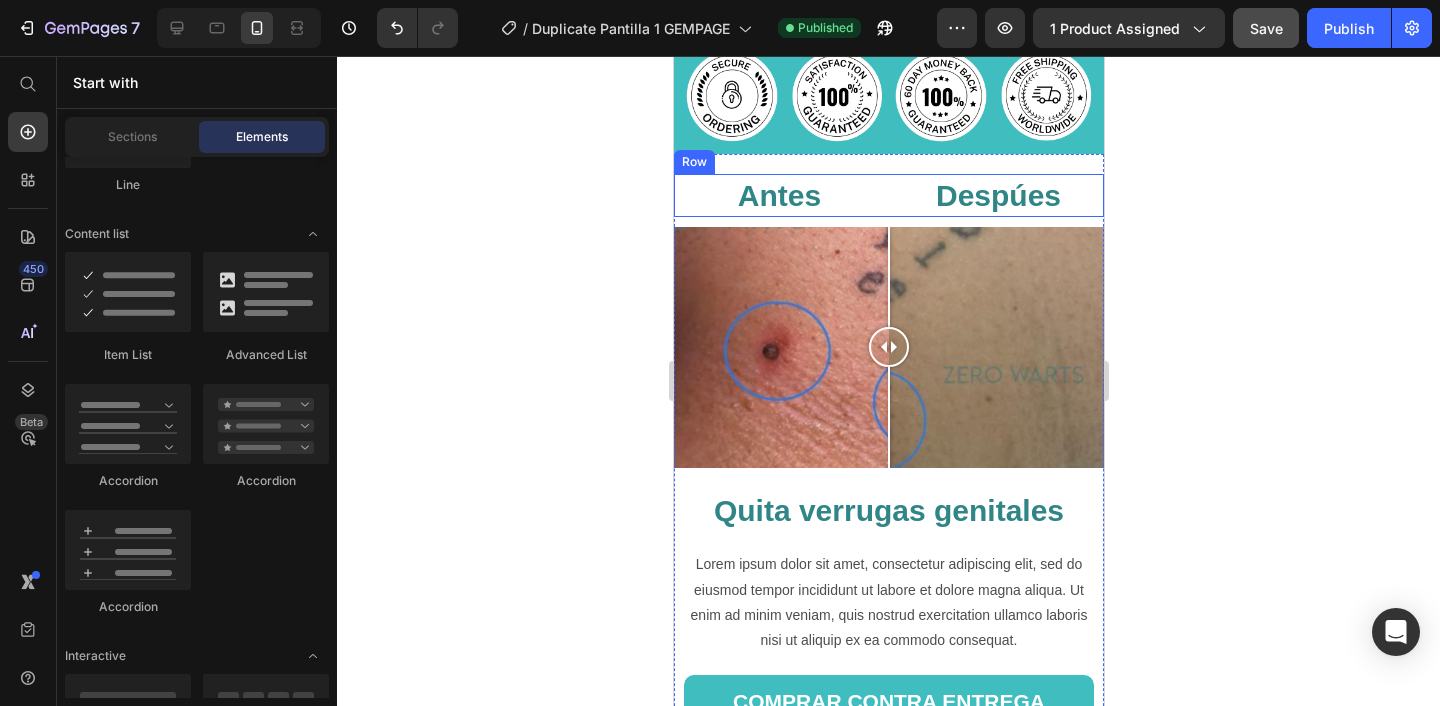 scroll, scrollTop: 1154, scrollLeft: 0, axis: vertical 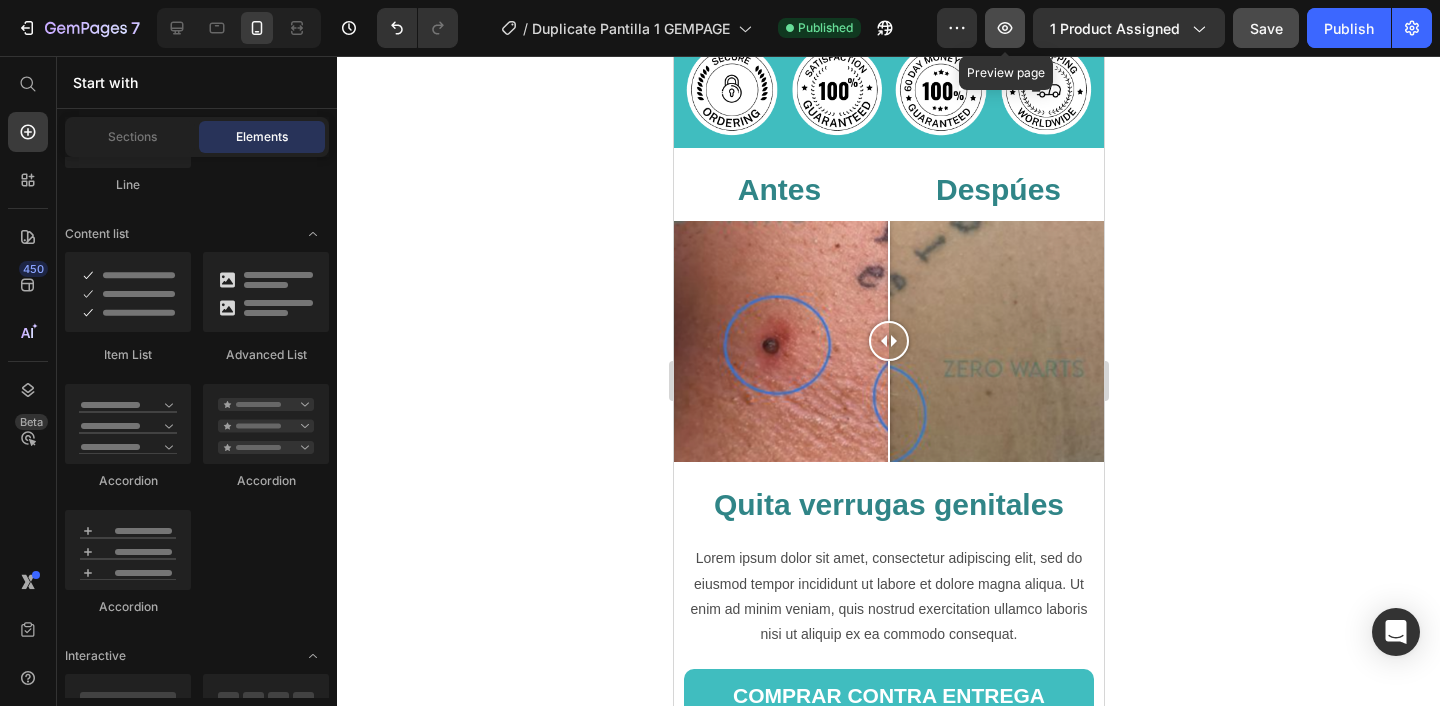 click 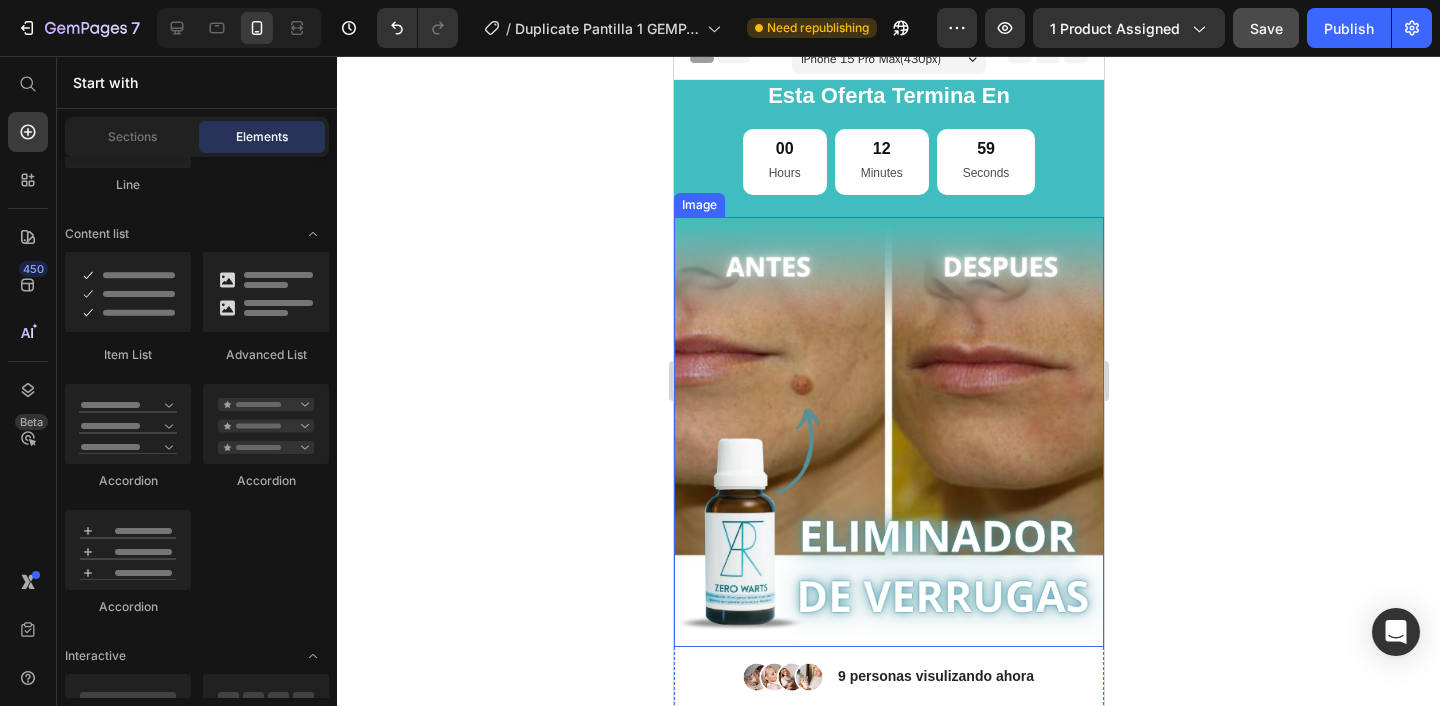 scroll, scrollTop: 0, scrollLeft: 0, axis: both 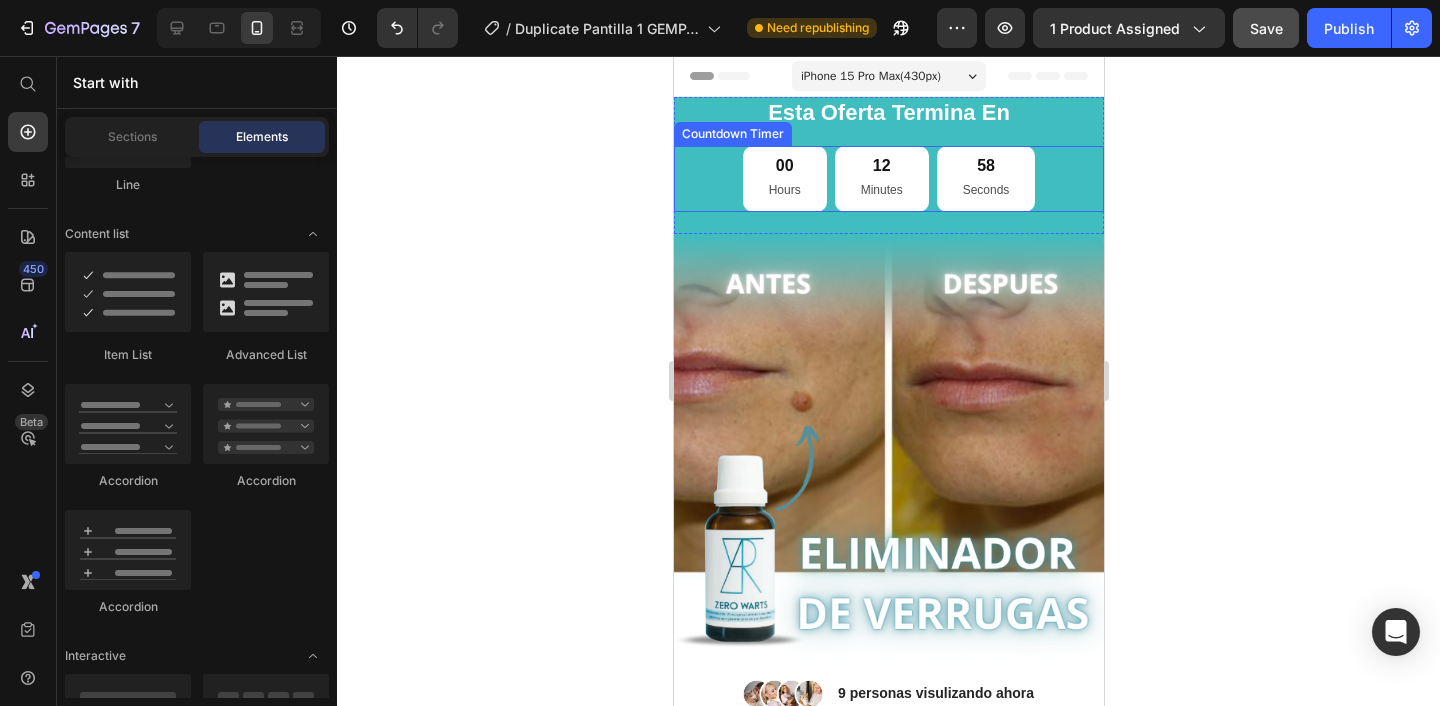 click on "Hours" at bounding box center [784, 191] 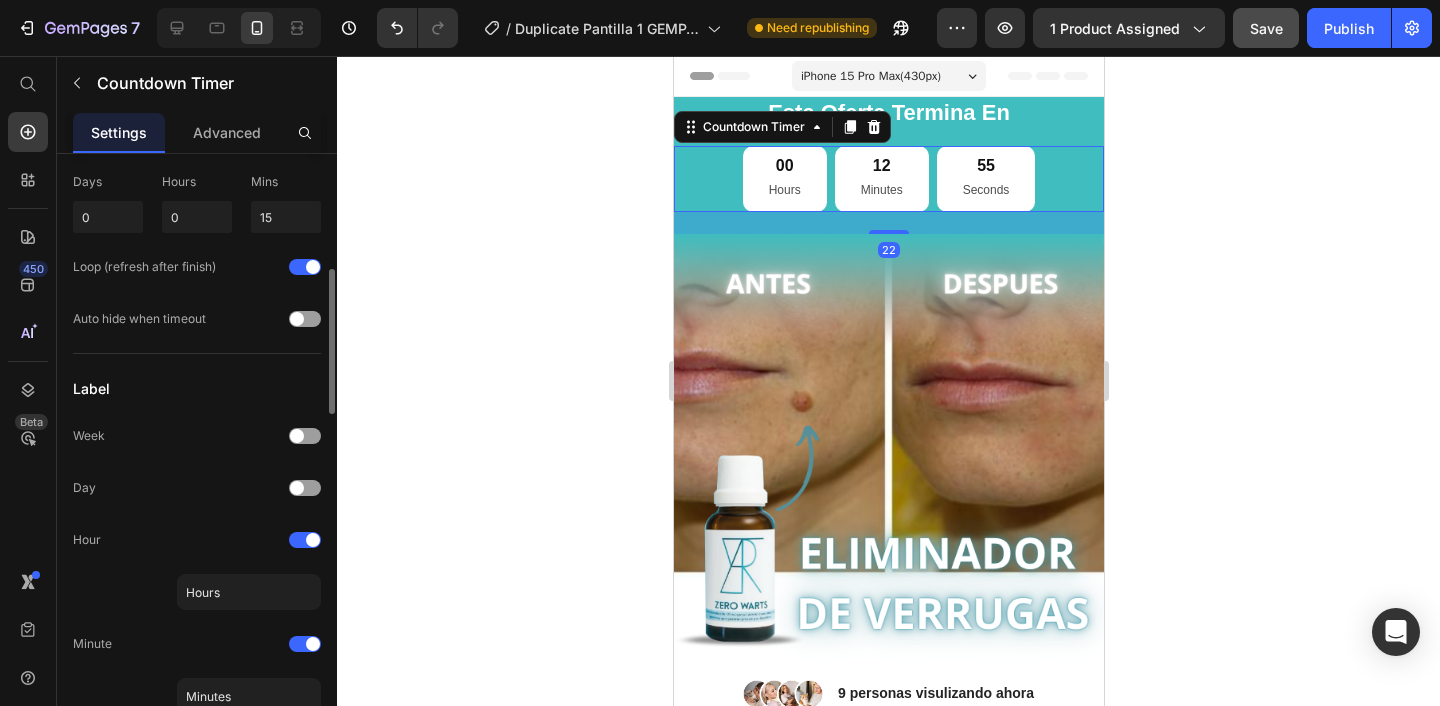 scroll, scrollTop: 205, scrollLeft: 0, axis: vertical 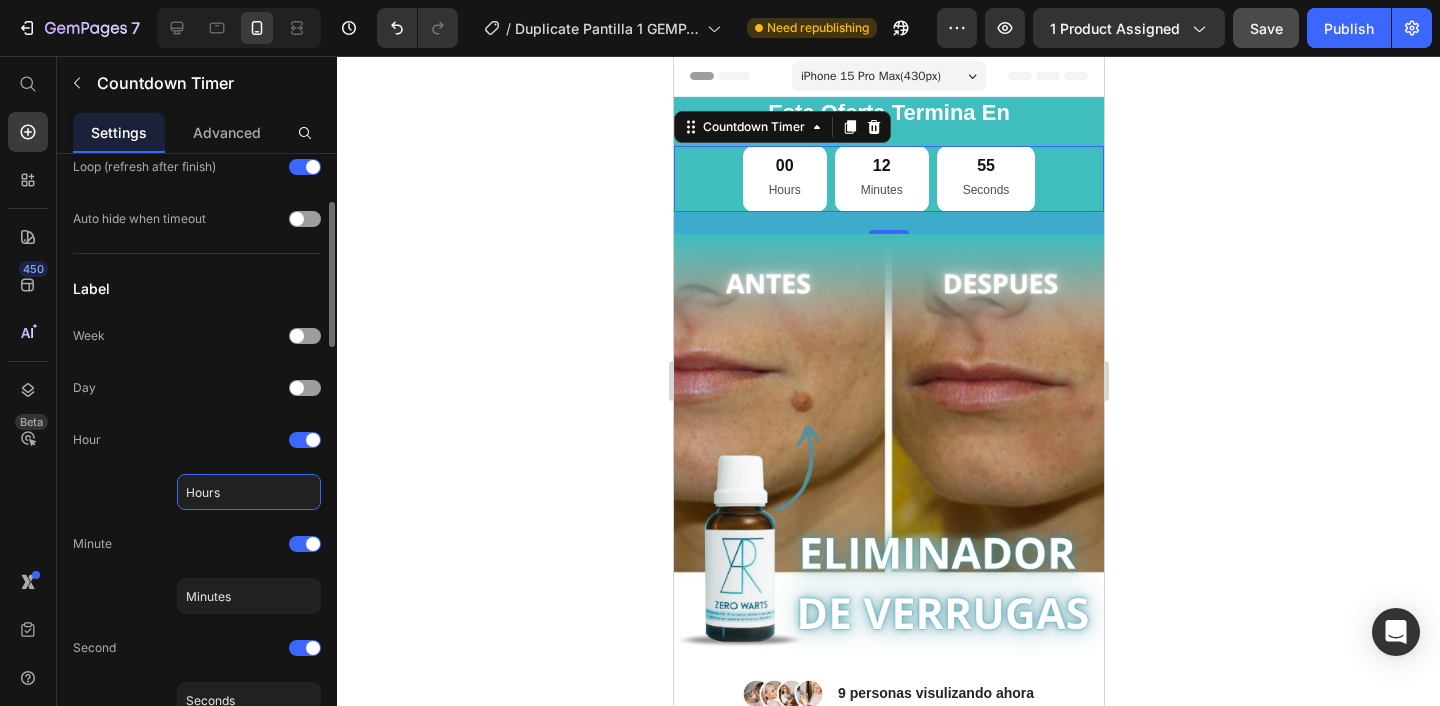 click on "Hours" 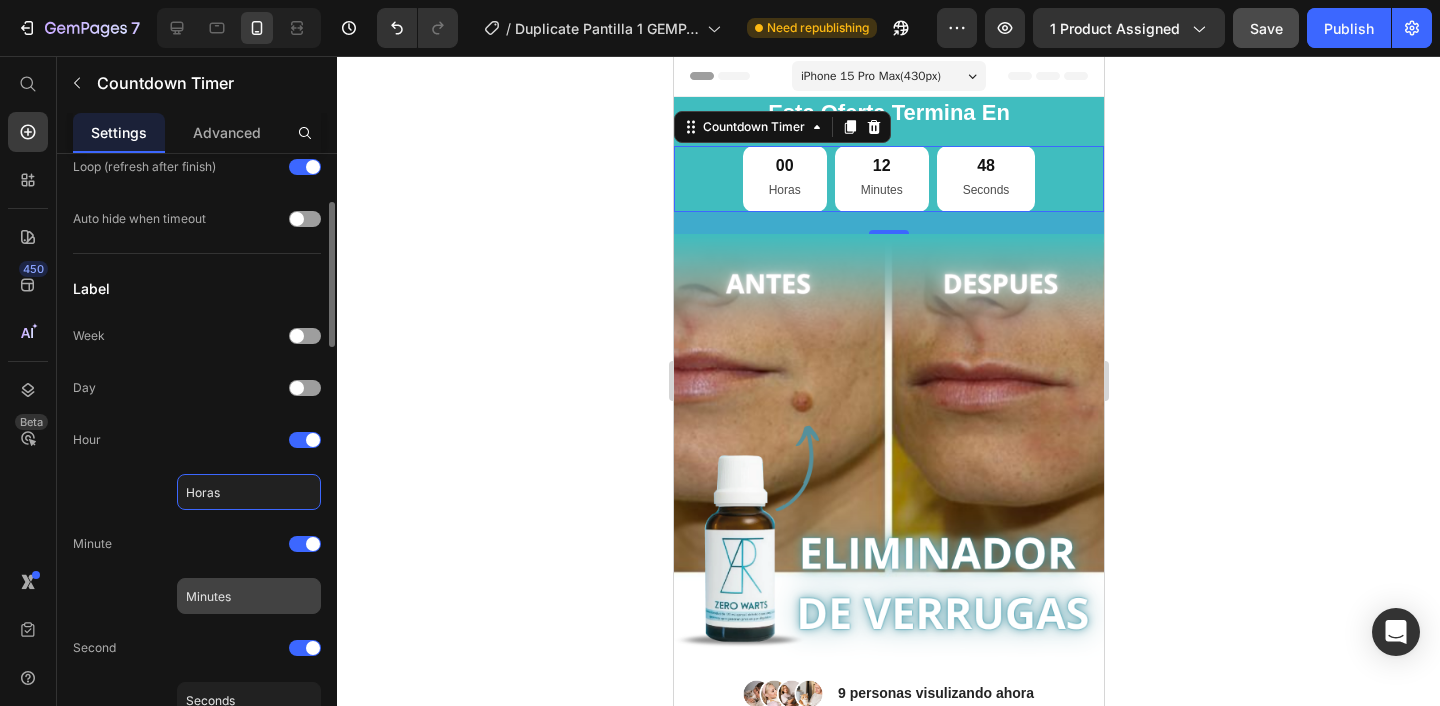 type on "Horas" 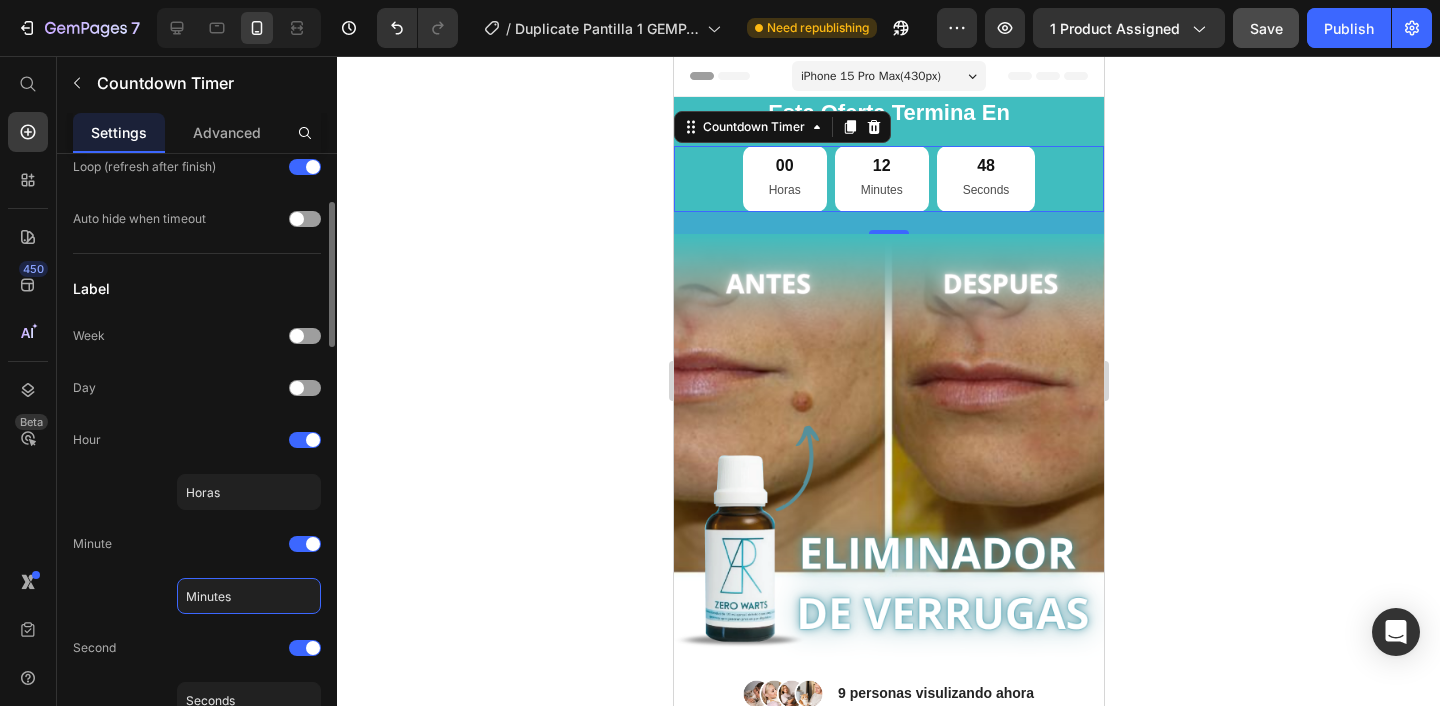 click on "Minutes" 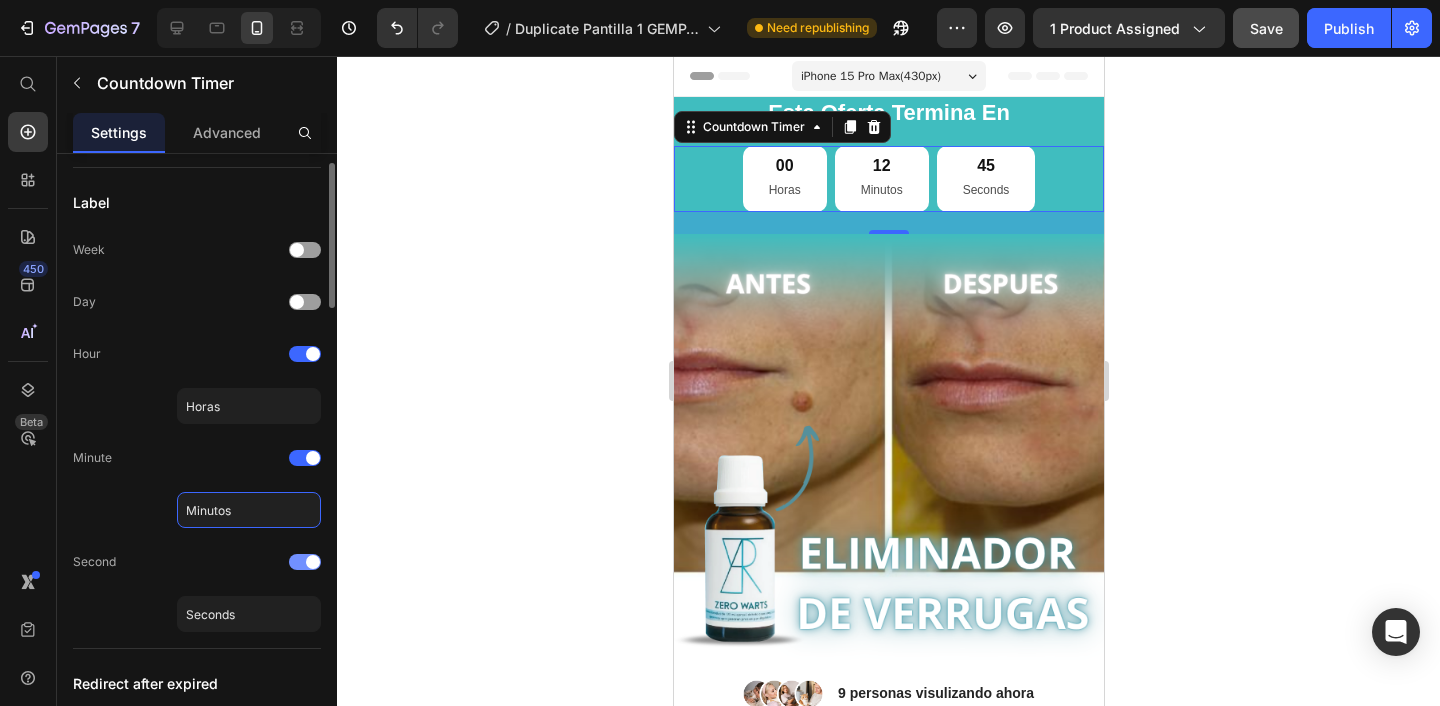 scroll, scrollTop: 324, scrollLeft: 0, axis: vertical 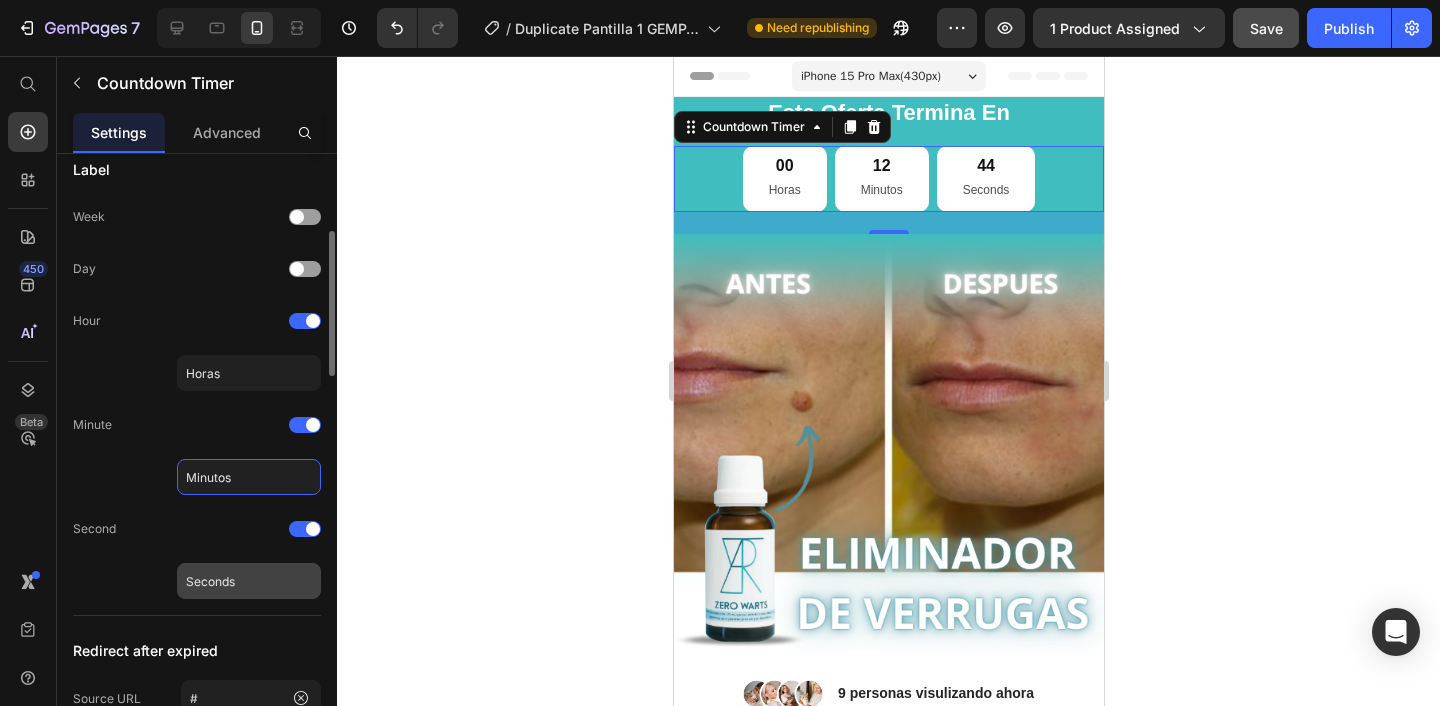 type on "Minutos" 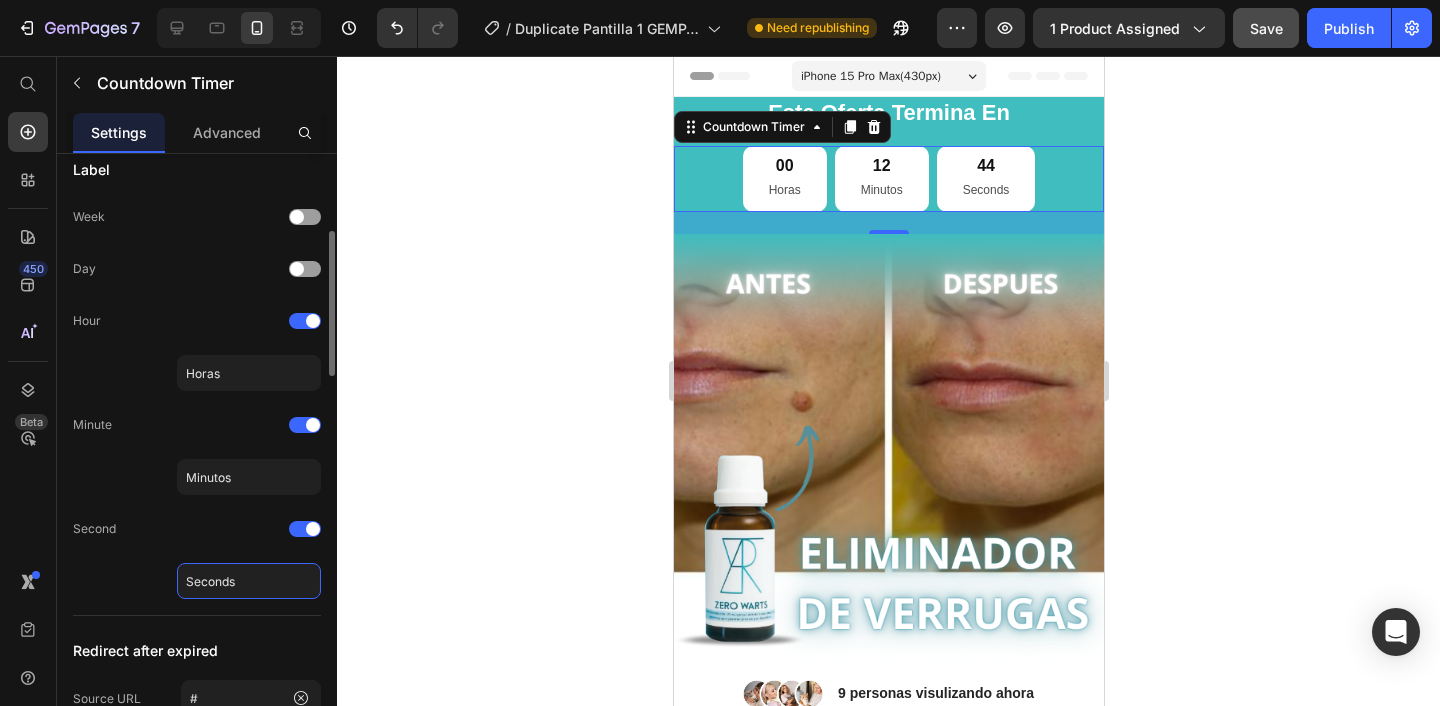 click on "Seconds" 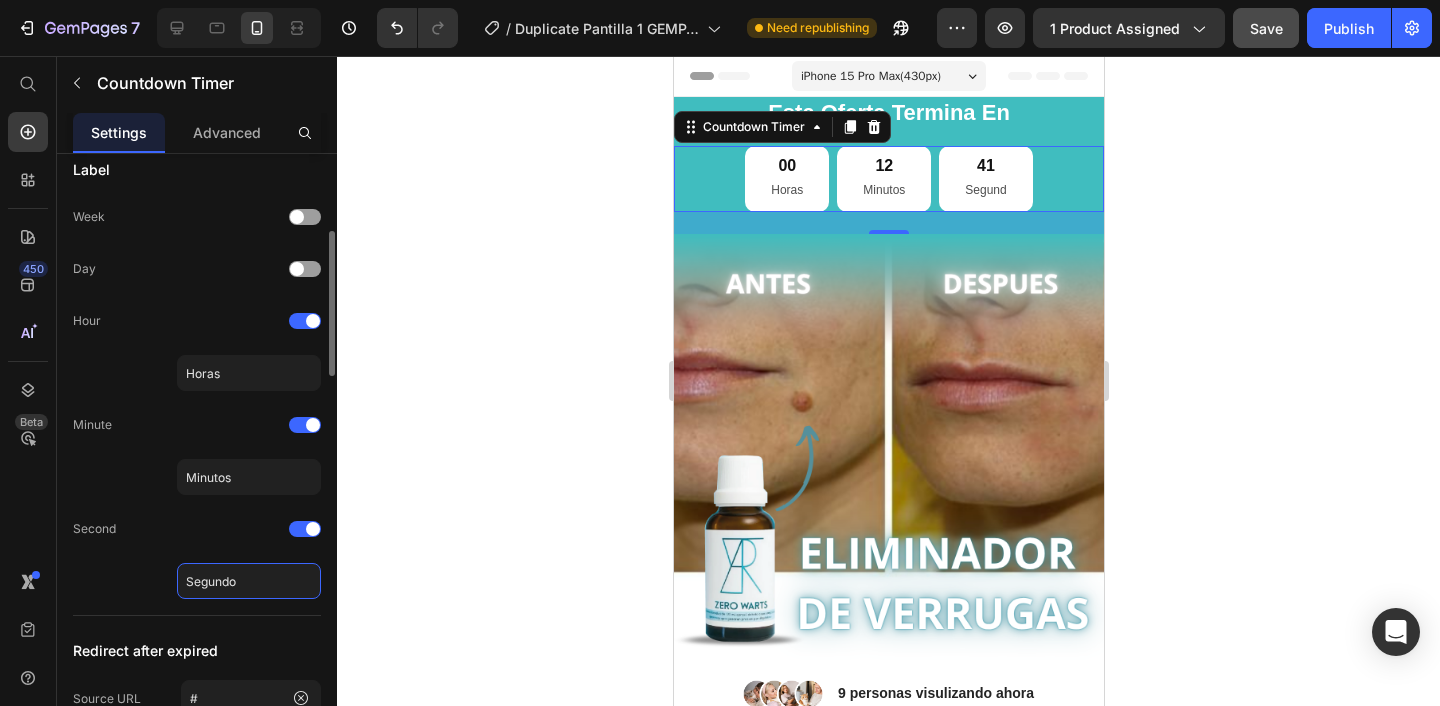 type on "Segundos" 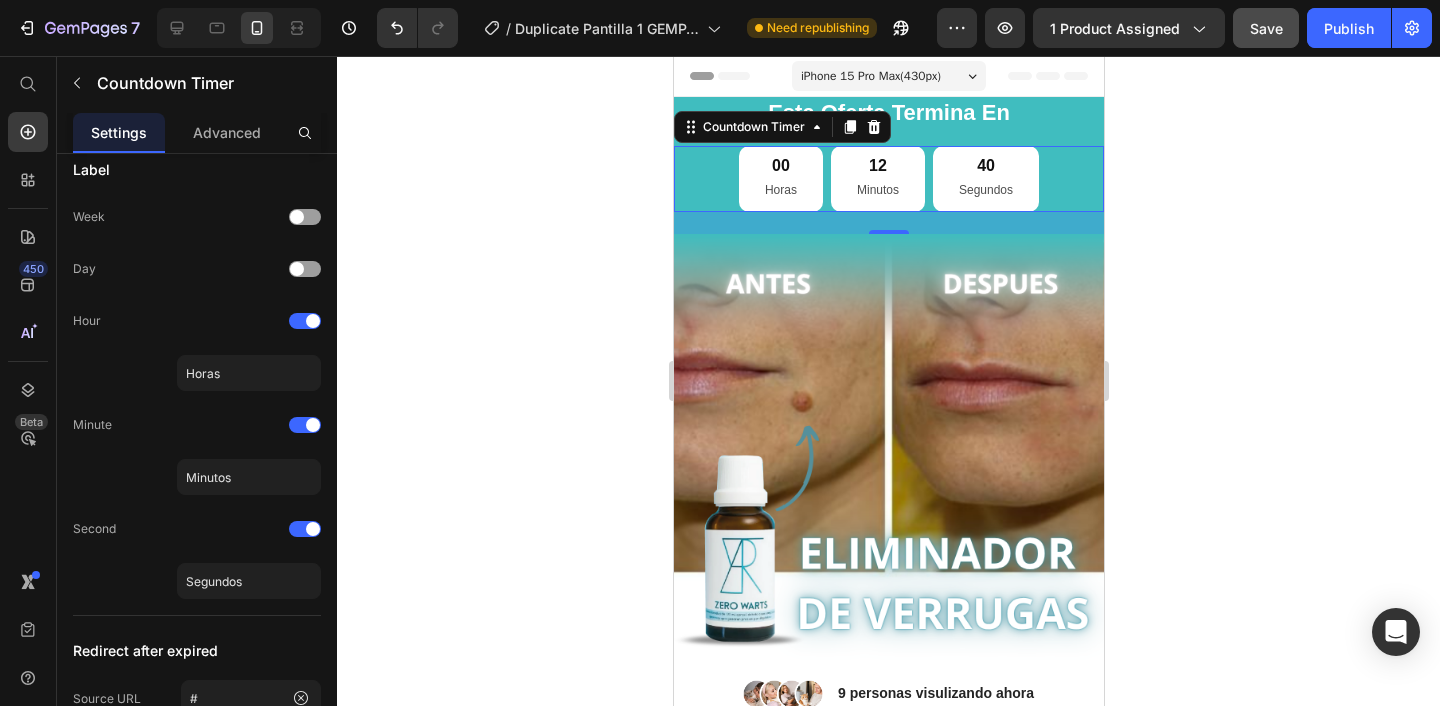click 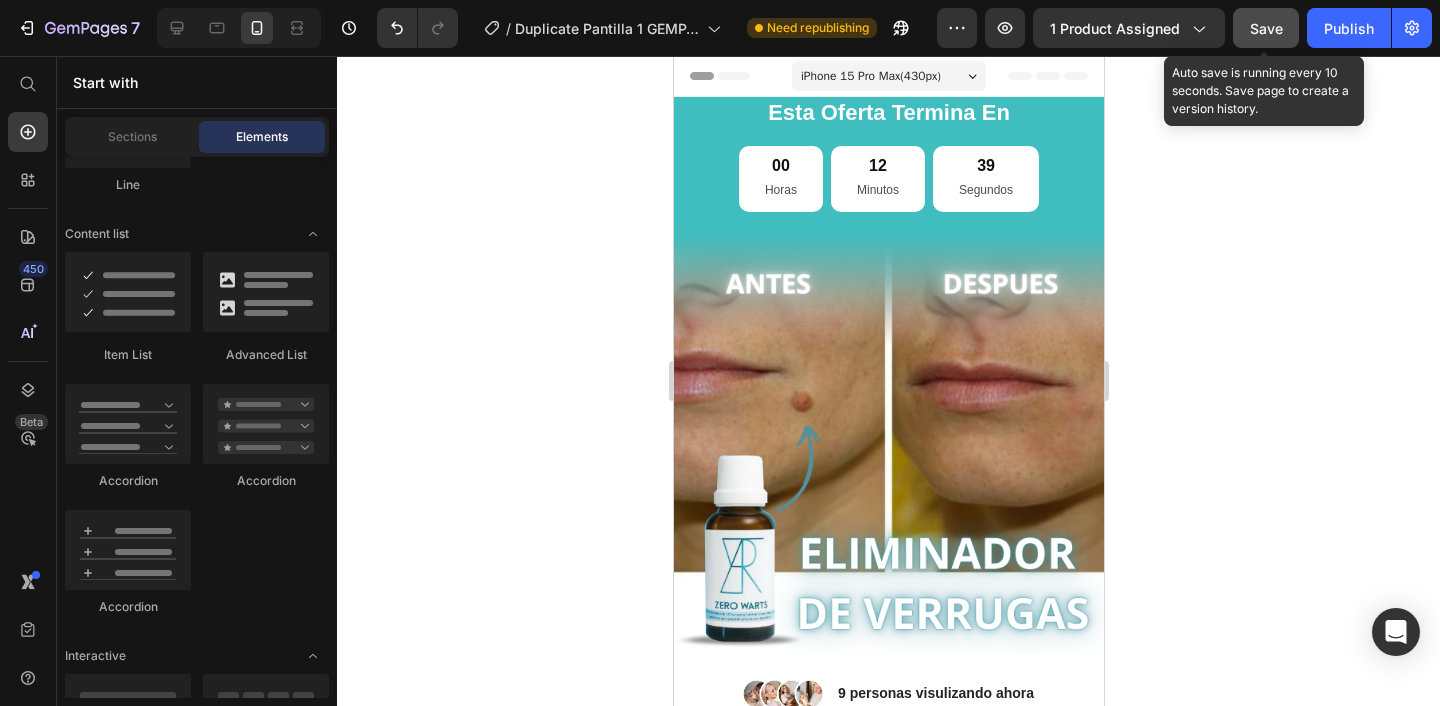 click on "Save" at bounding box center [1266, 28] 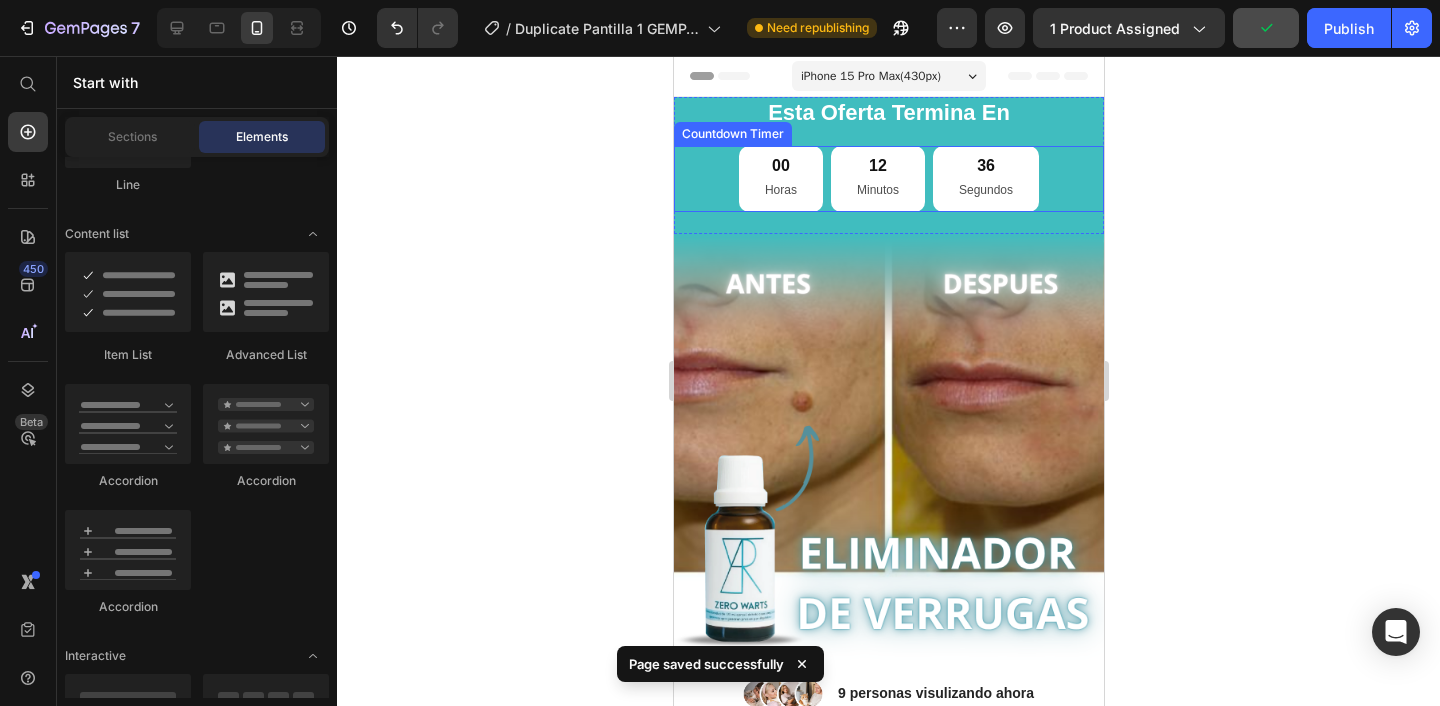 click on "[NUMBER] Minutos" at bounding box center (877, 179) 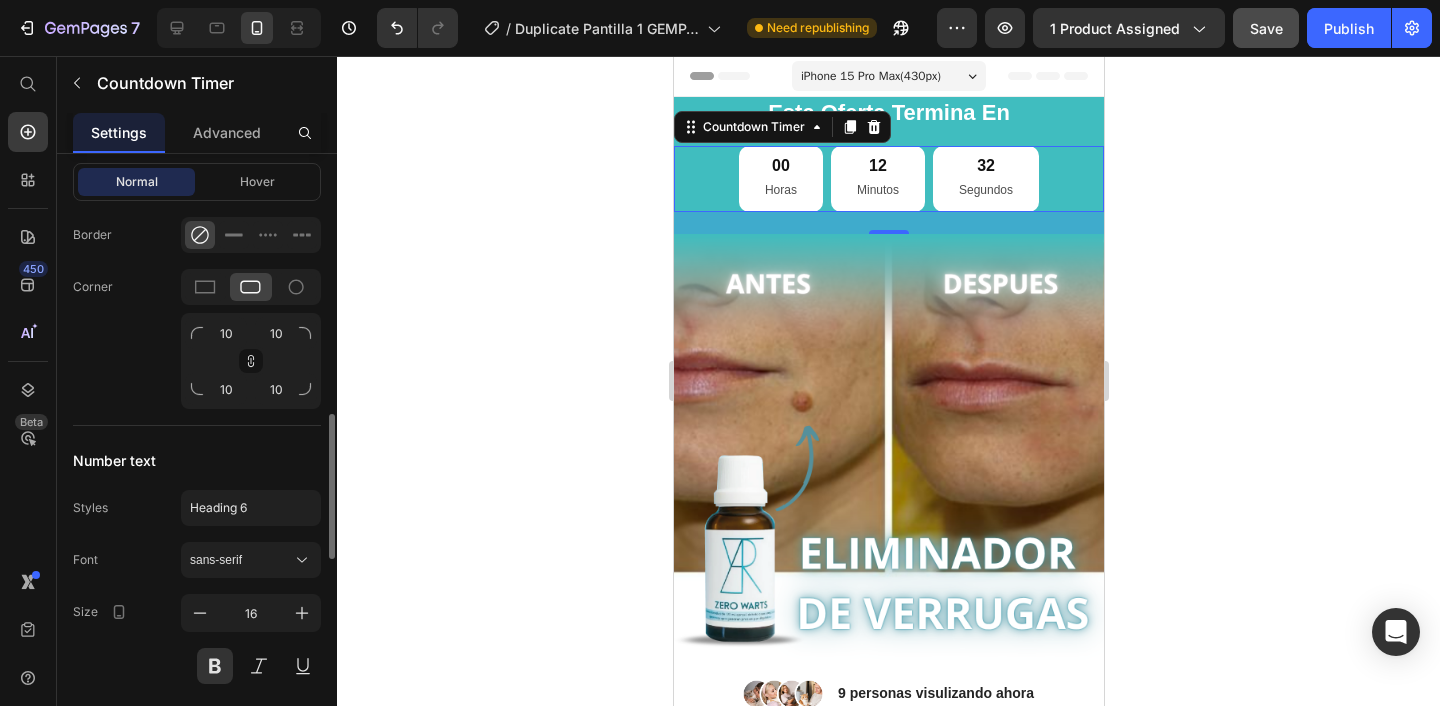 scroll, scrollTop: 1372, scrollLeft: 0, axis: vertical 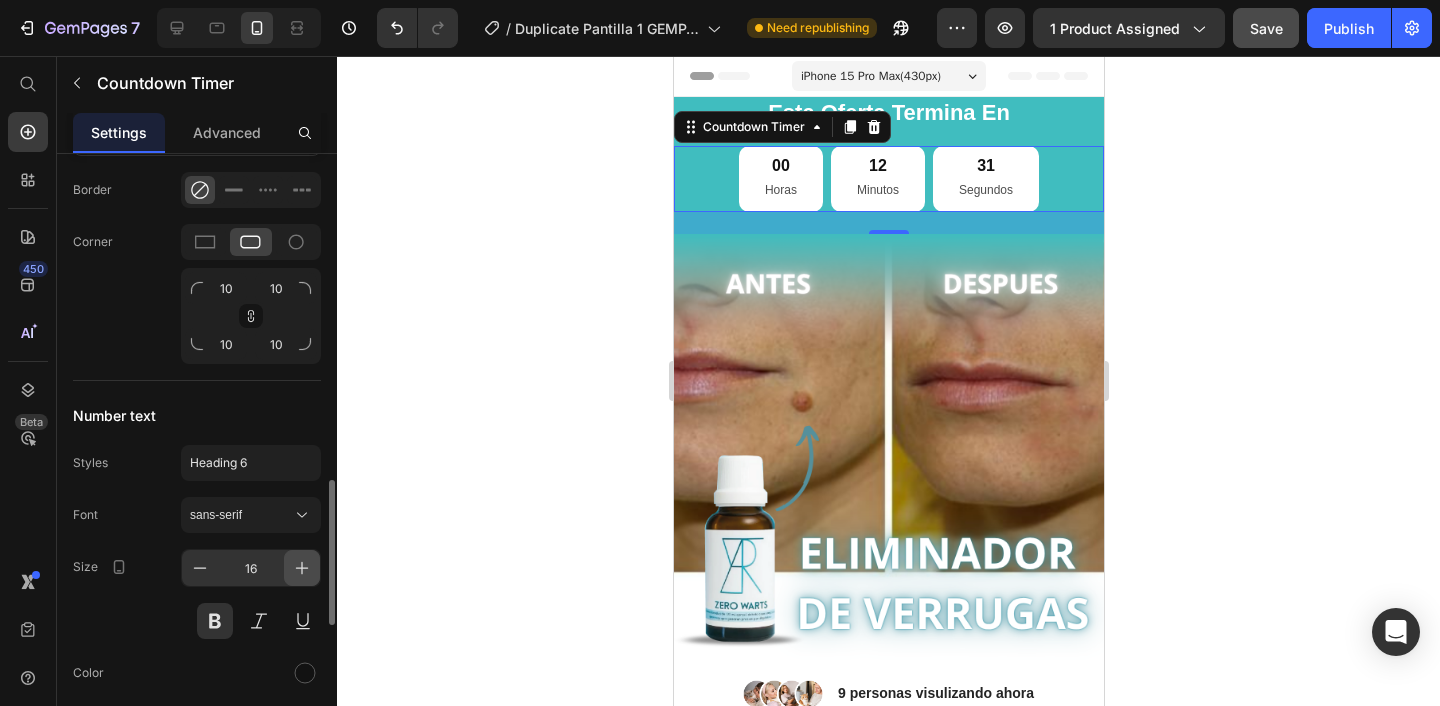 click 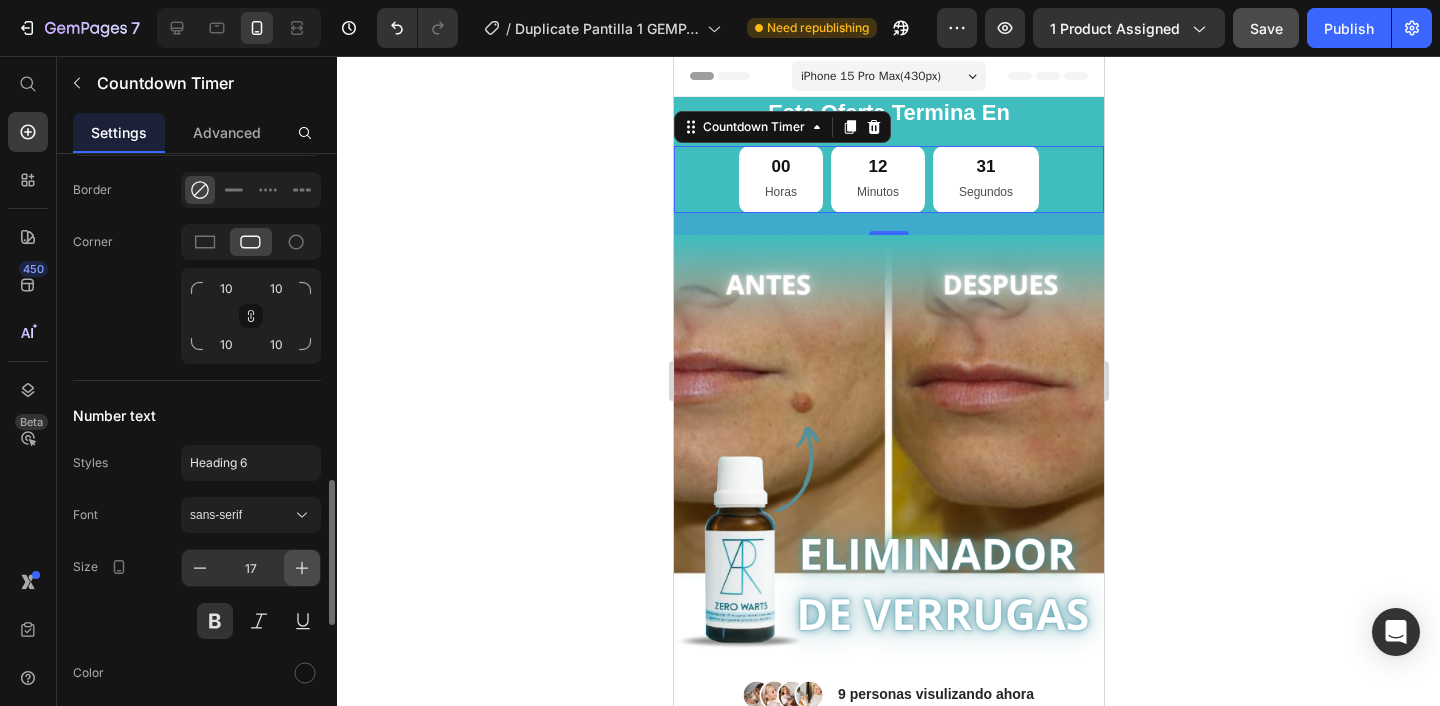 click 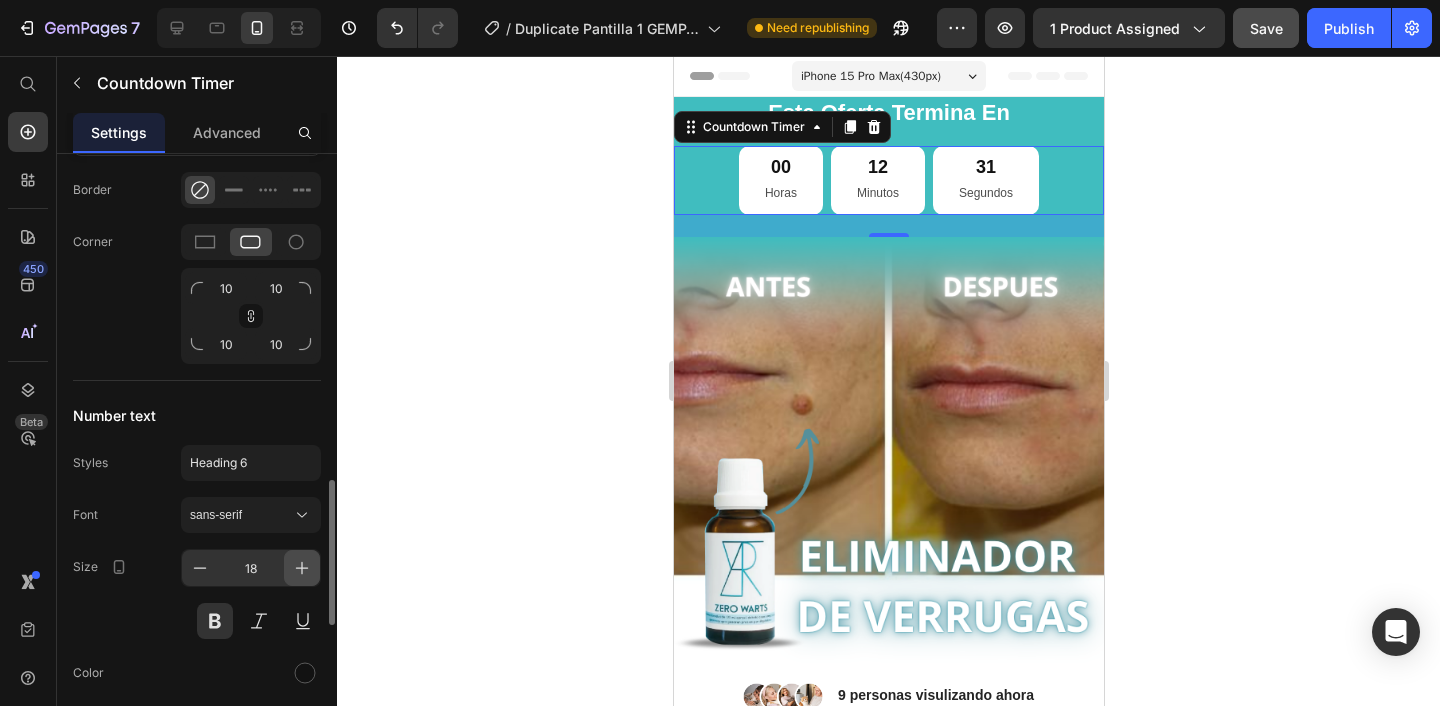 click 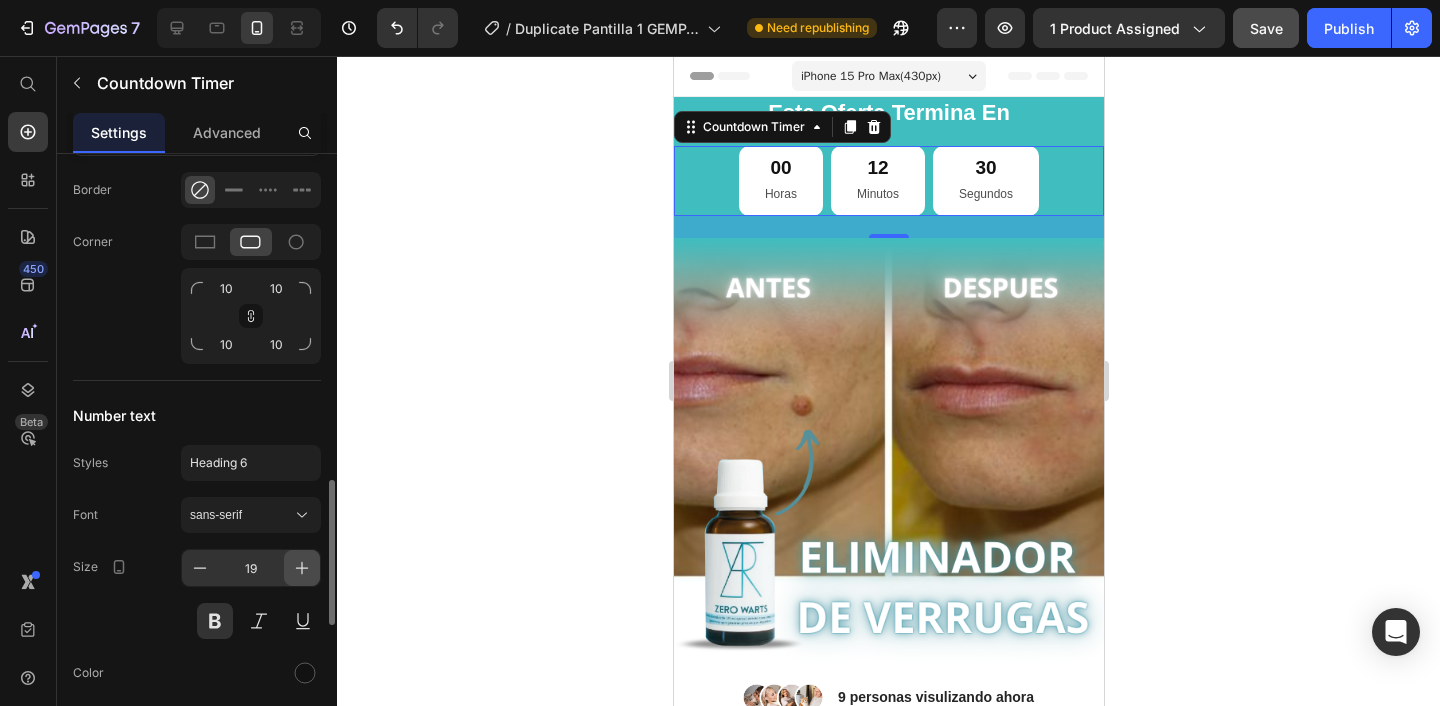 click 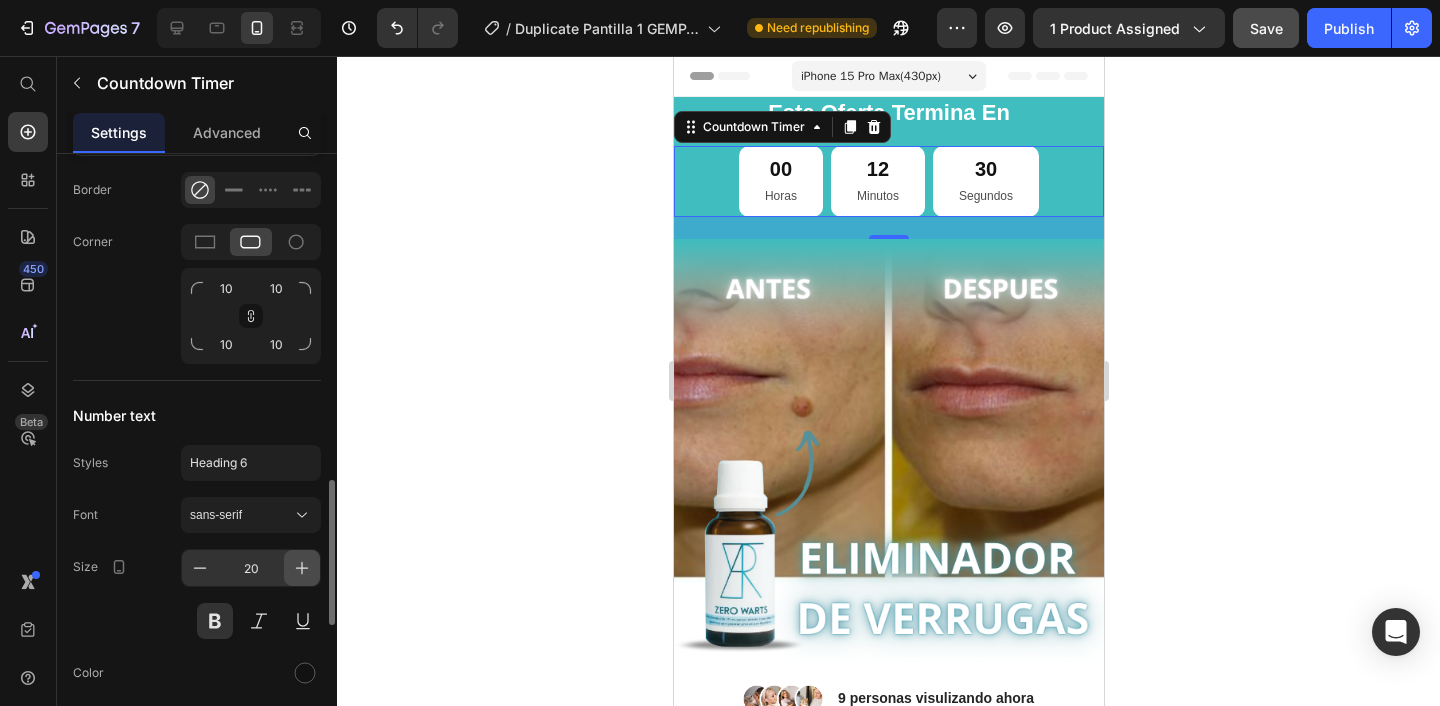 click 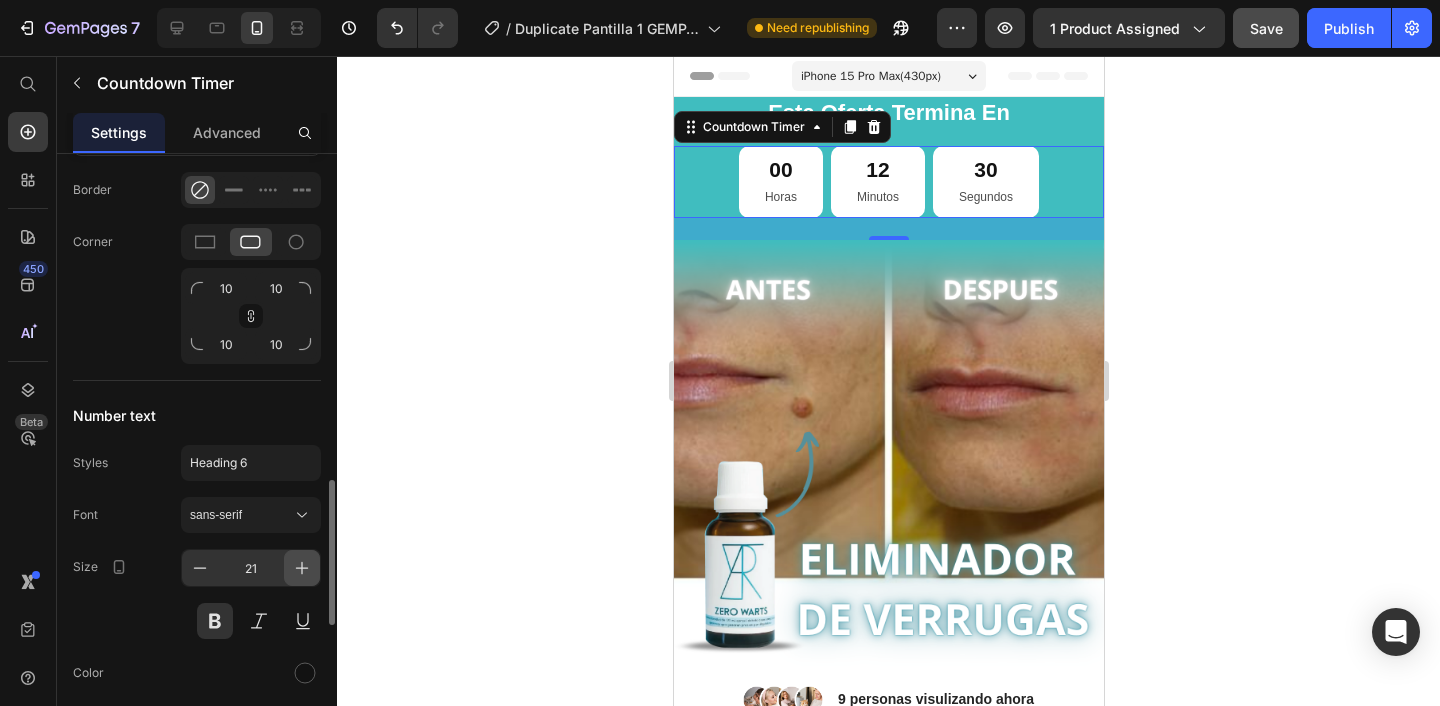 click 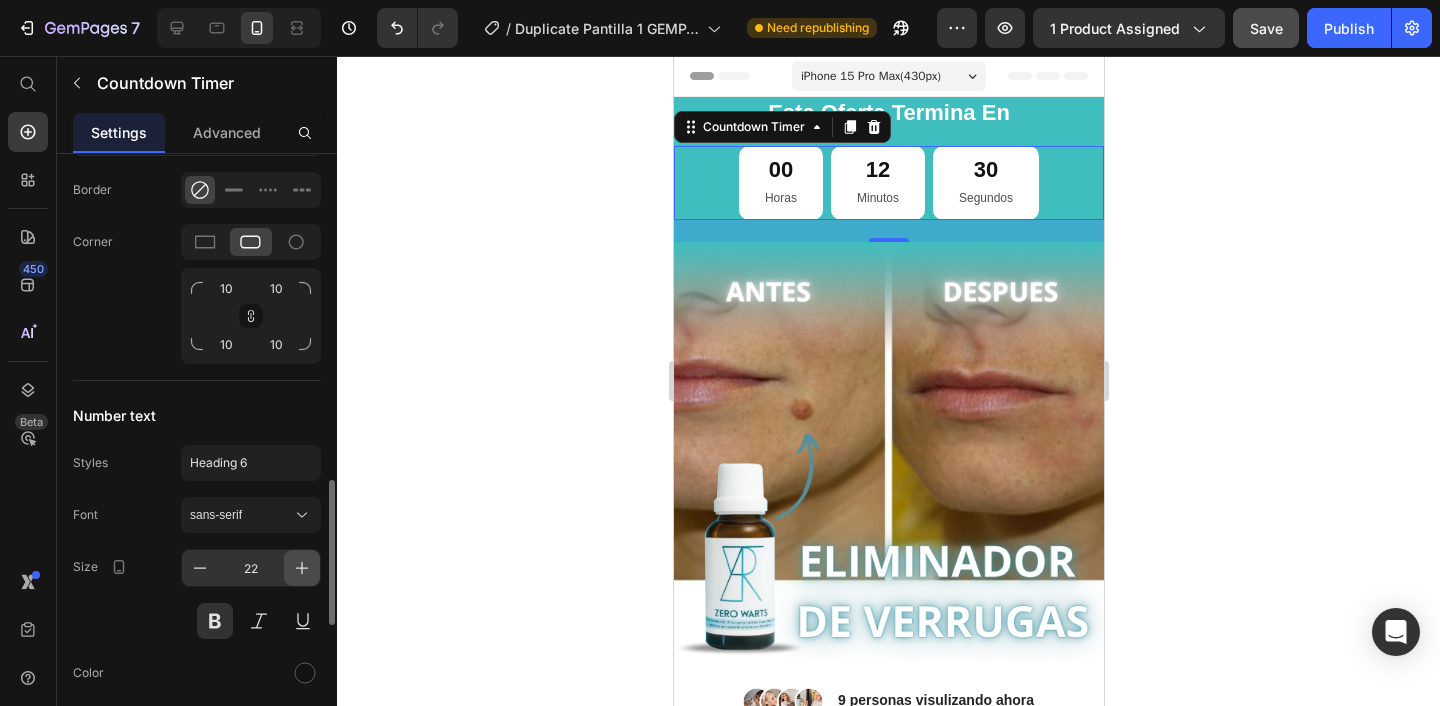 click 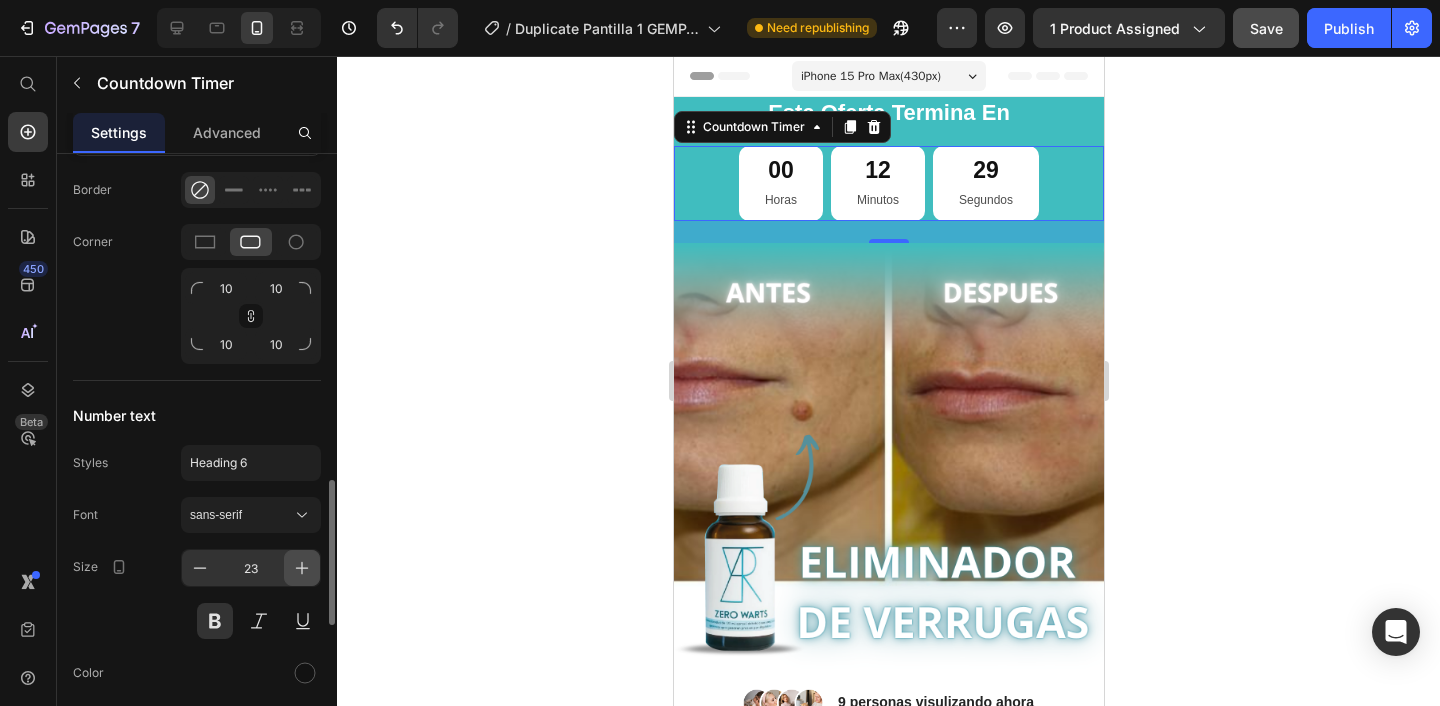 click 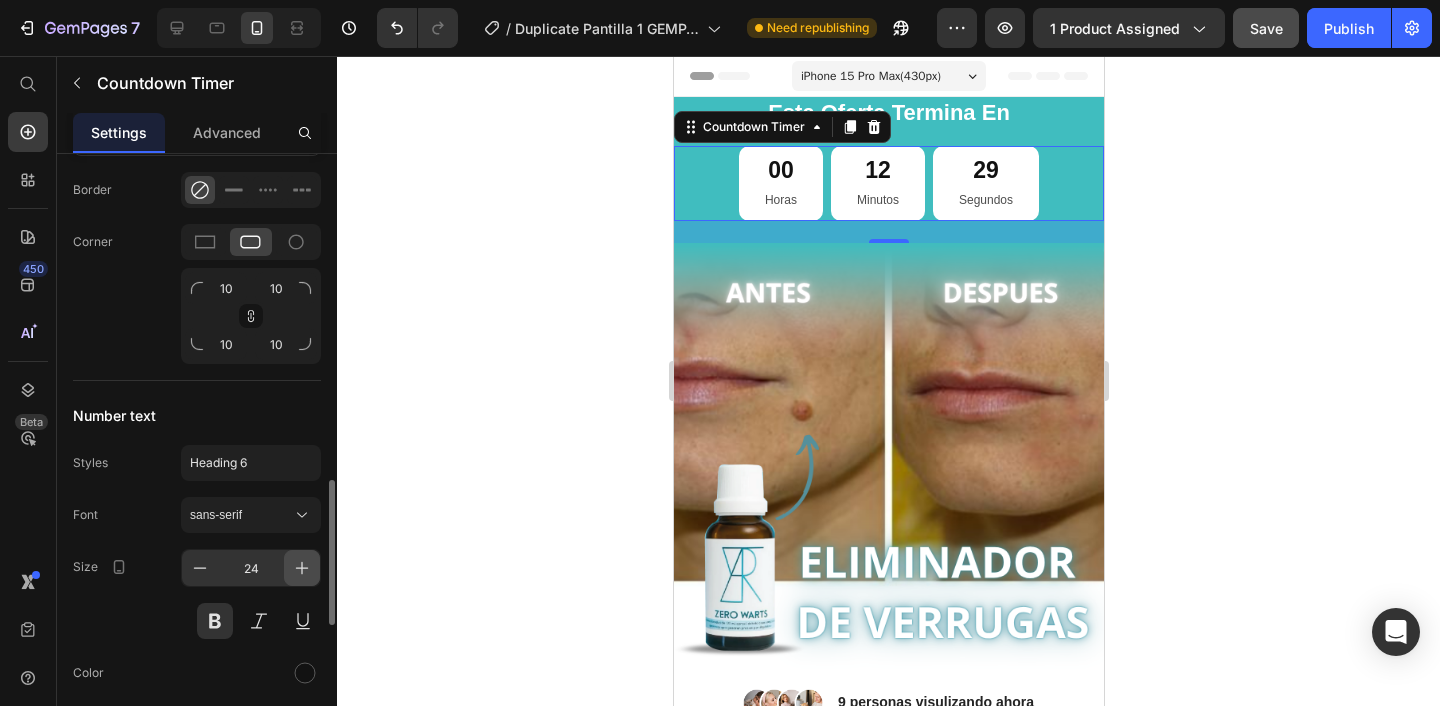 click 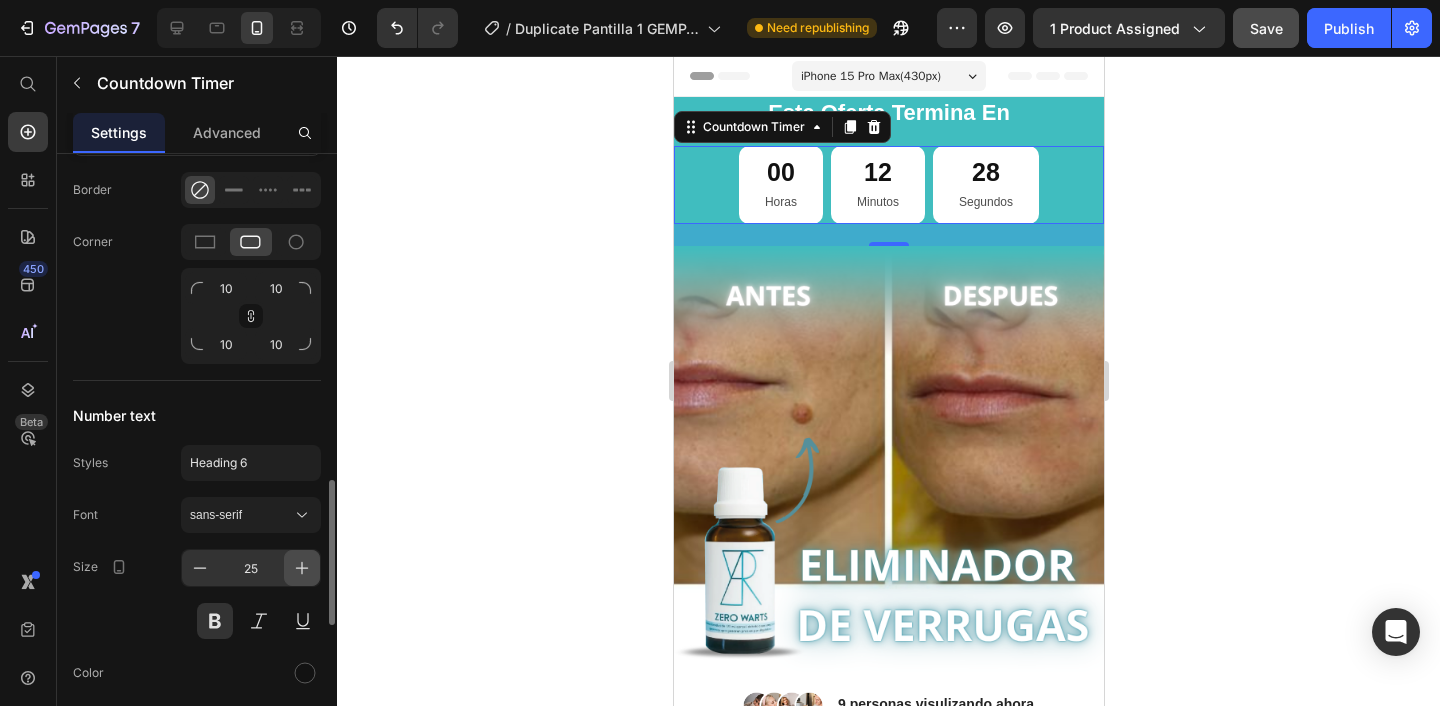 click 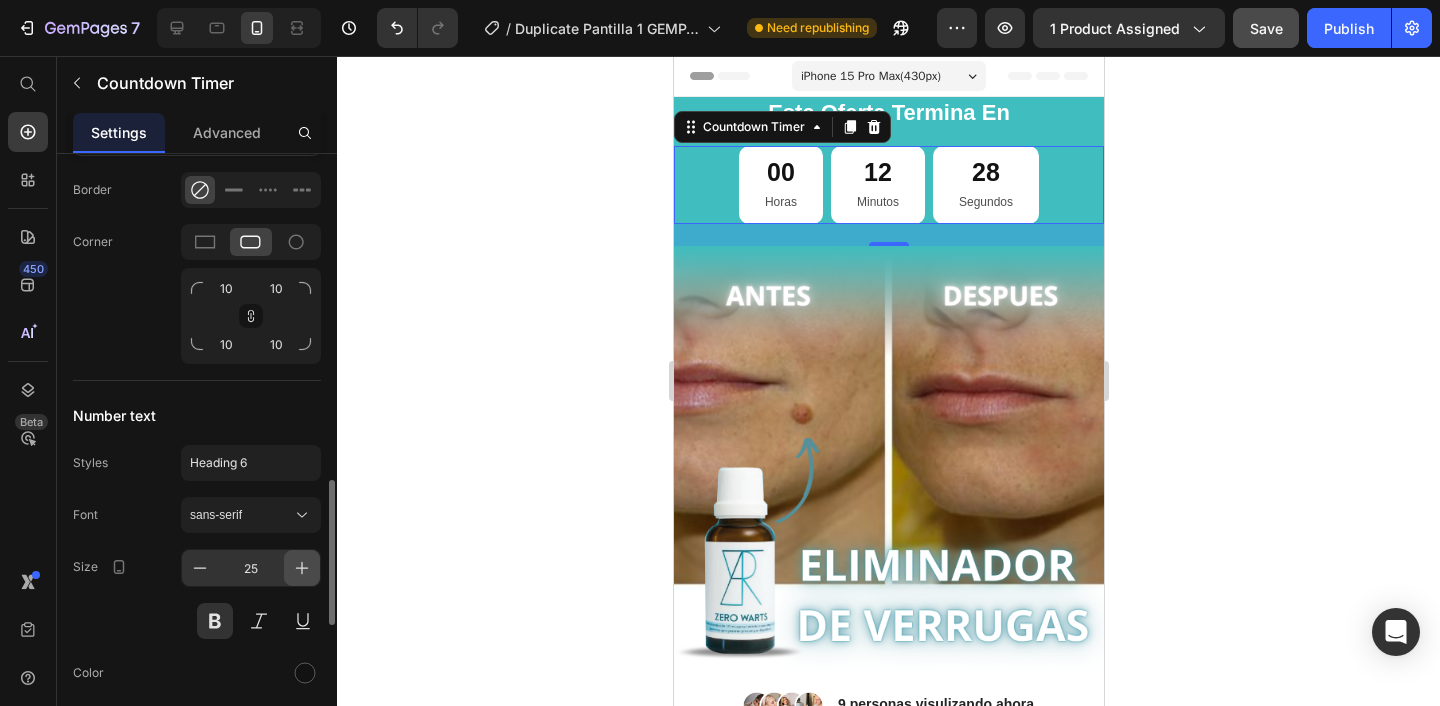 type on "26" 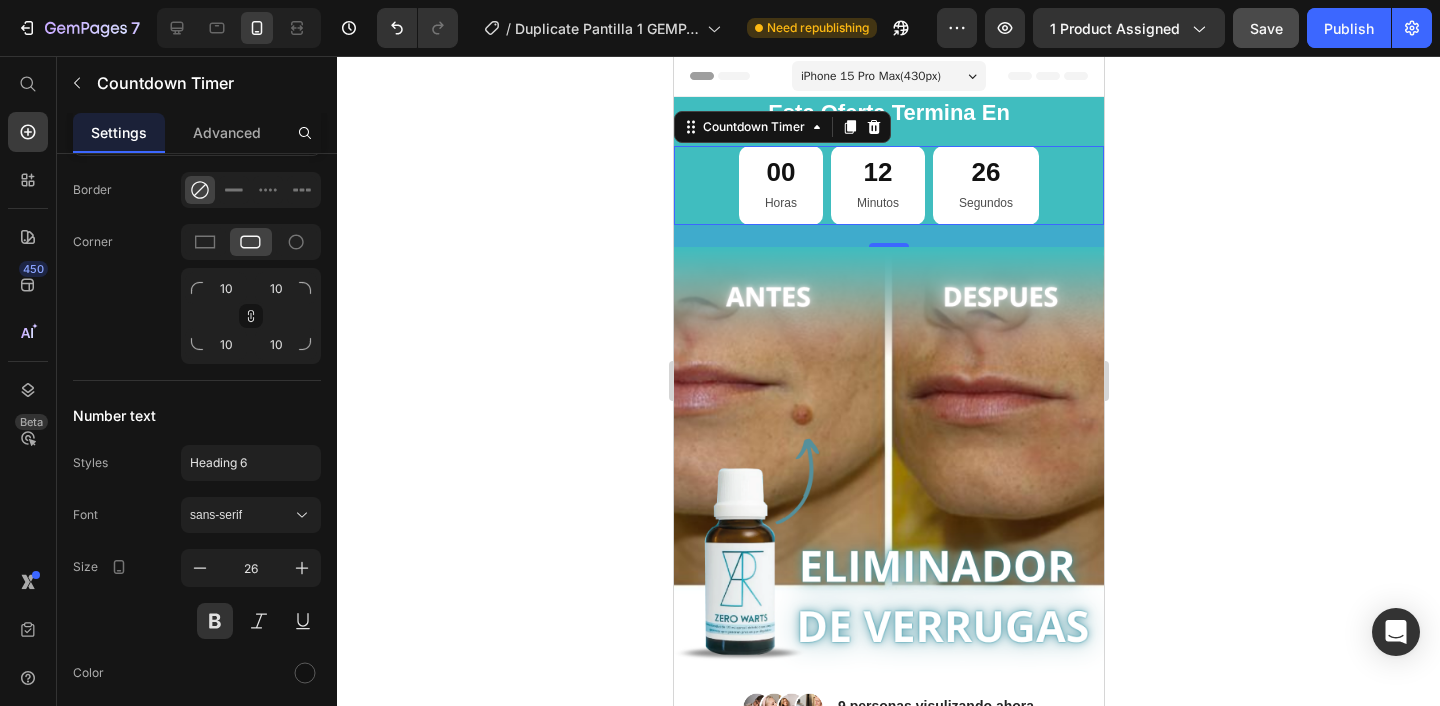 click 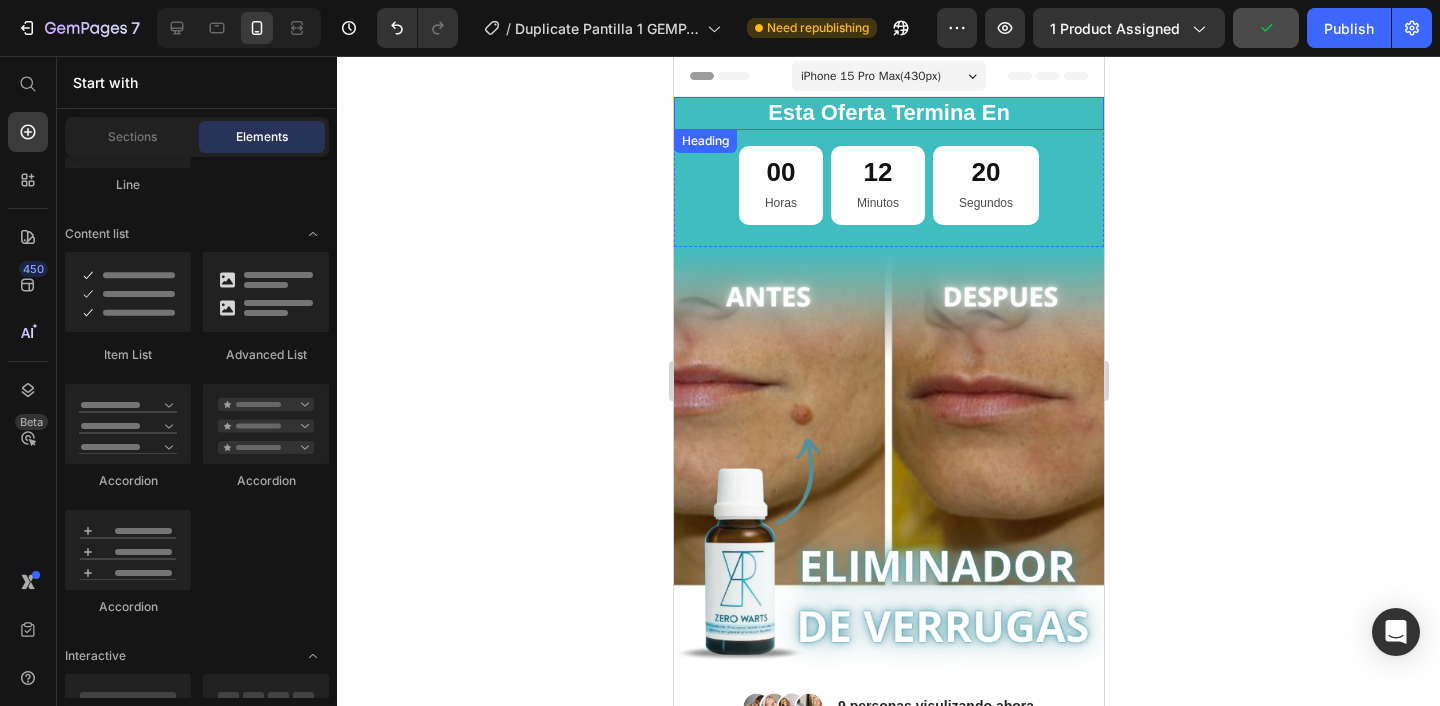 click on "Esta Oferta Termina En" at bounding box center [888, 113] 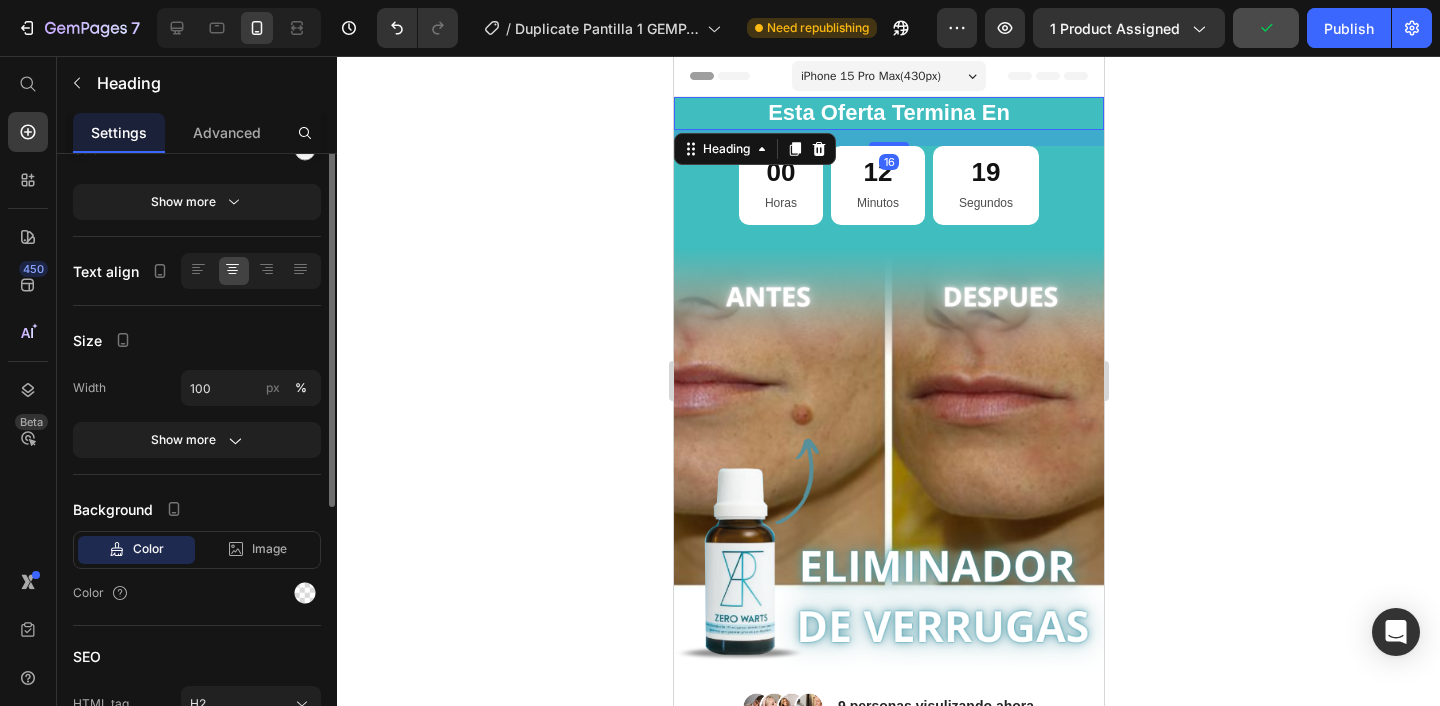 scroll, scrollTop: 403, scrollLeft: 0, axis: vertical 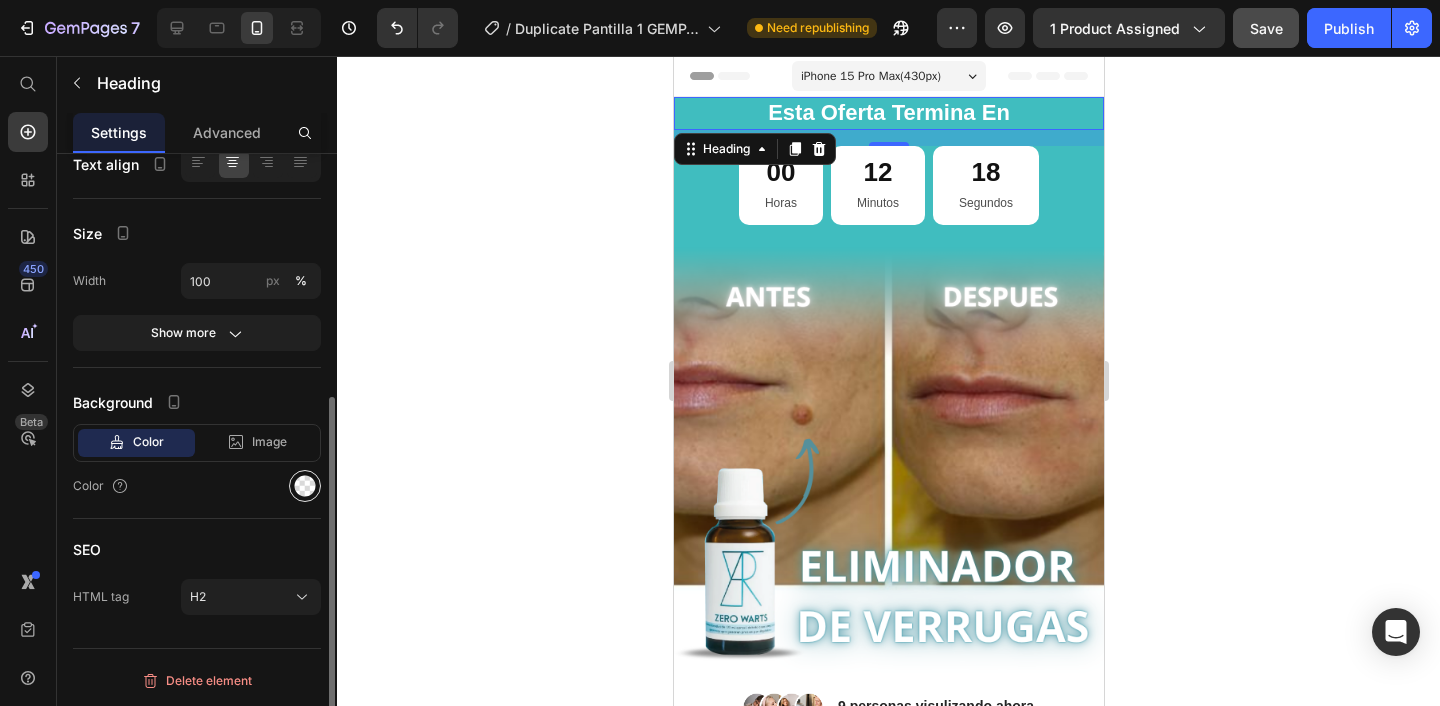 click at bounding box center (305, 486) 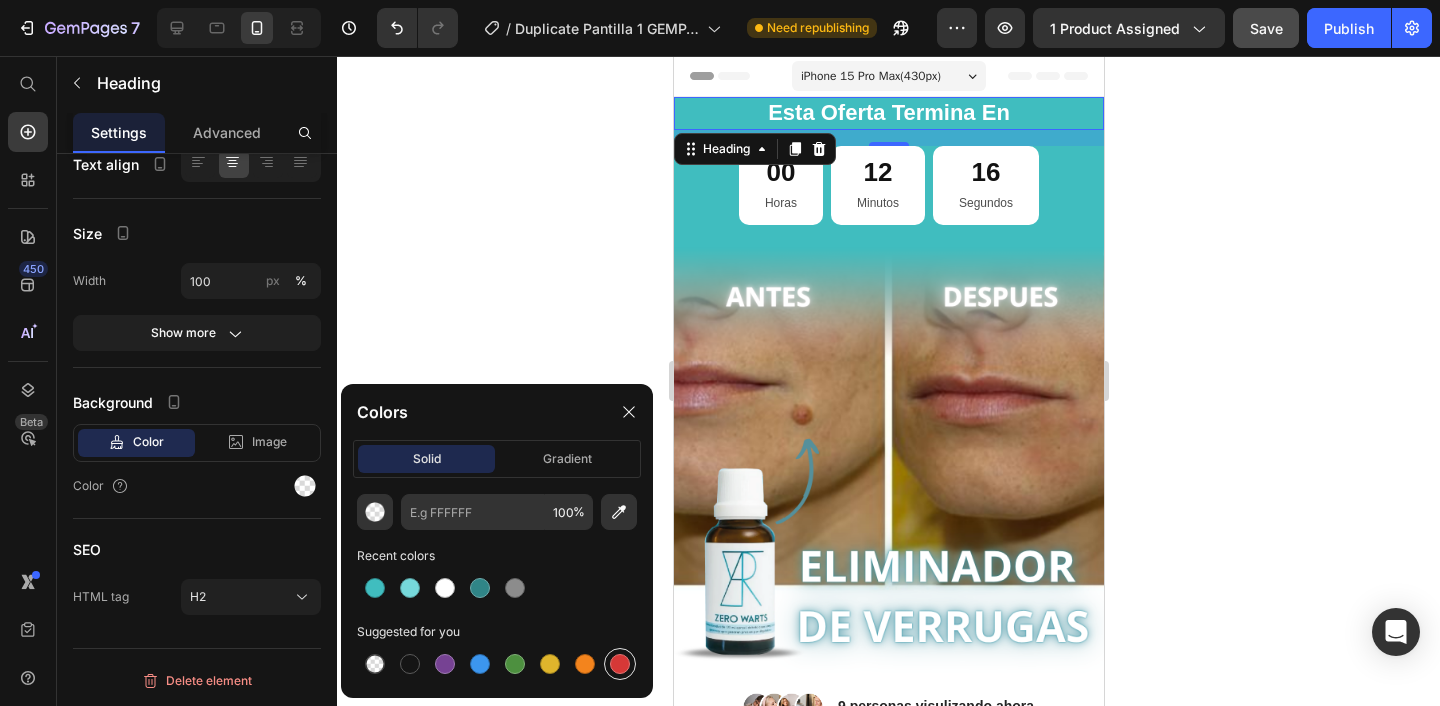 click at bounding box center (620, 664) 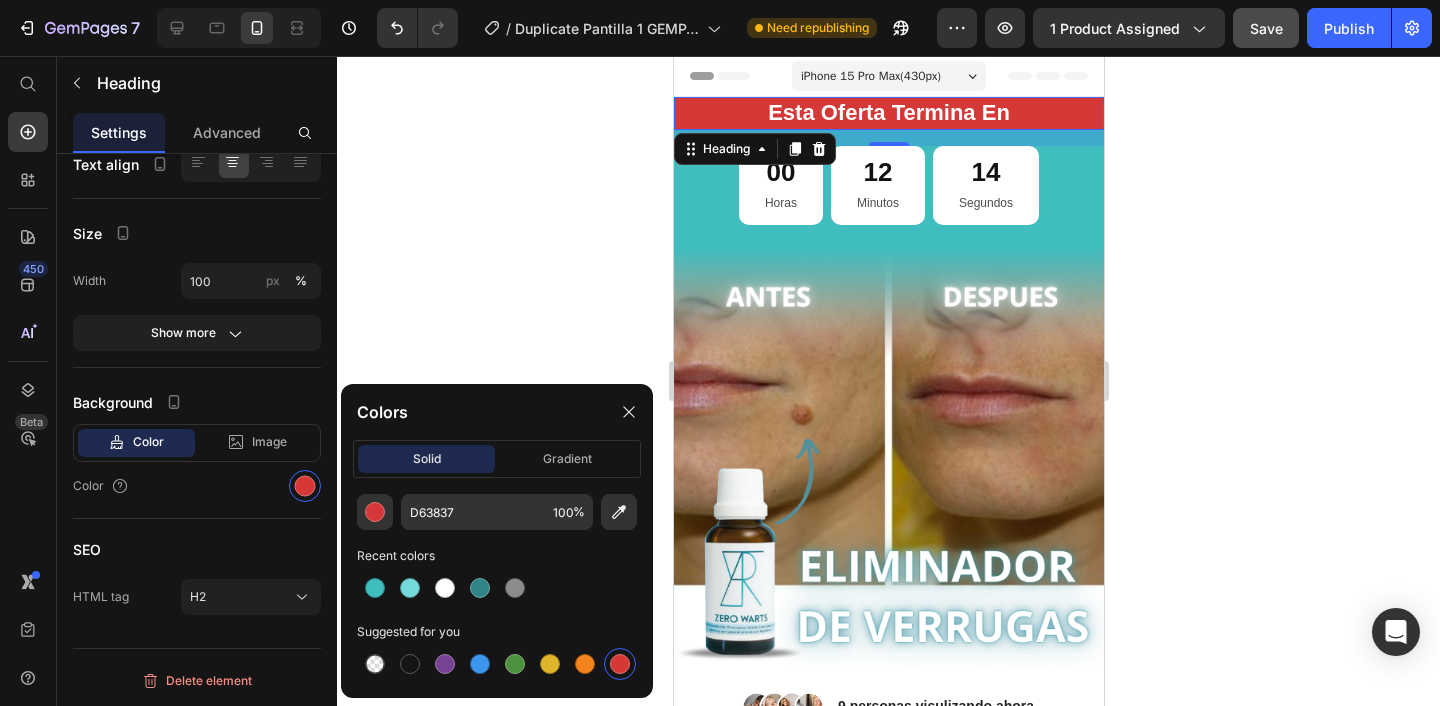 click 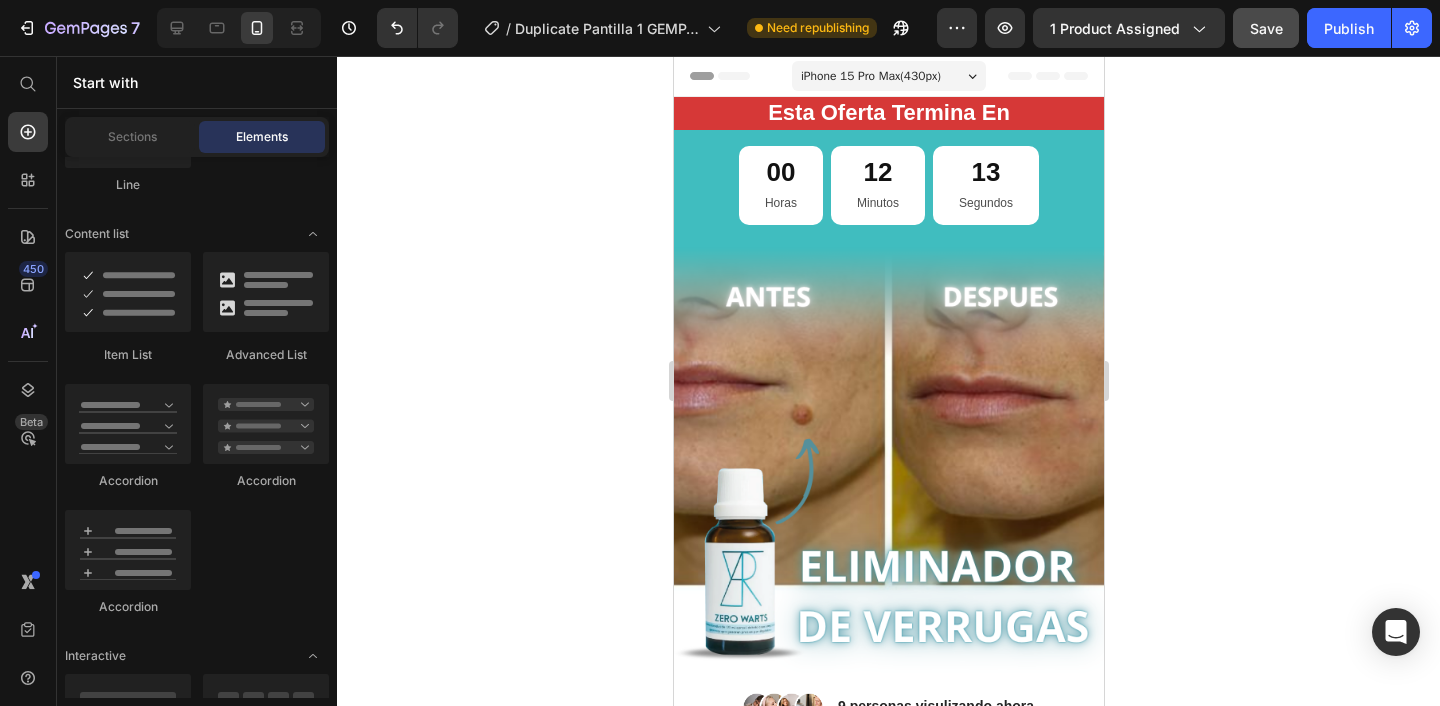 click 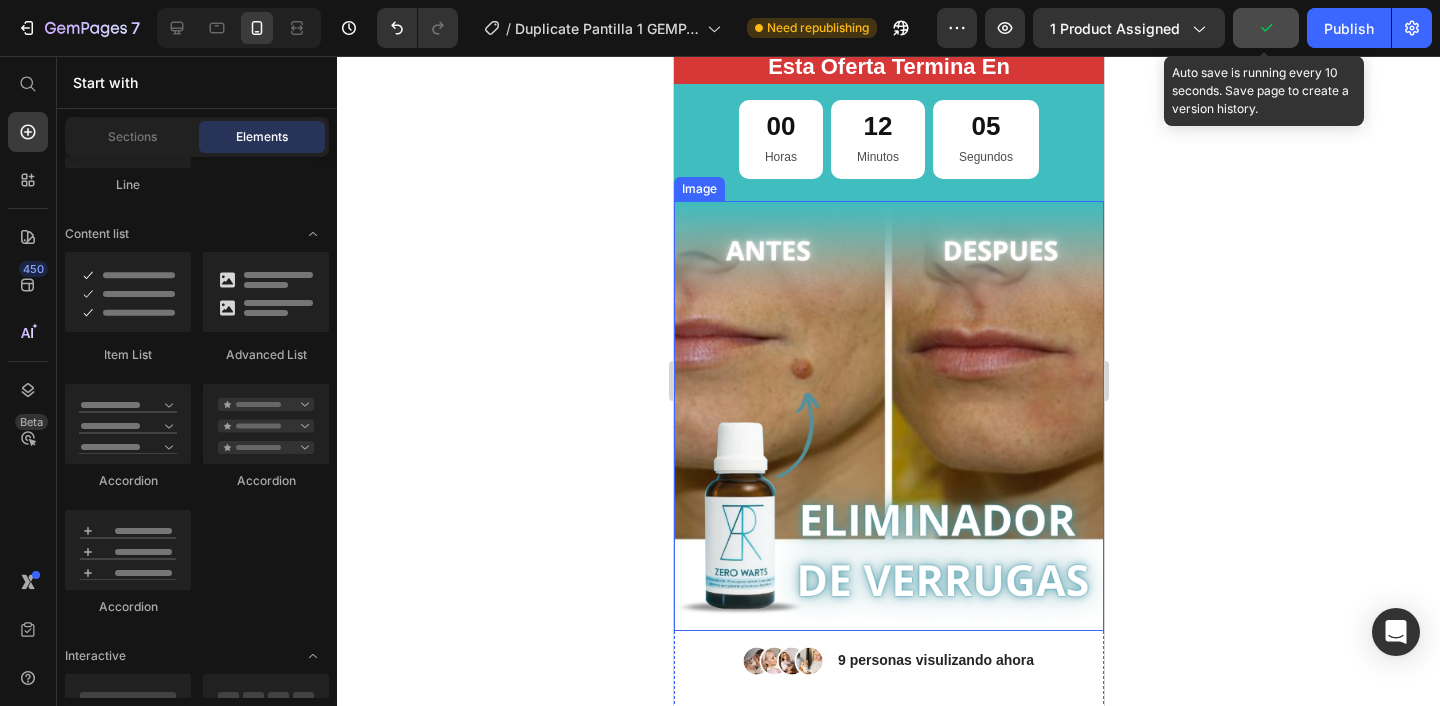 scroll, scrollTop: 58, scrollLeft: 0, axis: vertical 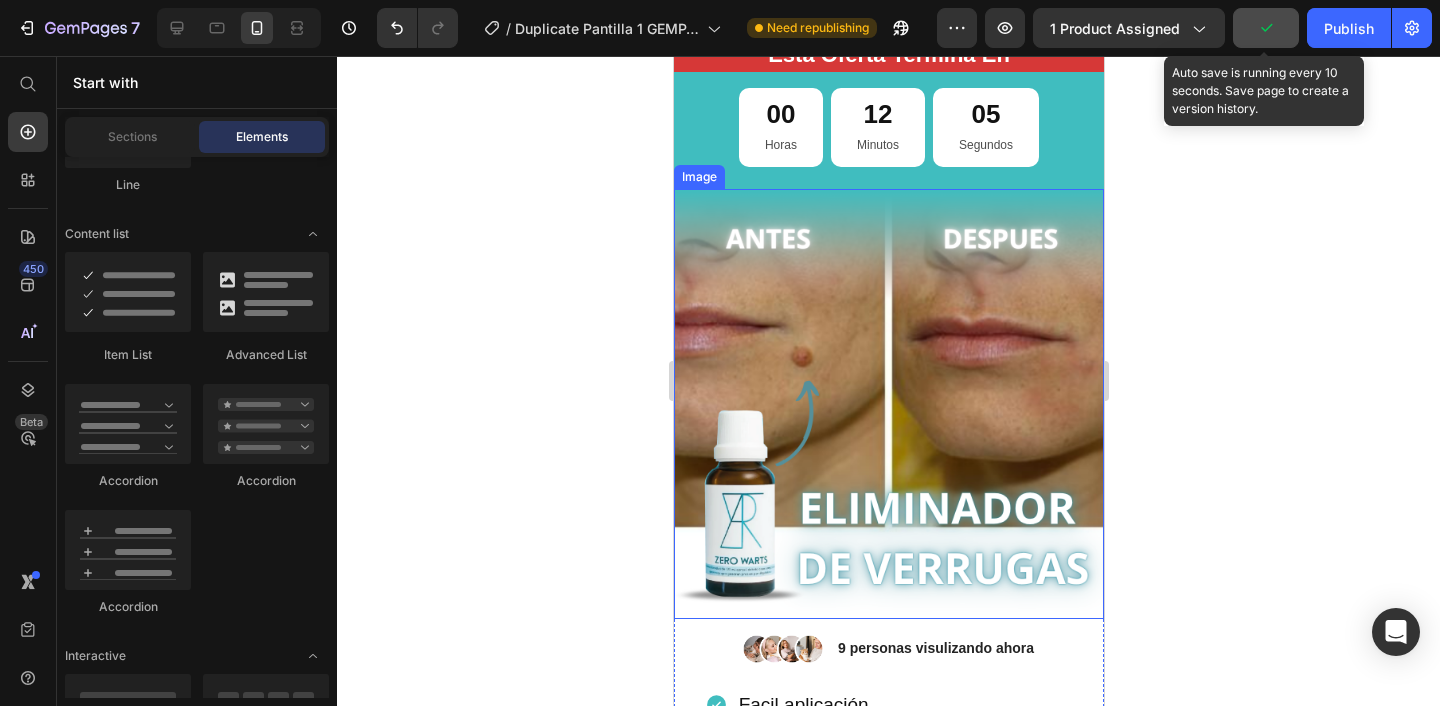 click at bounding box center [888, 404] 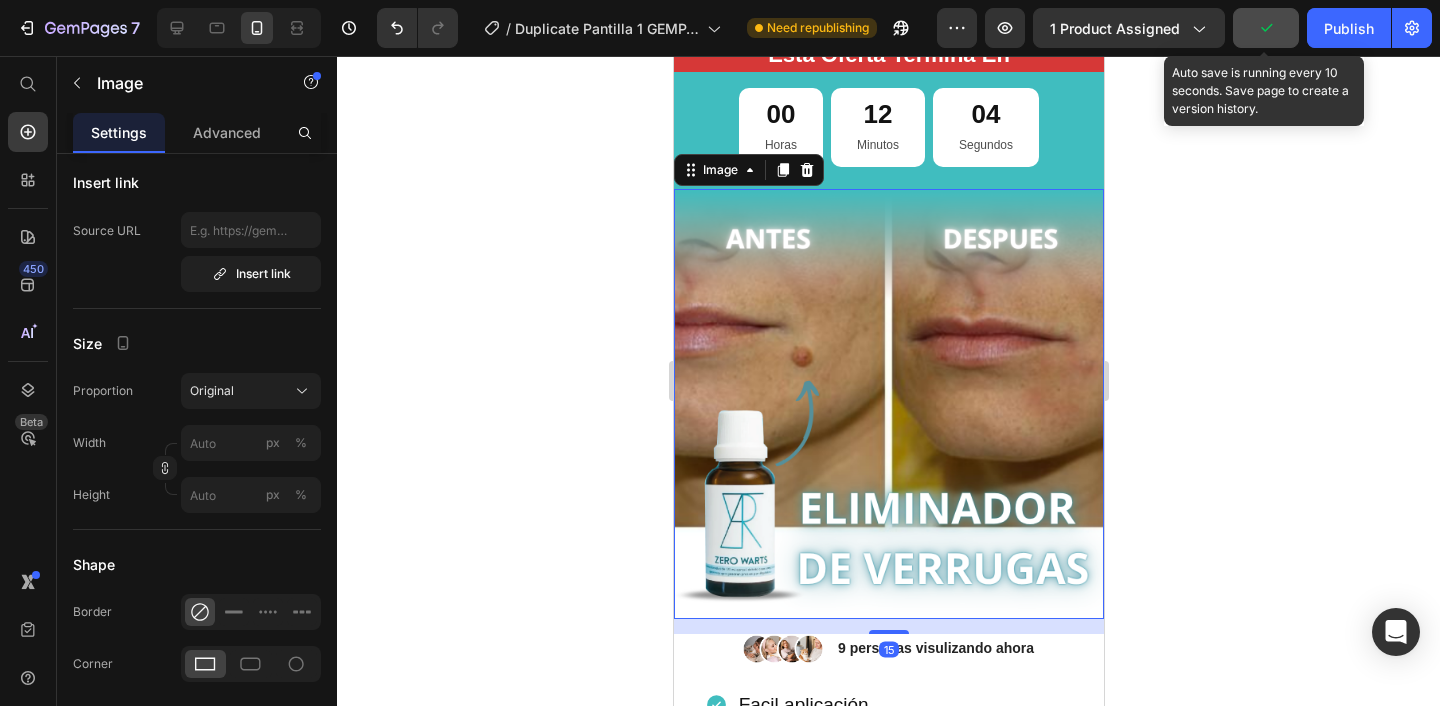 scroll, scrollTop: 0, scrollLeft: 0, axis: both 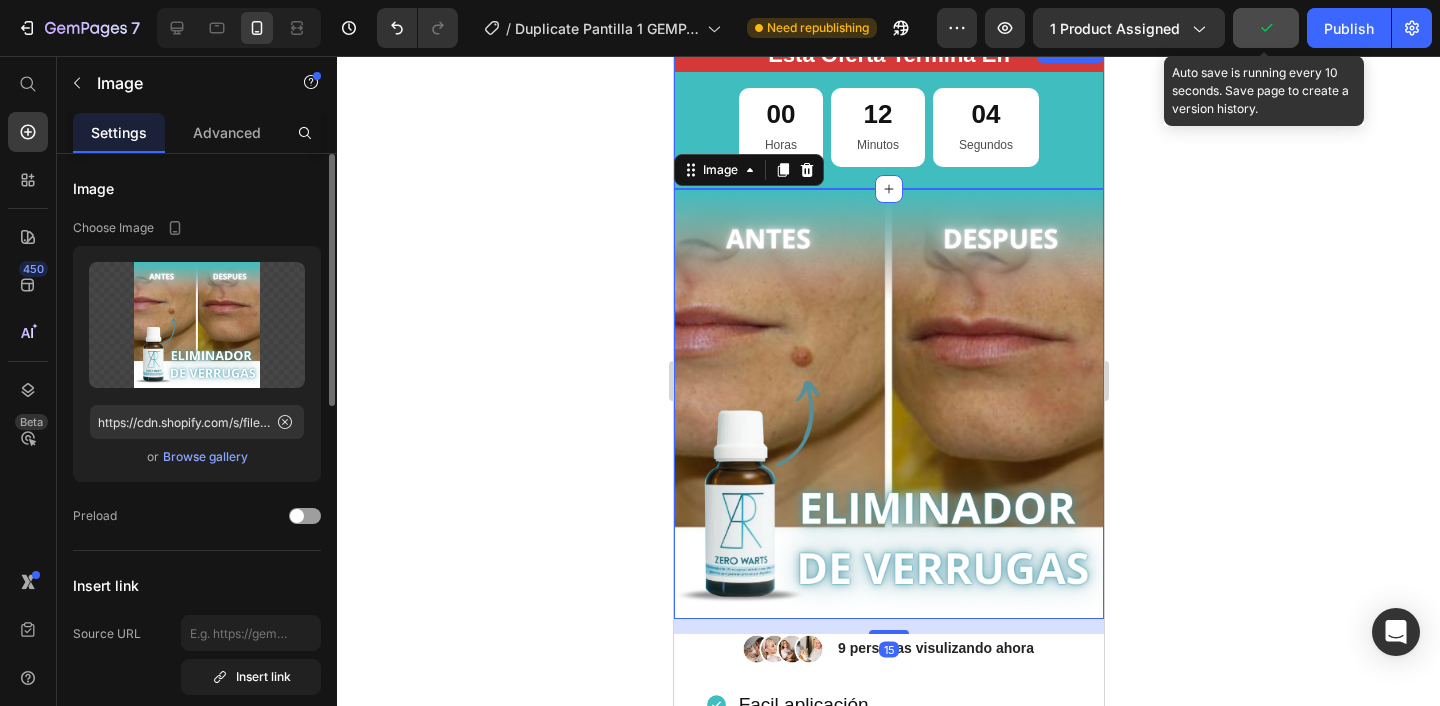 click on "Esta Oferta Termina En Heading [NUMBER] Horas [NUMBER] Minutos [NUMBER] Segundos Countdown Timer" at bounding box center [888, 114] 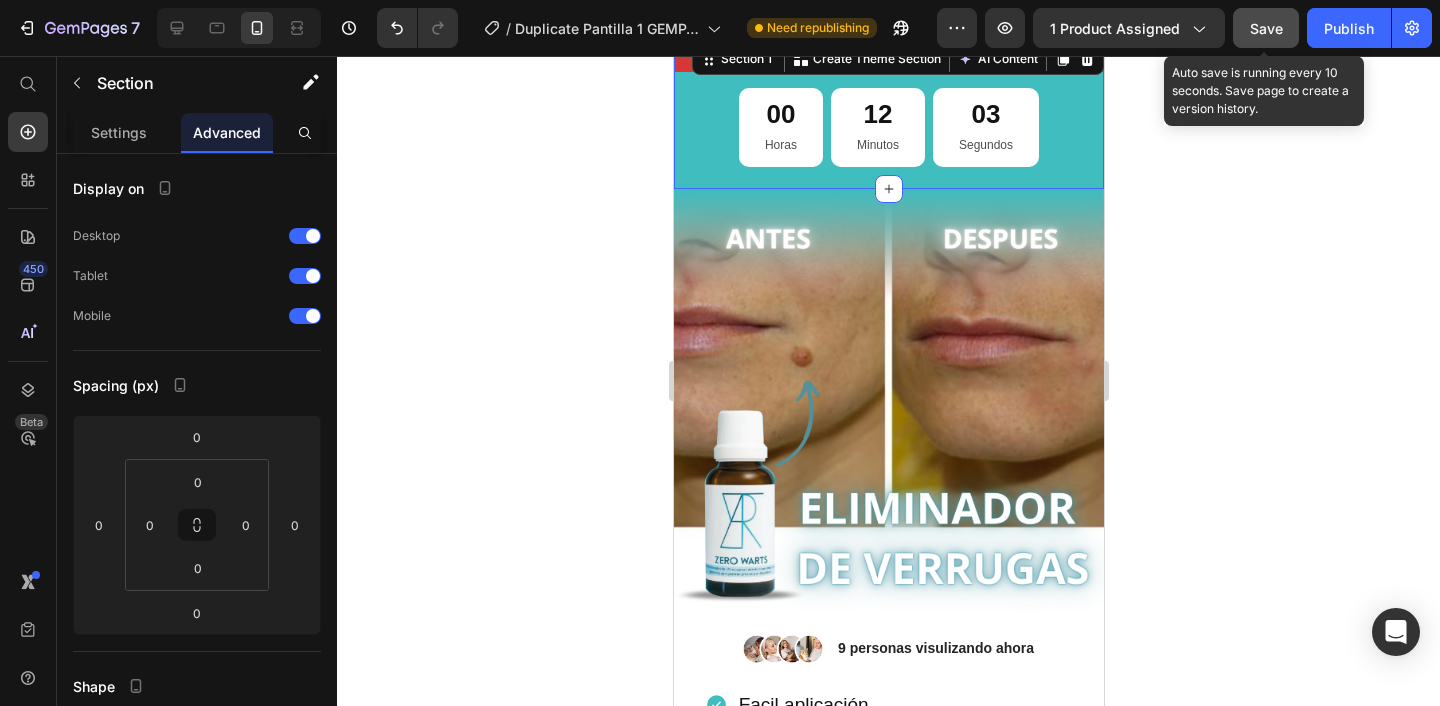 click on "Esta Oferta Termina En Heading 00 Horas 12 Minutos 03 Segundos Countdown Timer" at bounding box center (888, 114) 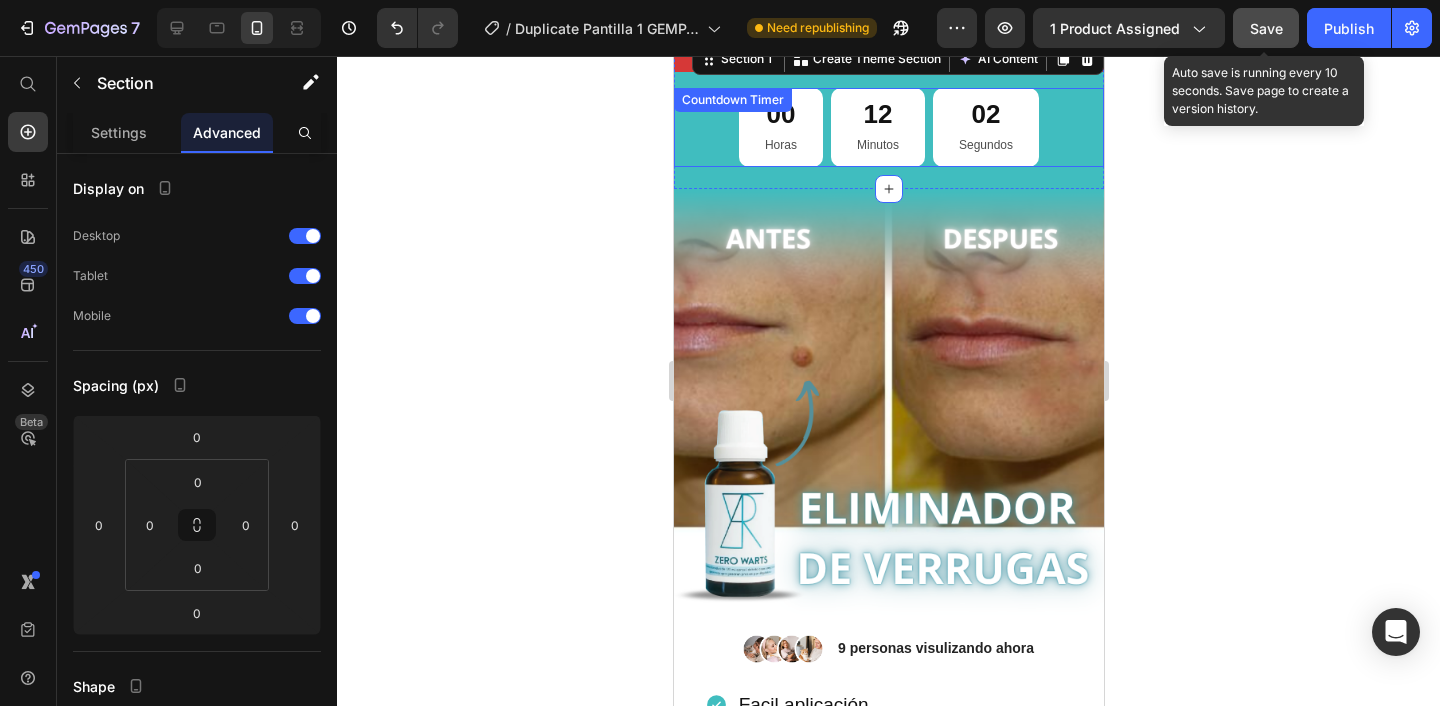 click on "[NUMBER] Minutos" at bounding box center (877, 127) 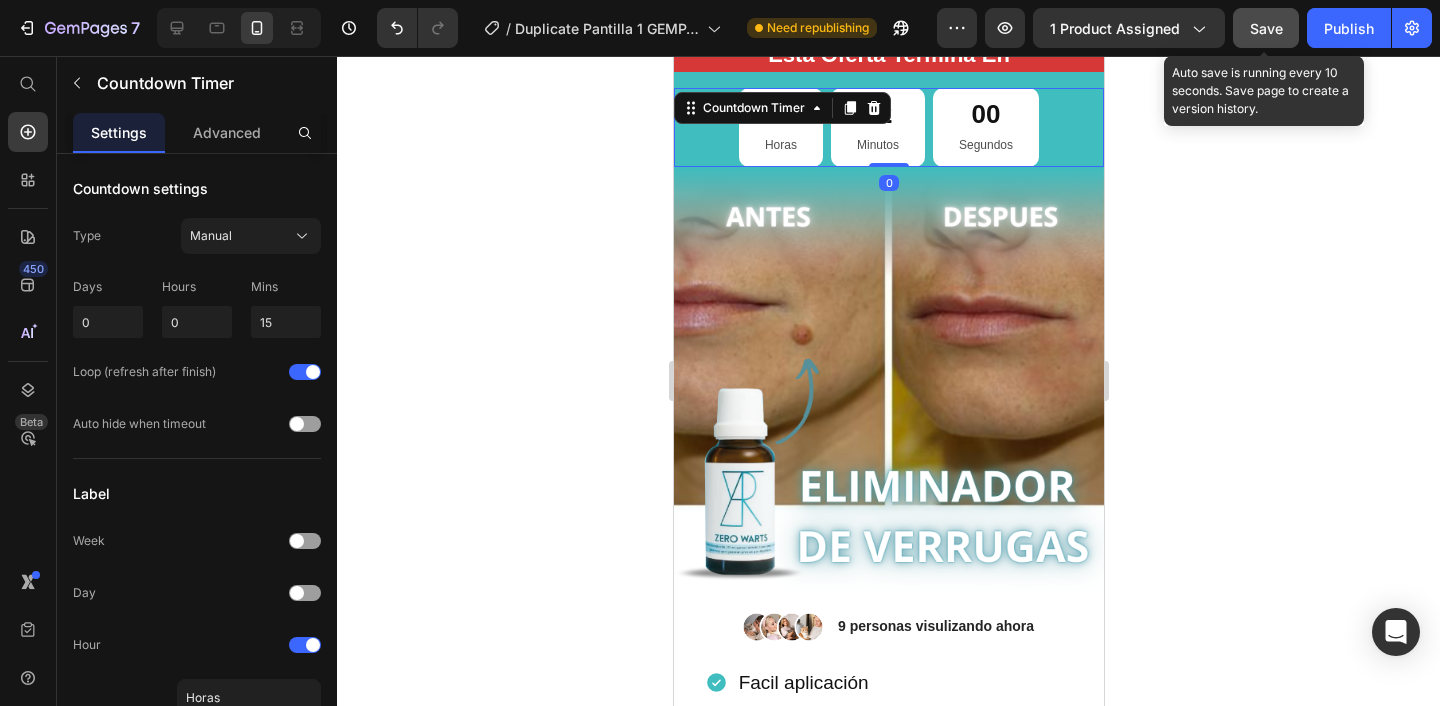drag, startPoint x: 896, startPoint y: 186, endPoint x: 897, endPoint y: 150, distance: 36.013885 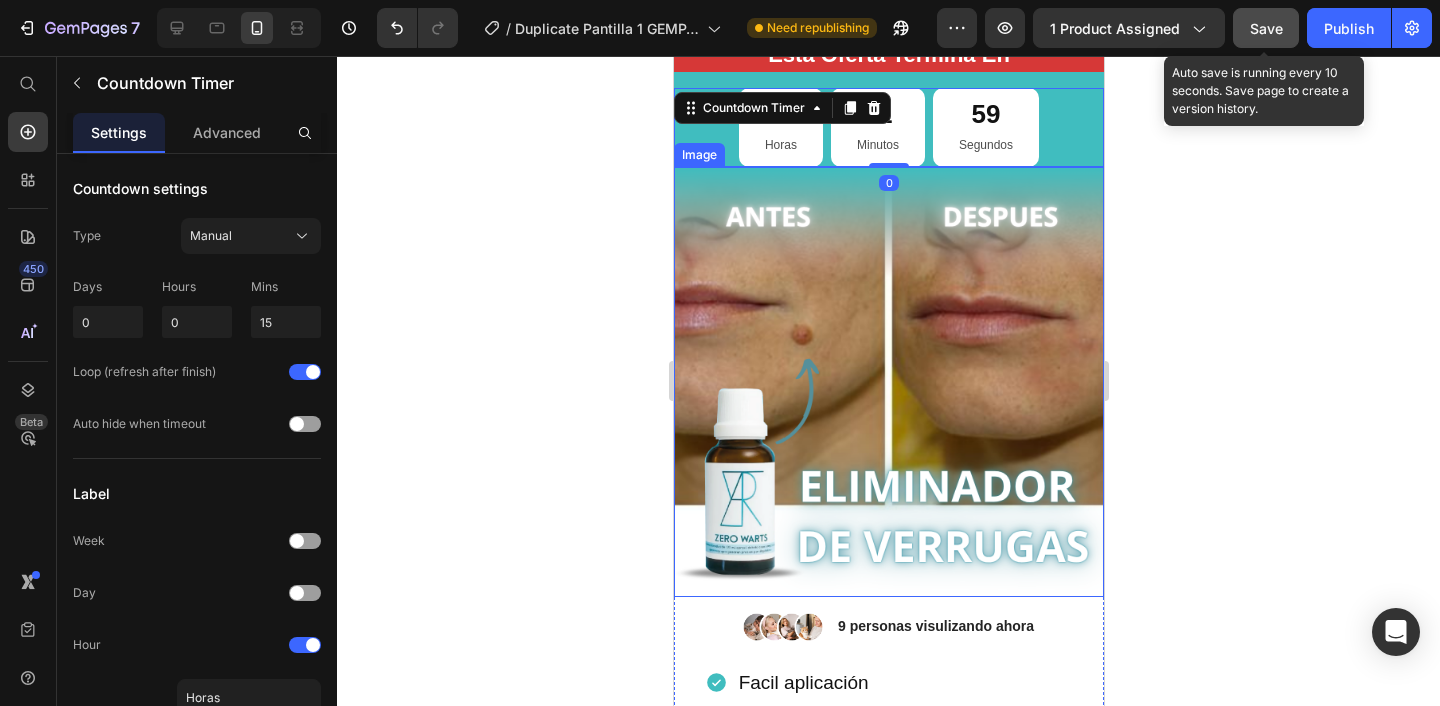 click 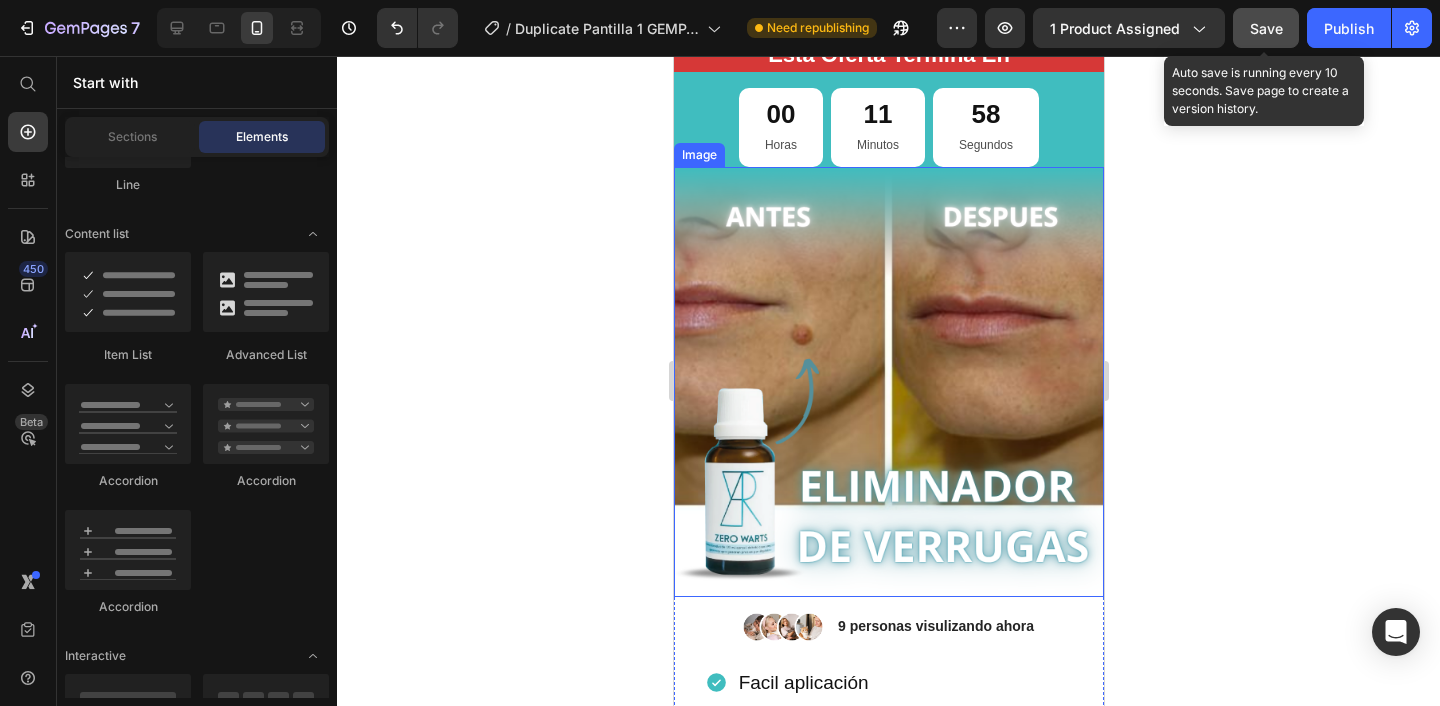 click 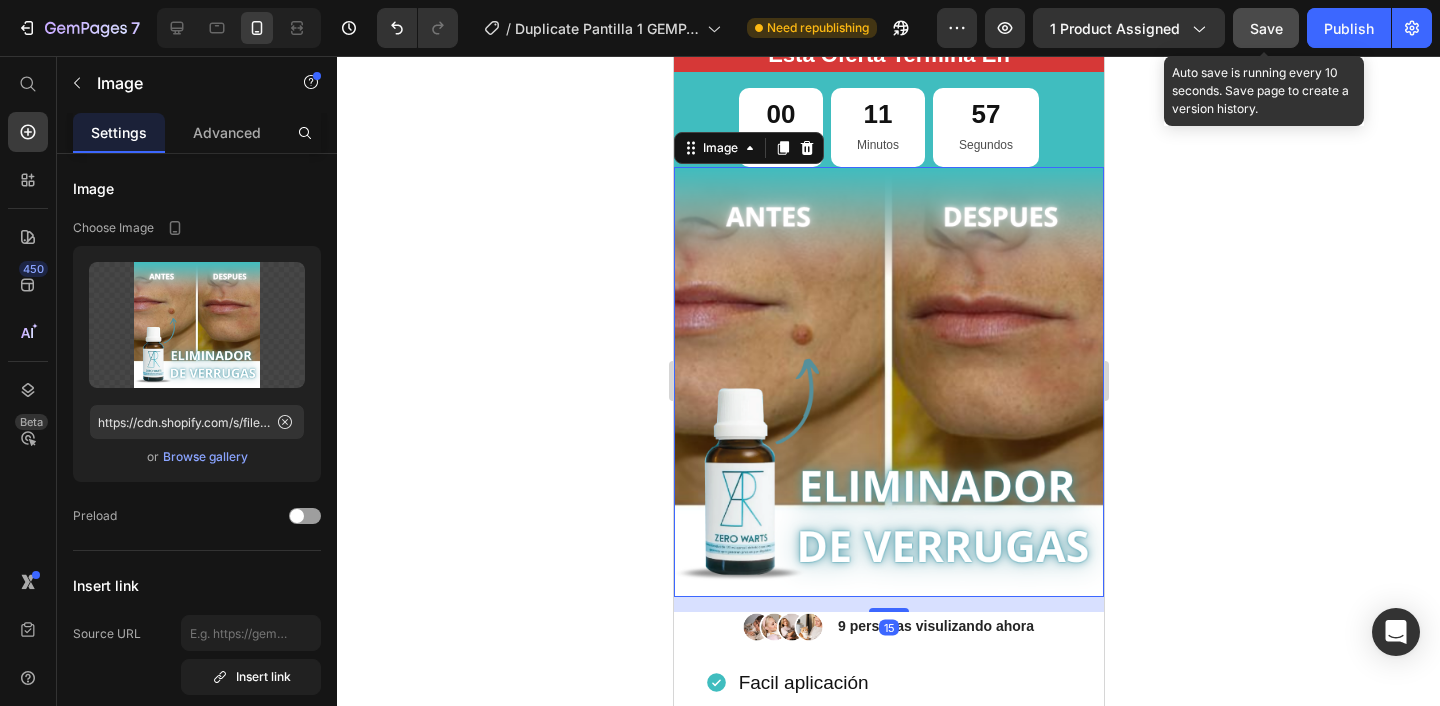 click at bounding box center [888, 382] 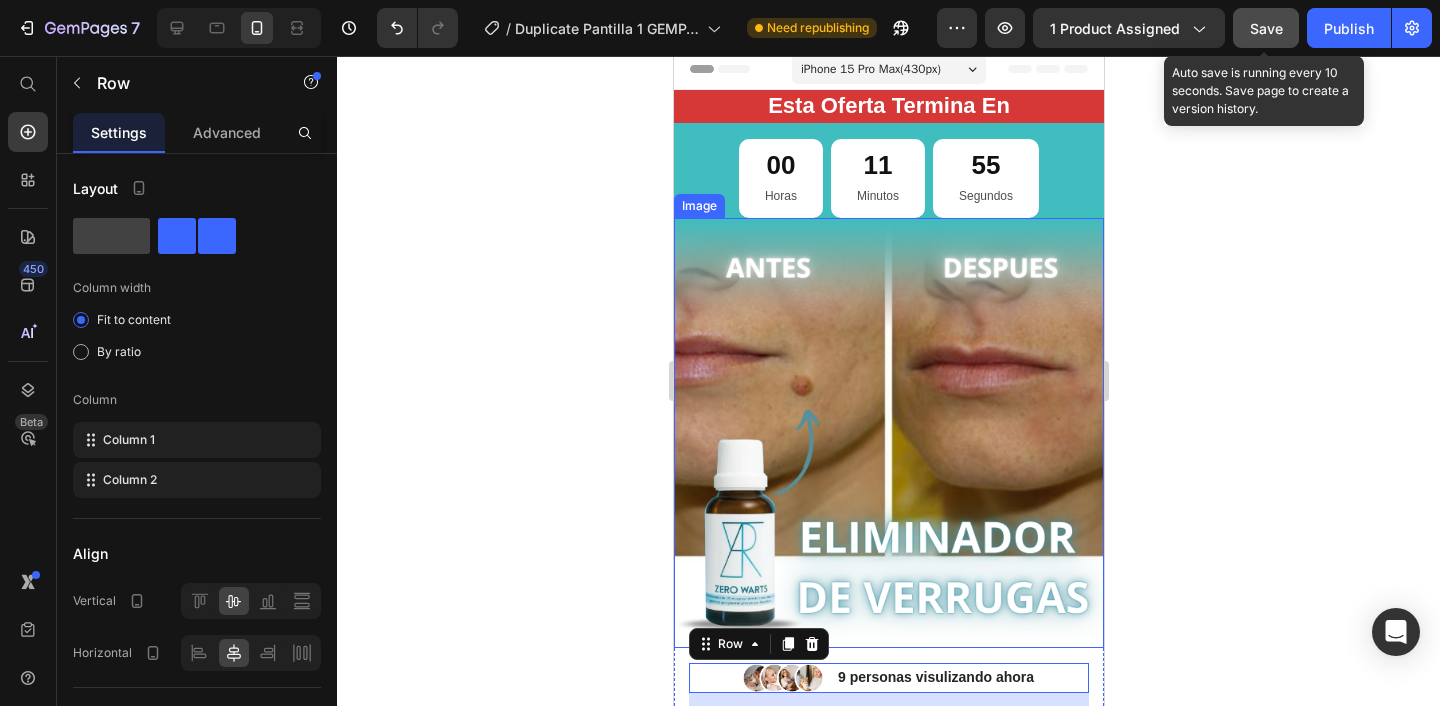 scroll, scrollTop: 0, scrollLeft: 0, axis: both 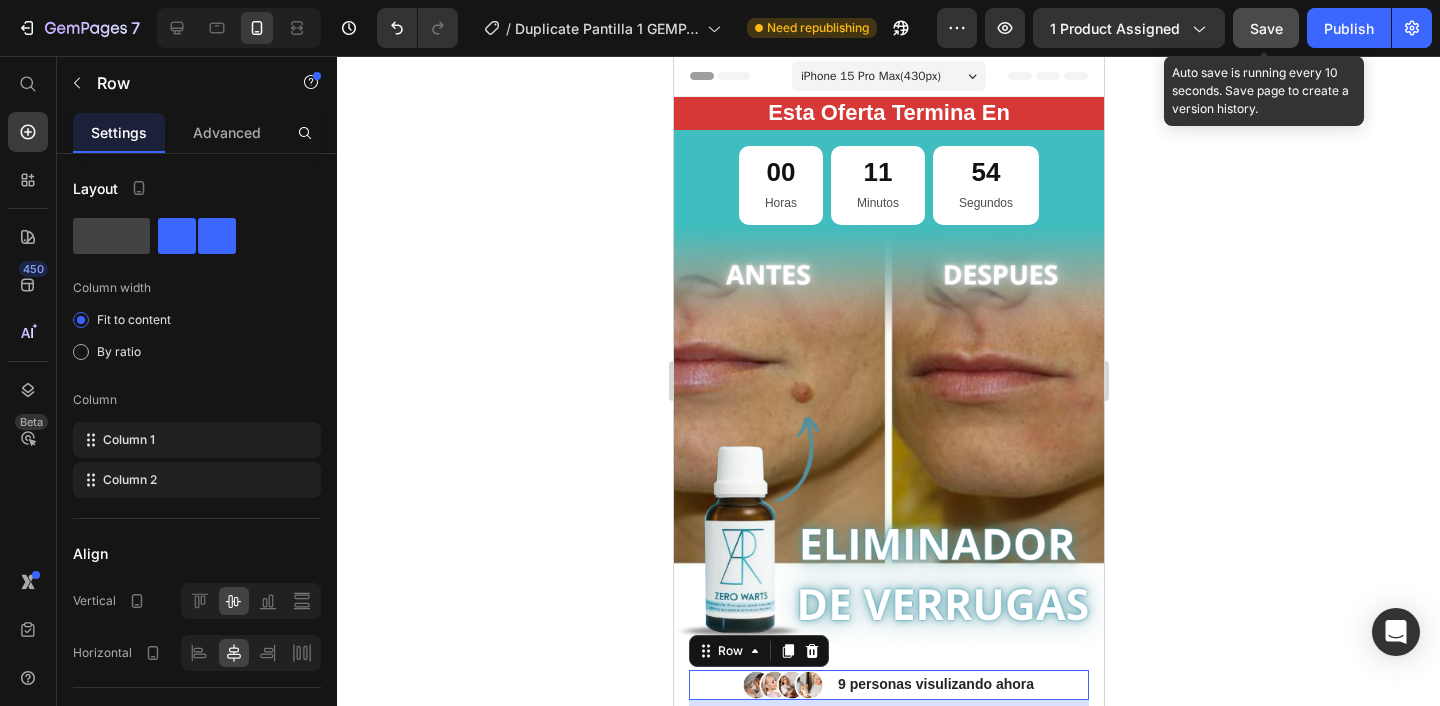 click on "Save" 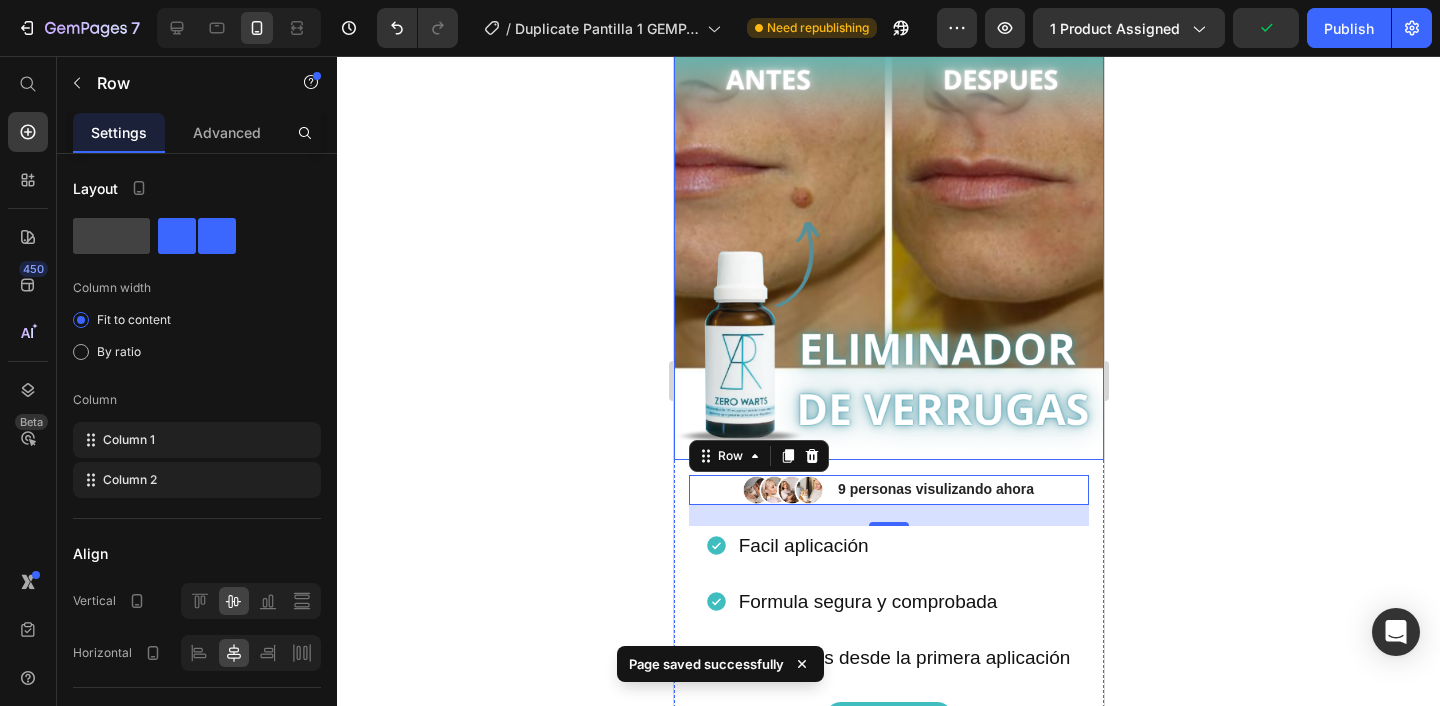 scroll, scrollTop: 236, scrollLeft: 0, axis: vertical 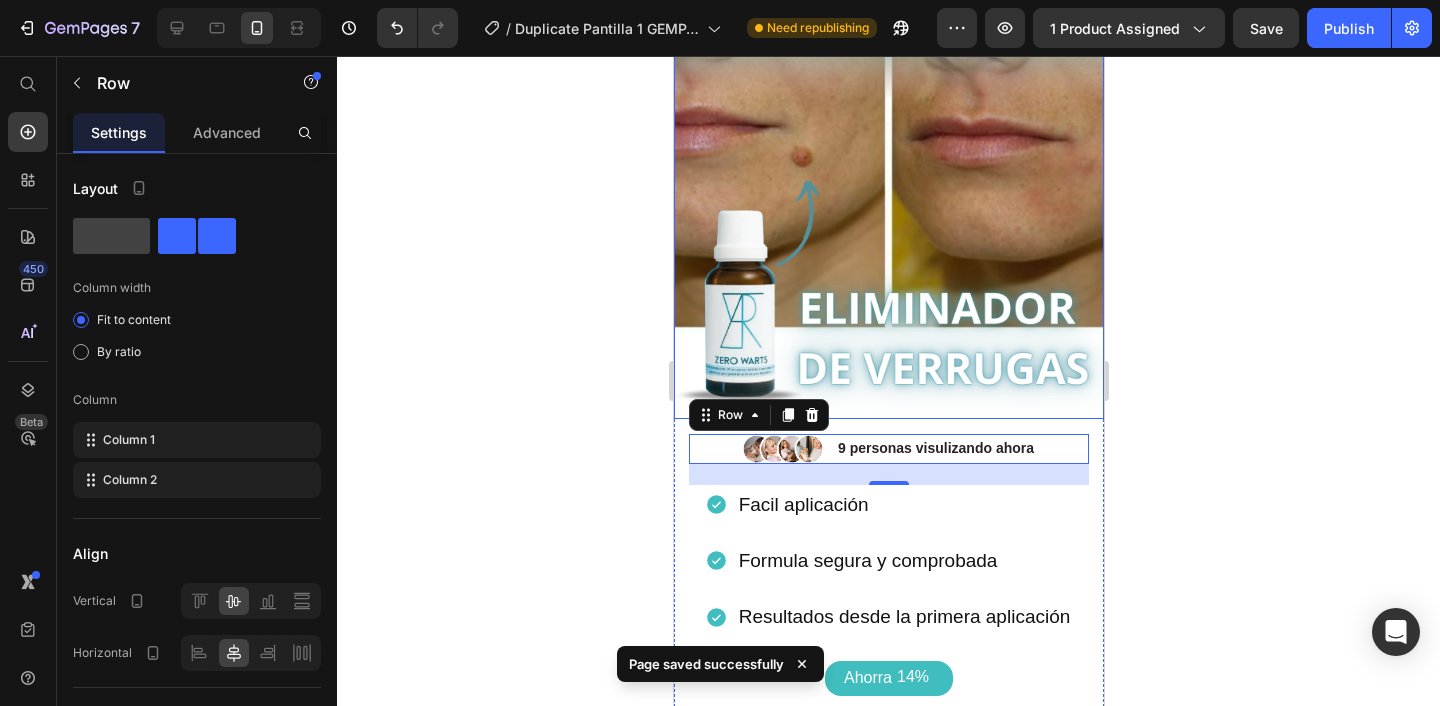 click at bounding box center (888, 204) 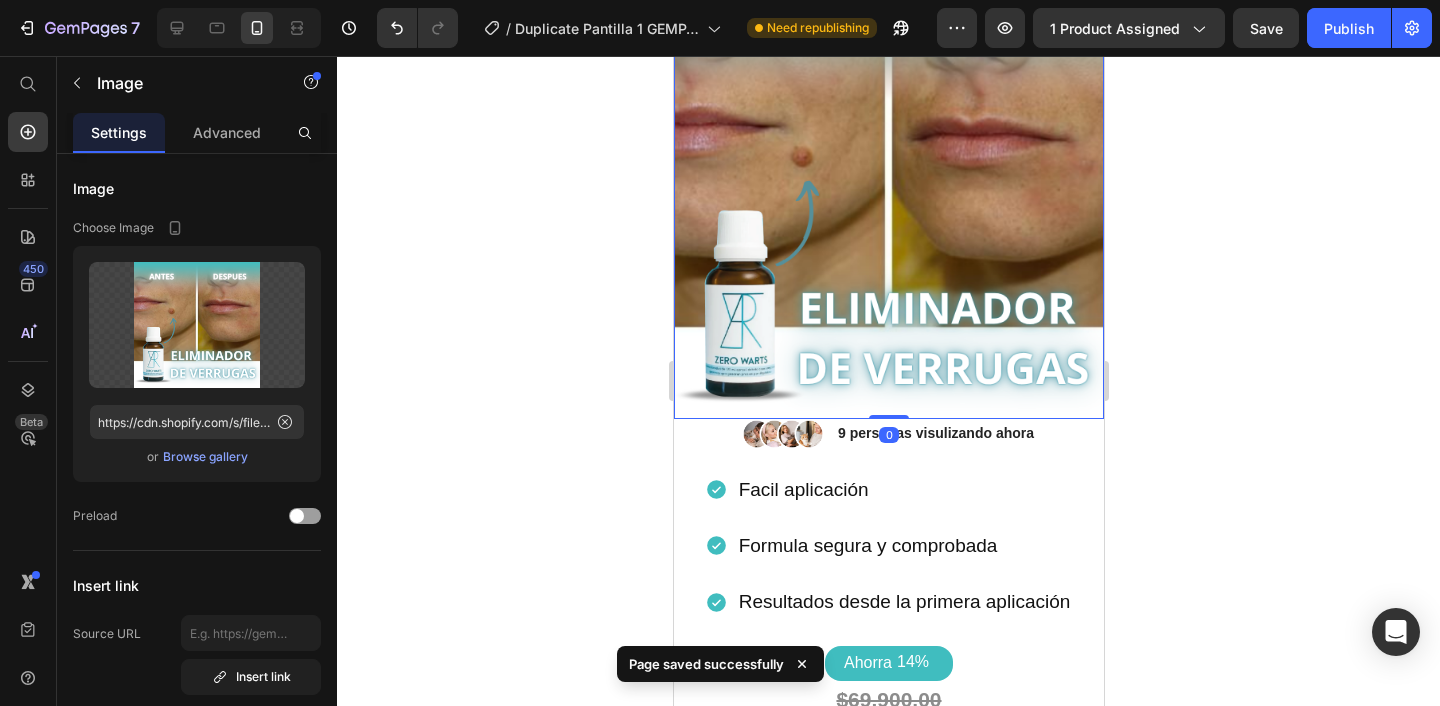 drag, startPoint x: 899, startPoint y: 430, endPoint x: 899, endPoint y: 406, distance: 24 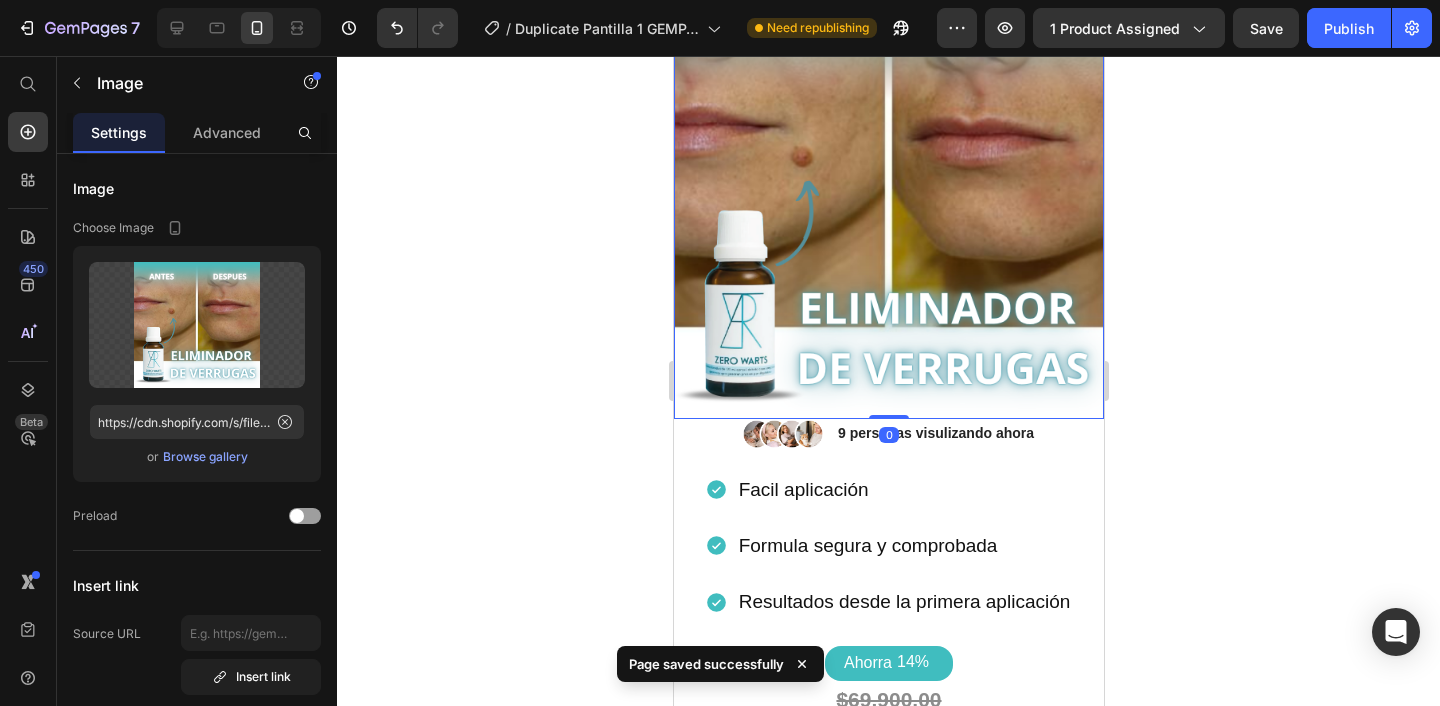 click 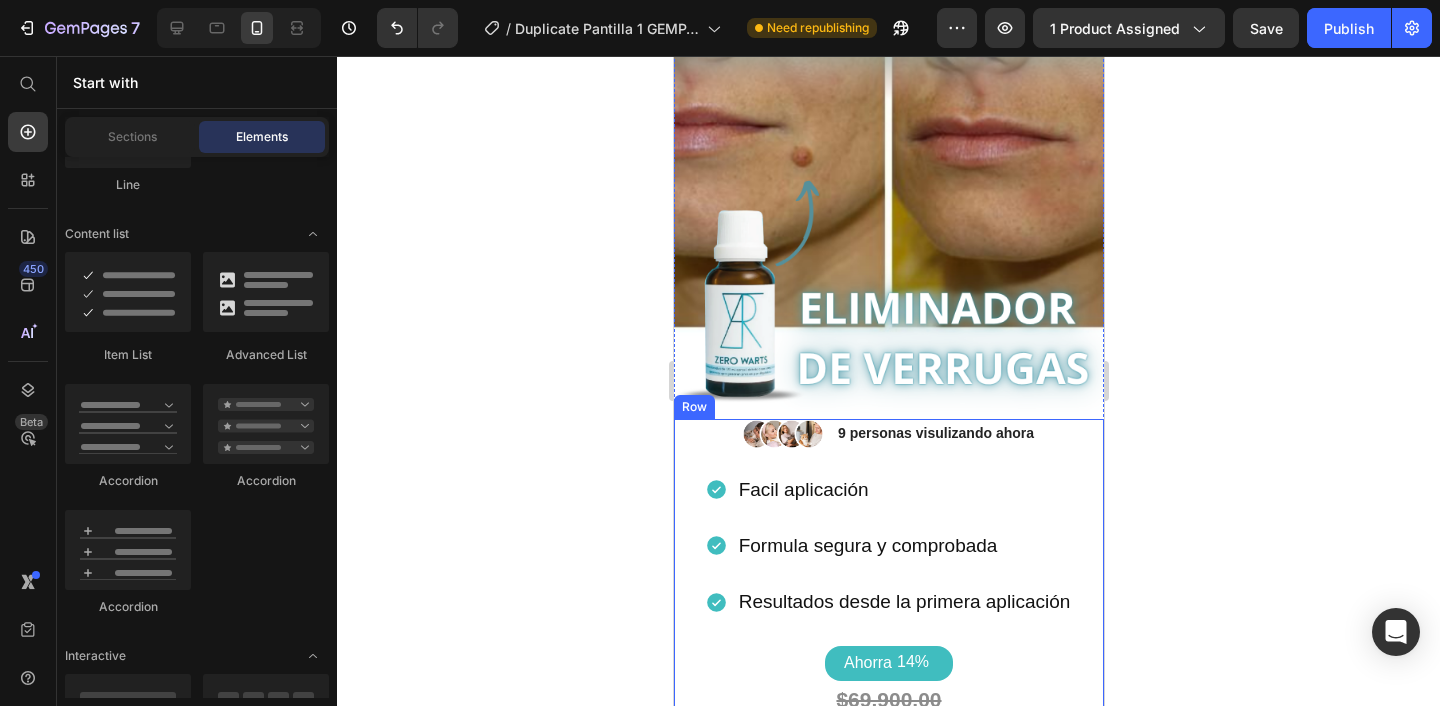 click on "Image 9 personas visulizando ahora Text Block Row Facil aplicación Formula segura y comprobada Resultados desde la primera aplicación Item List Ahorra 14% Discount Tag $69.900,00 Product Price $59.900,00 Product Price Image Lorem ipsum dolor sit amet, consectetur adipiscing elit Text Block Image Lorem ipsum dolor sit amet, consectetur adipiscing elit Text Block Image Lorem ipsum dolor sit amet, consectetur adipiscing elit Text Block Image Lorem ipsum dolor sit amet, consectetur adipiscing elit Text Block Advanced List COMPRAR CONTRA ENTREGA Button Image" at bounding box center [888, 663] 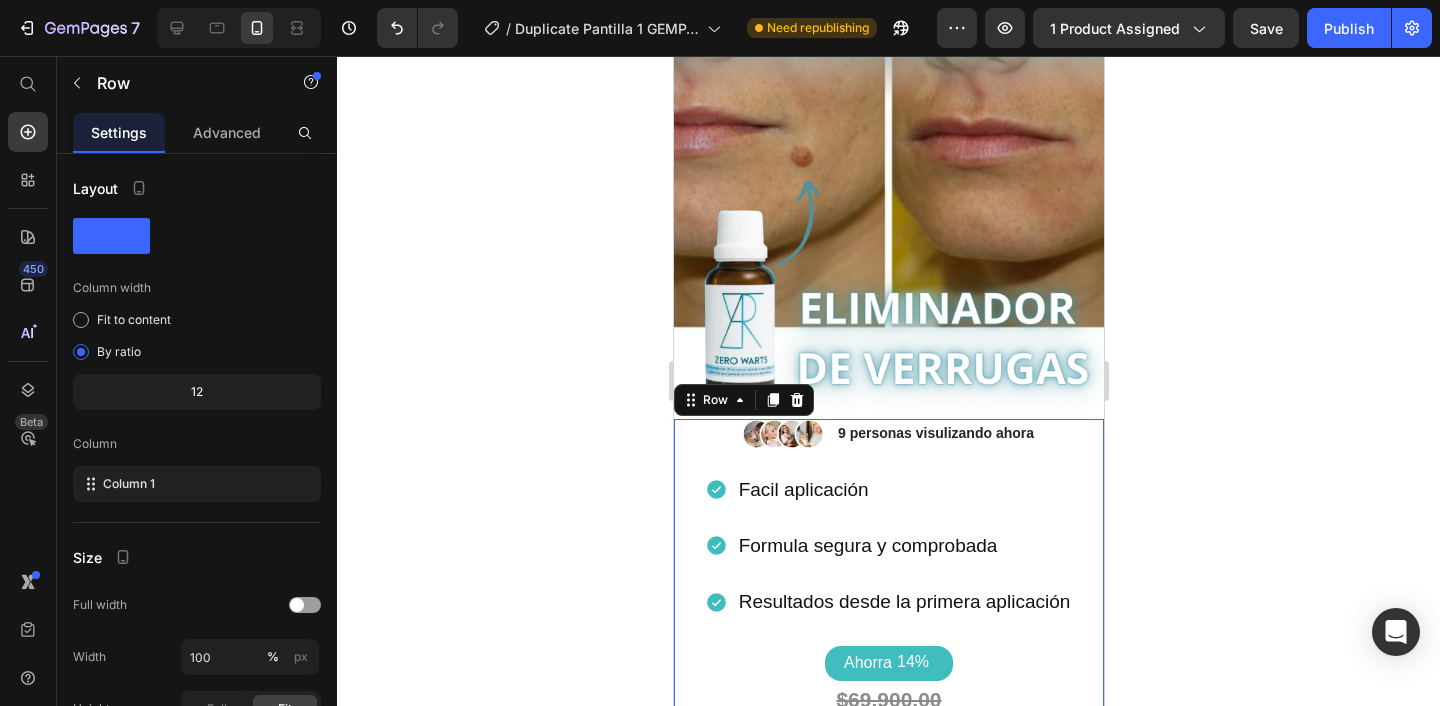 click on "9 personas visulizando ahora" at bounding box center [935, 433] 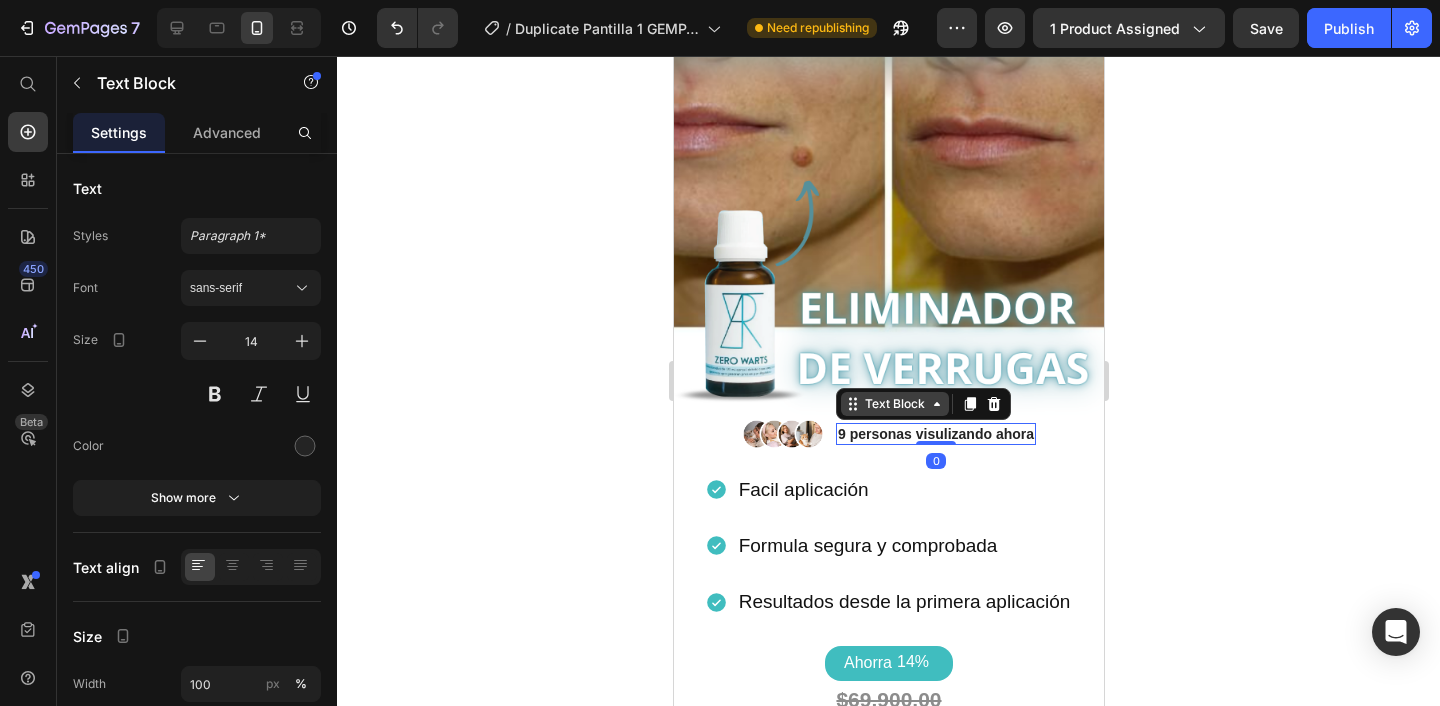 drag, startPoint x: 937, startPoint y: 443, endPoint x: 937, endPoint y: 408, distance: 35 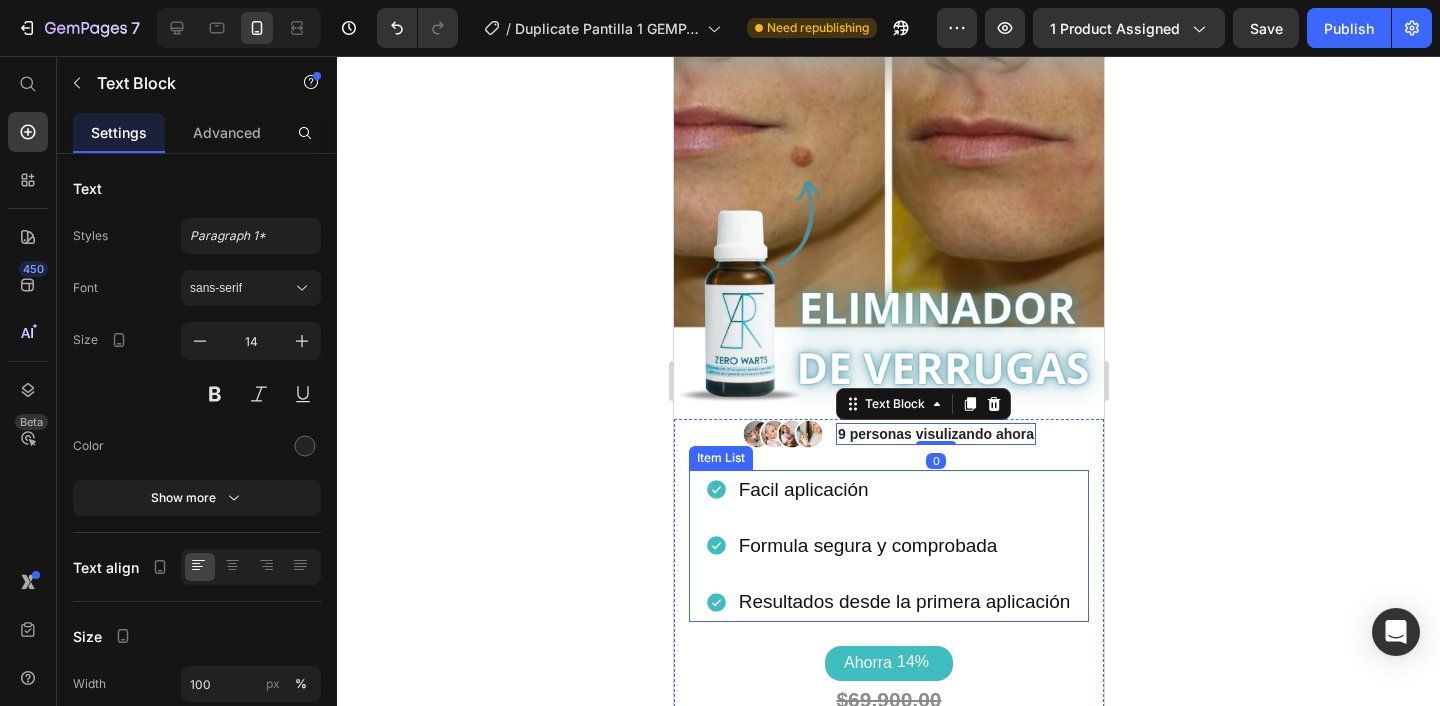 click on "Facil aplicación" at bounding box center (904, 490) 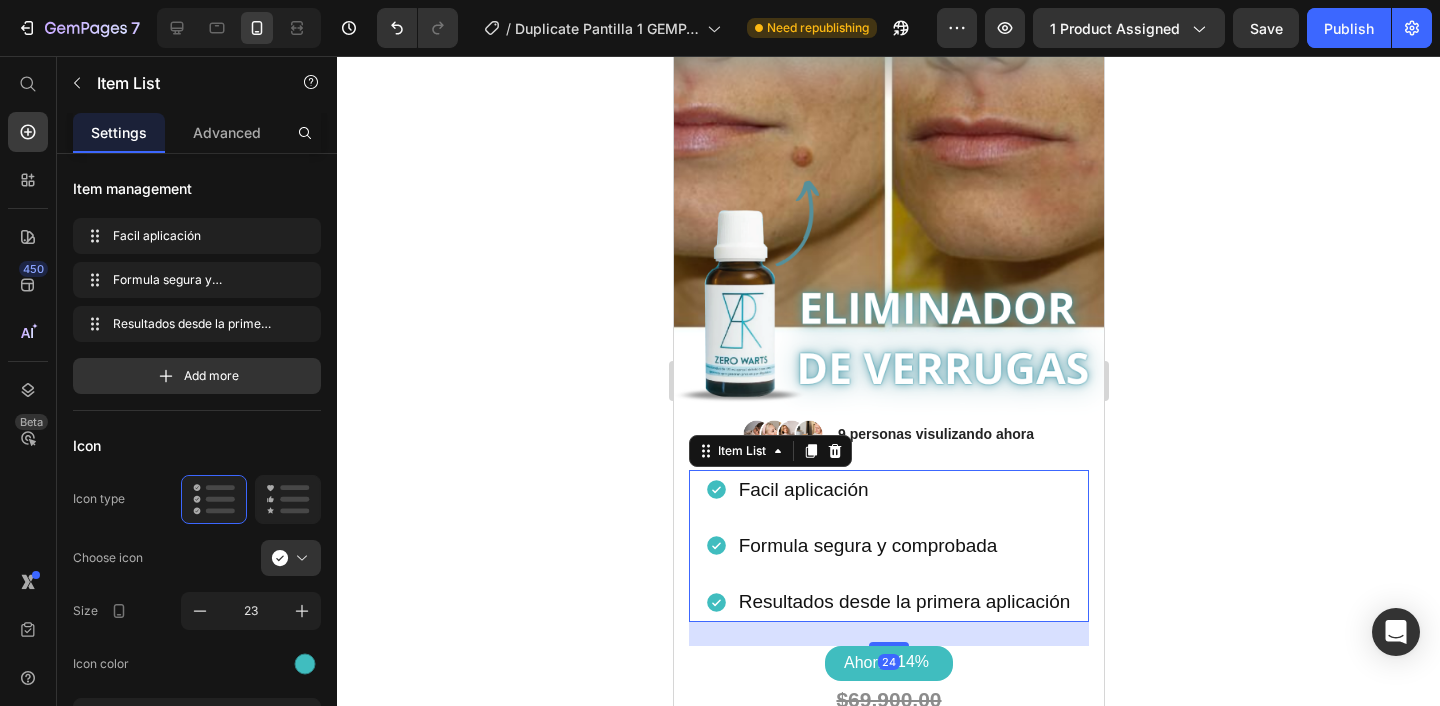 click on "Image 9 personas visulizando ahora Text Block Row Facil aplicación Formula segura y comprobada Resultados desde la primera aplicación Item List   24 Ahorra 14% Discount Tag $69.900,00 Product Price $59.900,00 Product Price Image Lorem ipsum dolor sit amet, consectetur adipiscing elit Text Block Image Lorem ipsum dolor sit amet, consectetur adipiscing elit Text Block Image Lorem ipsum dolor sit amet, consectetur adipiscing elit Text Block Image Lorem ipsum dolor sit amet, consectetur adipiscing elit Text Block Advanced List COMPRAR CONTRA ENTREGA Button Image" at bounding box center (888, 663) 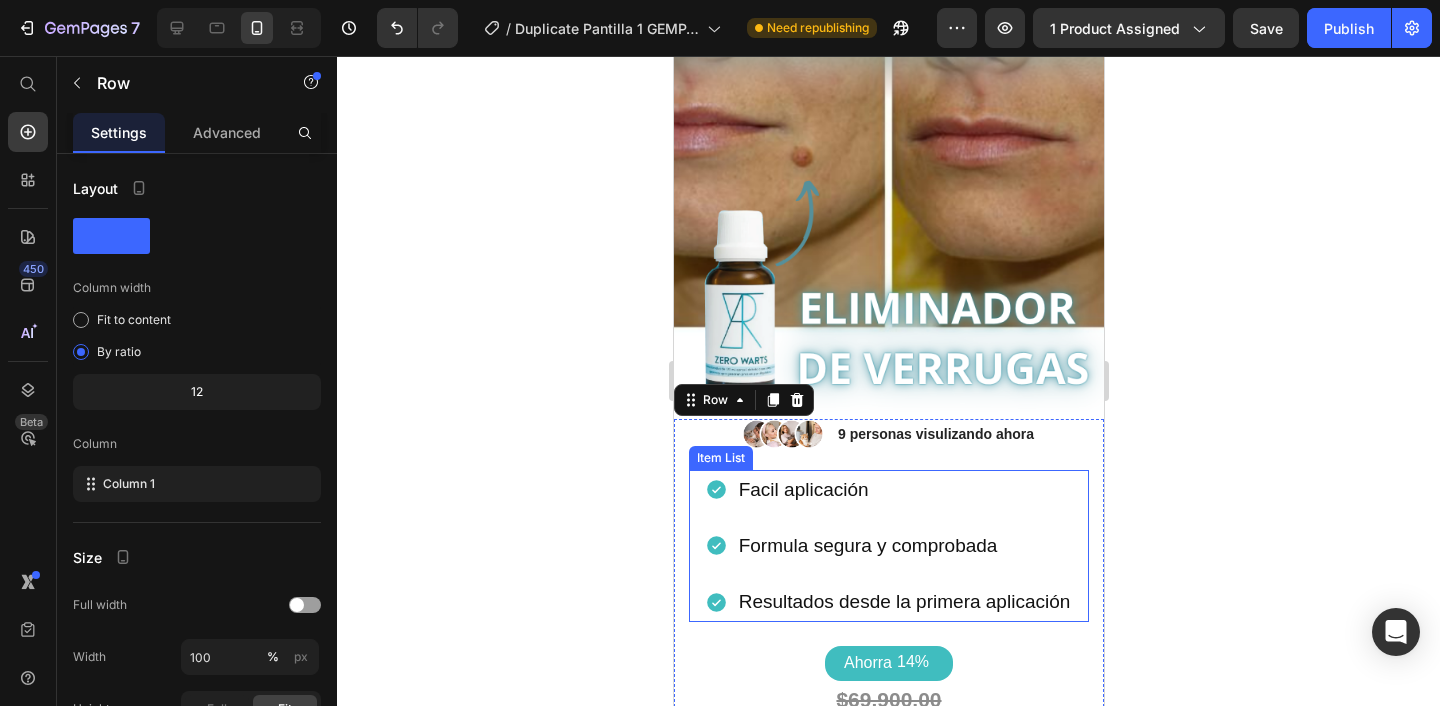 click on "Facil aplicación" at bounding box center [904, 490] 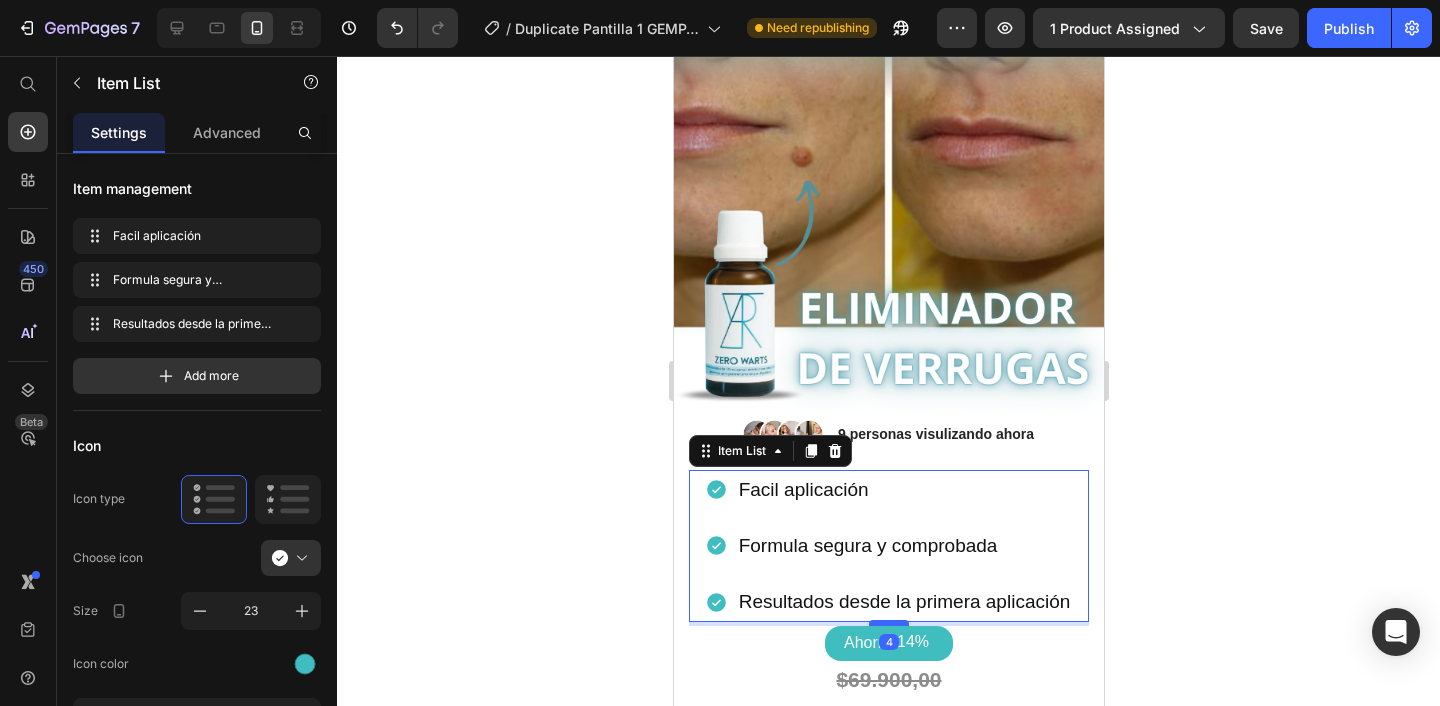 drag, startPoint x: 882, startPoint y: 642, endPoint x: 882, endPoint y: 622, distance: 20 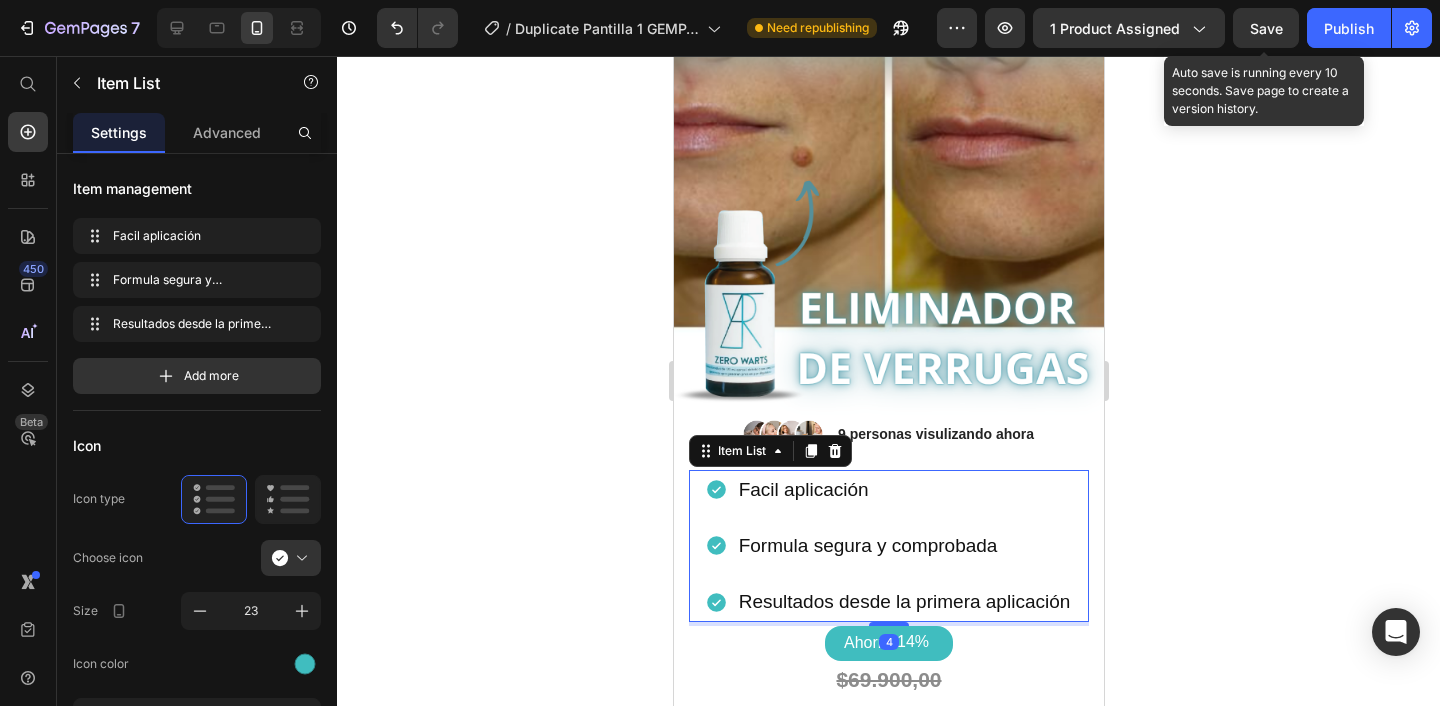 click on "Save" at bounding box center (1266, 28) 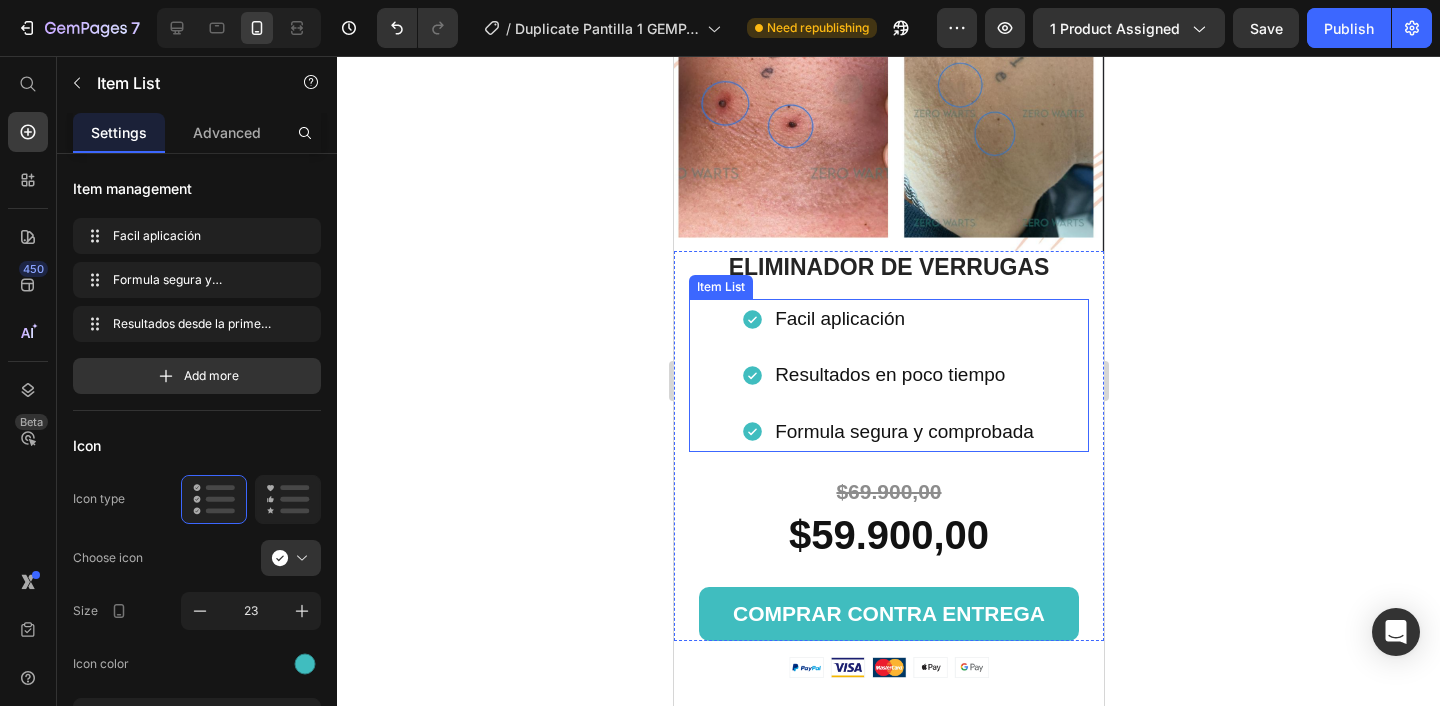scroll, scrollTop: 5718, scrollLeft: 0, axis: vertical 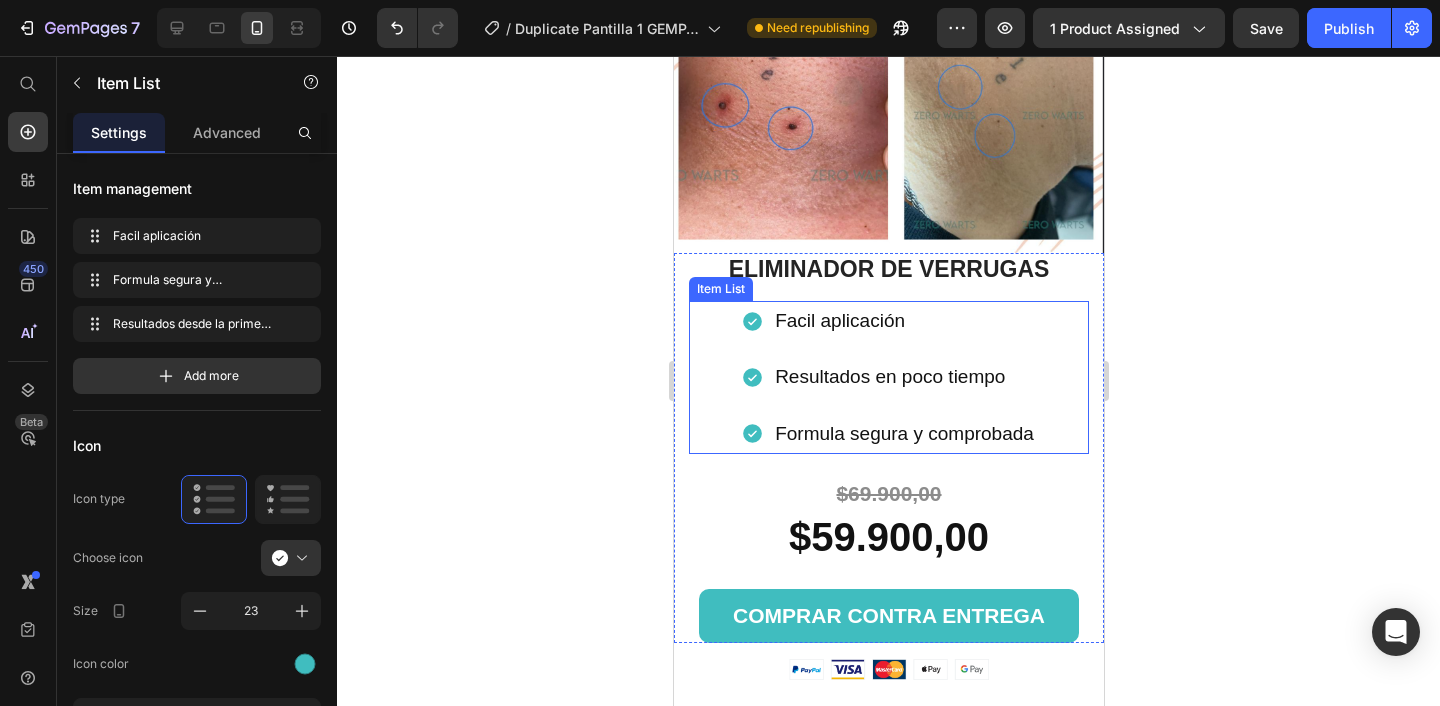 click on "Item List" at bounding box center [720, 289] 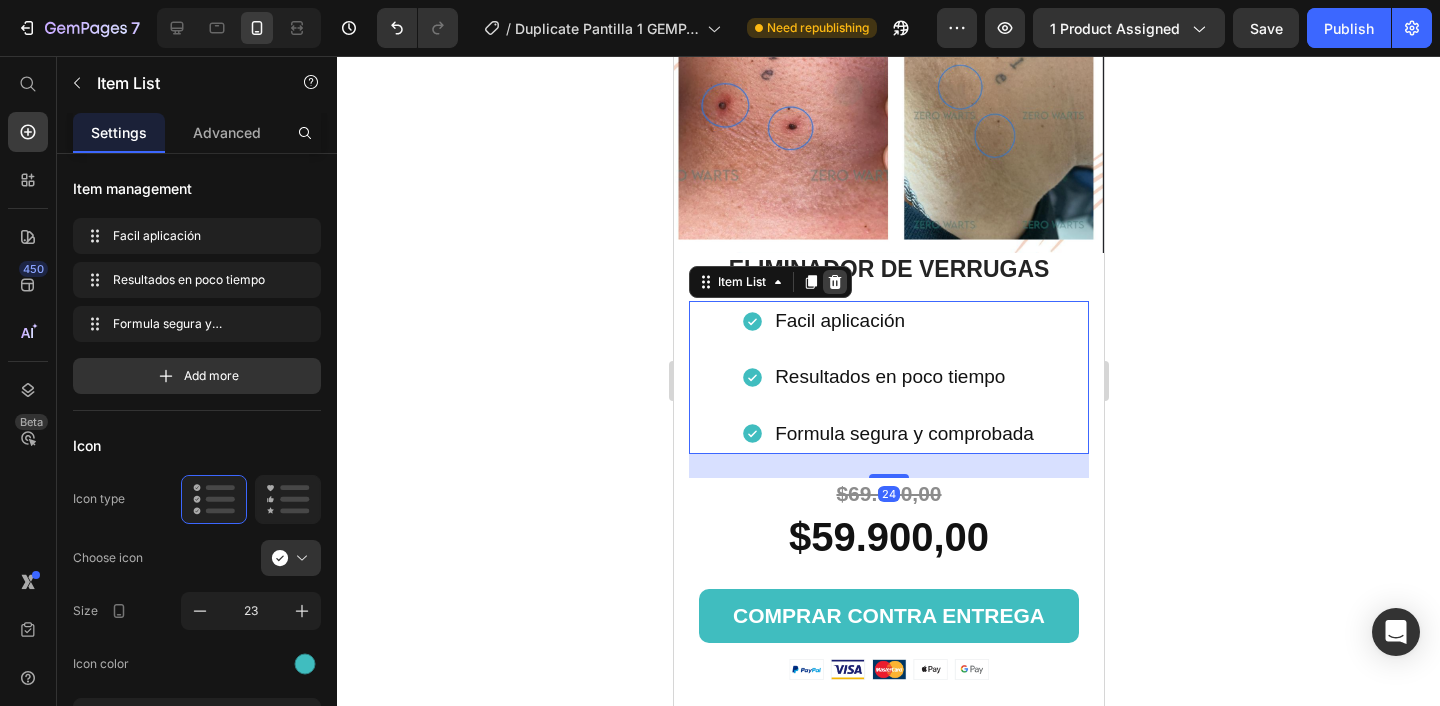 click at bounding box center (834, 282) 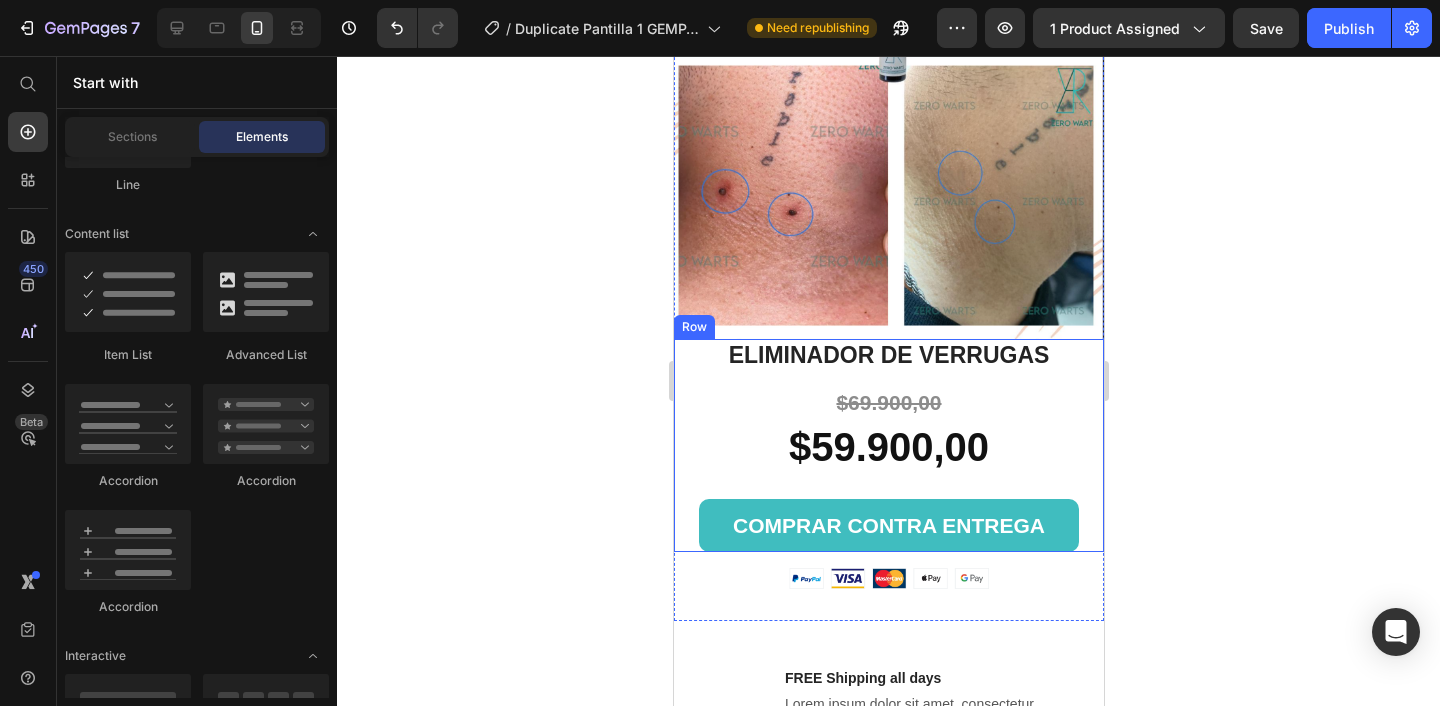 scroll, scrollTop: 5594, scrollLeft: 0, axis: vertical 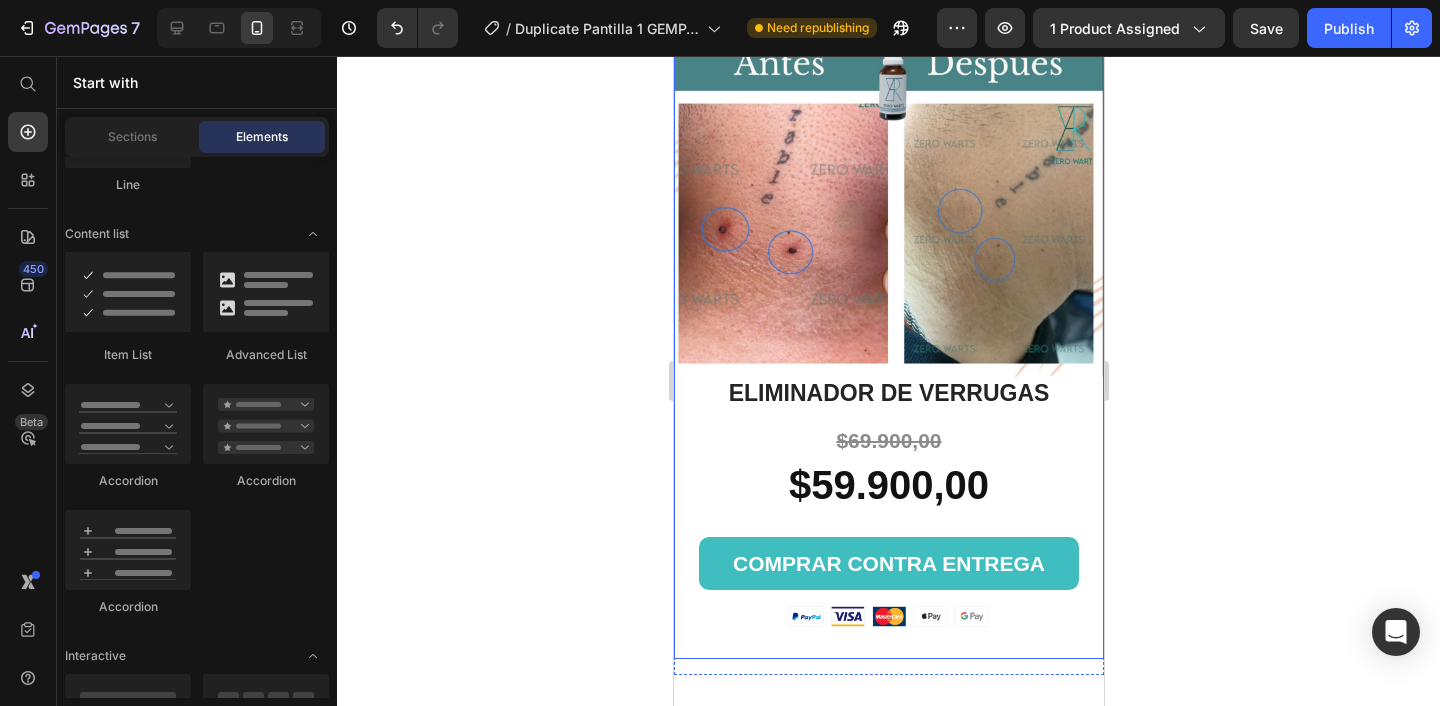 click at bounding box center [888, 616] 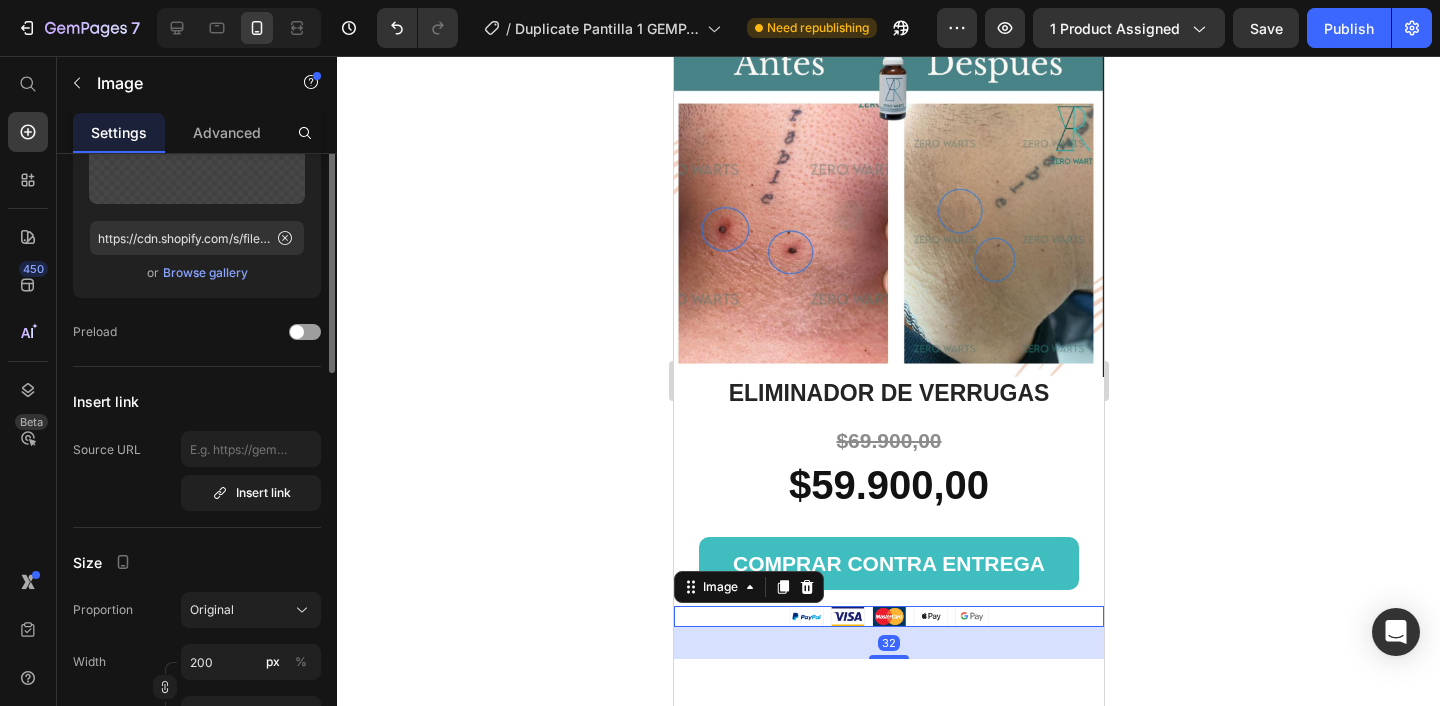 scroll, scrollTop: 338, scrollLeft: 0, axis: vertical 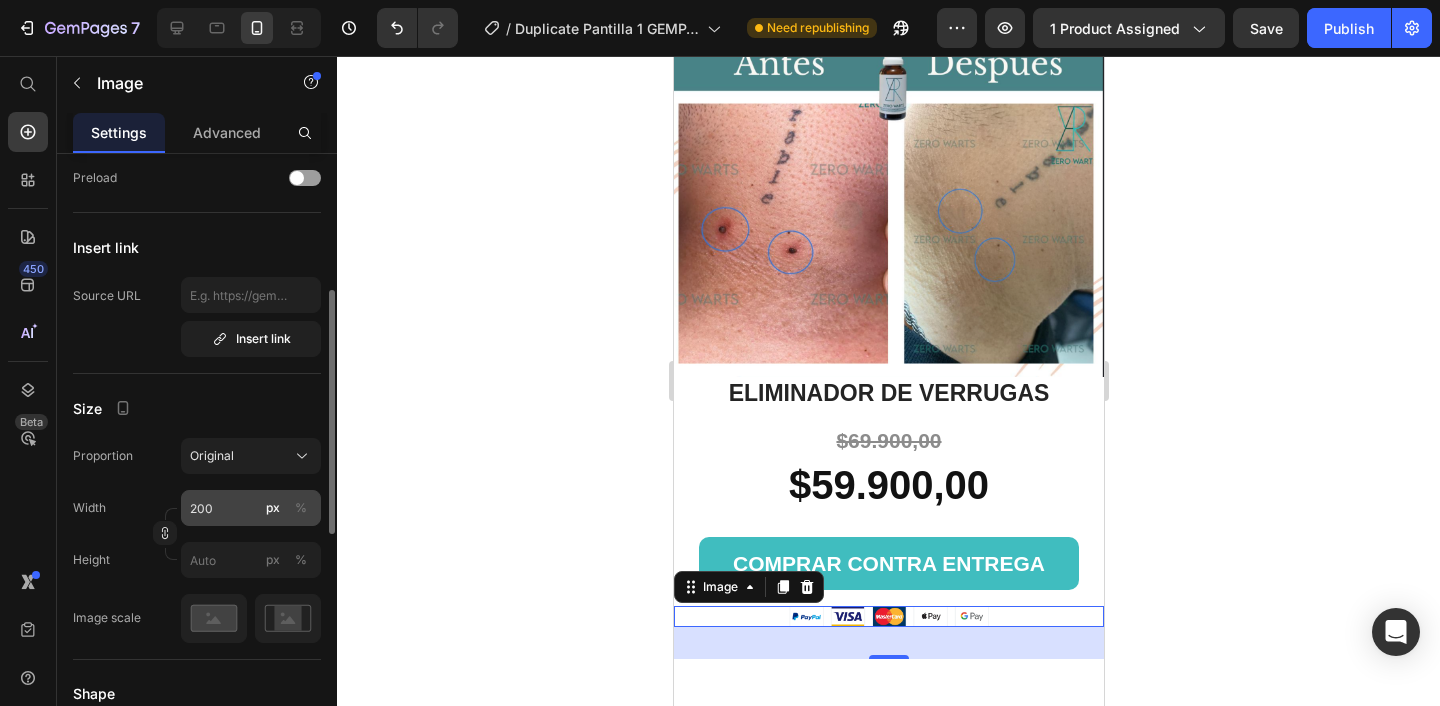click on "%" at bounding box center (301, 508) 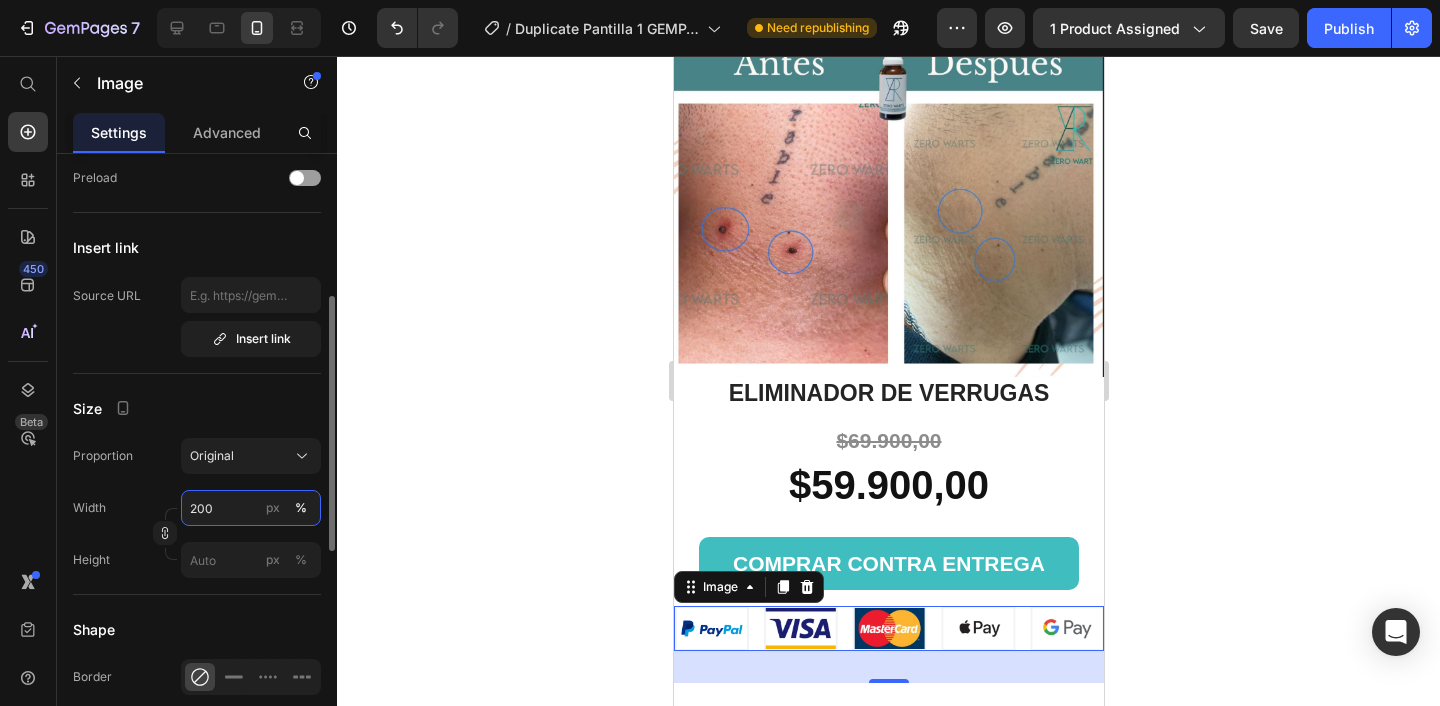 drag, startPoint x: 231, startPoint y: 507, endPoint x: 192, endPoint y: 506, distance: 39.012817 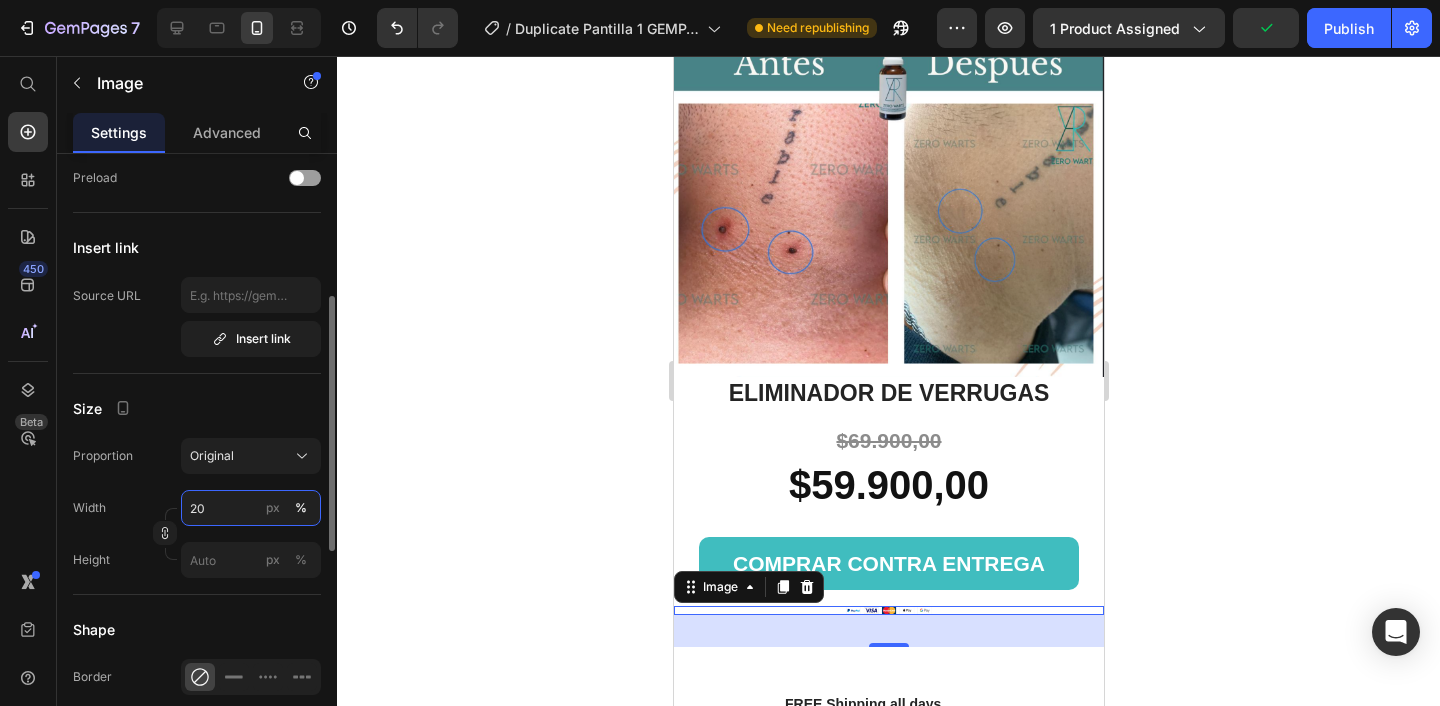 type on "2" 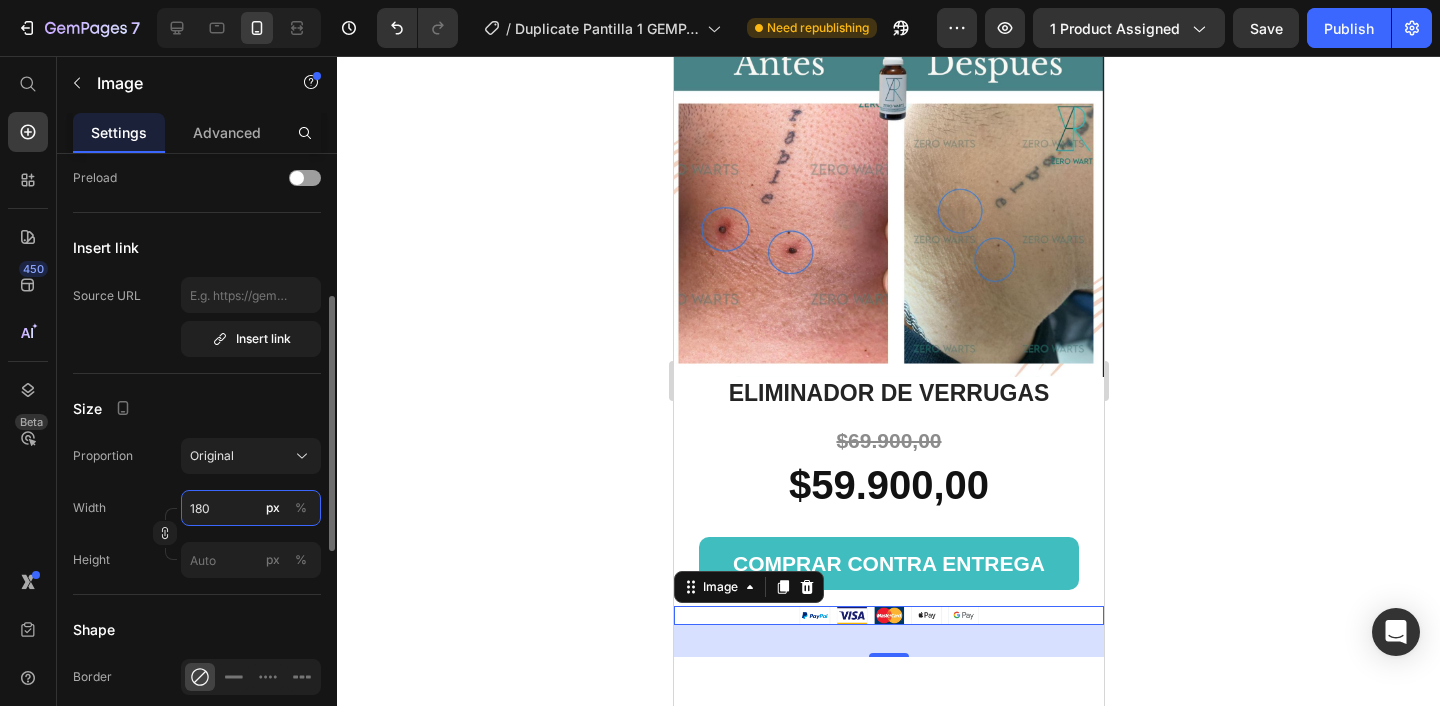 type on "180" 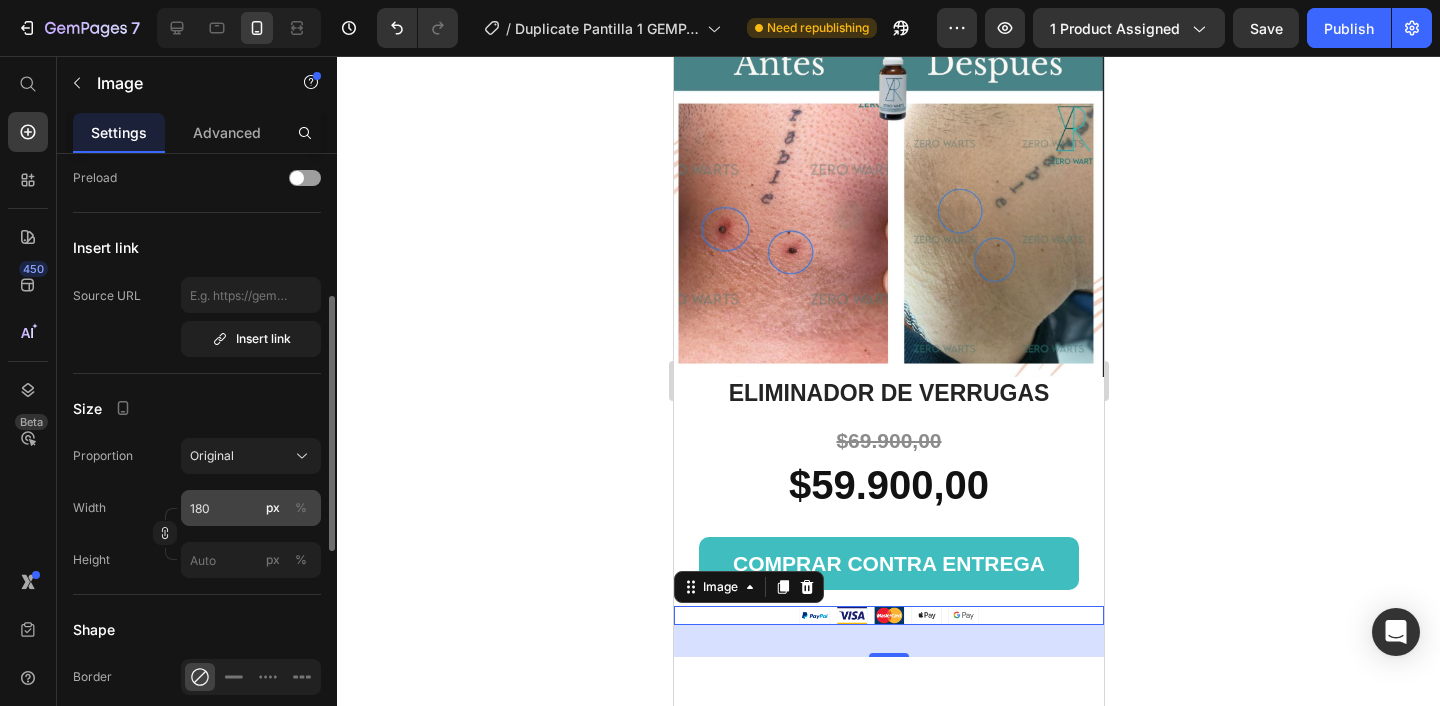 click on "%" 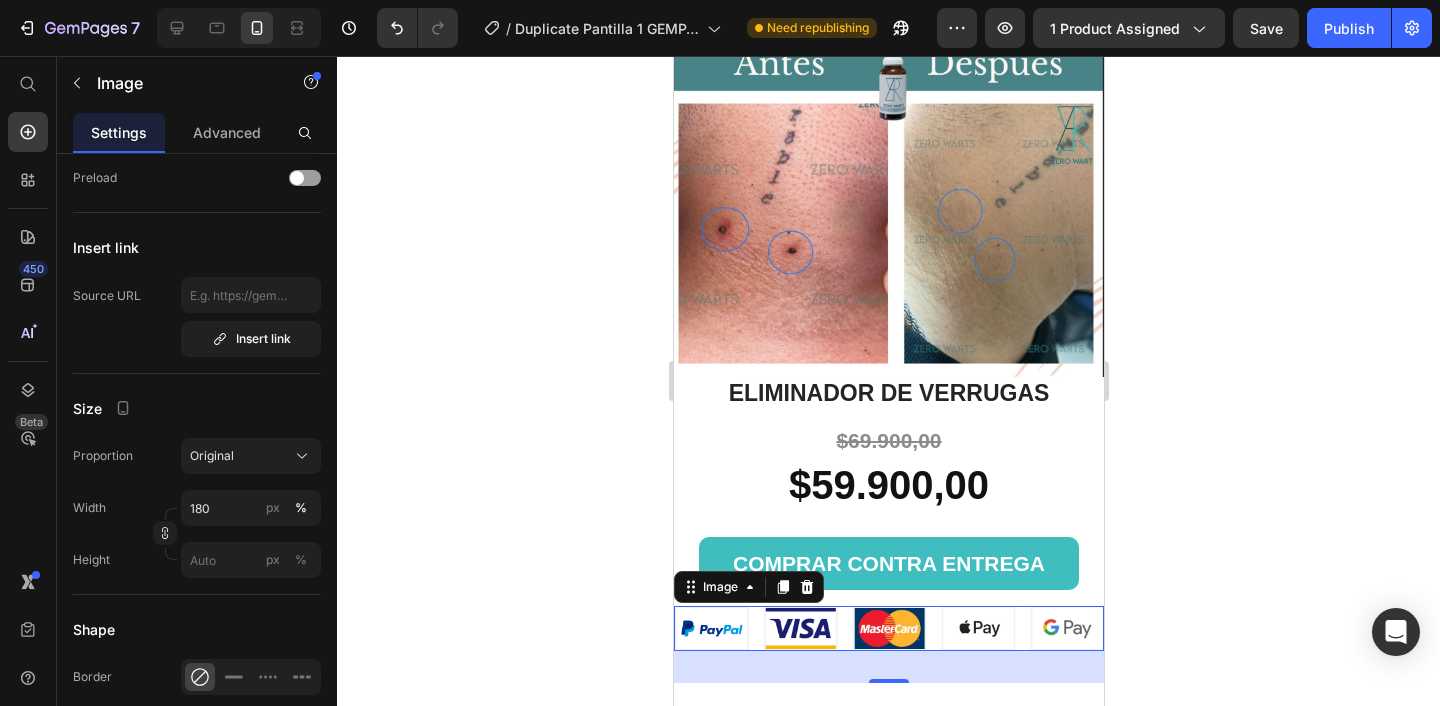 click 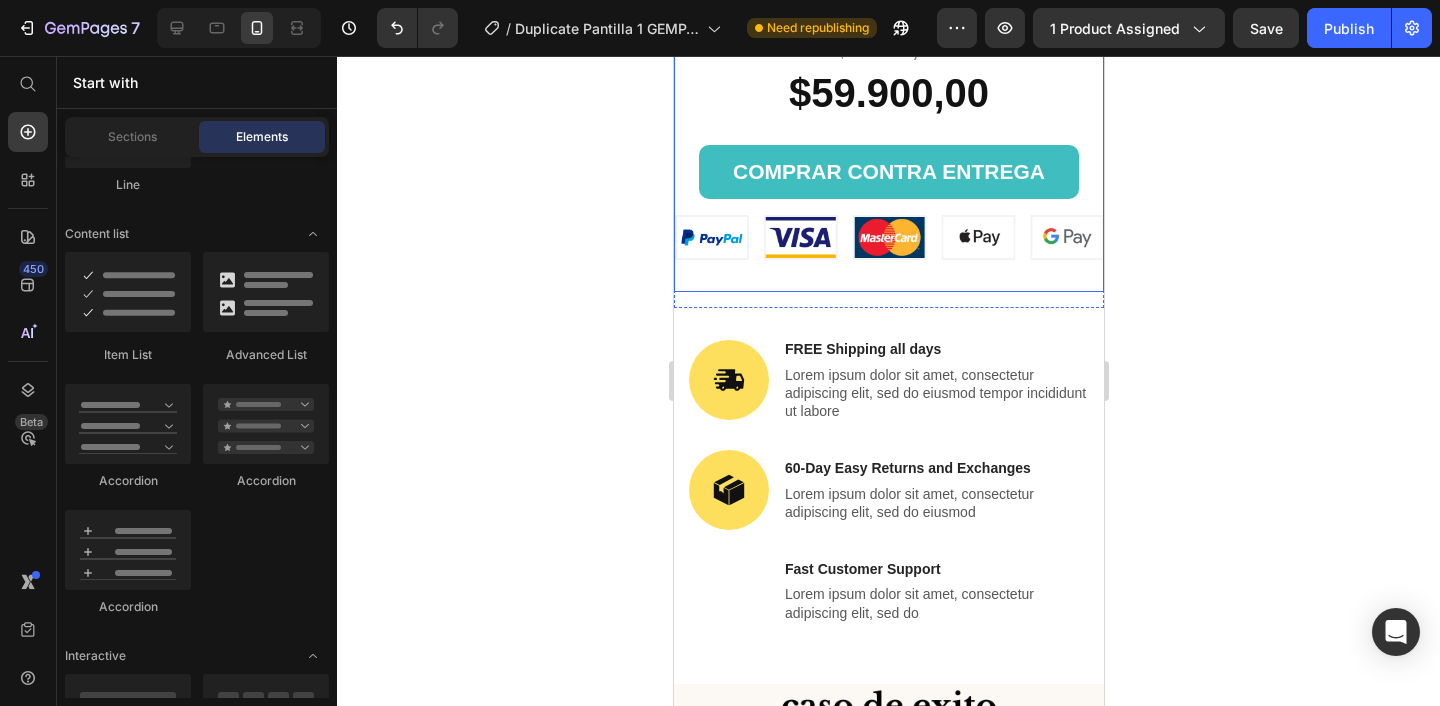 scroll, scrollTop: 6080, scrollLeft: 0, axis: vertical 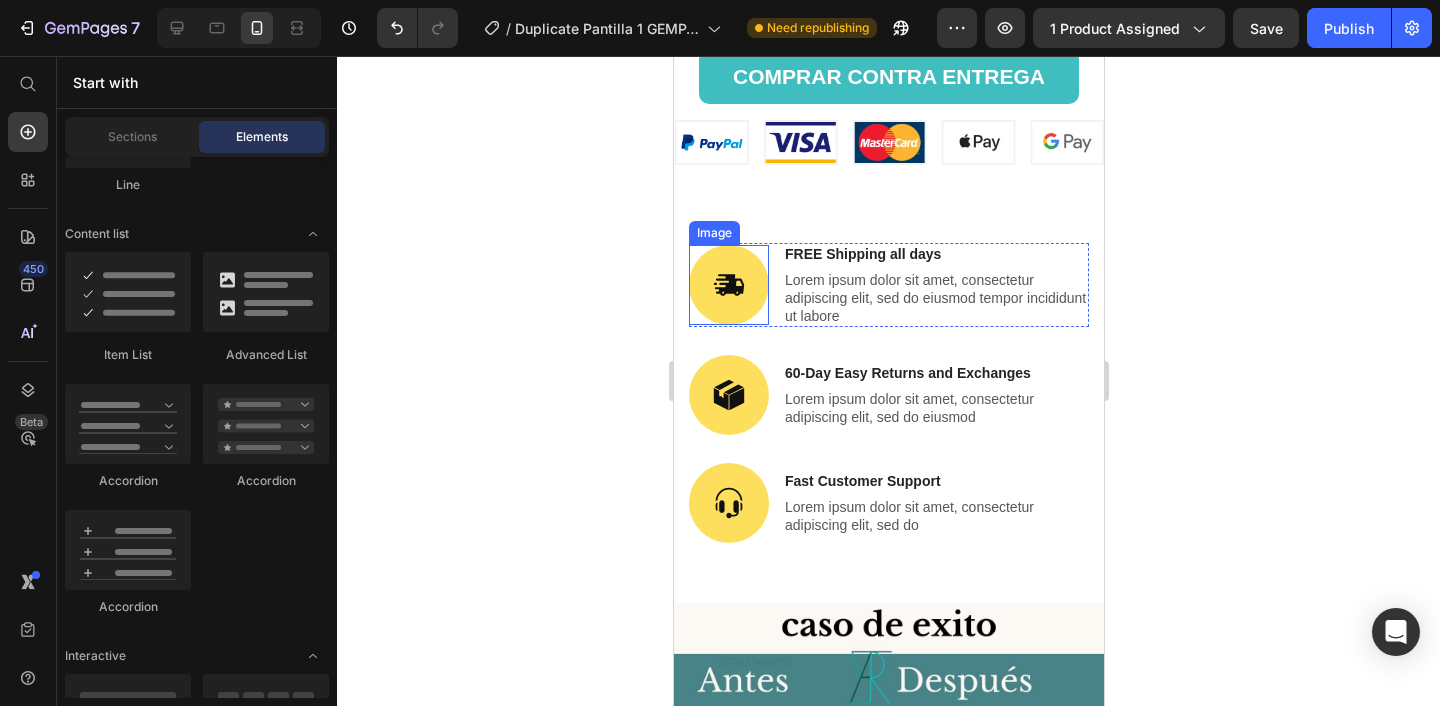 click at bounding box center [728, 285] 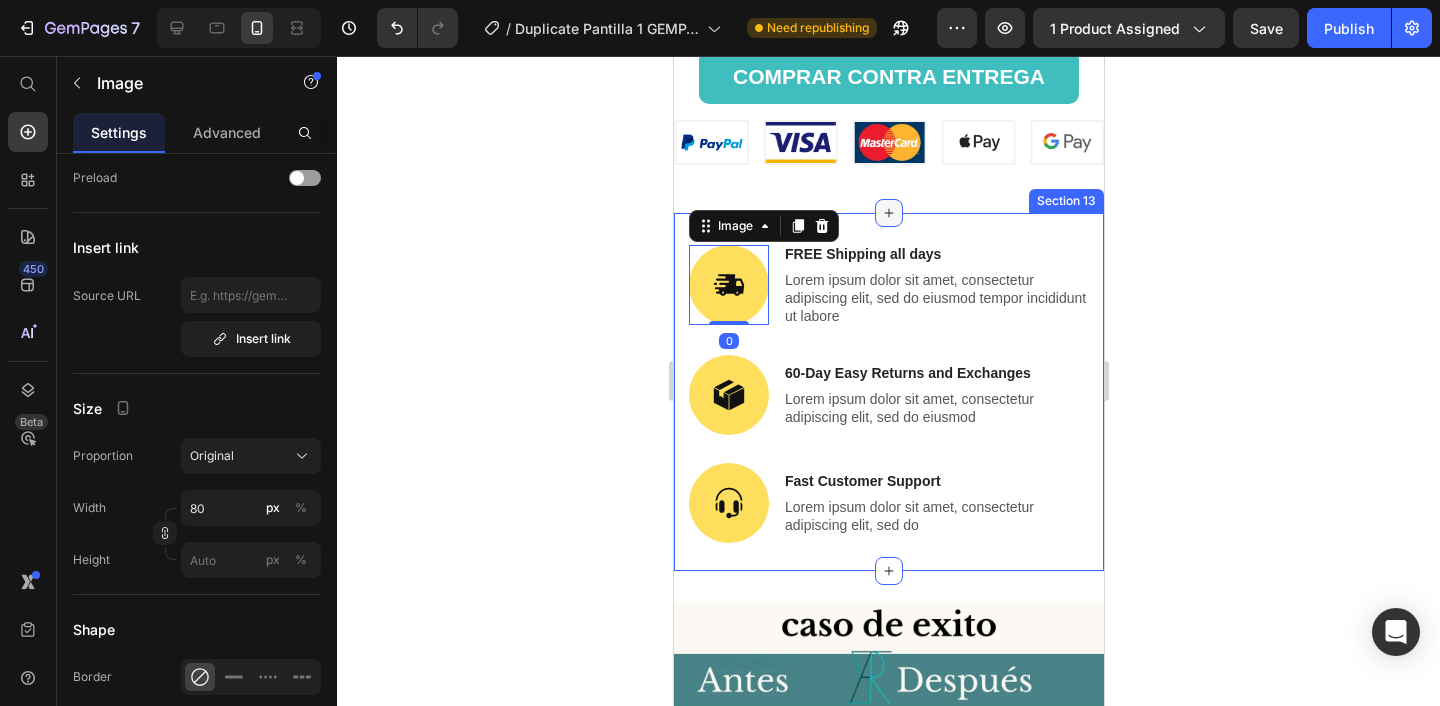 click at bounding box center (888, 213) 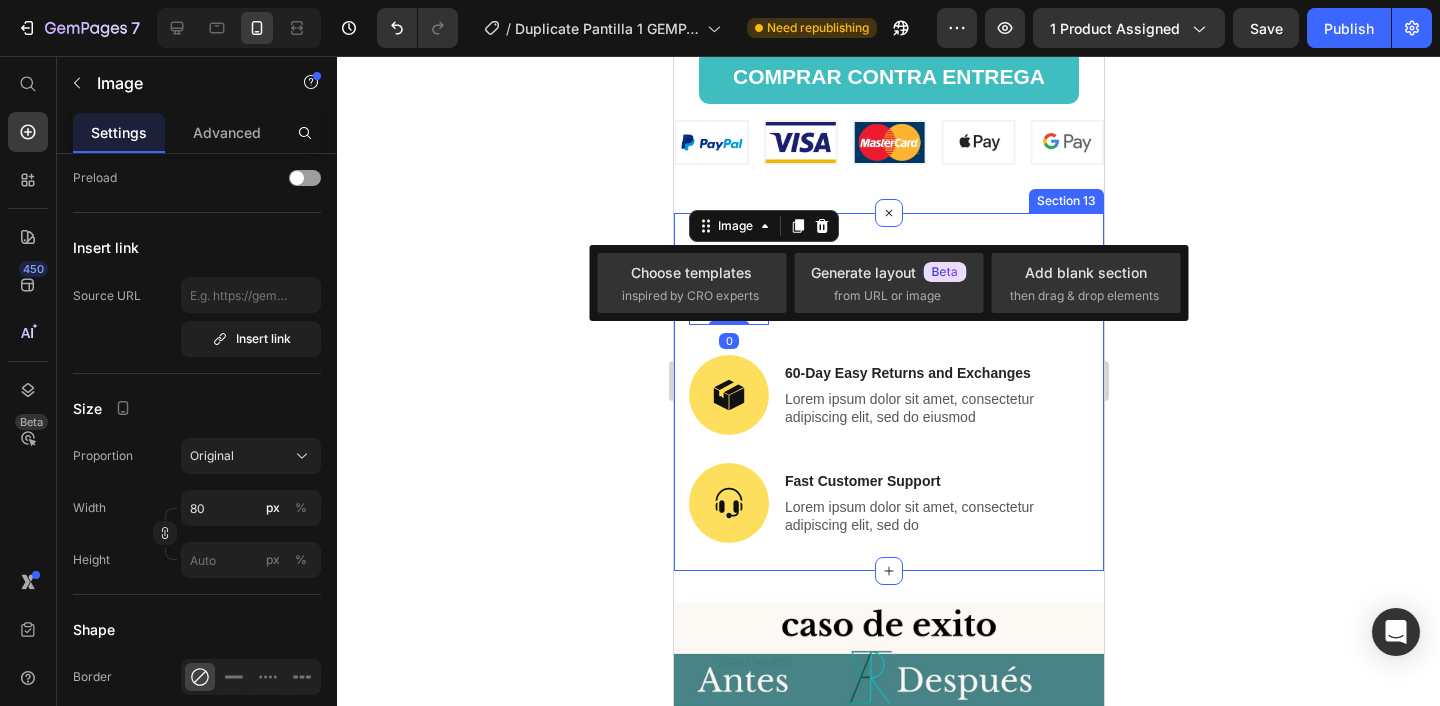 click on "Image   [NUMBER] FREE Shipping all days Text Block Lorem ipsum dolor sit amet, consectetur adipiscing elit, sed do eiusmod tempor incididunt ut labore Text Block Row Image [NUMBER]-Day Easy Returns and Exchanges Text Block Lorem ipsum dolor sit amet, consectetur adipiscing elit, sed do eiusmod Text Block Row Image Fast Customer Support Text Block Lorem ipsum dolor sit amet, consectetur adipiscing elit, sed do Text Block Row Row Row Section [NUMBER]" at bounding box center [888, 392] 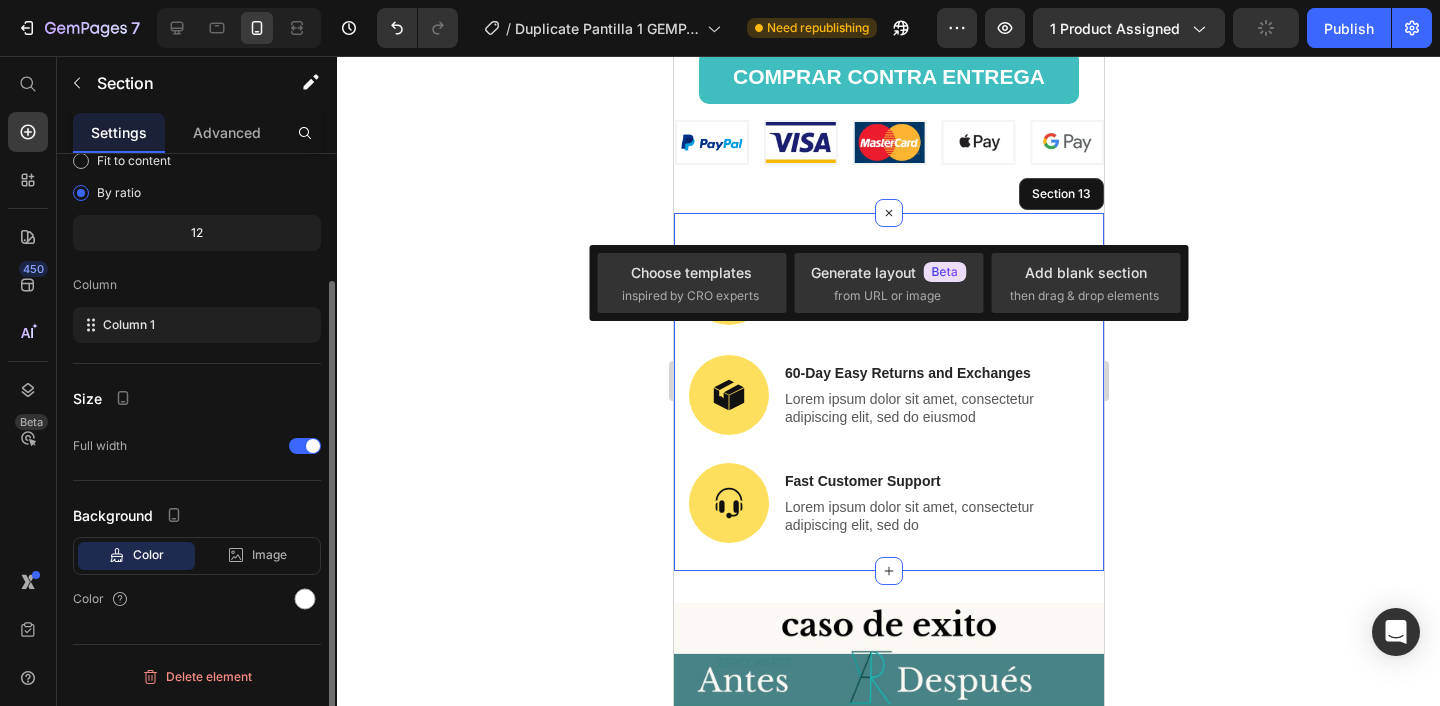 scroll, scrollTop: 0, scrollLeft: 0, axis: both 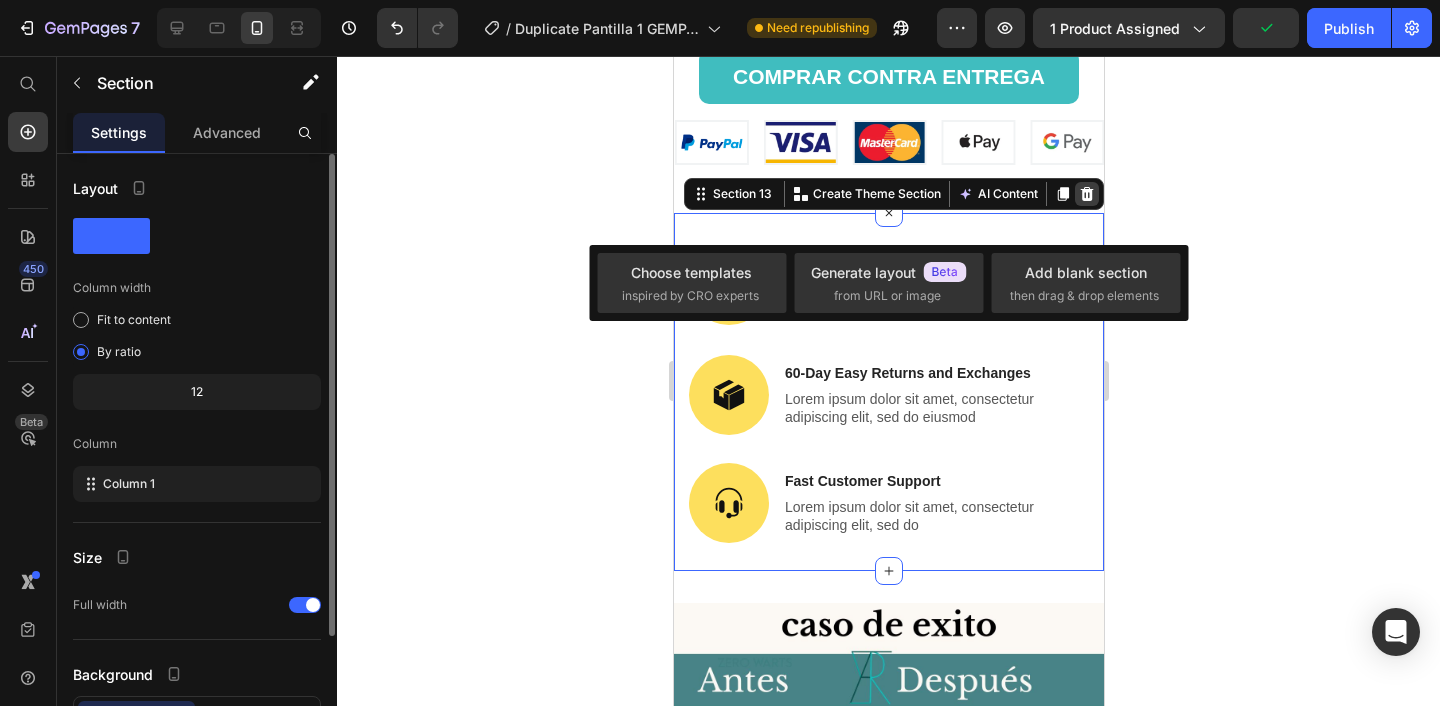click 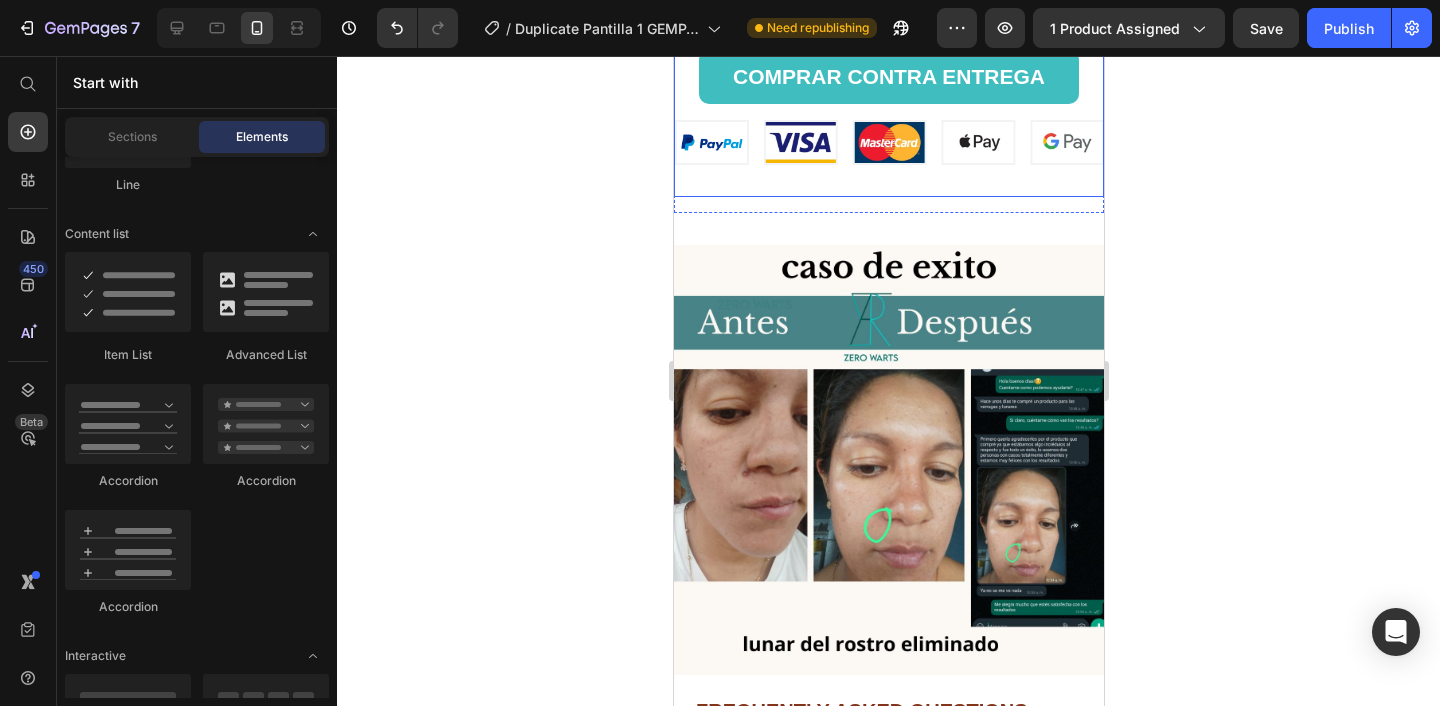 click on "ELIMINADOR DE VERRUGAS Product Title Image Lorem ipsum dolor sit amet, consectetur adipiscing elit Text Block Image Lorem ipsum dolor sit amet, consectetur adipiscing elit Text Block Image Lorem ipsum dolor sit amet, consectetur adipiscing elit Text Block Image Lorem ipsum dolor sit amet, consectetur adipiscing elit Text Block Advanced List $69.900,00 Product Price $59.900,00 Product Price COMPRAR CONTRA ENTREGA Button Row Image" at bounding box center (888, 44) 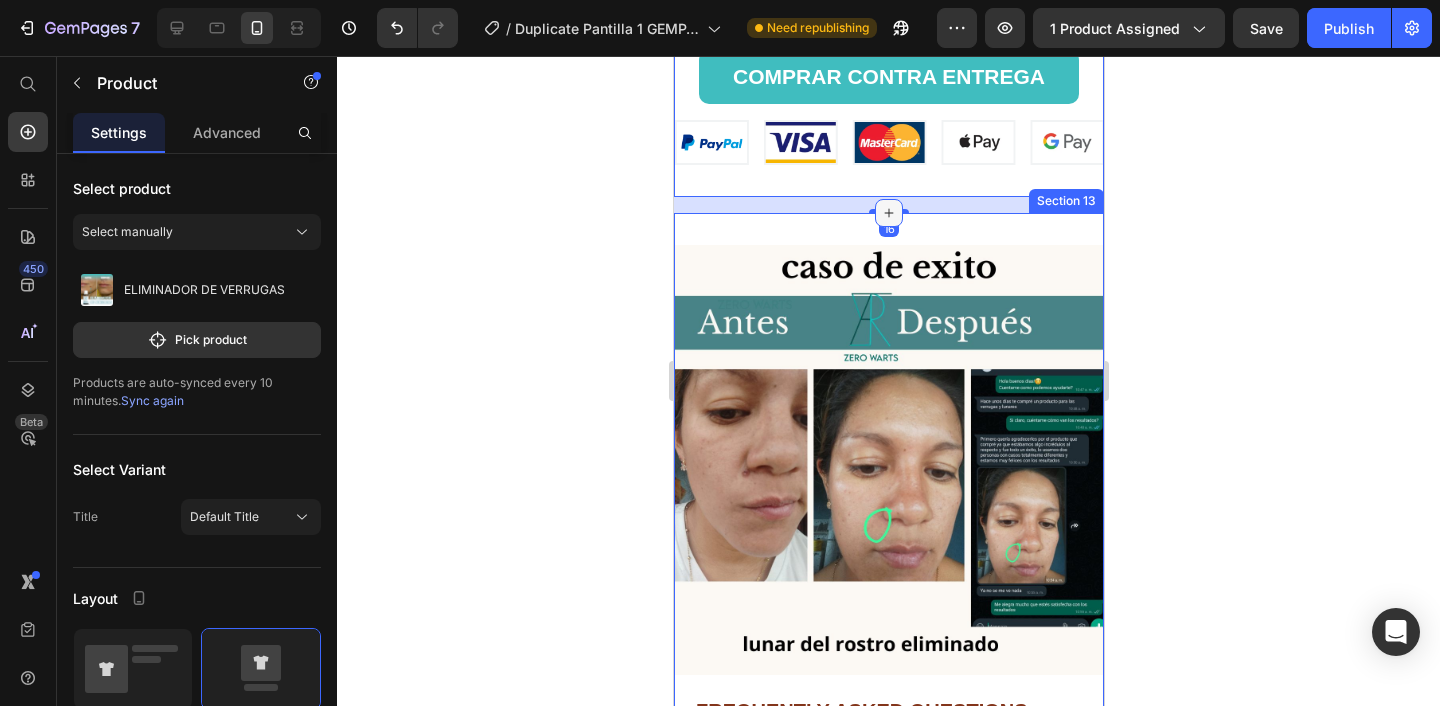 click 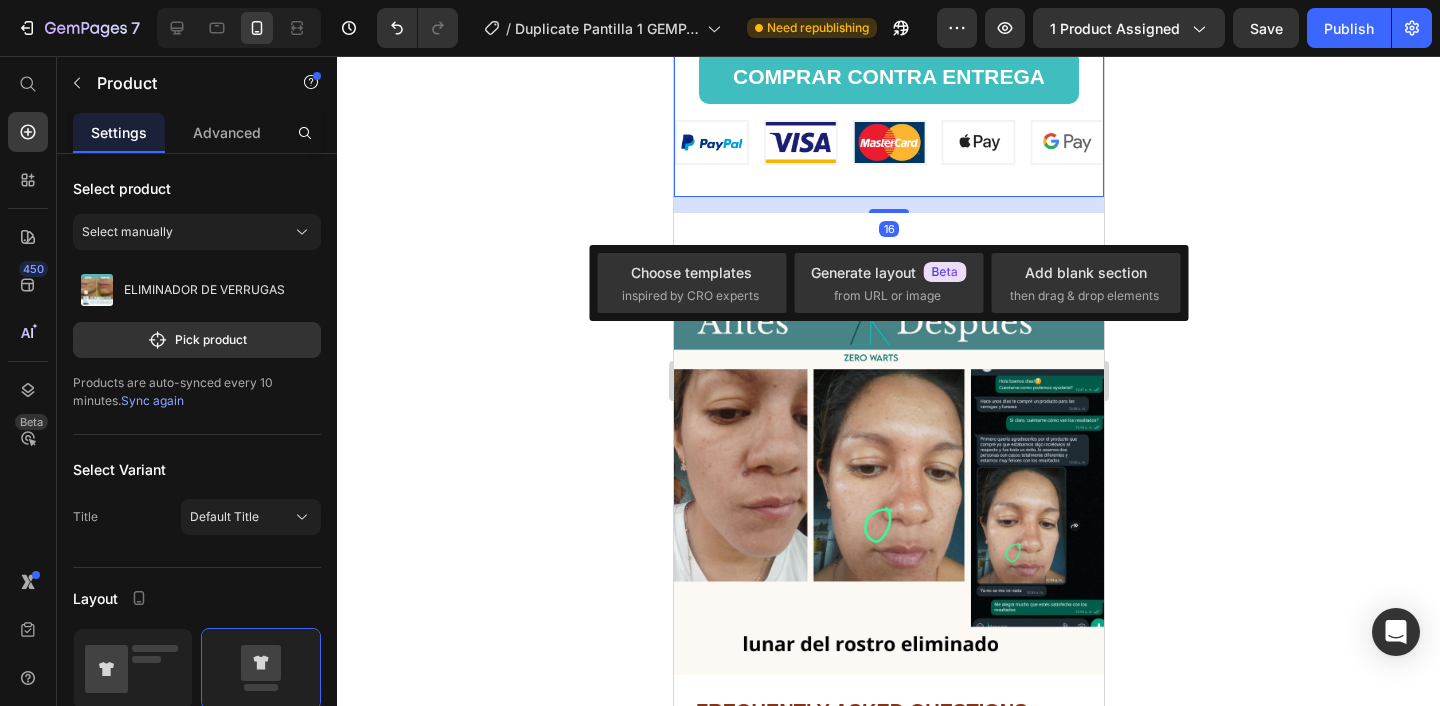 drag, startPoint x: 870, startPoint y: 208, endPoint x: 870, endPoint y: 179, distance: 29 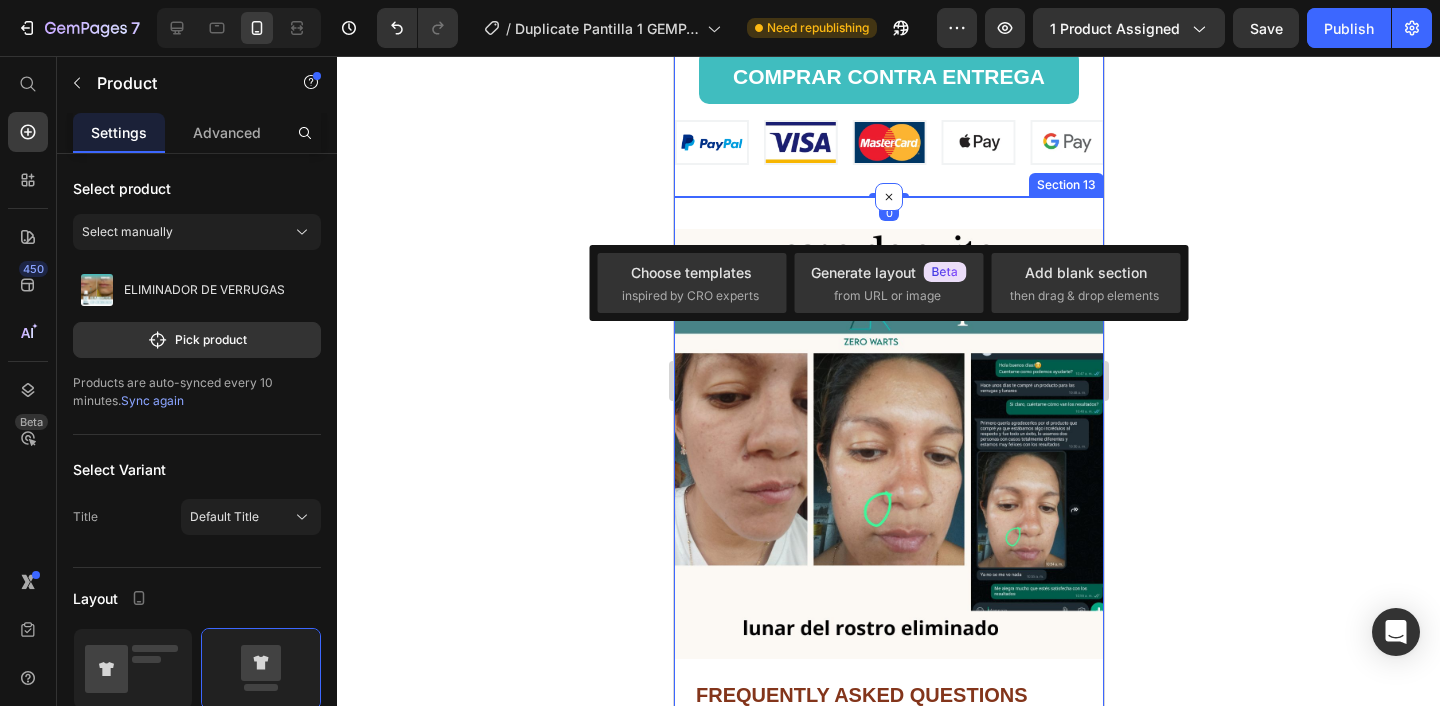 click on "Frequently asked questions Heading
Lorem ipsum dolor sit amet, consectetur?
Lorem ipsum dolor sit amet, consectetur elit sed do eiusmod?
Lorem ipsum dolor sit amet consectetur?
Lorem ipsum dolor sit amet, consectetur adipiscing sed do eiusmod? Accordion Row Image Row Section 13" at bounding box center (888, 671) 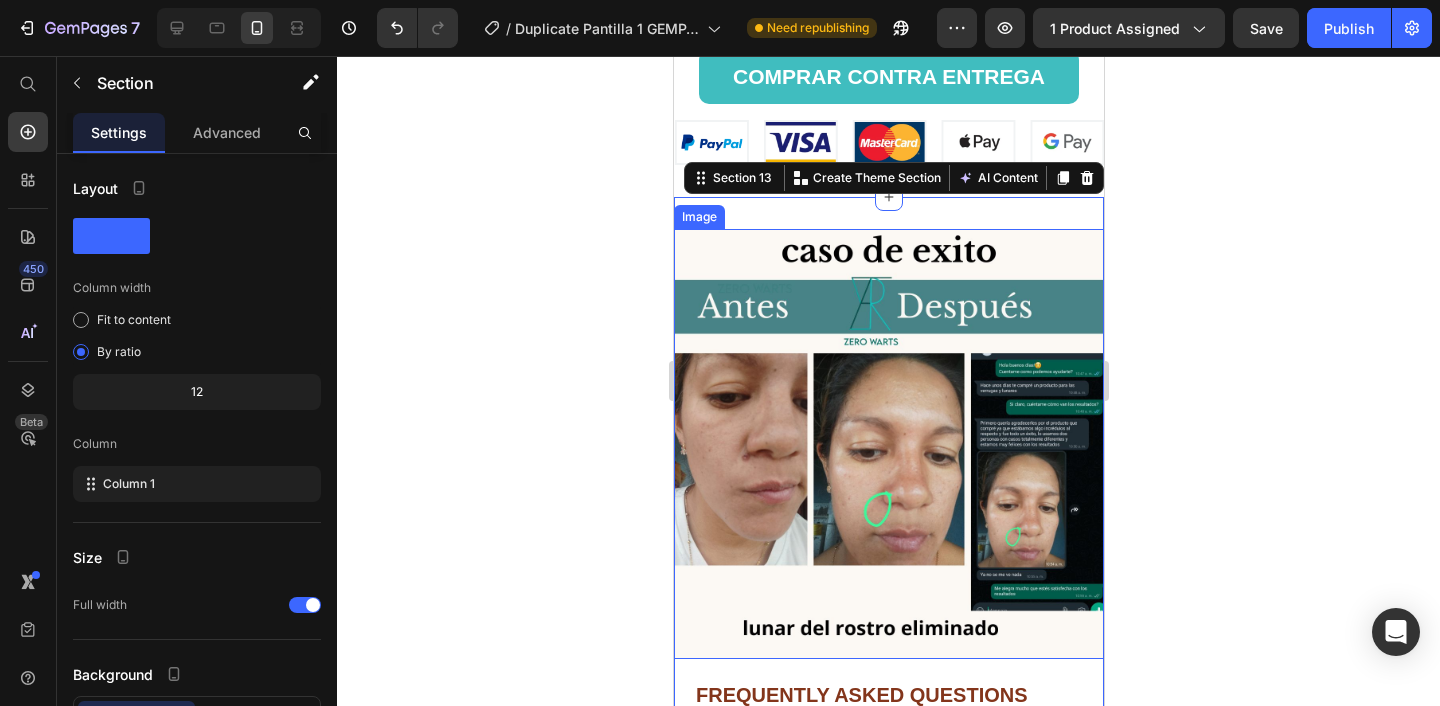 click 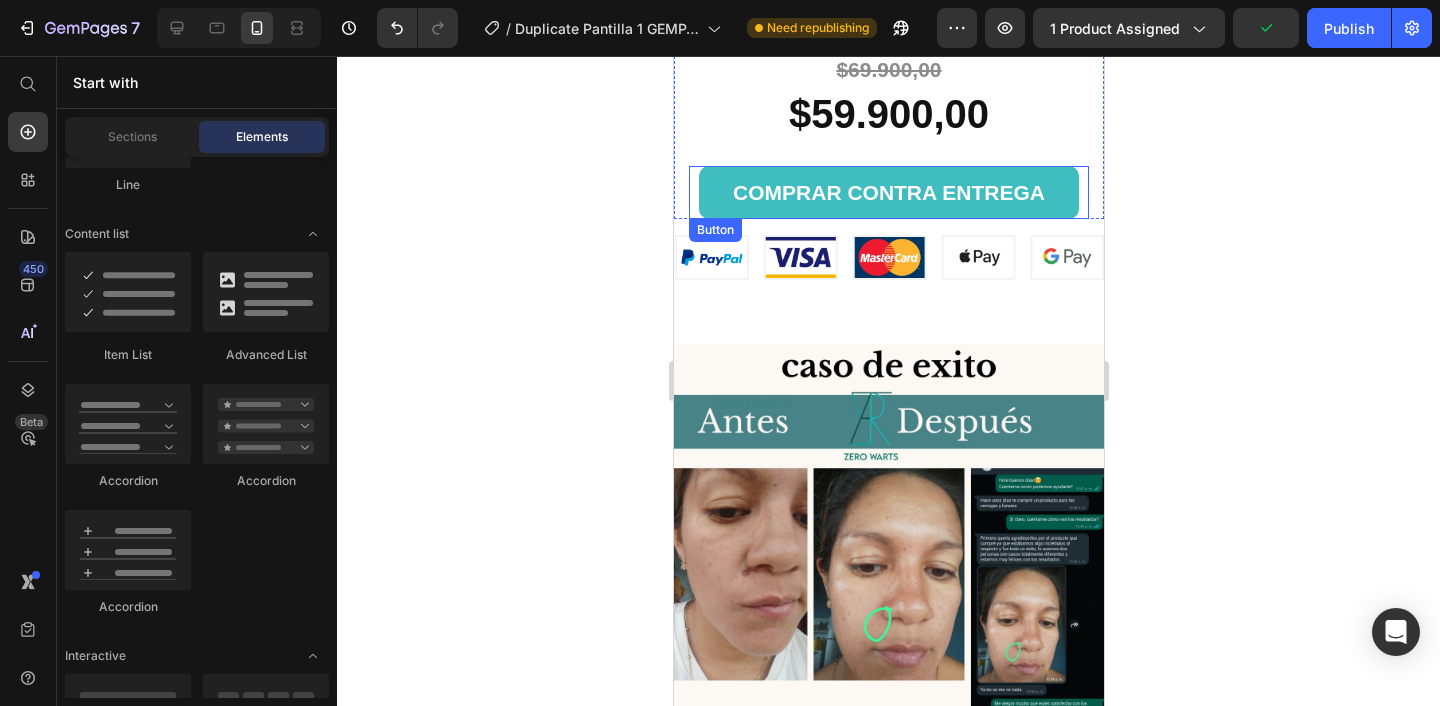 scroll, scrollTop: 5961, scrollLeft: 0, axis: vertical 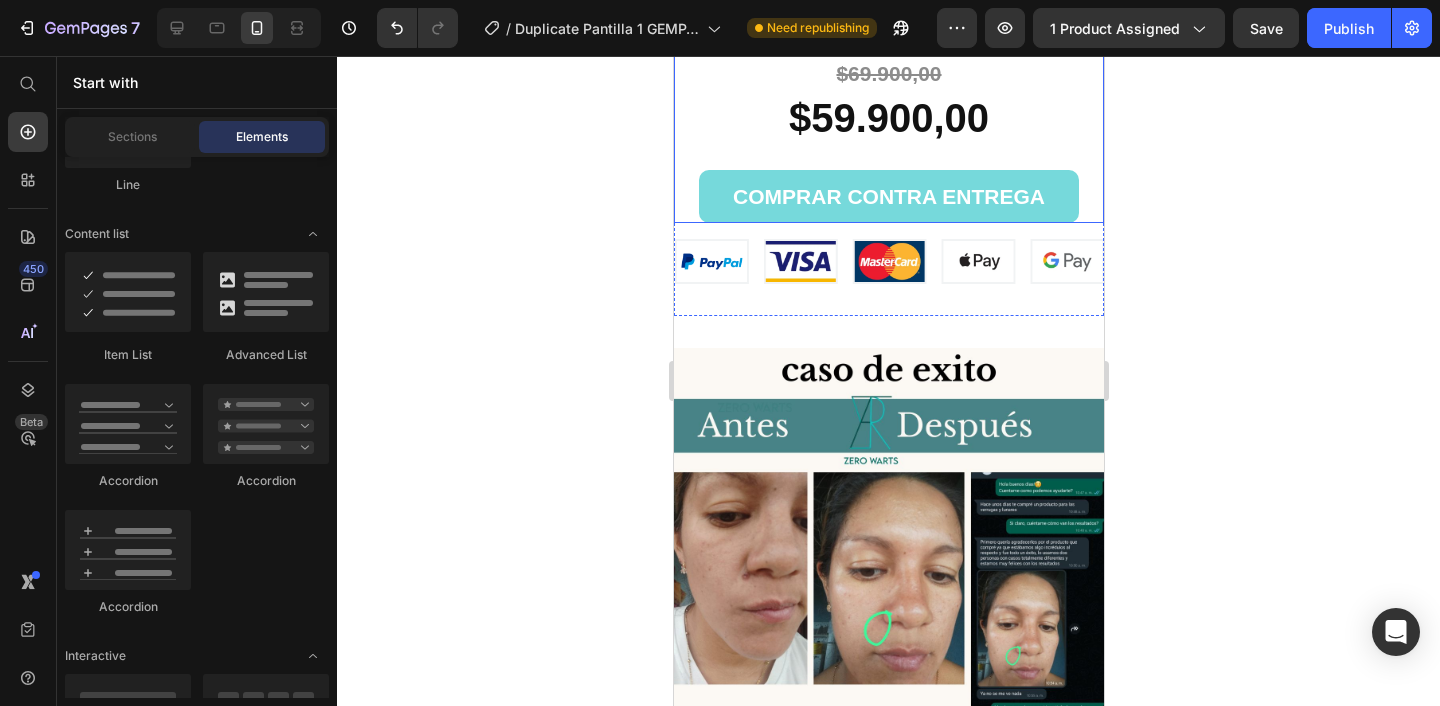 click on "COMPRAR CONTRA ENTREGA" at bounding box center [888, 197] 